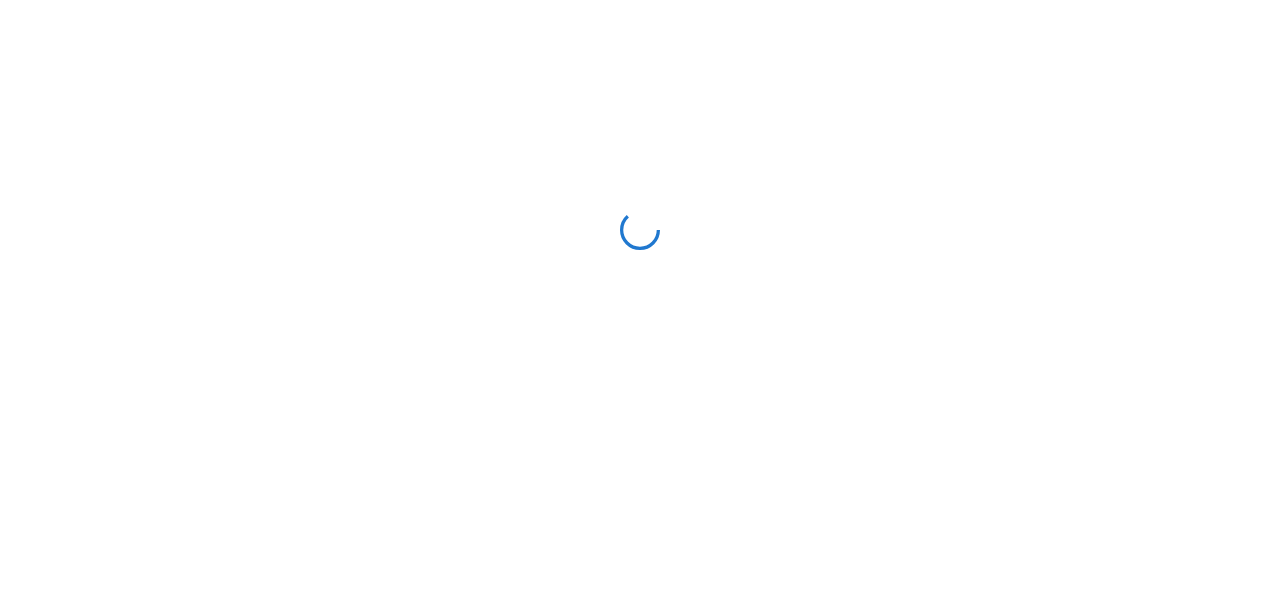 scroll, scrollTop: 0, scrollLeft: 0, axis: both 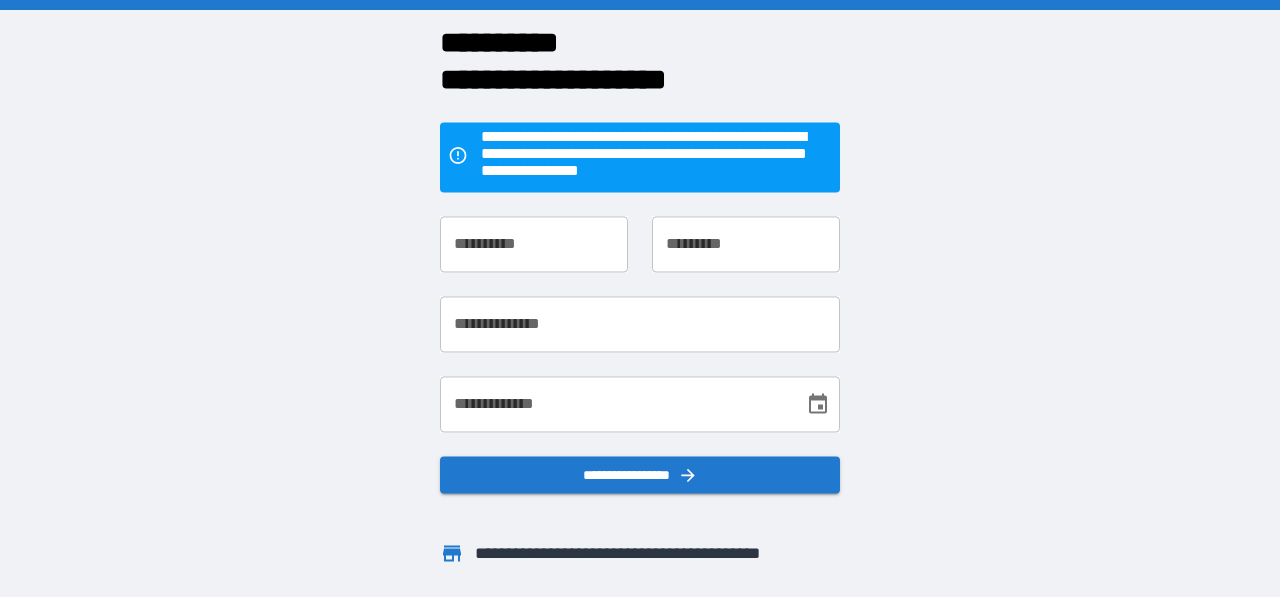 click on "**********" at bounding box center (534, 244) 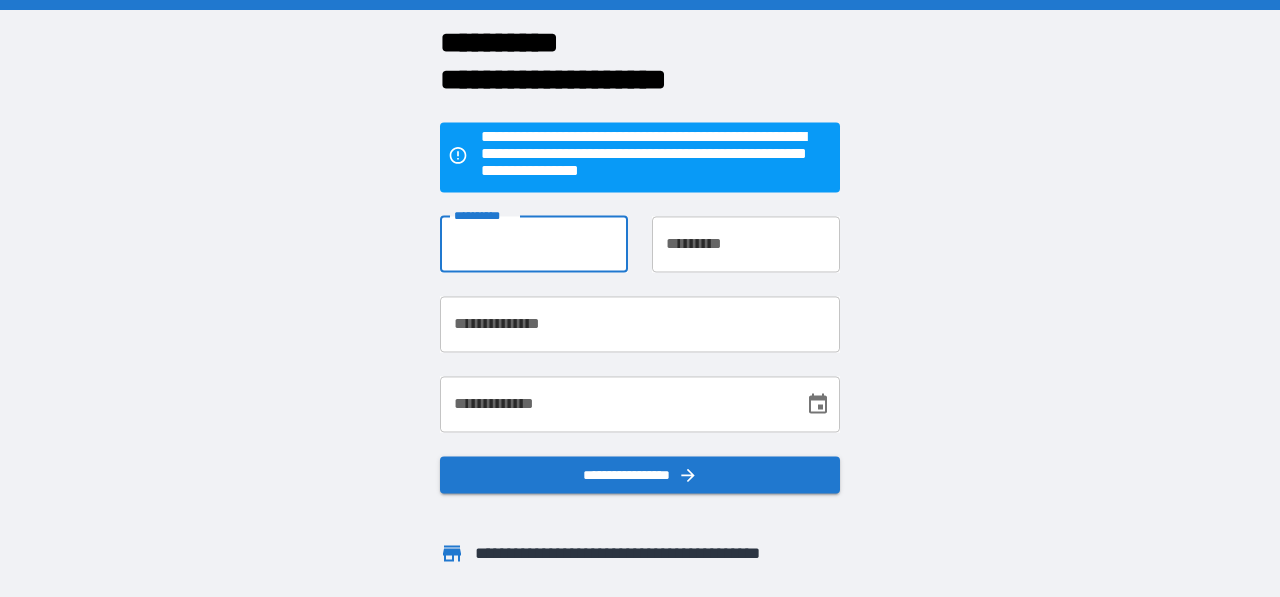 click on "**********" at bounding box center [534, 244] 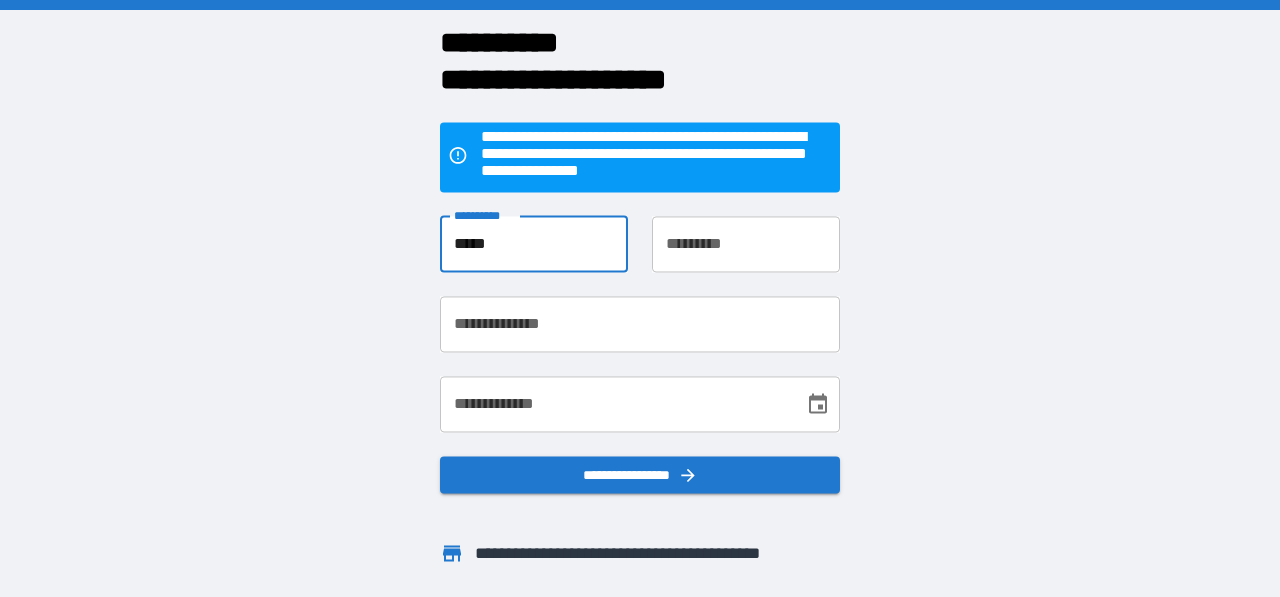 type on "*****" 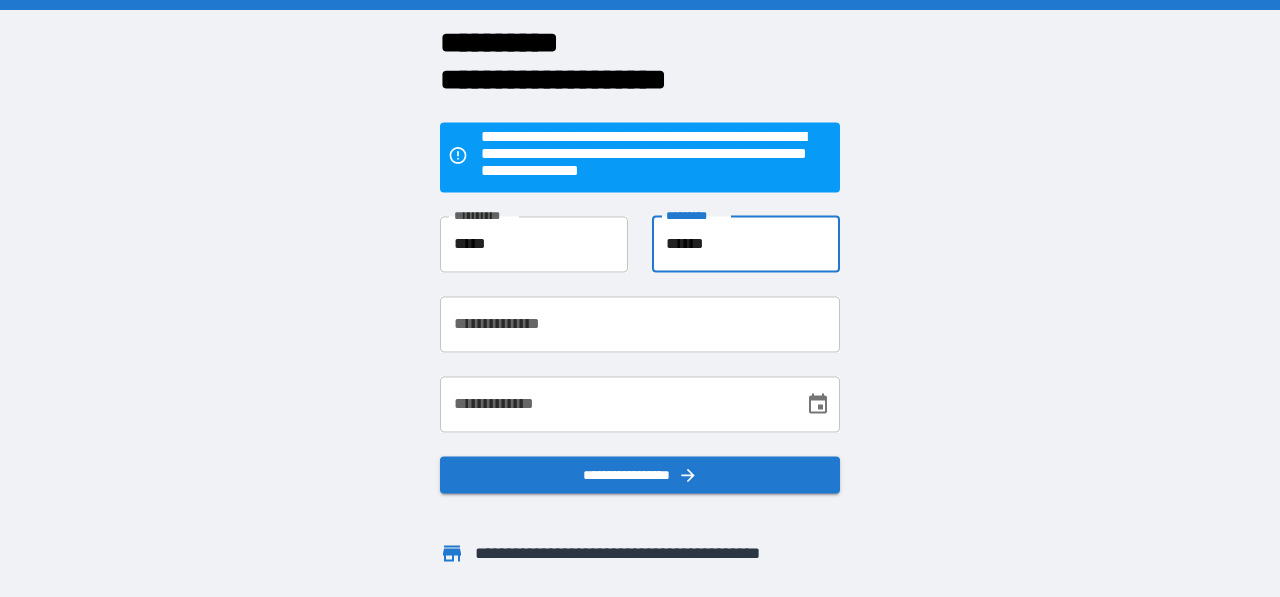 type on "******" 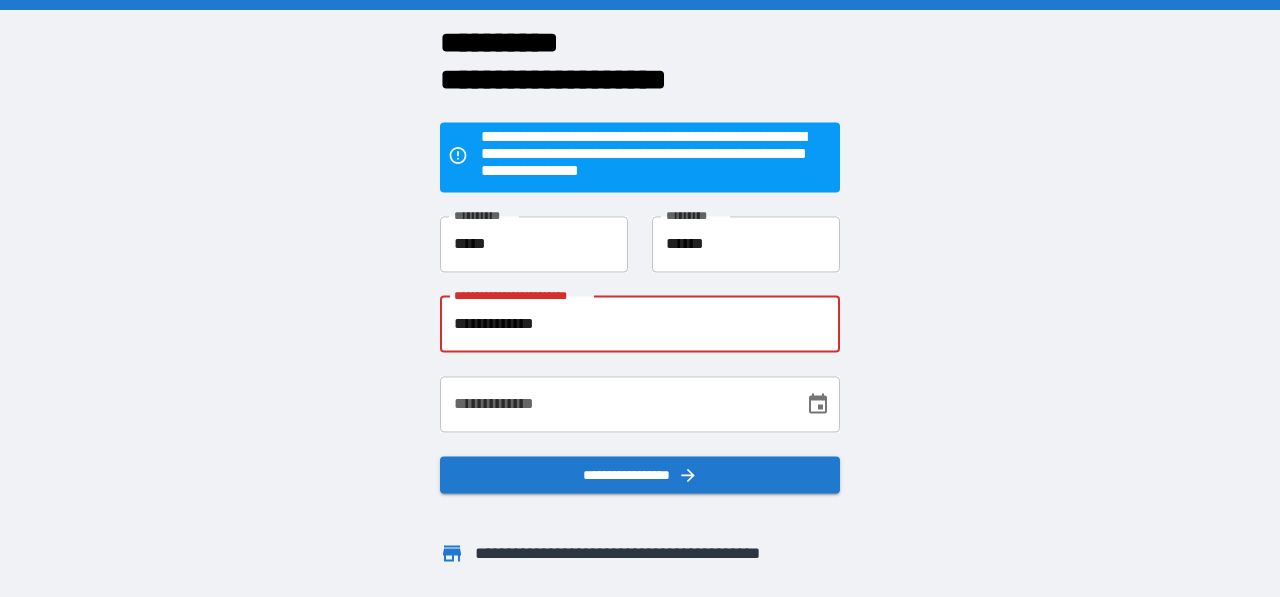 type on "**********" 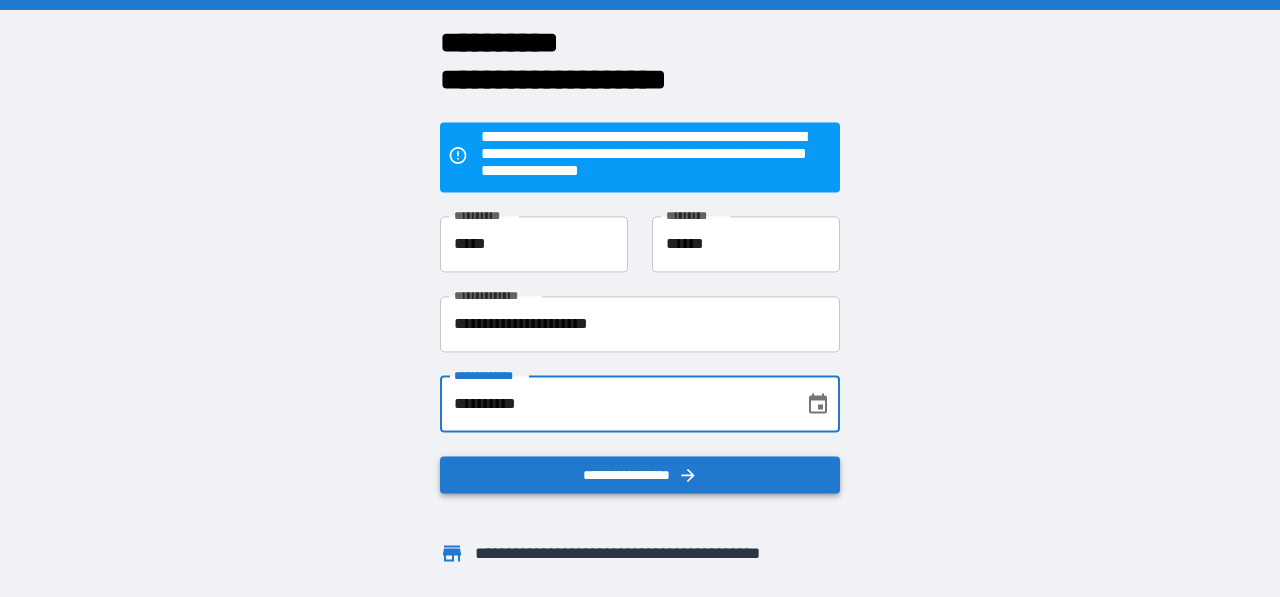 type on "**********" 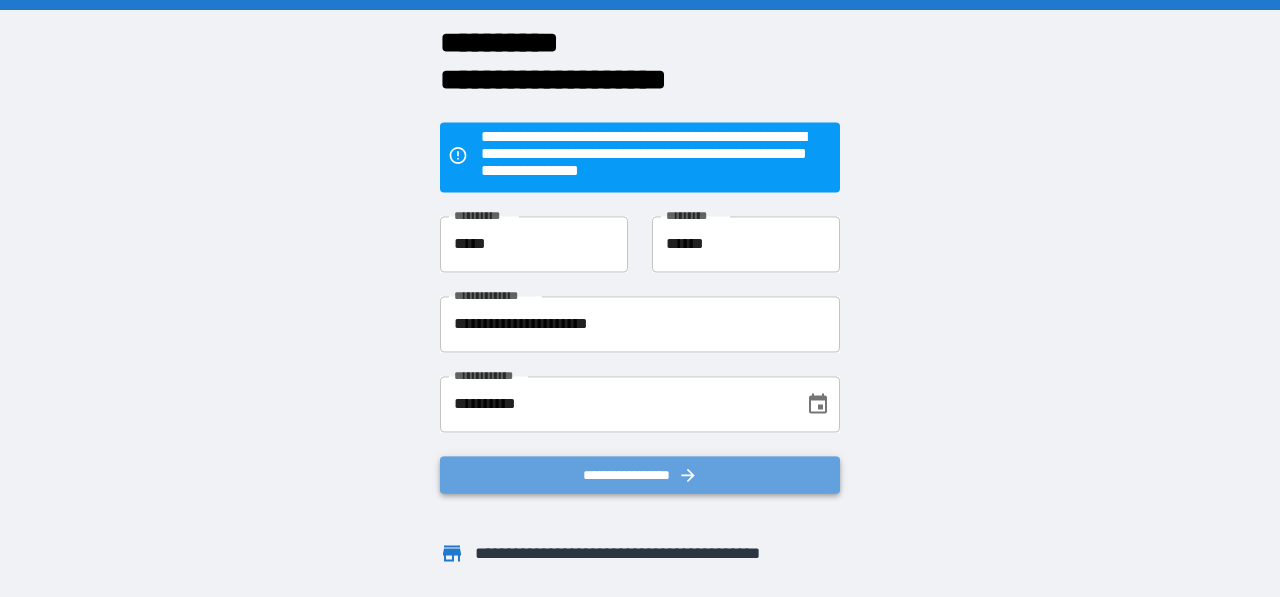 click on "**********" at bounding box center [640, 475] 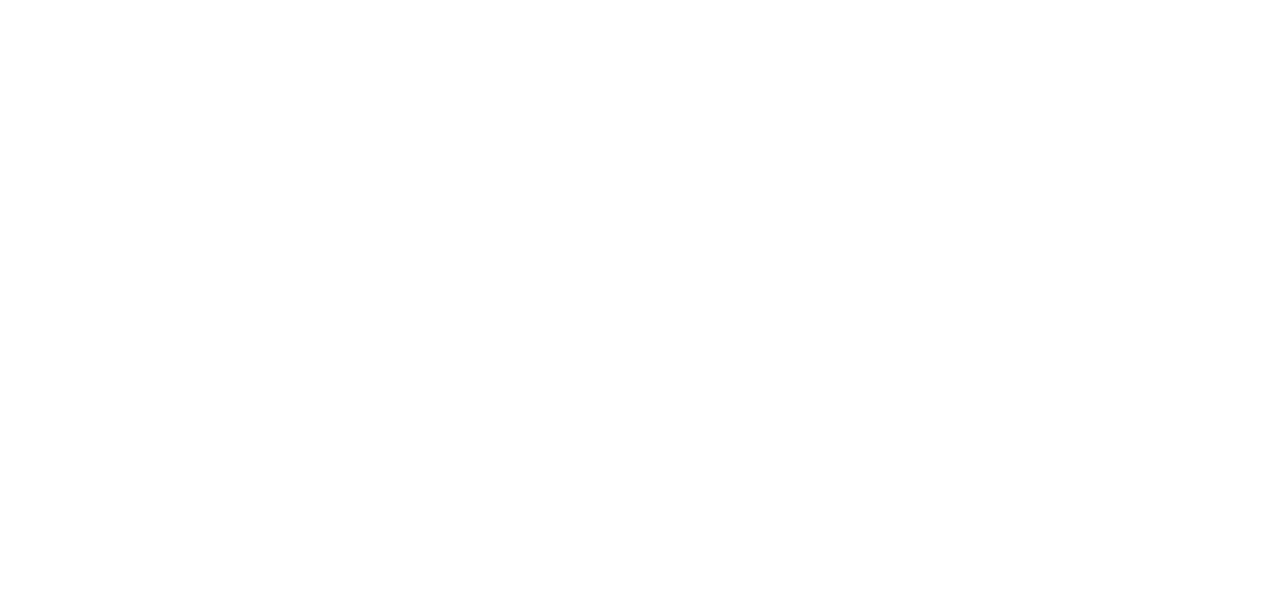 scroll, scrollTop: 0, scrollLeft: 0, axis: both 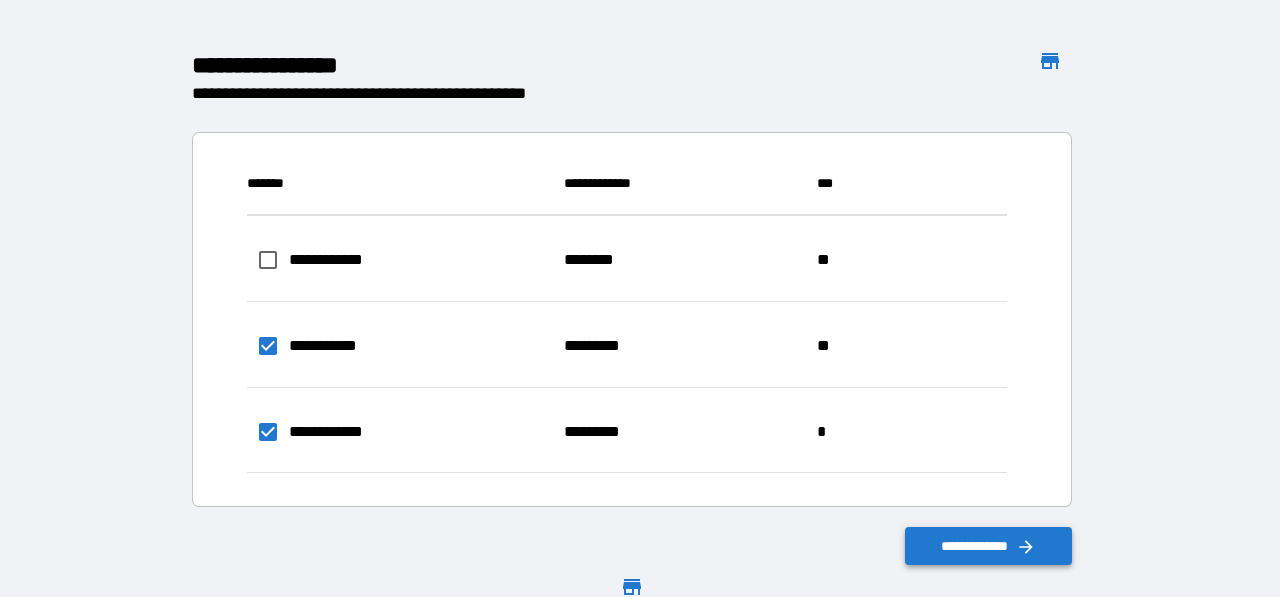 click on "**********" at bounding box center (989, 546) 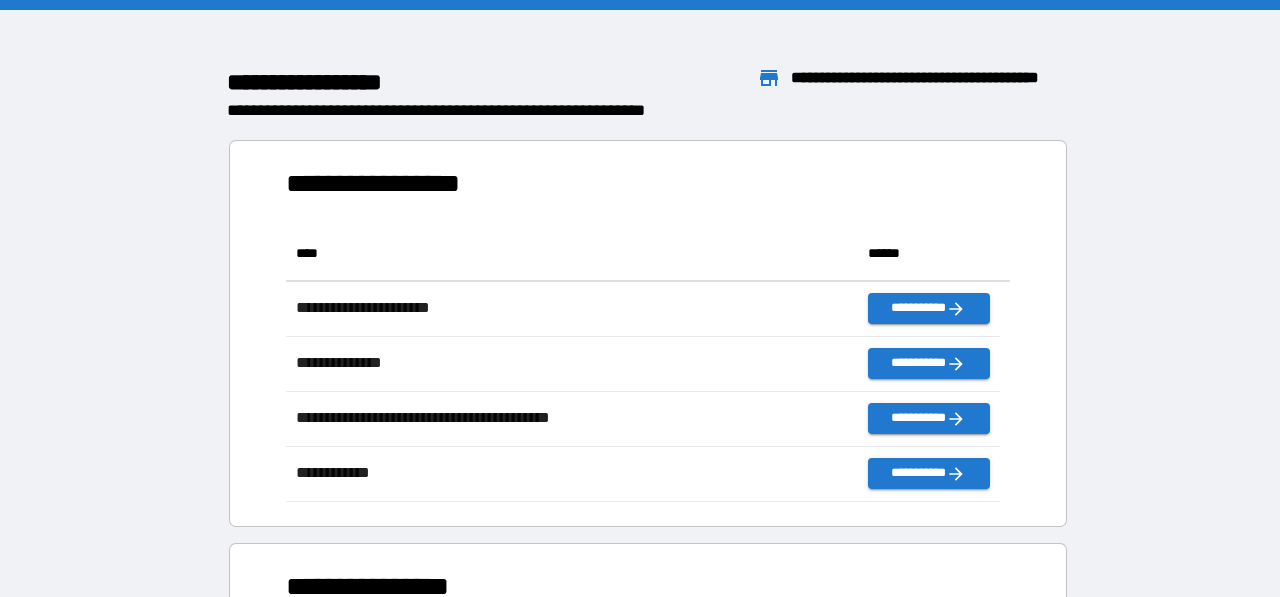 scroll, scrollTop: 16, scrollLeft: 16, axis: both 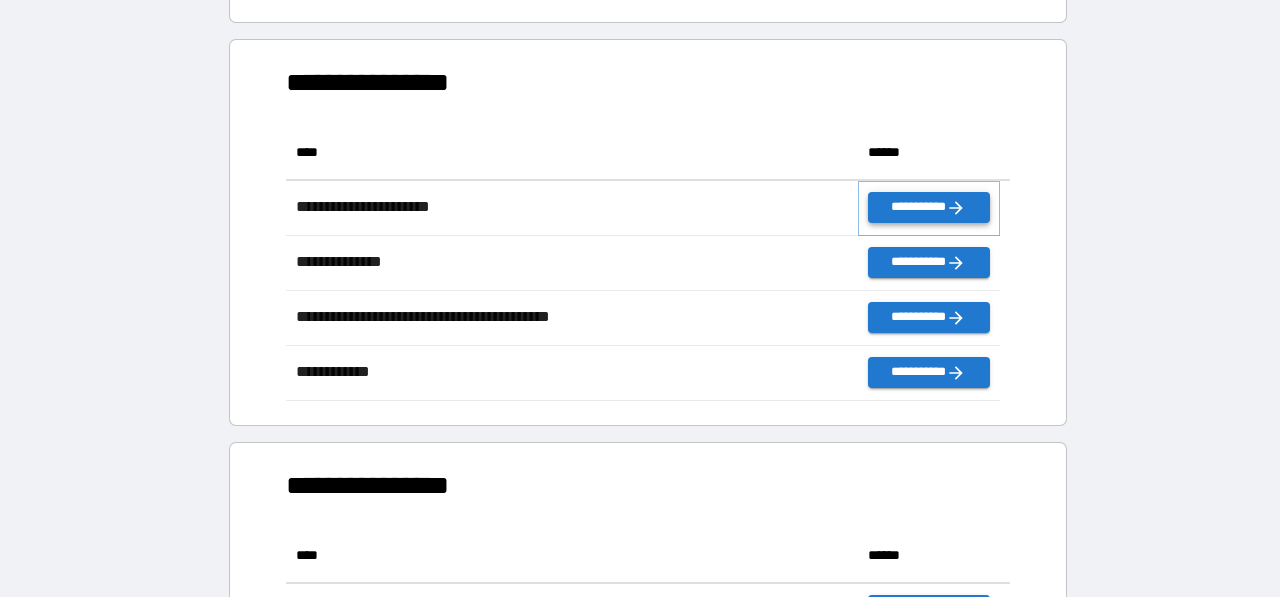 click on "**********" at bounding box center (929, 207) 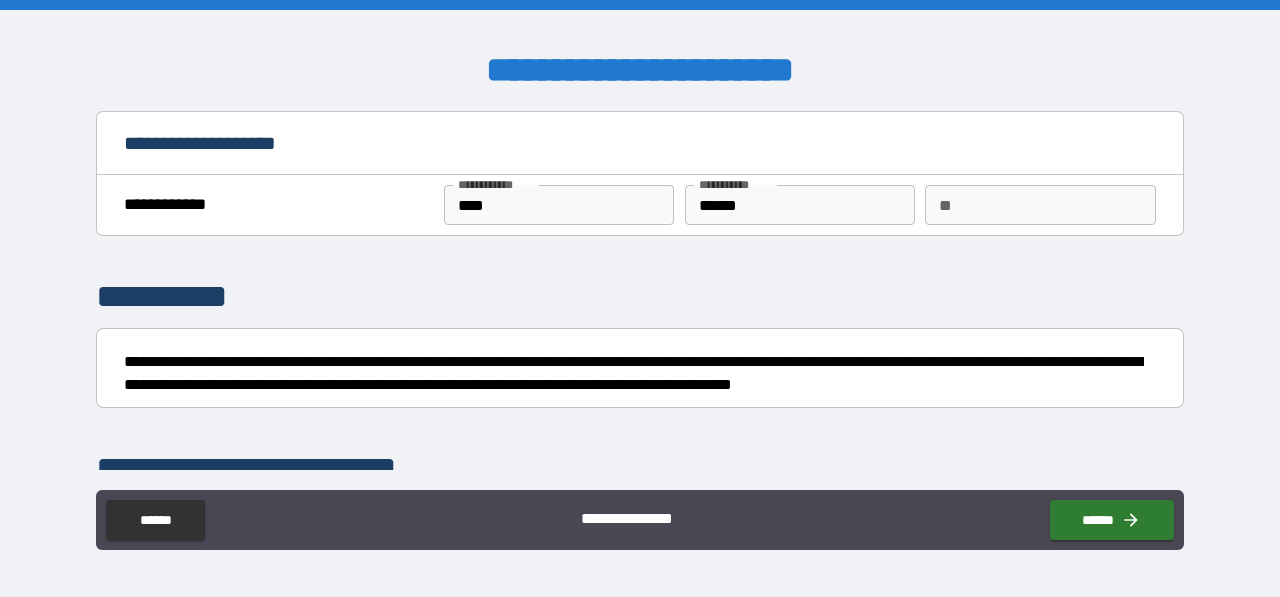 drag, startPoint x: 1167, startPoint y: 120, endPoint x: 1177, endPoint y: 158, distance: 39.293766 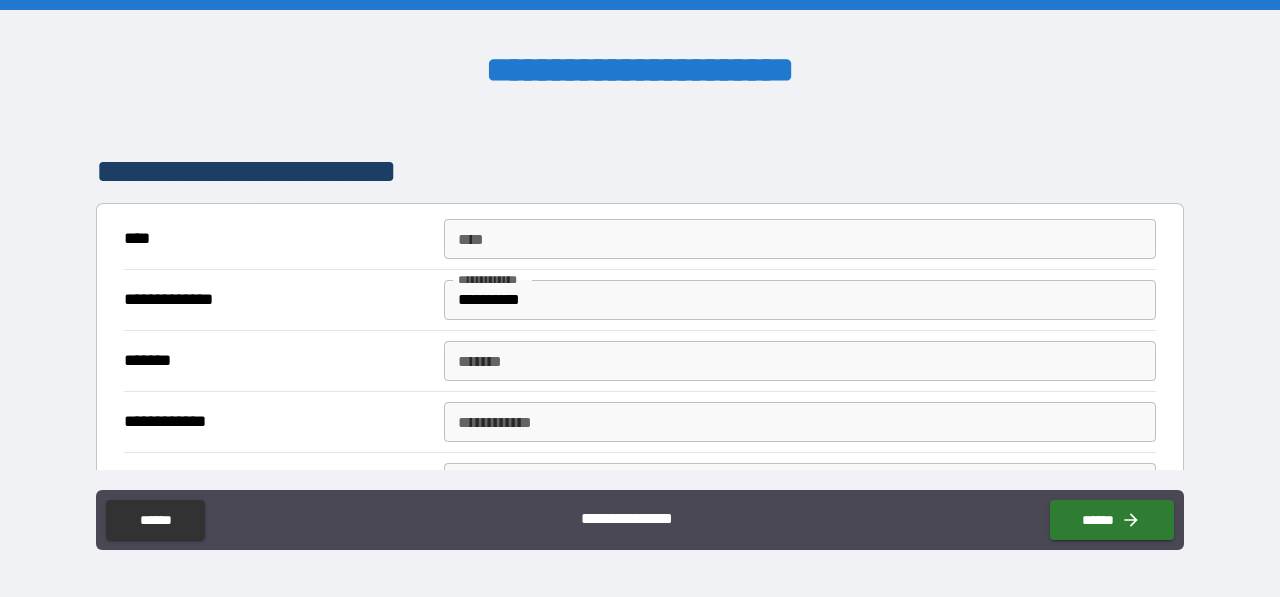 scroll, scrollTop: 334, scrollLeft: 0, axis: vertical 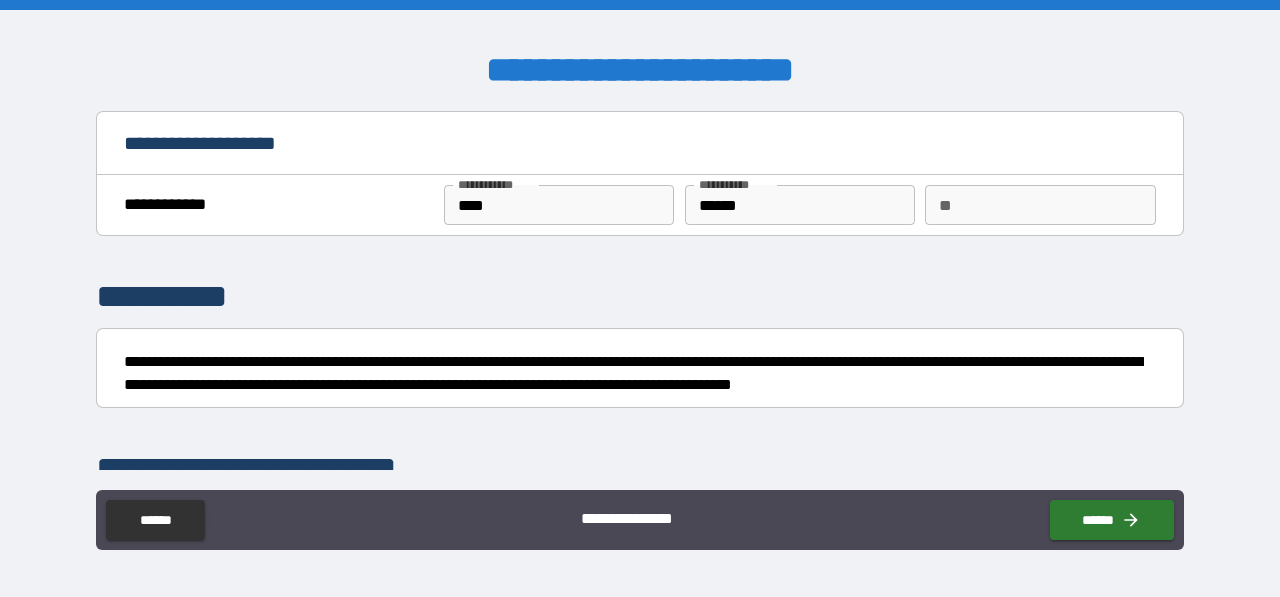 click on "**********" at bounding box center [640, 469] 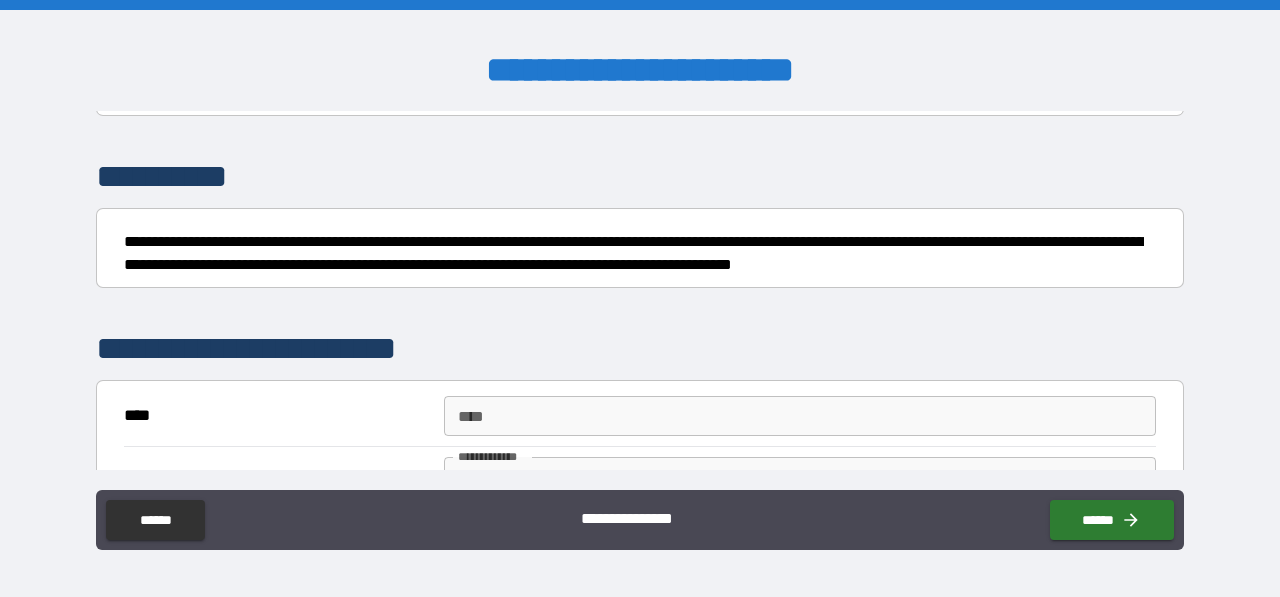 scroll, scrollTop: 80, scrollLeft: 0, axis: vertical 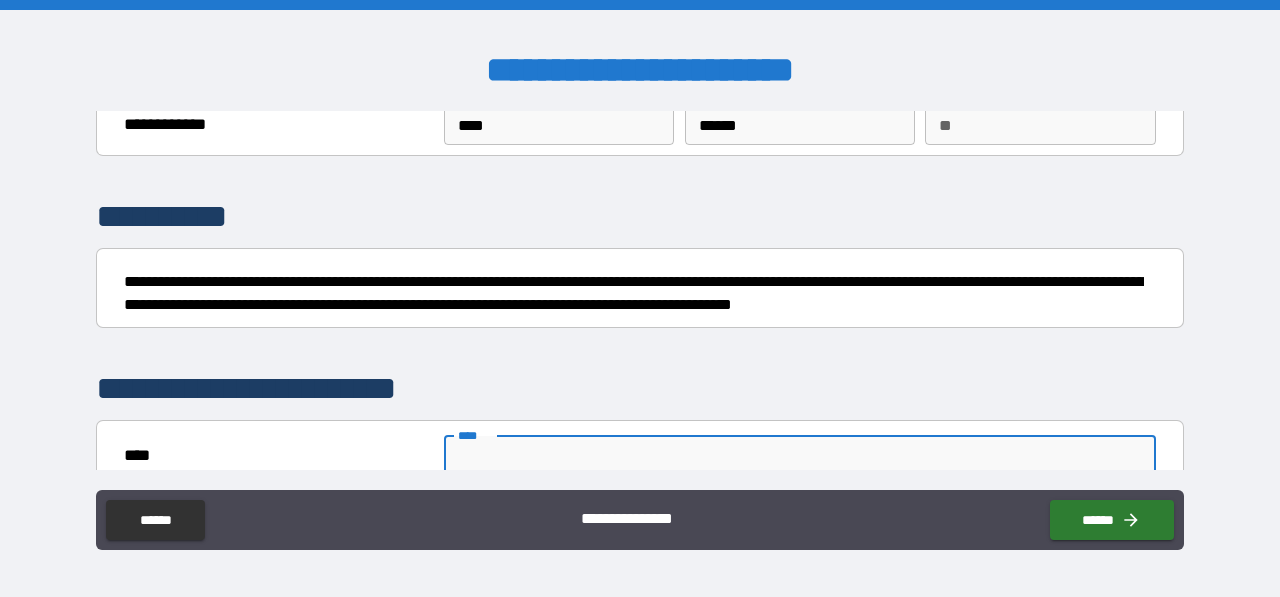 click on "****" at bounding box center [800, 456] 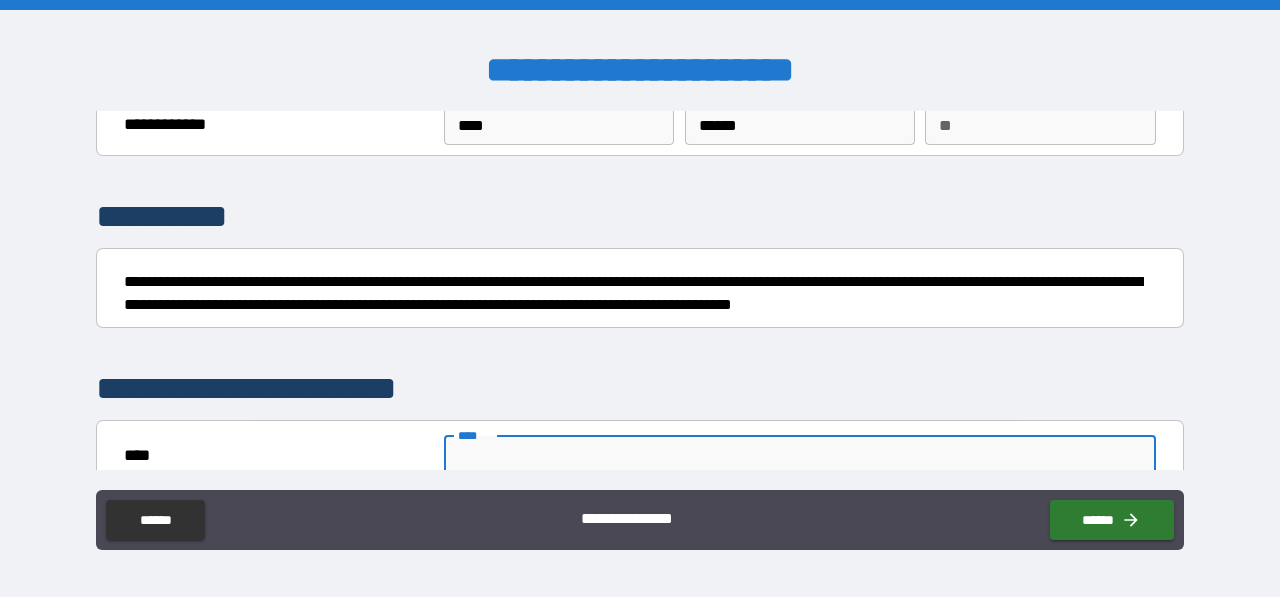 type on "**********" 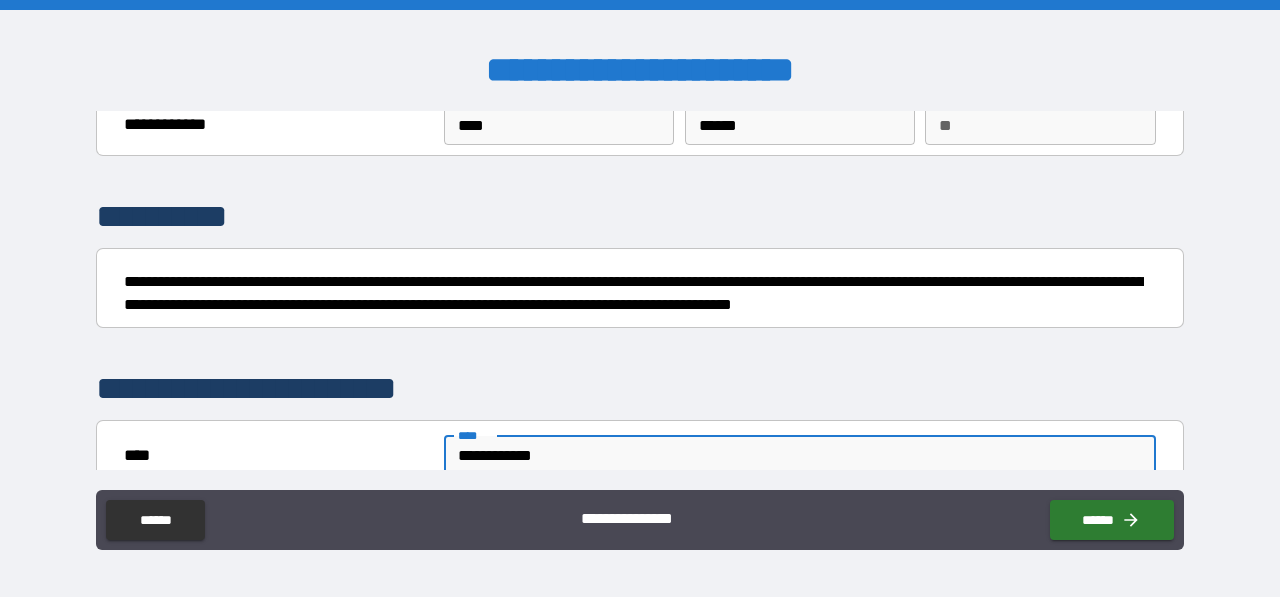 type on "**********" 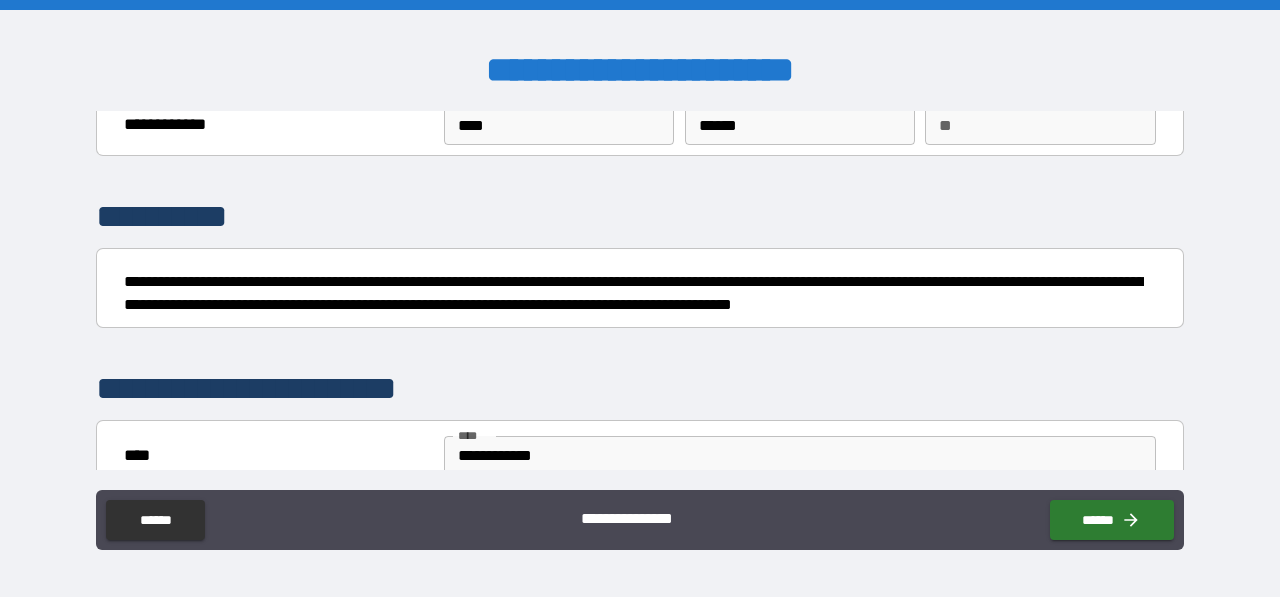 click on "**********" at bounding box center (640, 389) 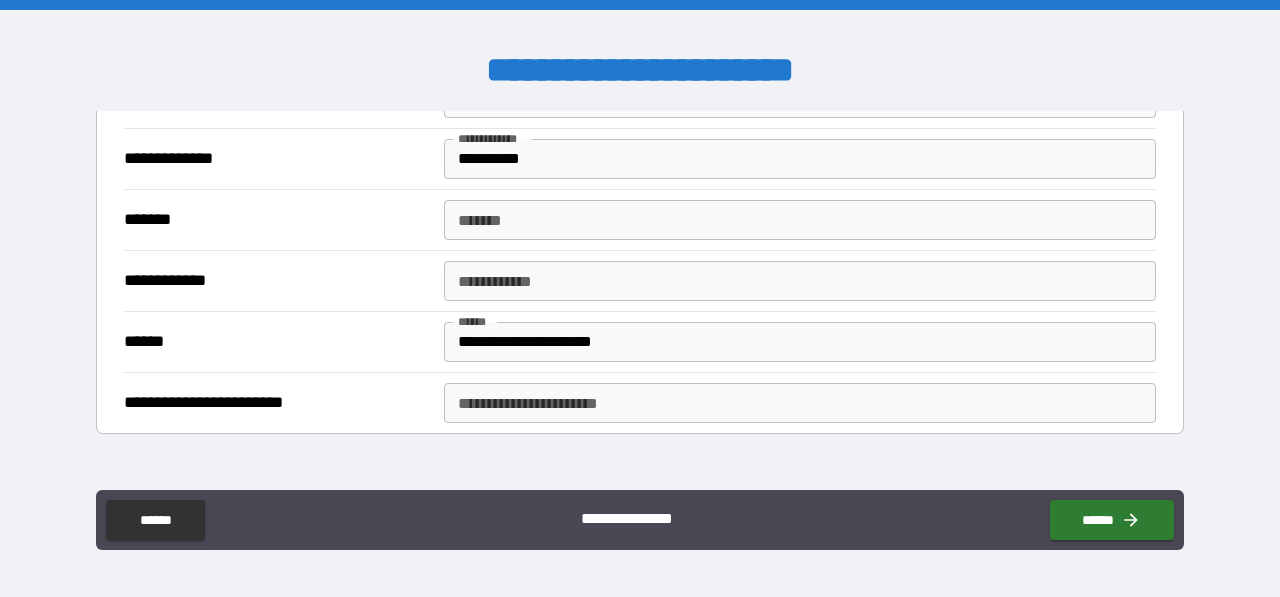 scroll, scrollTop: 440, scrollLeft: 0, axis: vertical 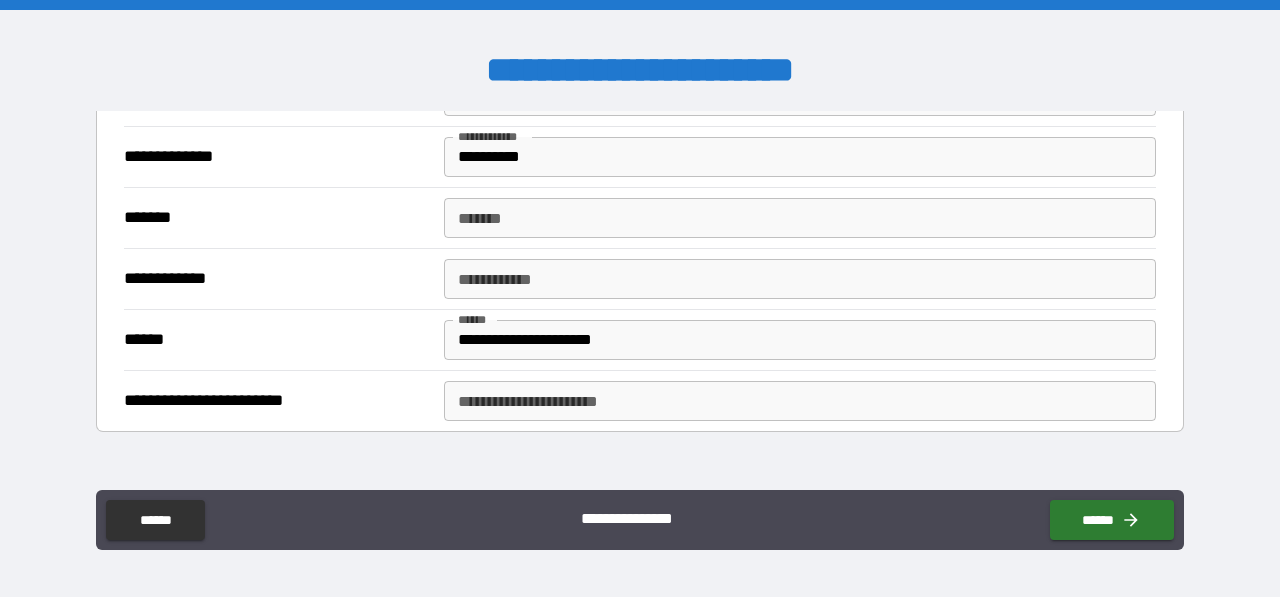 click on "**********" at bounding box center [800, 401] 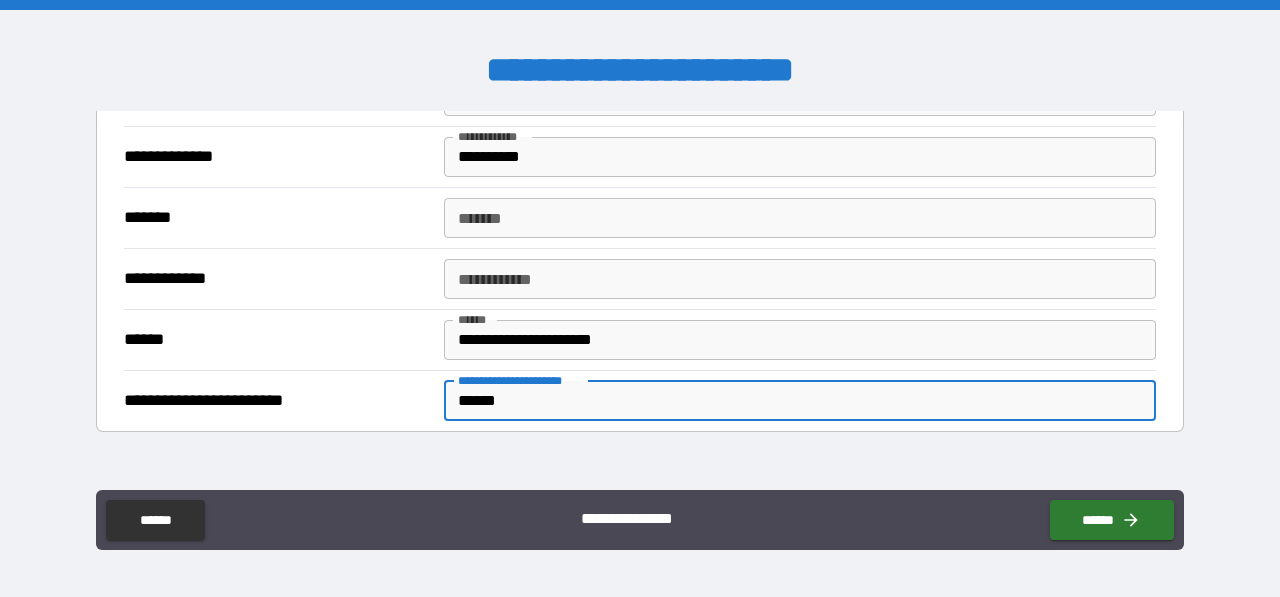 type on "******" 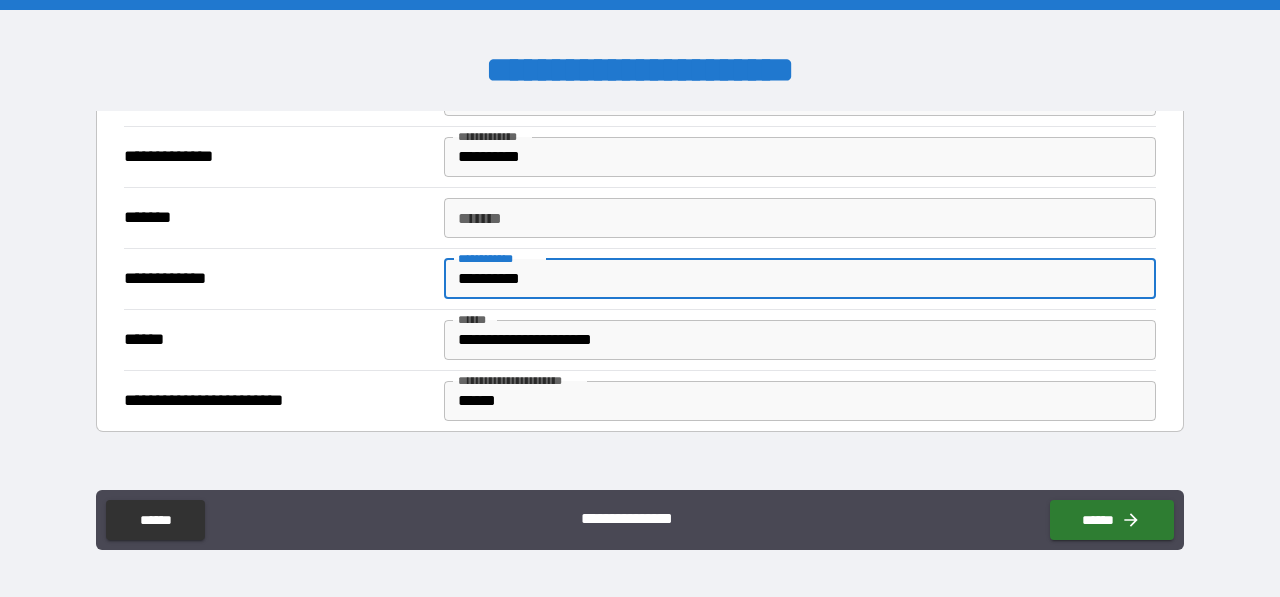 type on "**********" 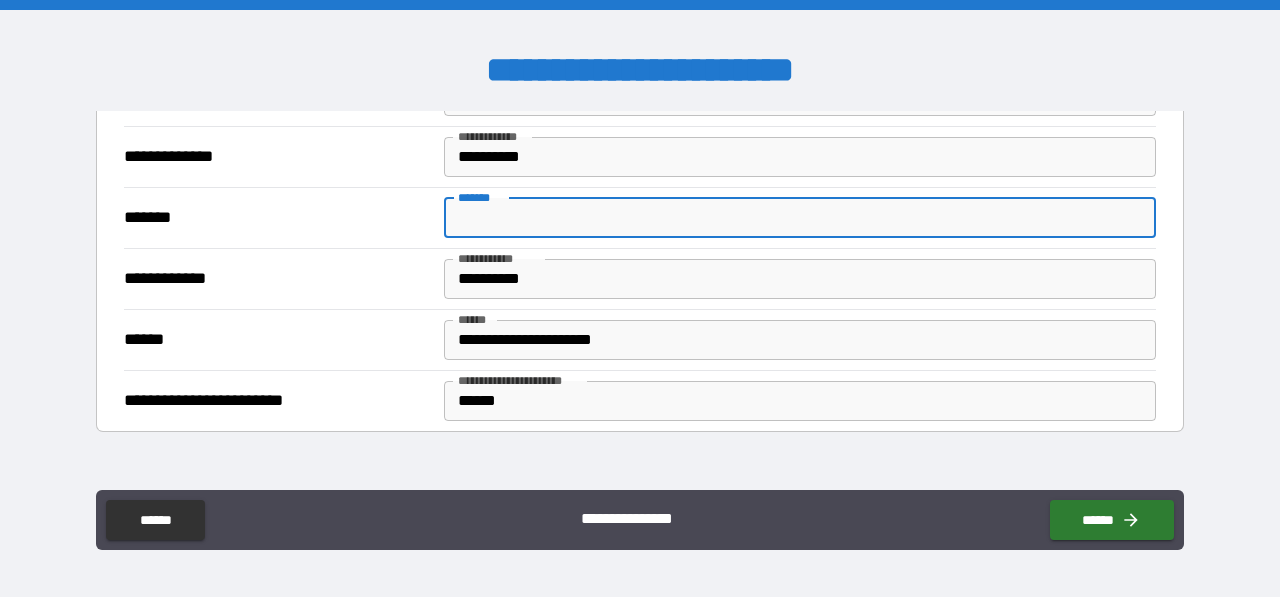 type on "**********" 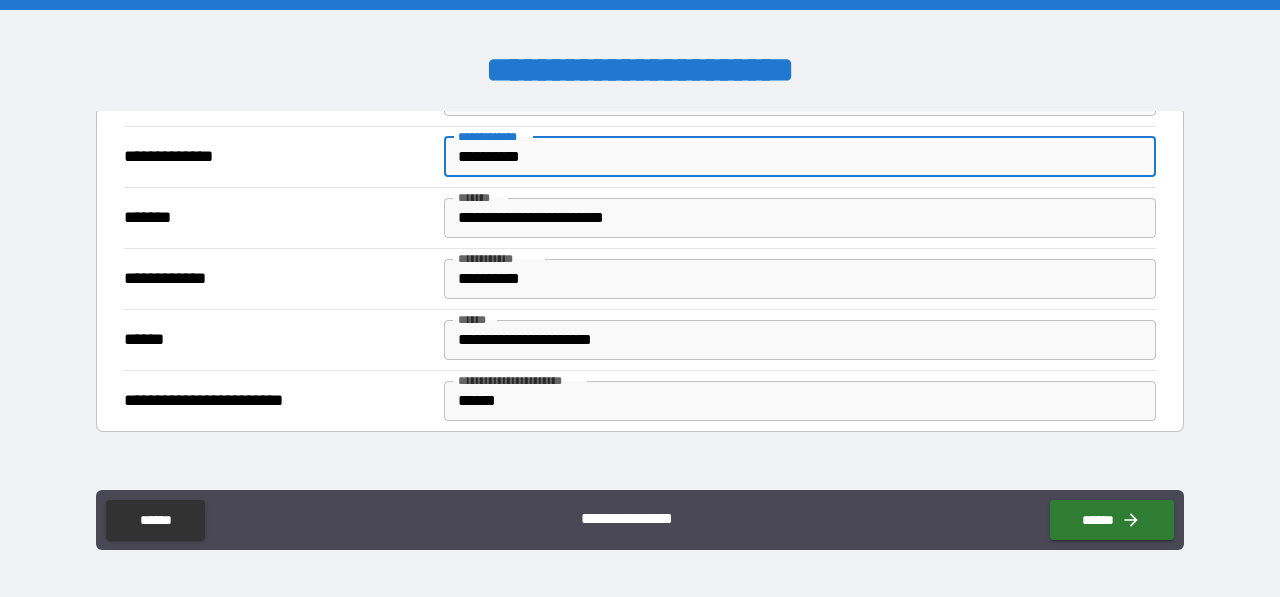 click on "**********" at bounding box center [800, 157] 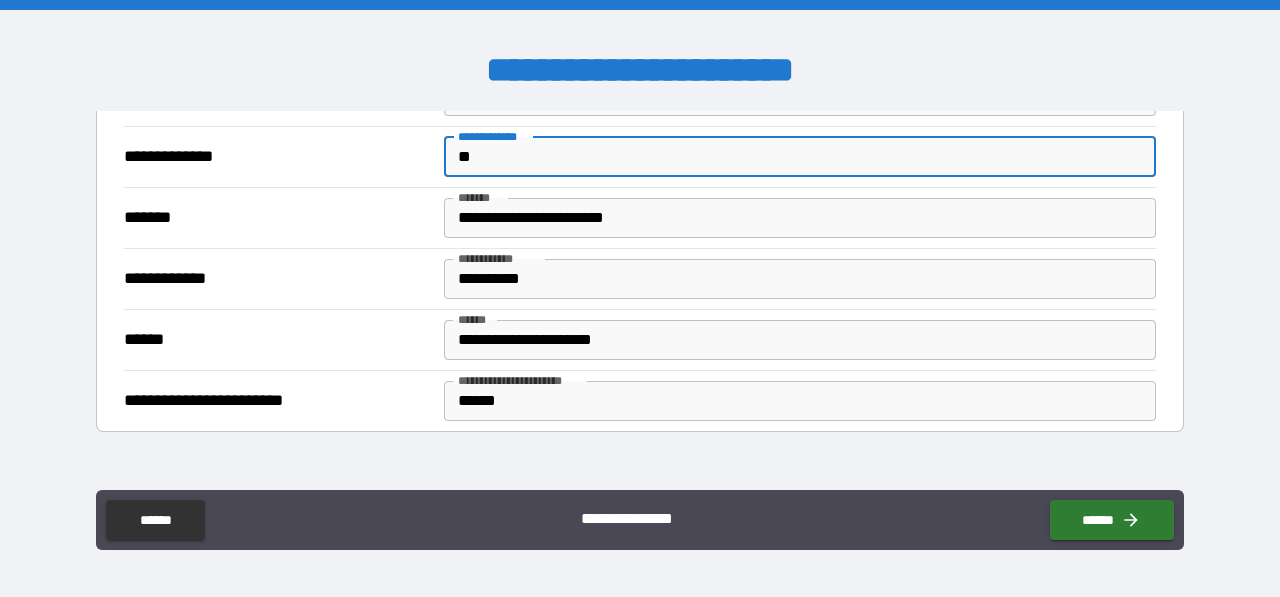 type on "*" 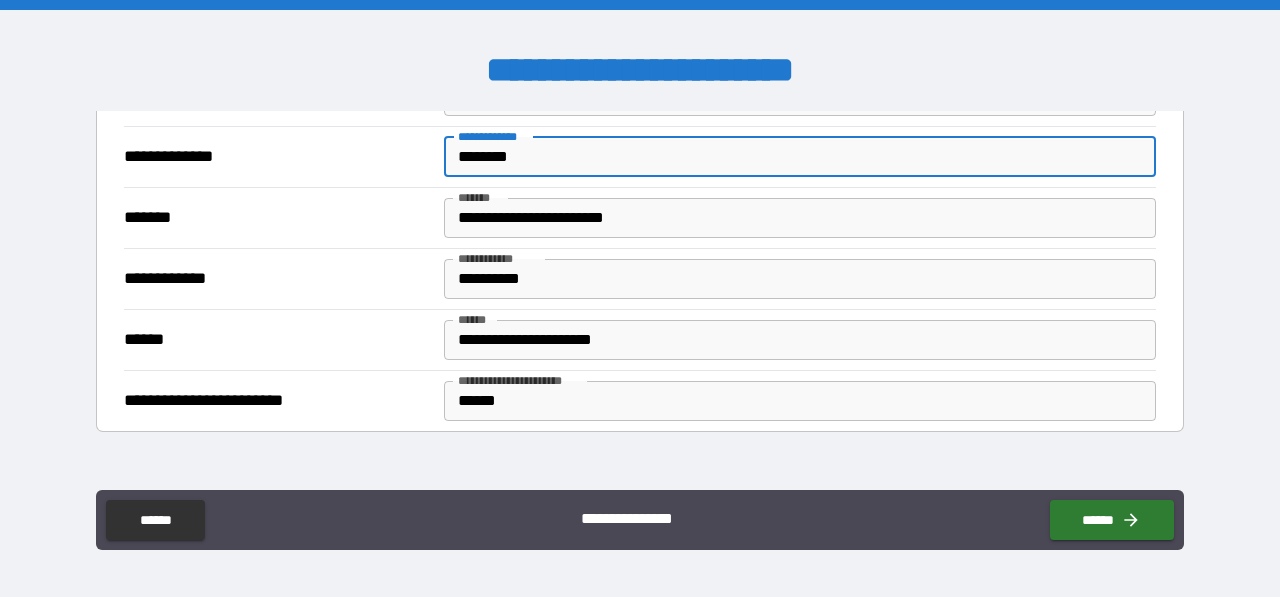 click on "********" at bounding box center (800, 157) 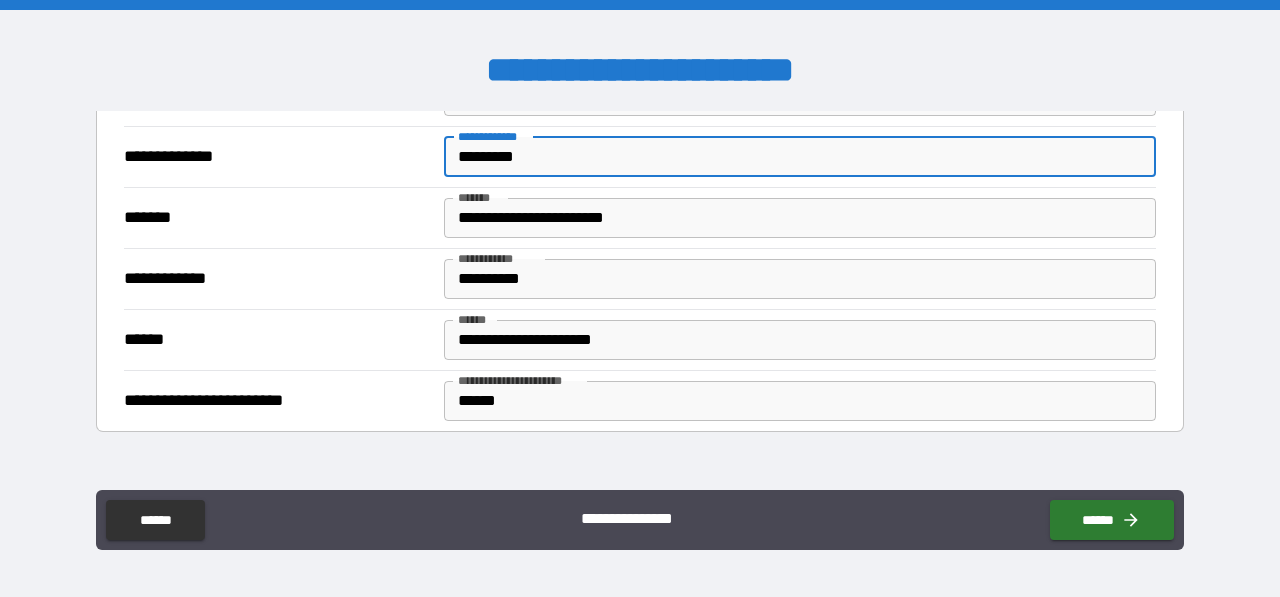 click on "*********" at bounding box center (800, 157) 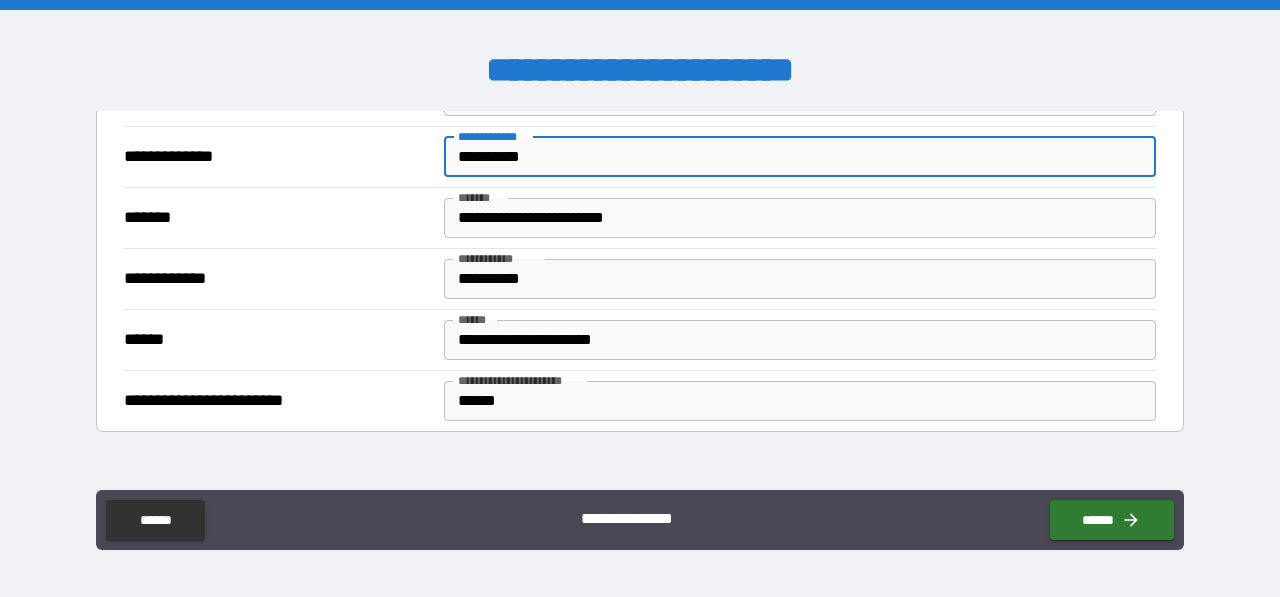 type on "**********" 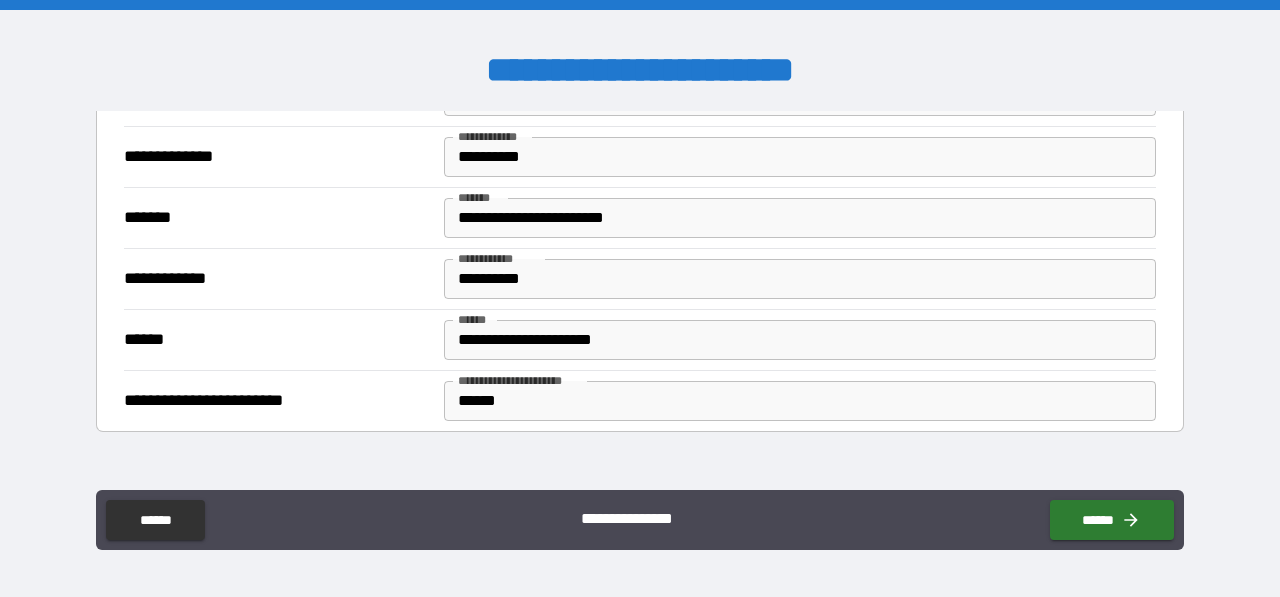 click on "**********" at bounding box center [640, 156] 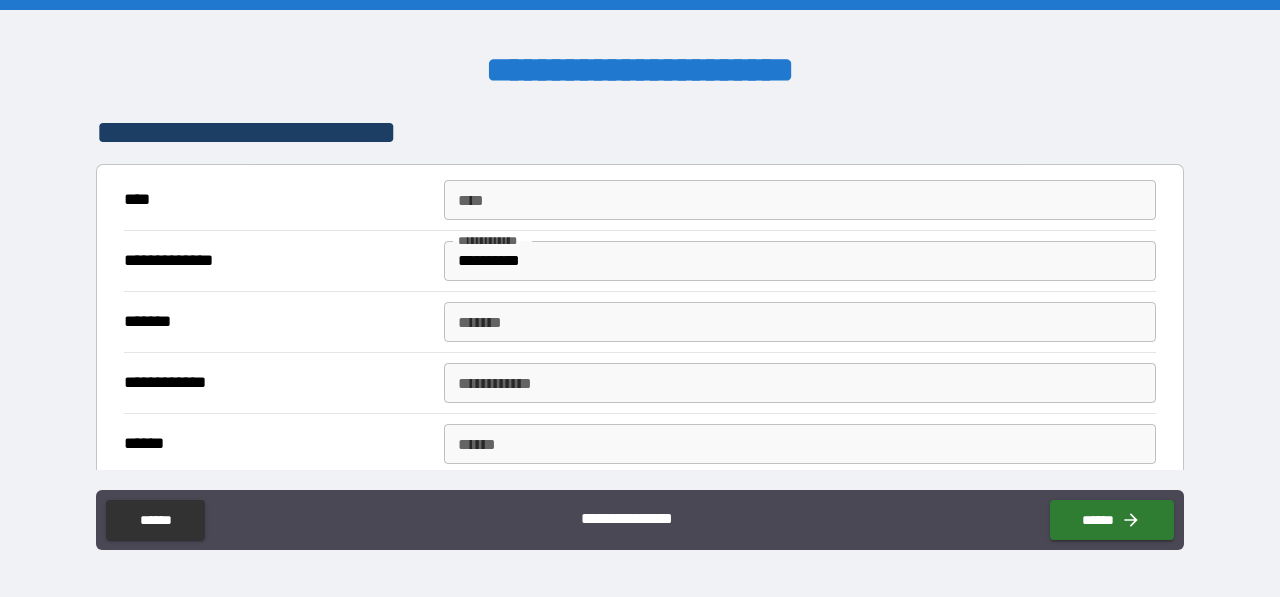 scroll, scrollTop: 840, scrollLeft: 0, axis: vertical 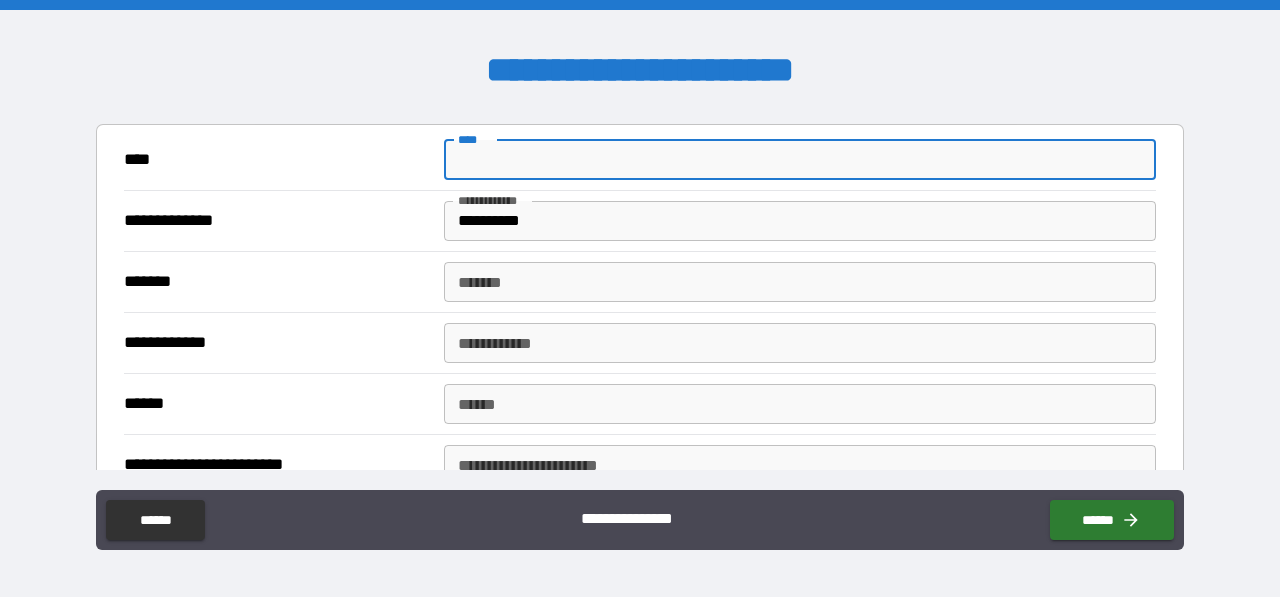 click on "****" at bounding box center (800, 160) 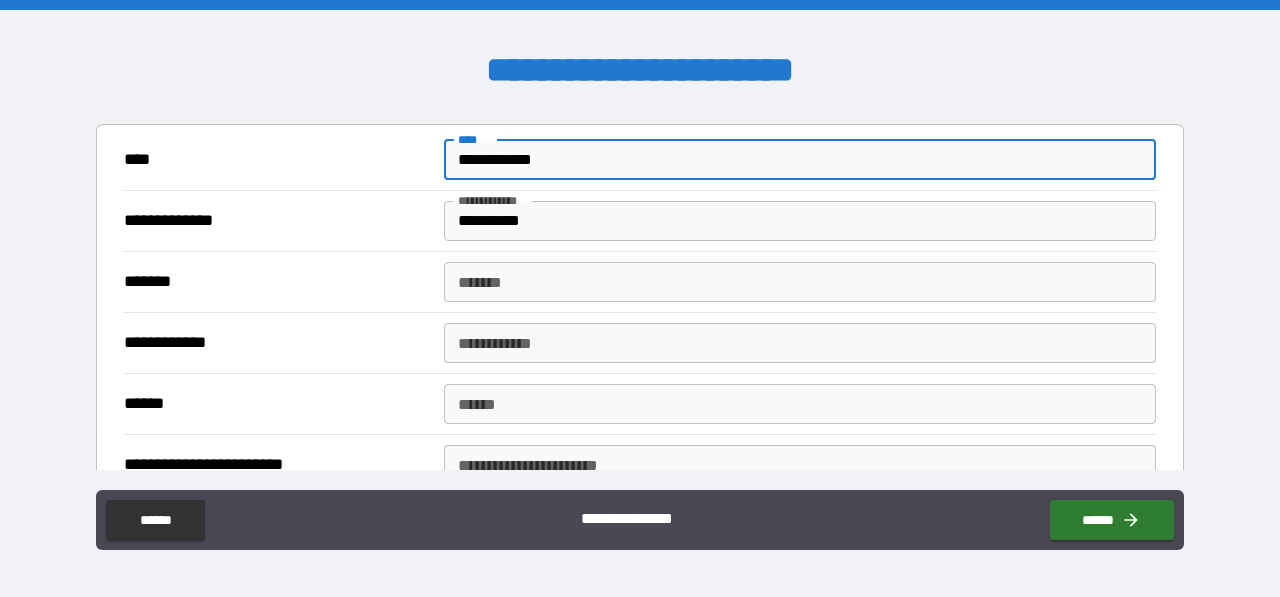 type on "**********" 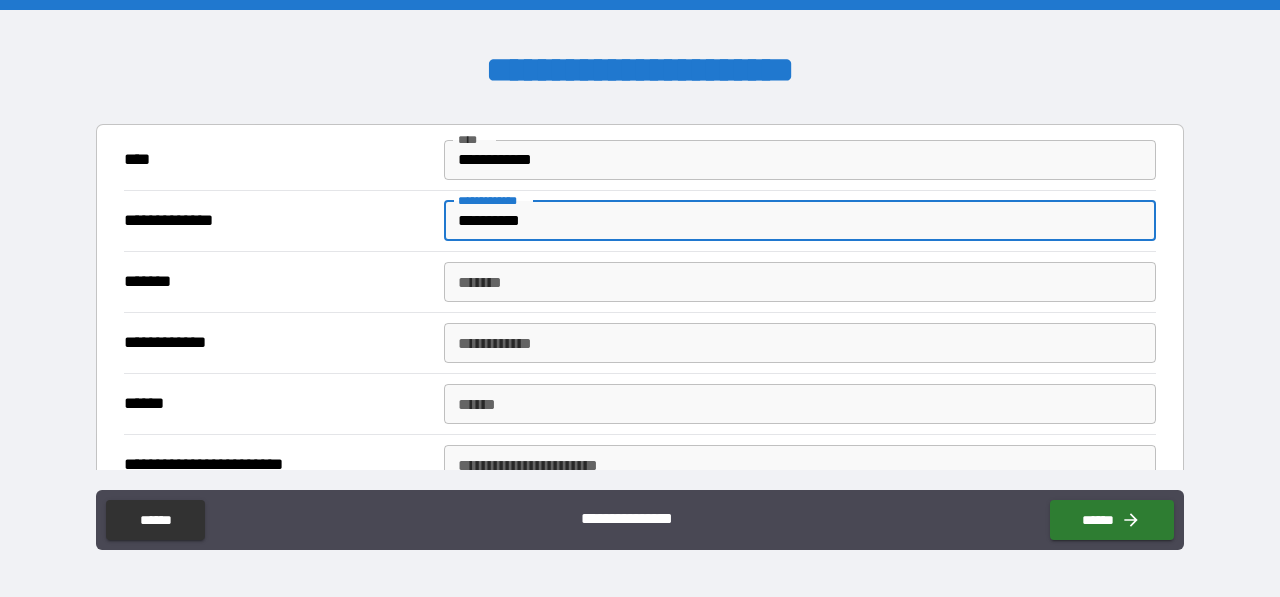 type on "**********" 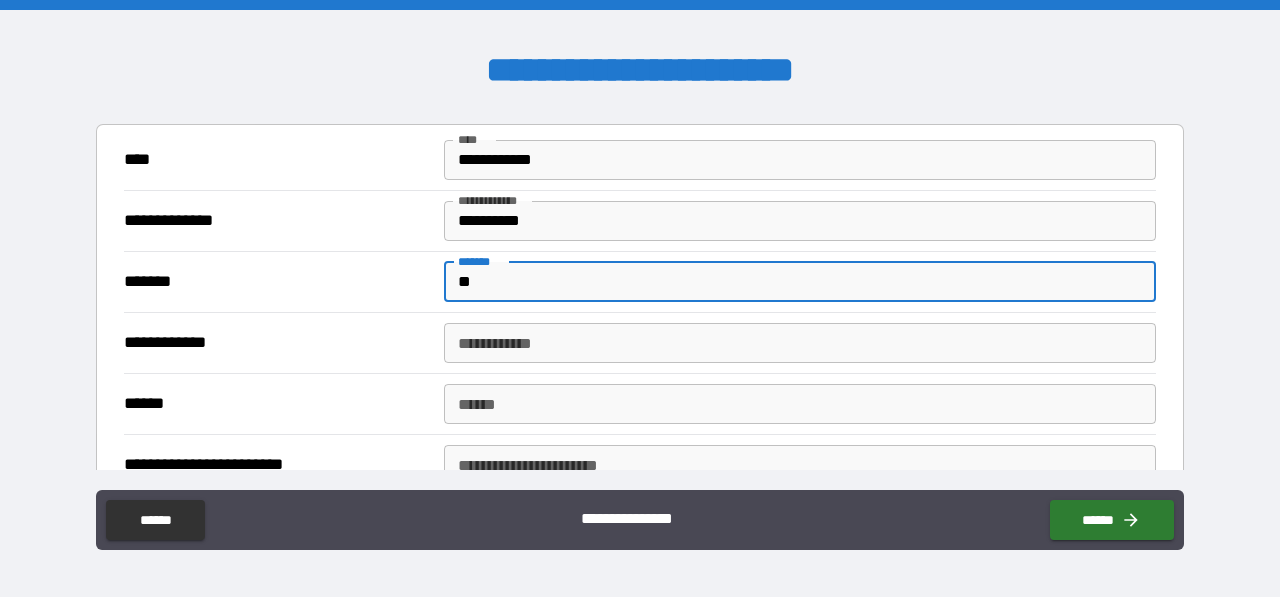 type on "**********" 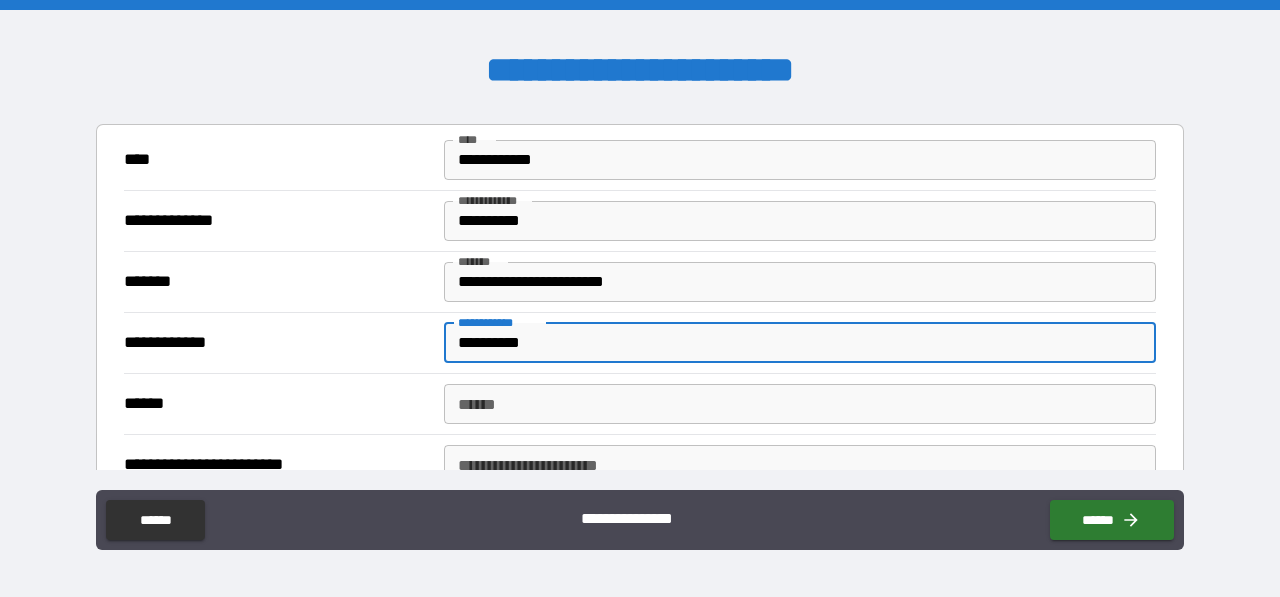 type on "**********" 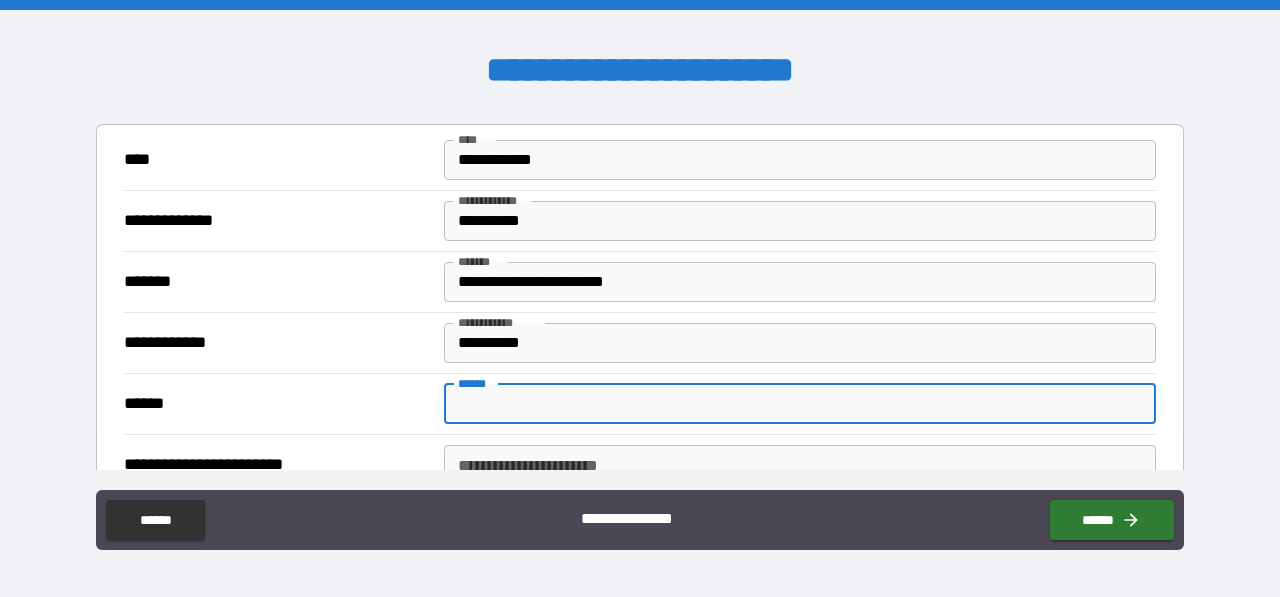 scroll, scrollTop: 848, scrollLeft: 0, axis: vertical 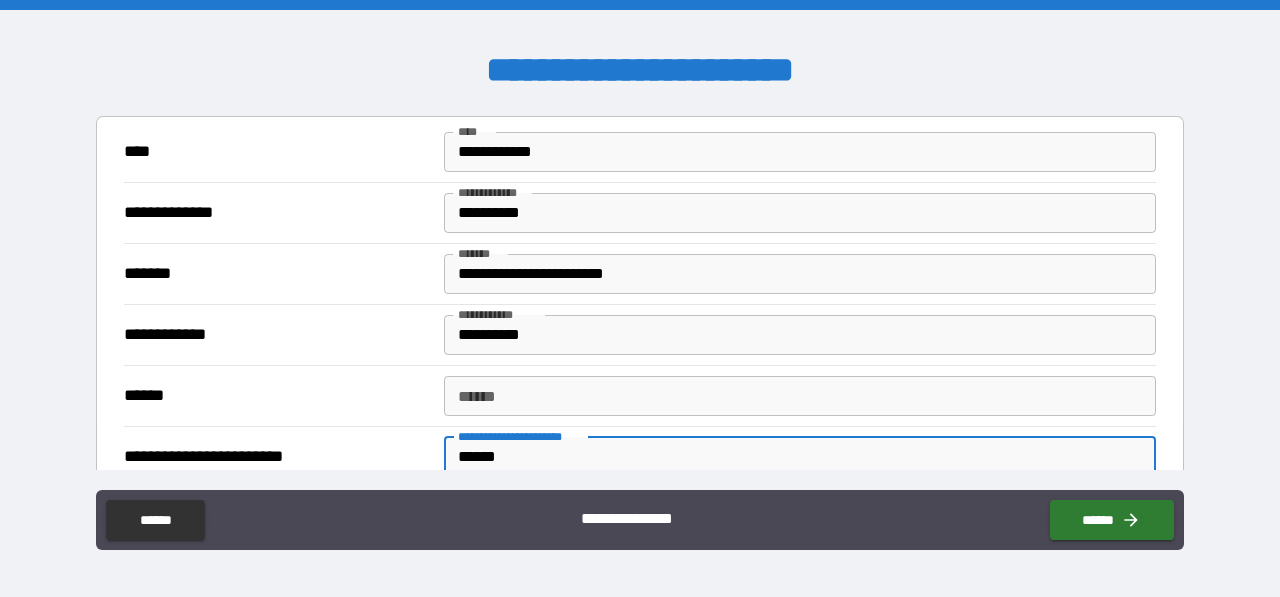 type on "******" 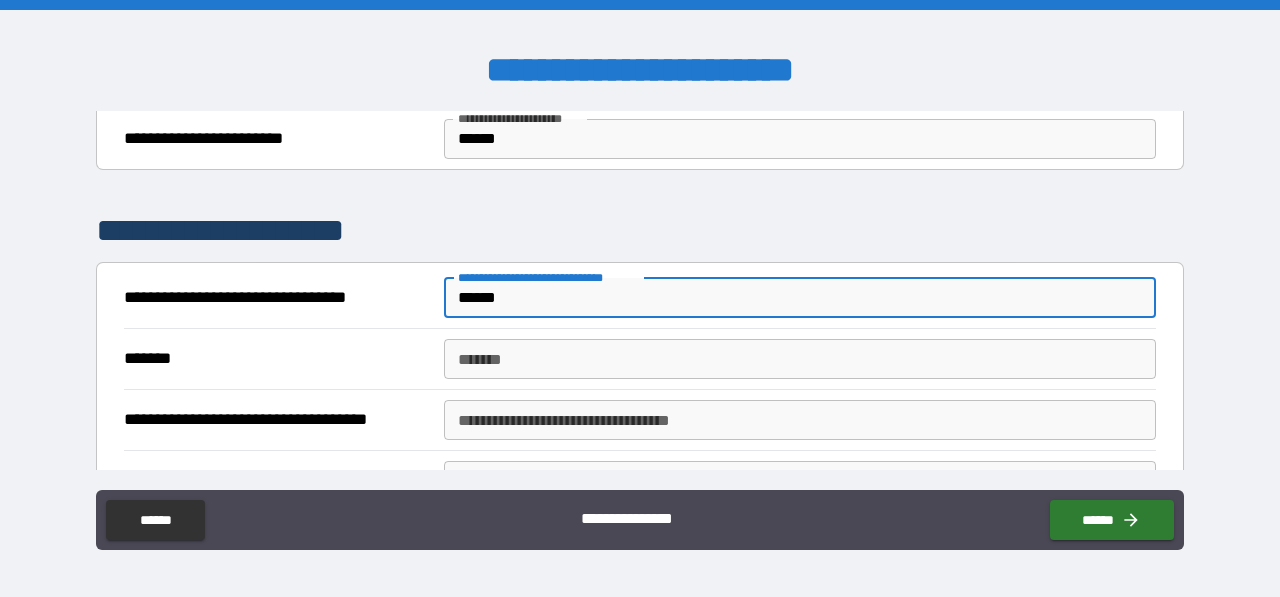type on "******" 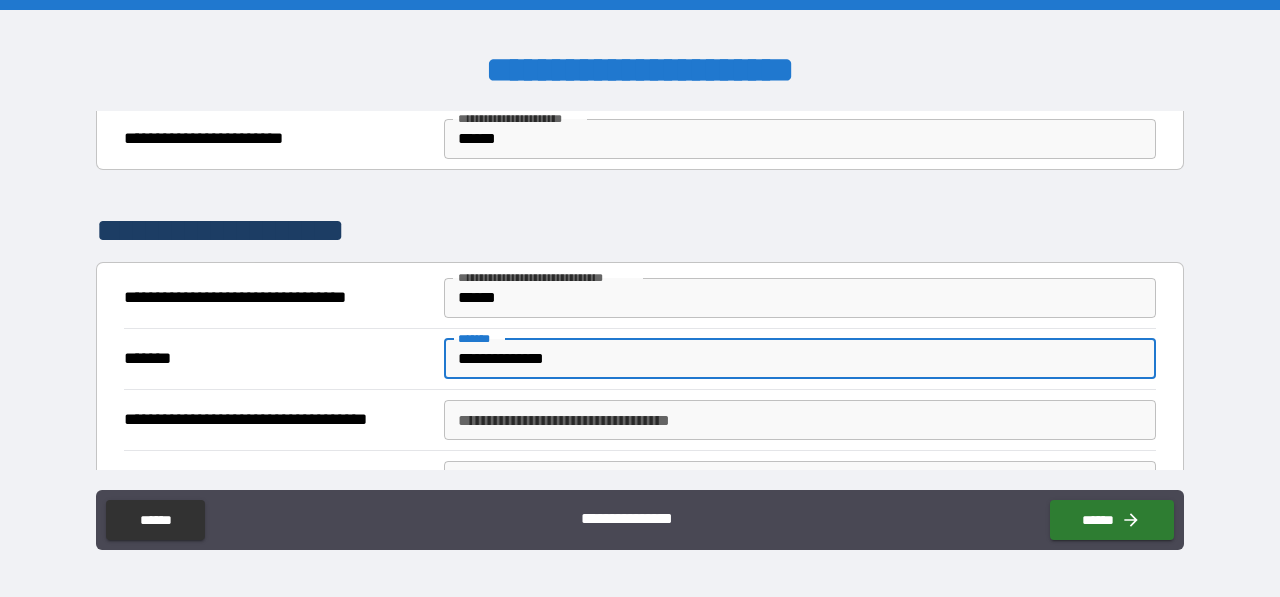 type on "**********" 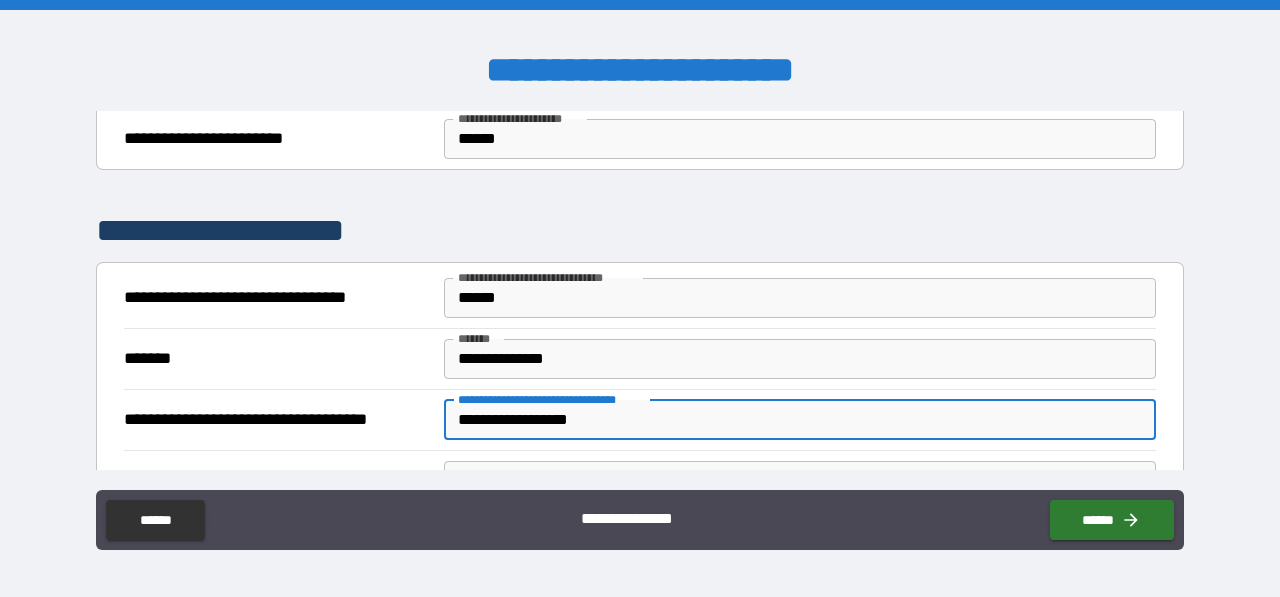 type on "**********" 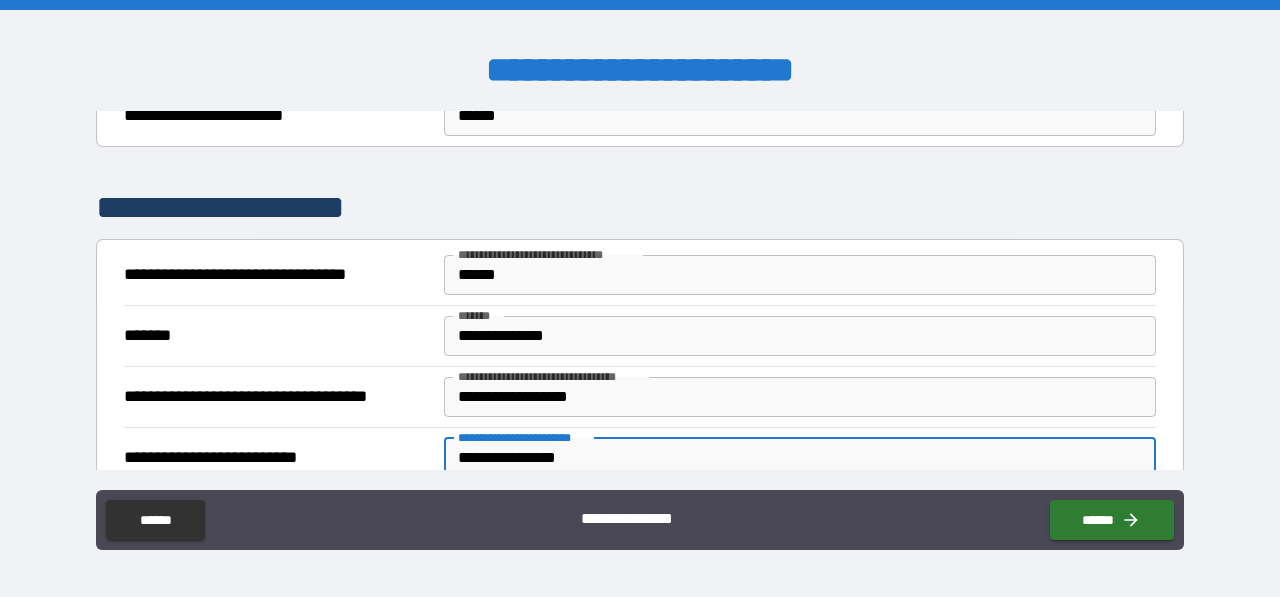 type on "**********" 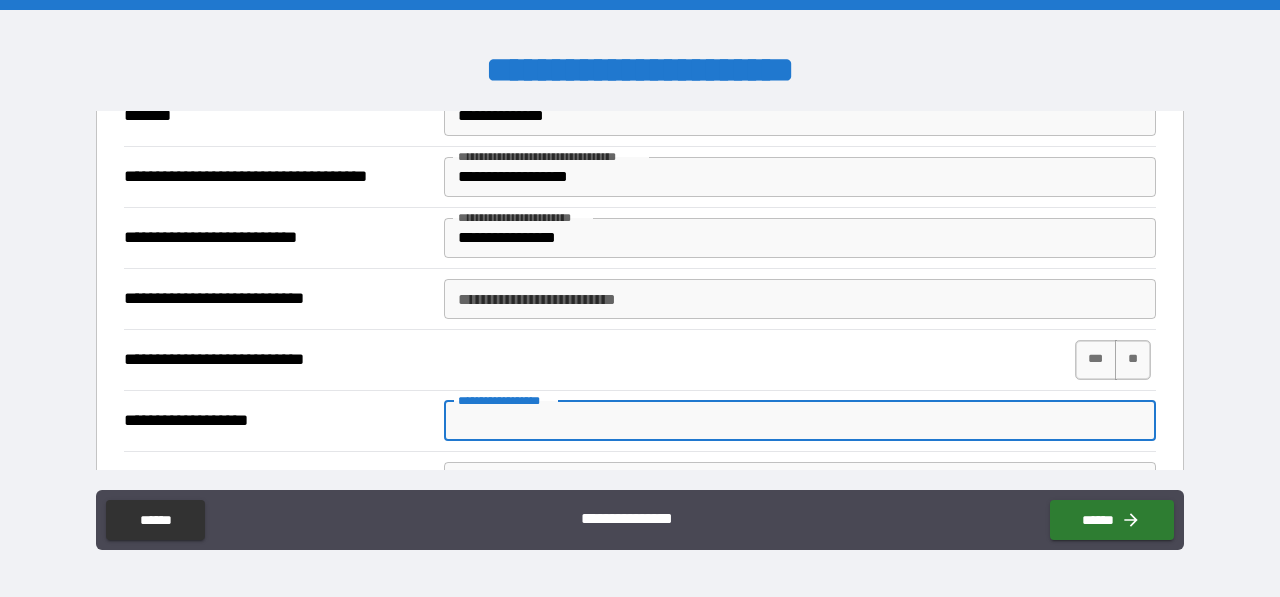 click on "**********" at bounding box center (800, 421) 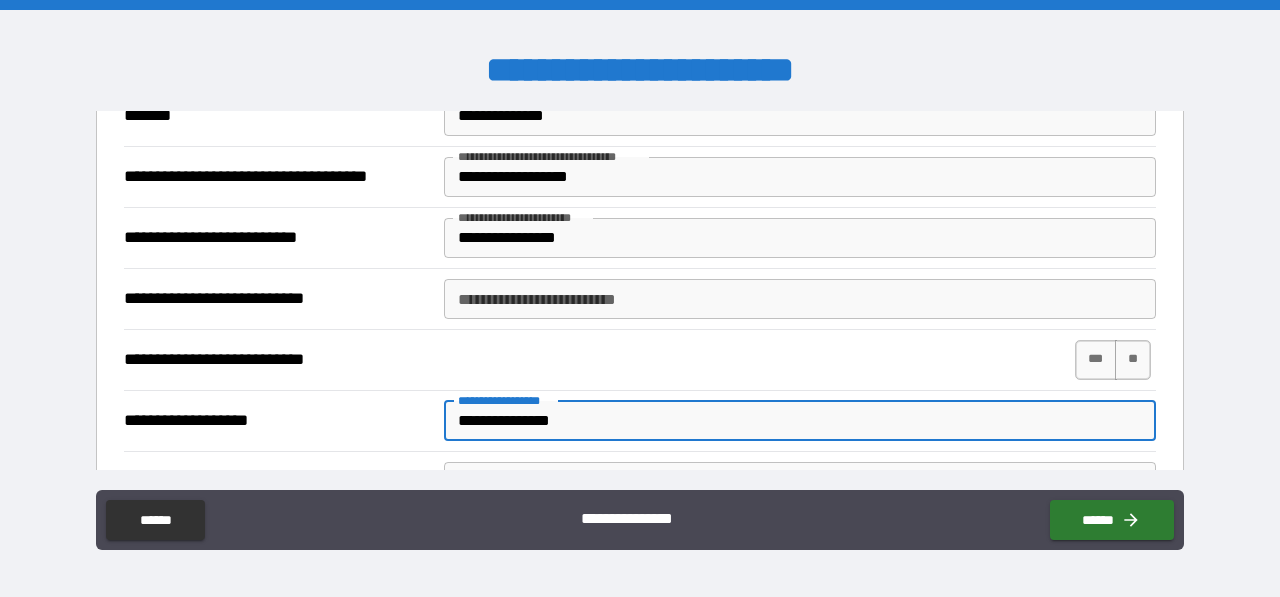 type on "**********" 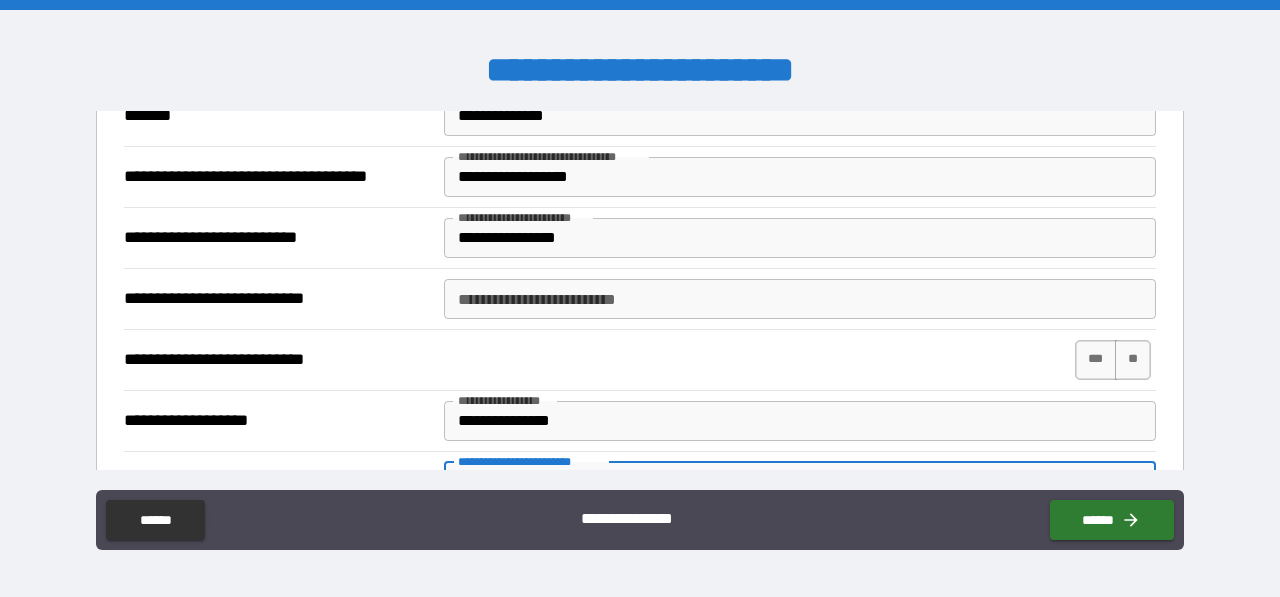 scroll, scrollTop: 1432, scrollLeft: 0, axis: vertical 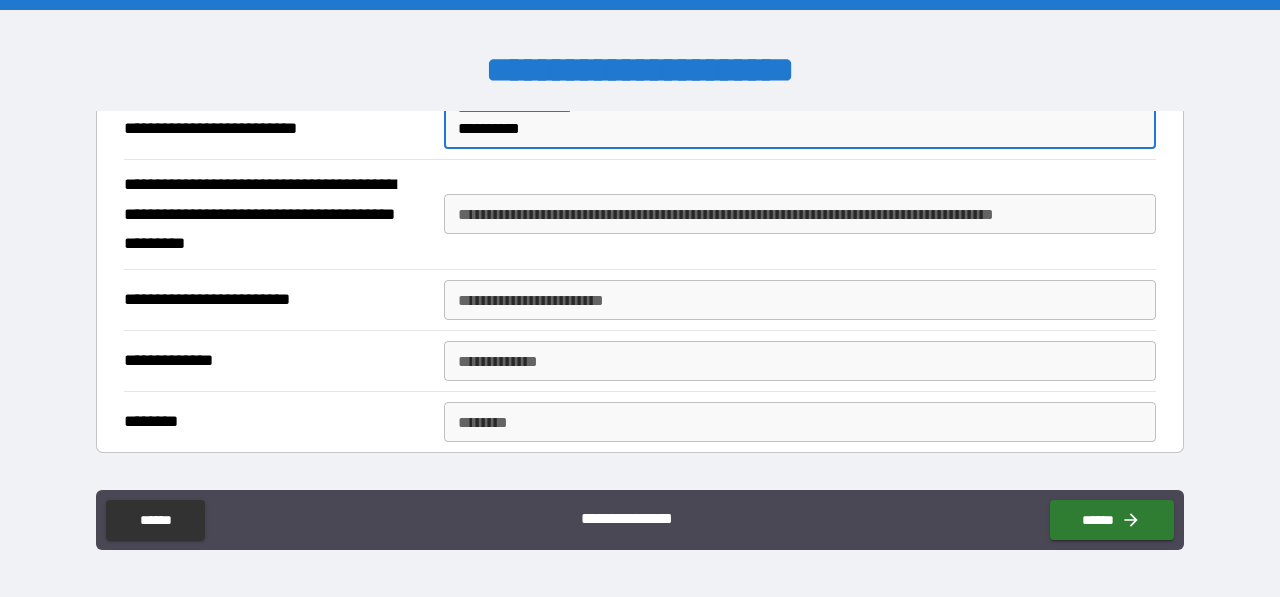 type on "**********" 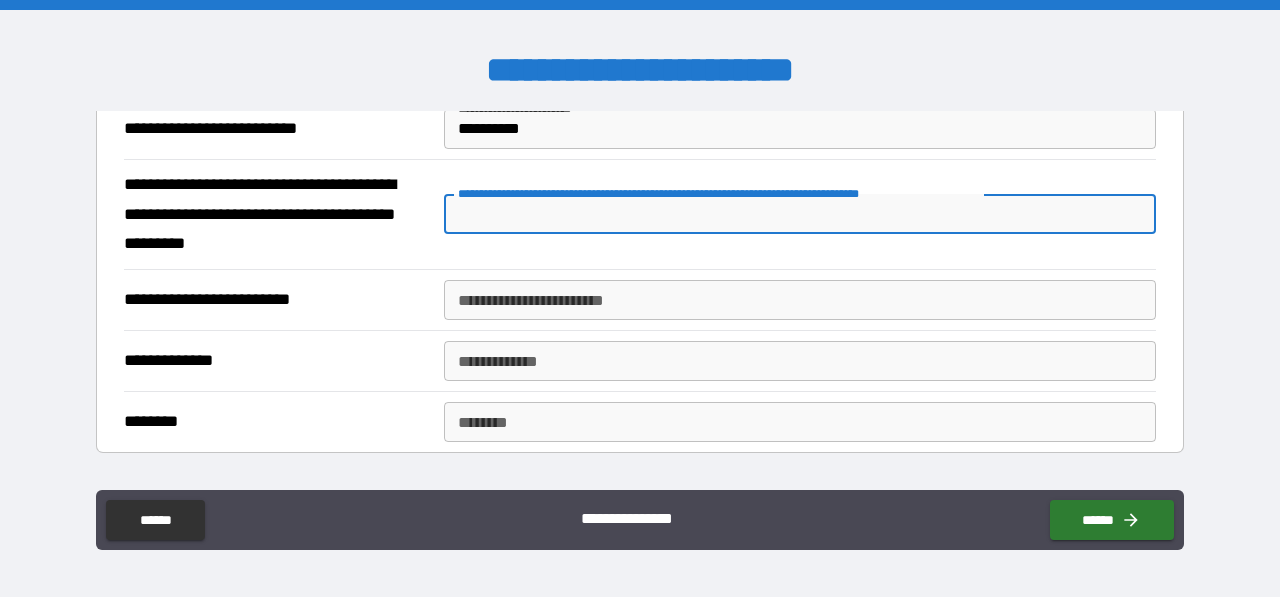 click on "**********" at bounding box center (800, 214) 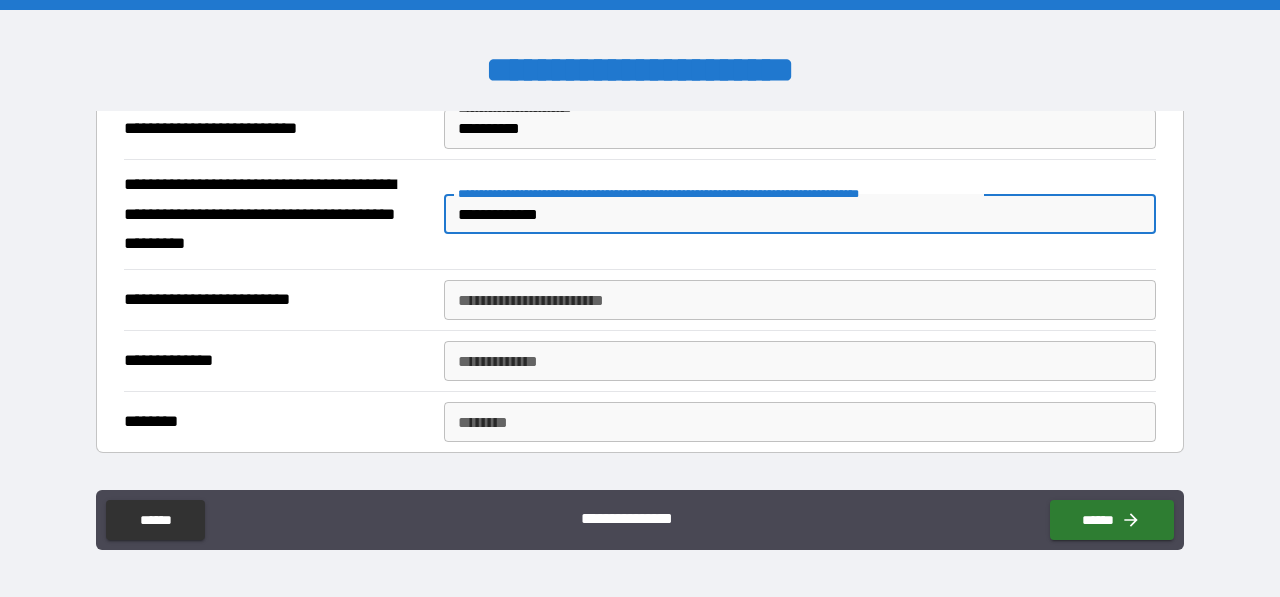 type on "**********" 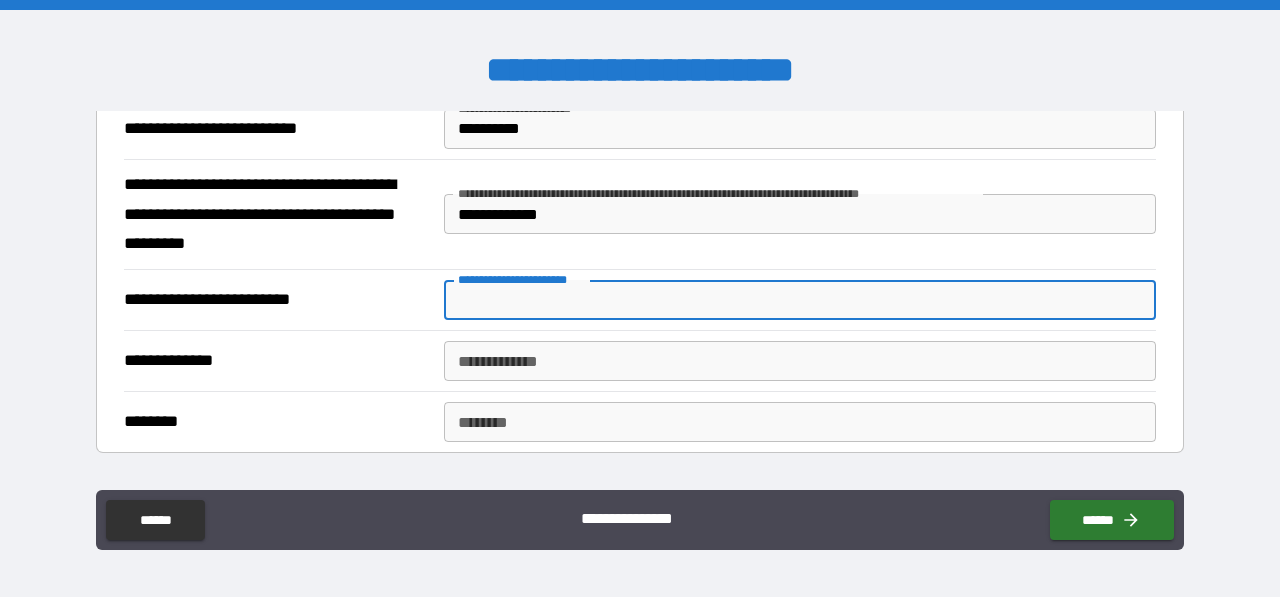 click on "**********" at bounding box center [800, 300] 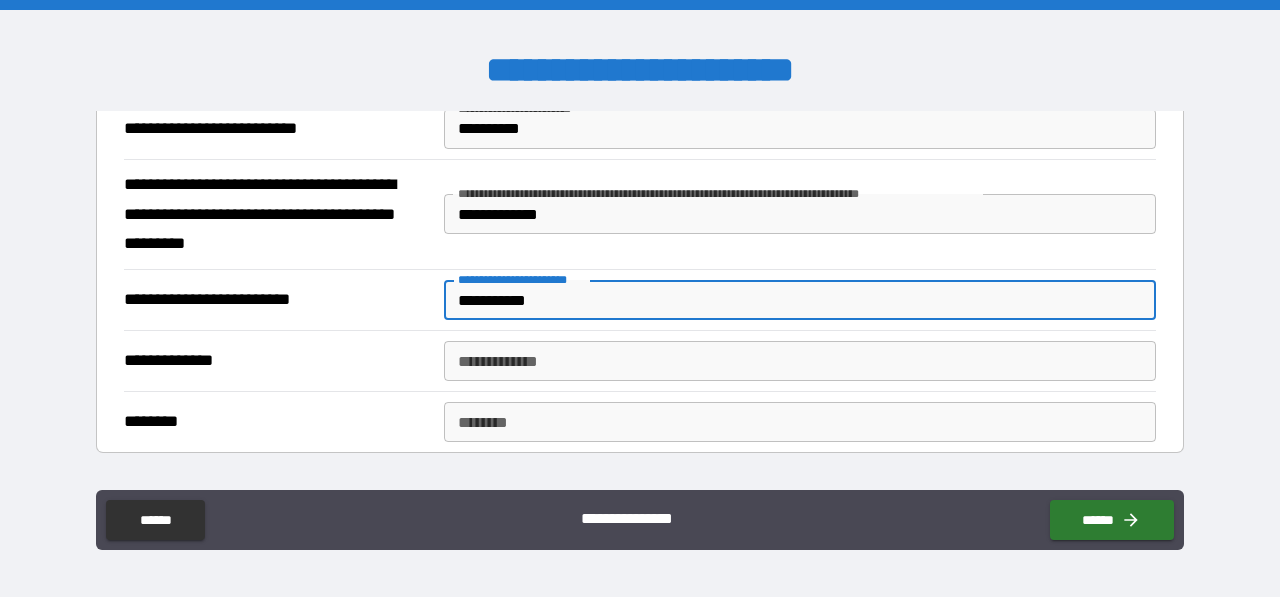 type on "**********" 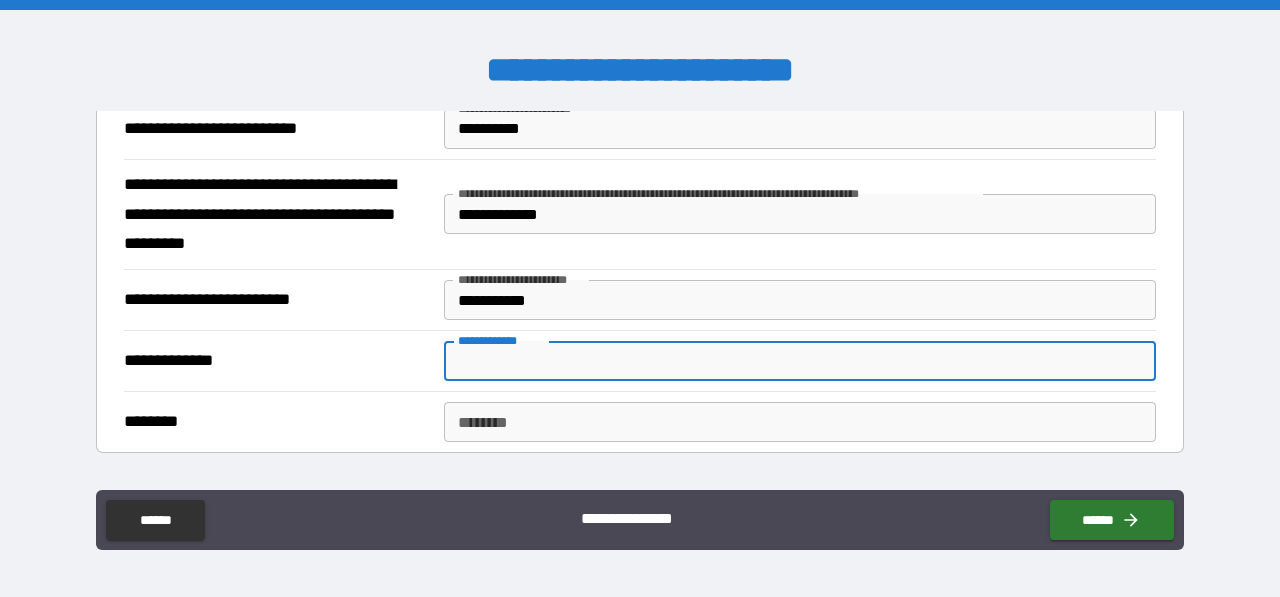 click on "**********" at bounding box center [800, 361] 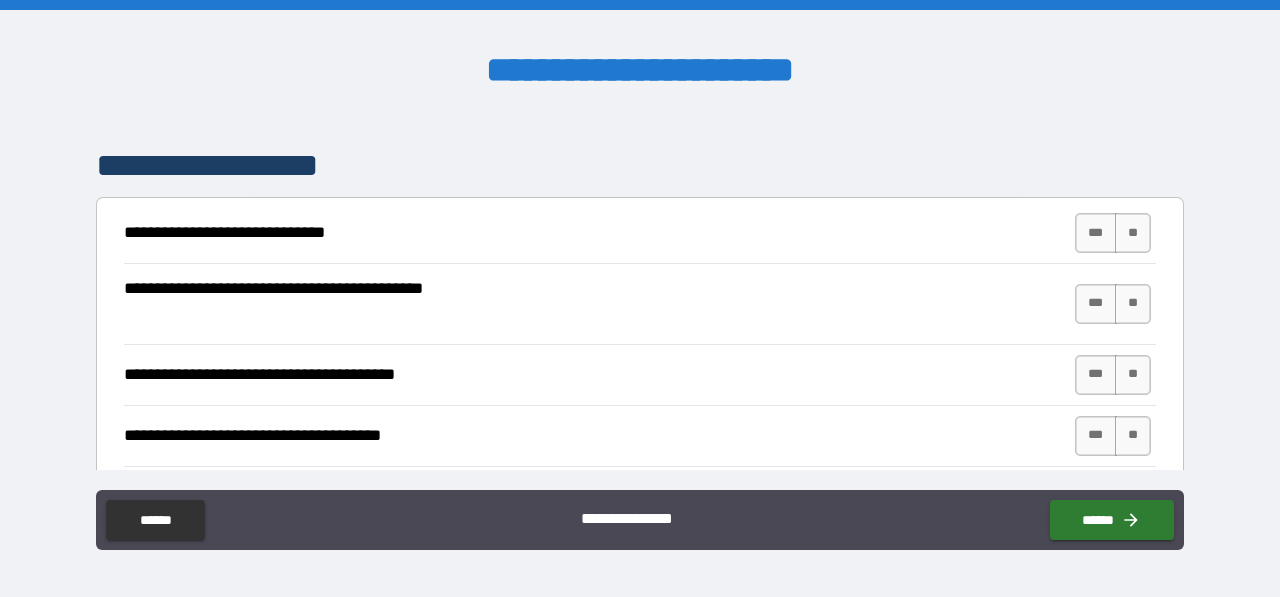 scroll, scrollTop: 2122, scrollLeft: 0, axis: vertical 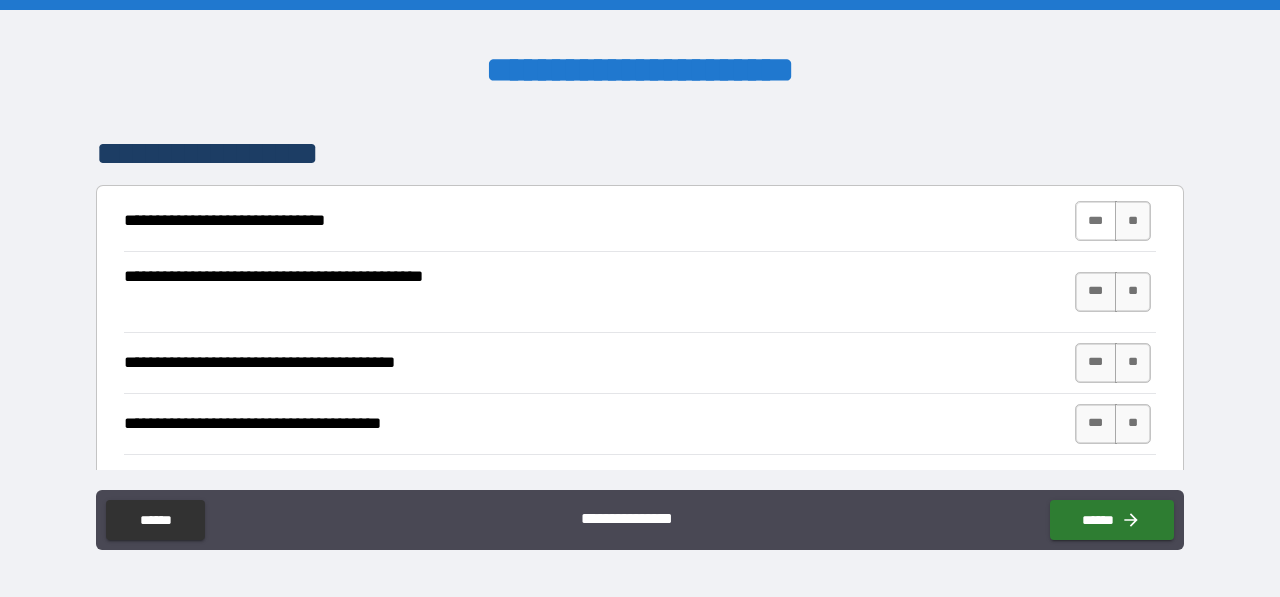 type on "**********" 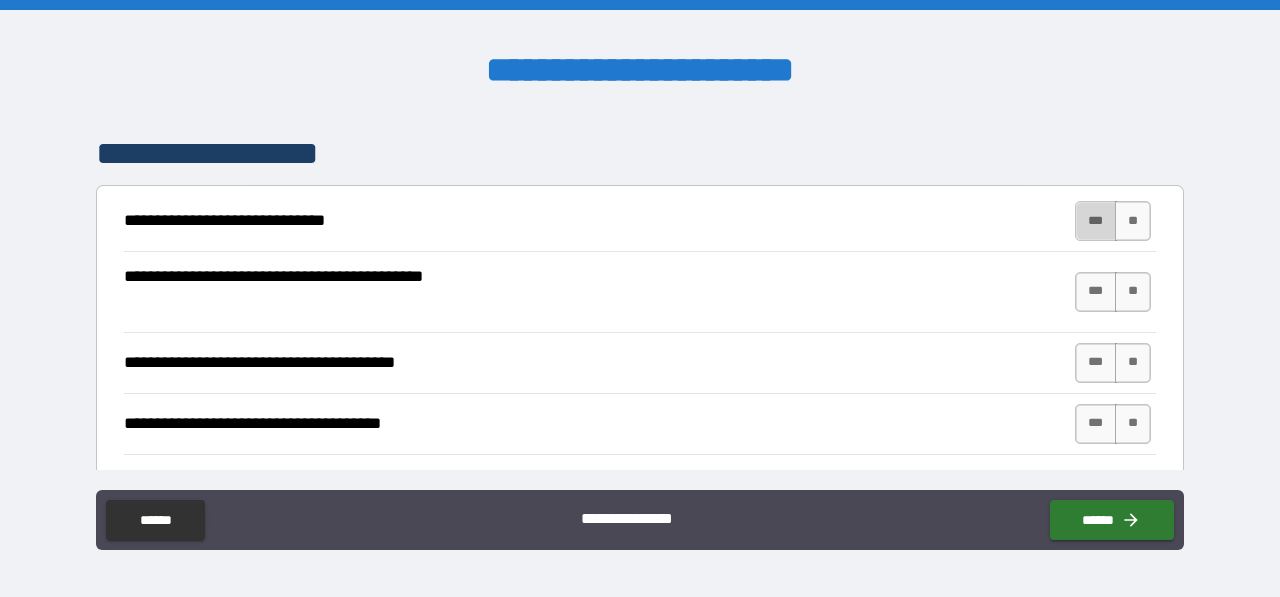 click on "***" at bounding box center (1096, 221) 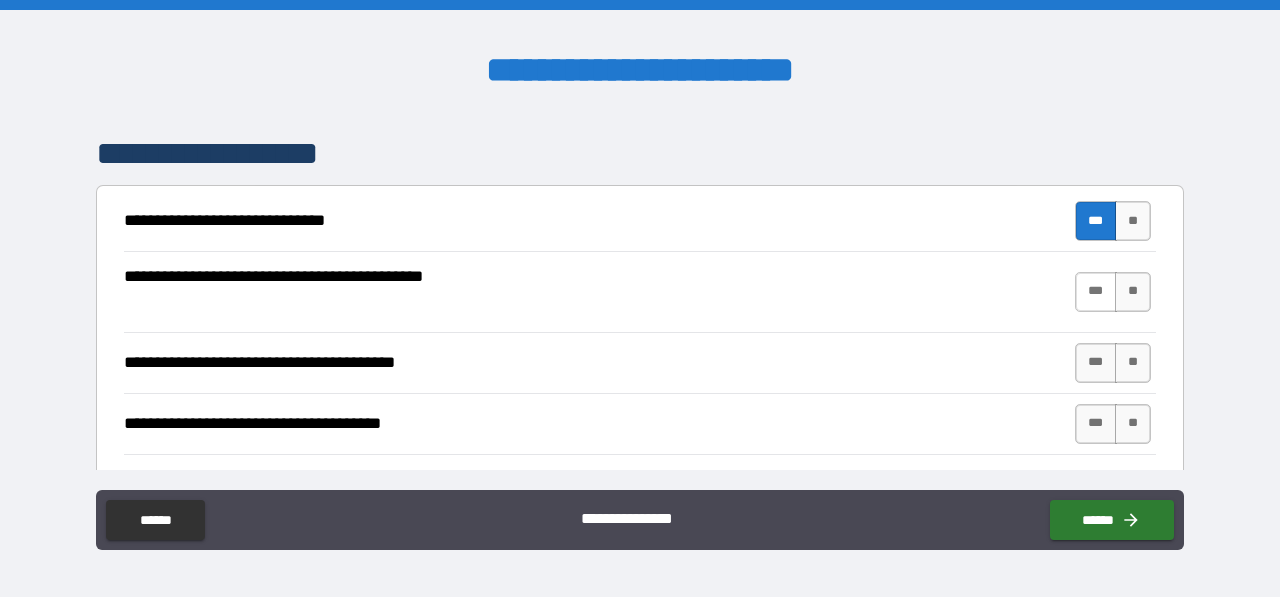 click on "***" at bounding box center [1096, 292] 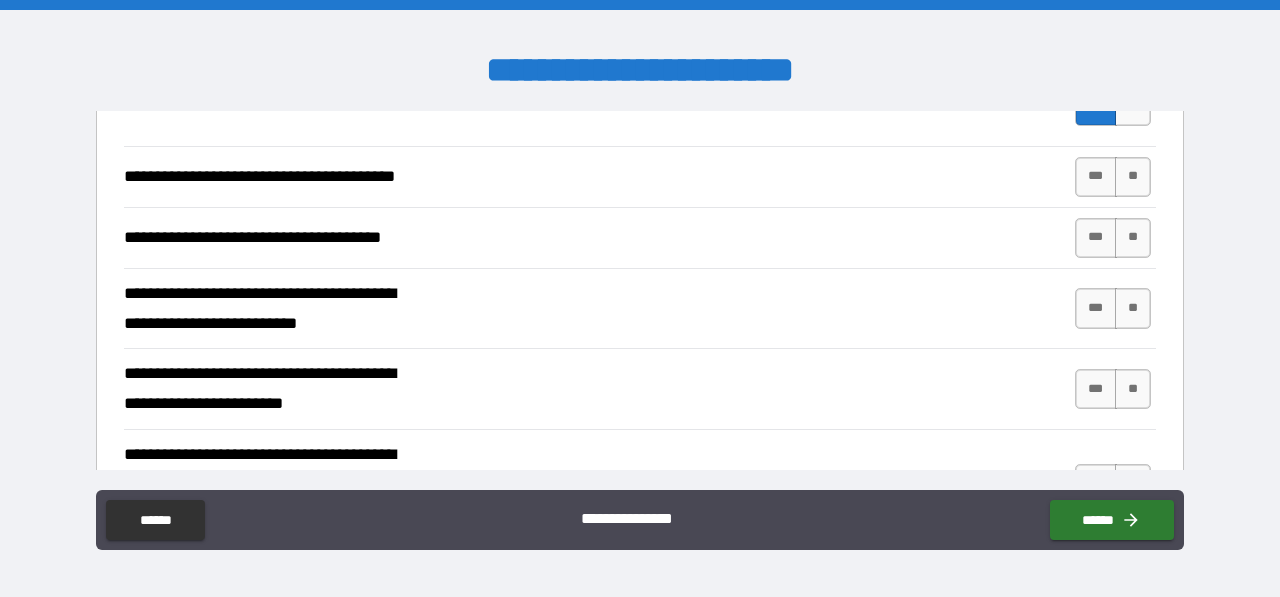 scroll, scrollTop: 2246, scrollLeft: 0, axis: vertical 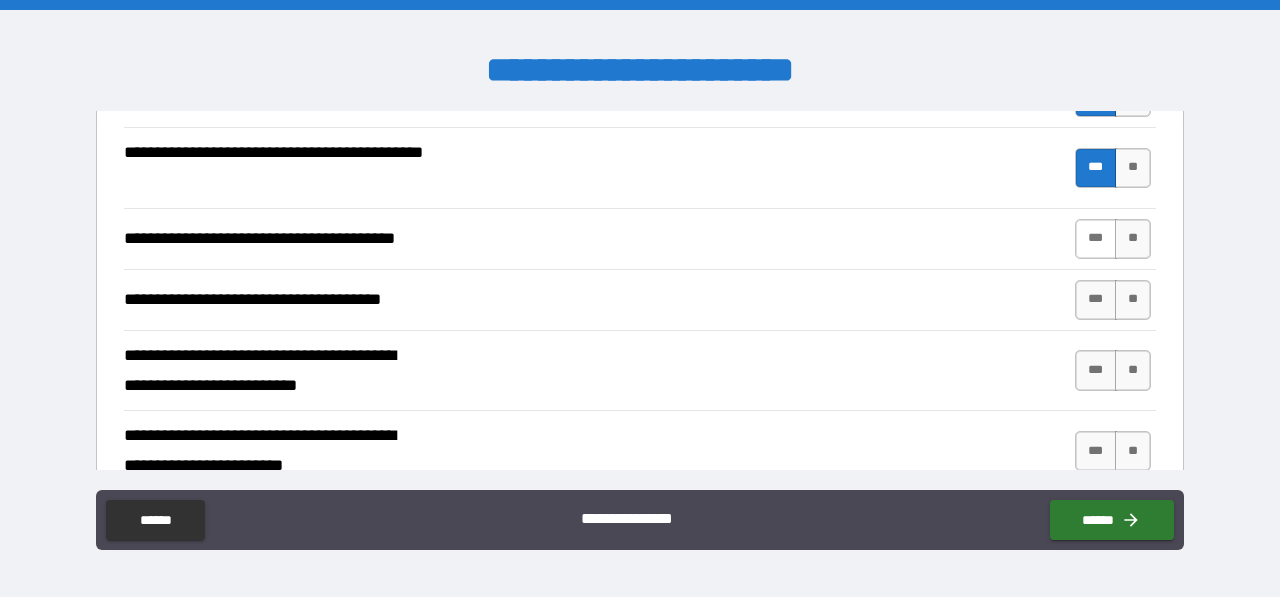 click on "***" at bounding box center [1096, 239] 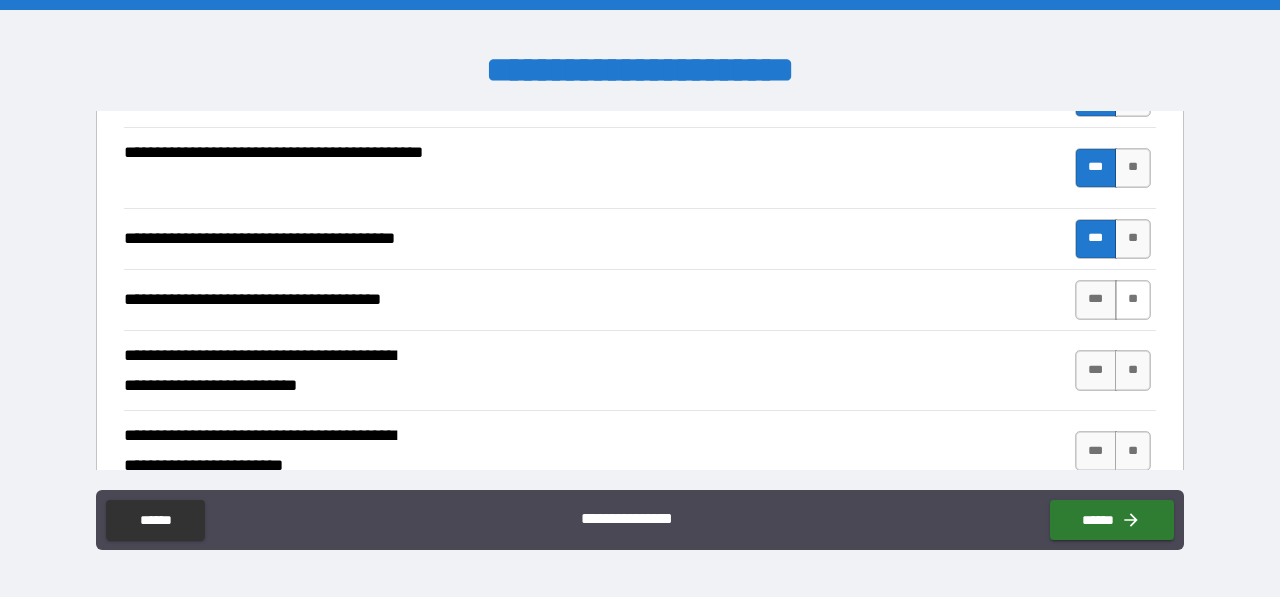 click on "**" at bounding box center [1133, 300] 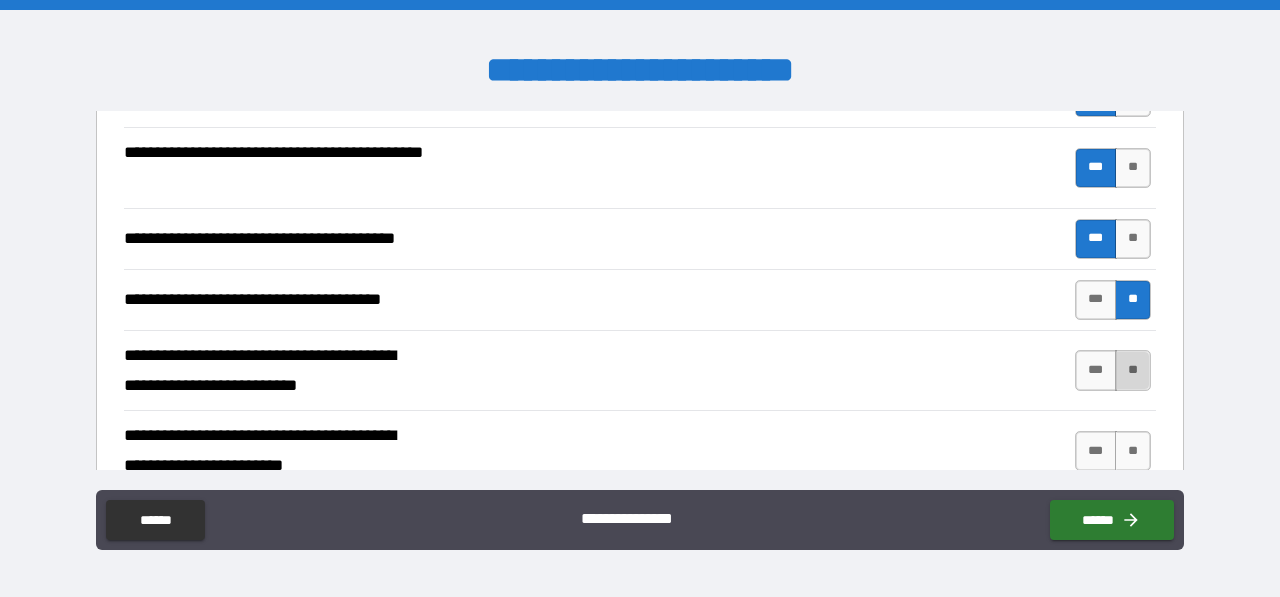 click on "**" at bounding box center (1133, 370) 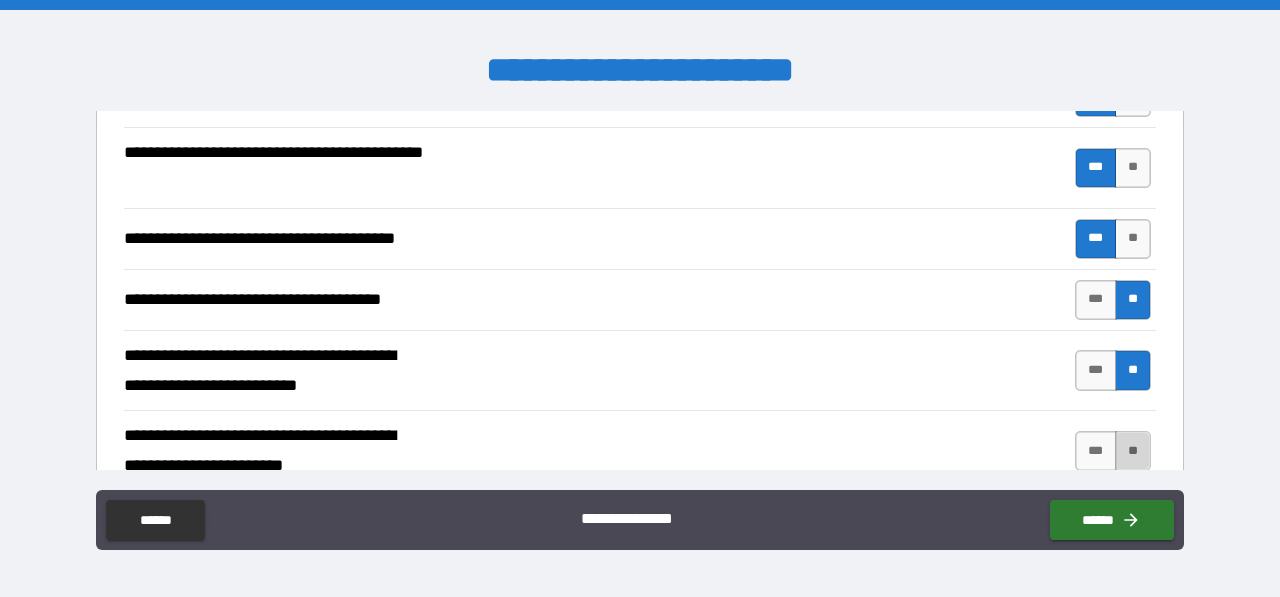 click on "**" at bounding box center (1133, 451) 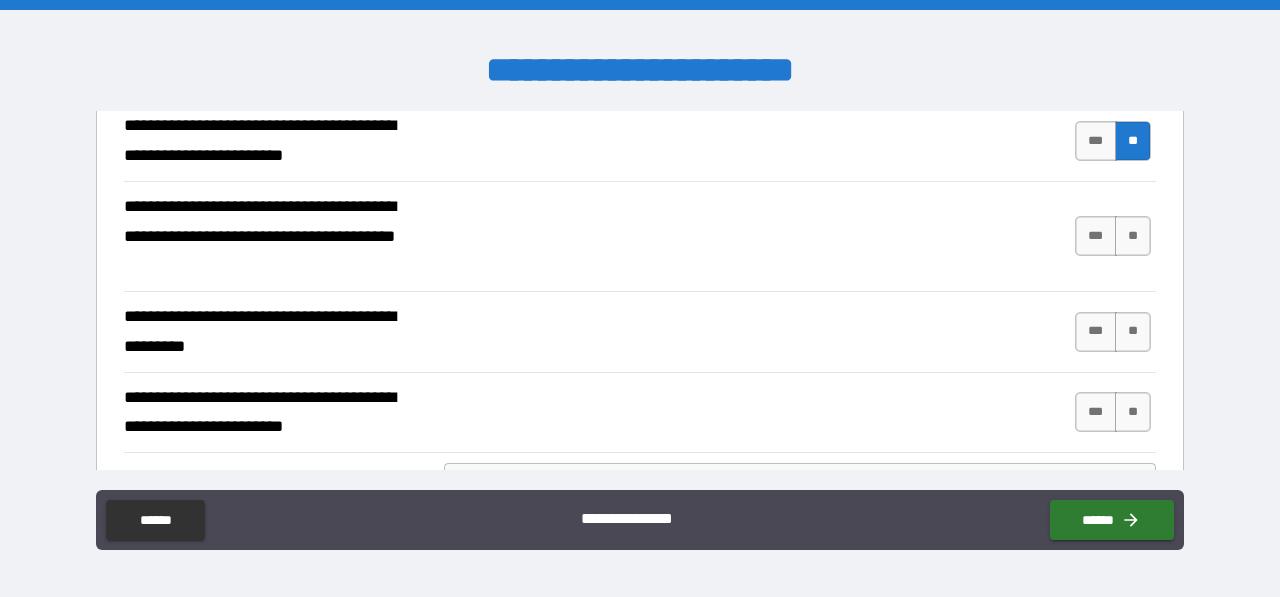 scroll, scrollTop: 2581, scrollLeft: 0, axis: vertical 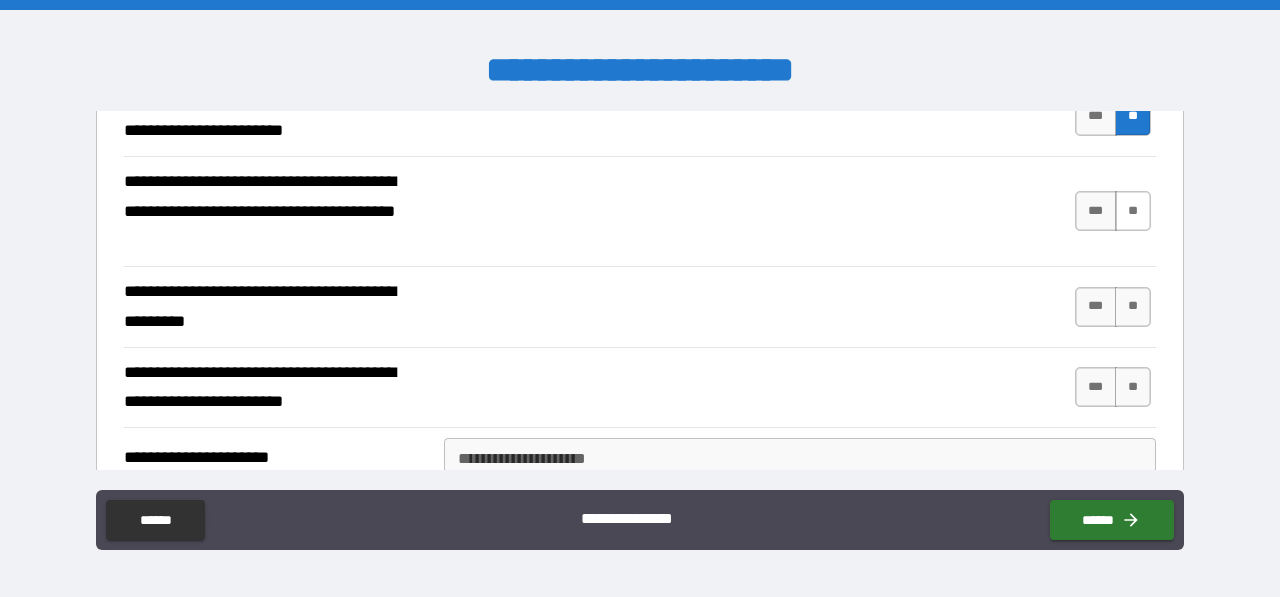 click on "**" at bounding box center [1133, 211] 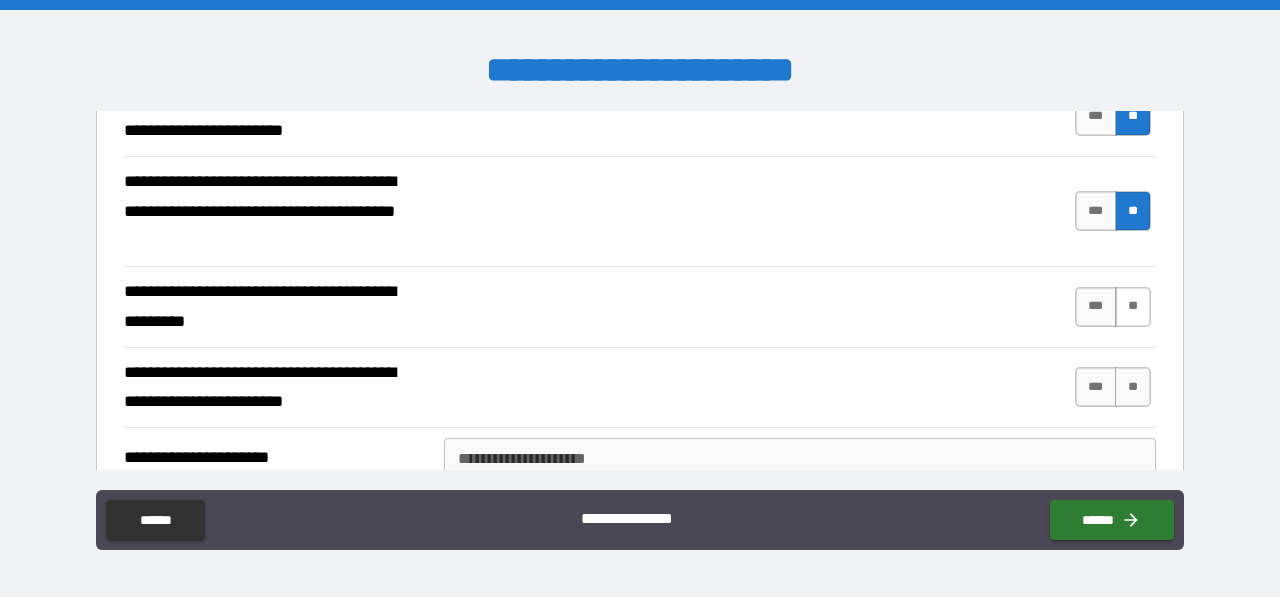 click on "**" at bounding box center [1133, 307] 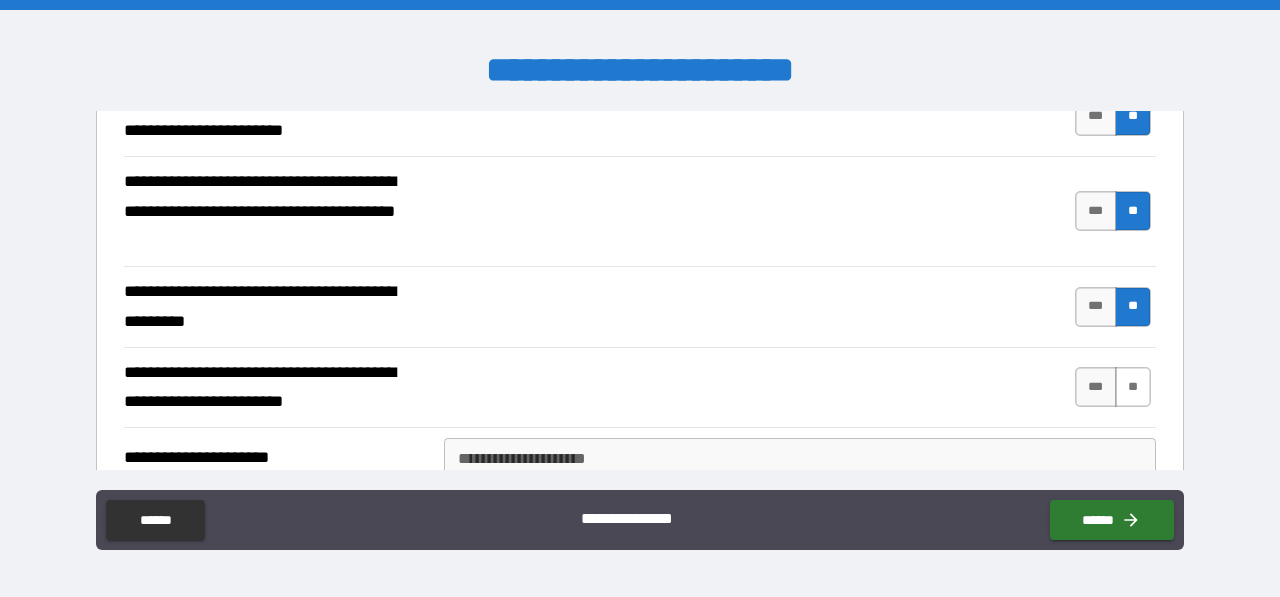 click on "**" at bounding box center (1133, 387) 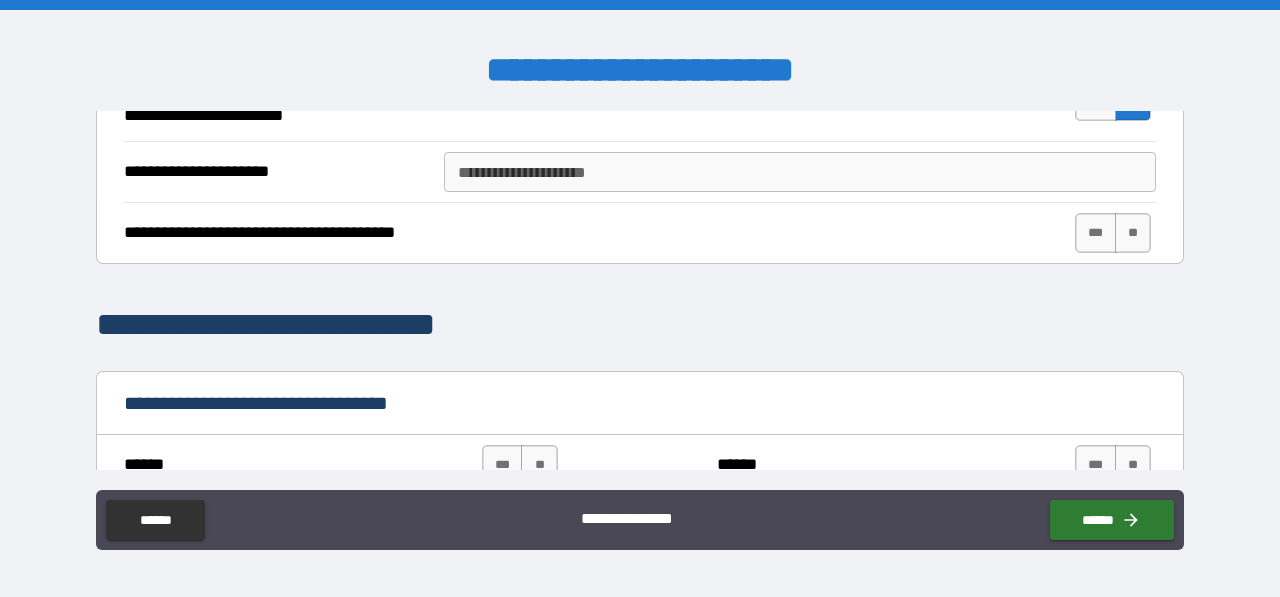 scroll, scrollTop: 2879, scrollLeft: 0, axis: vertical 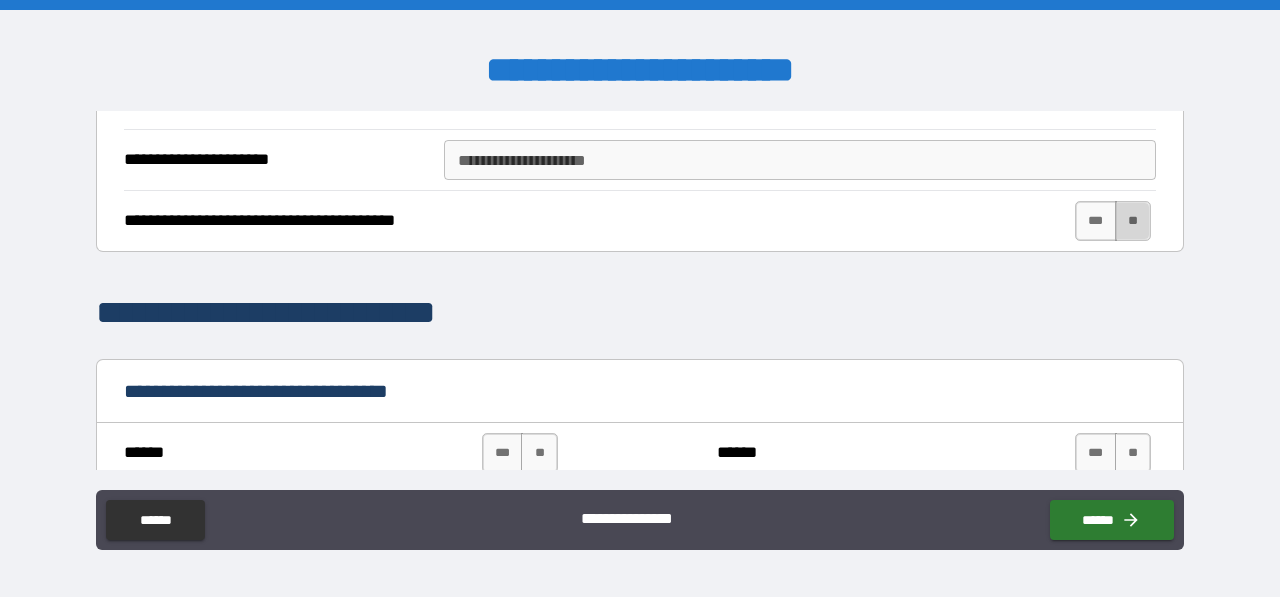 click on "**" at bounding box center [1133, 221] 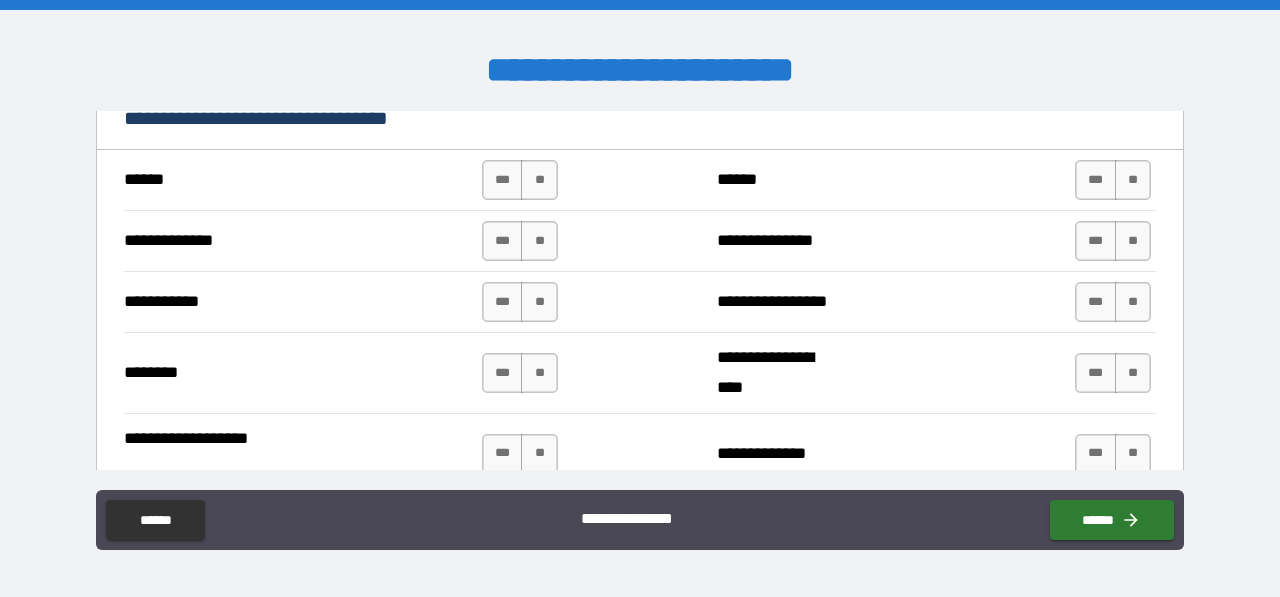 scroll, scrollTop: 3164, scrollLeft: 0, axis: vertical 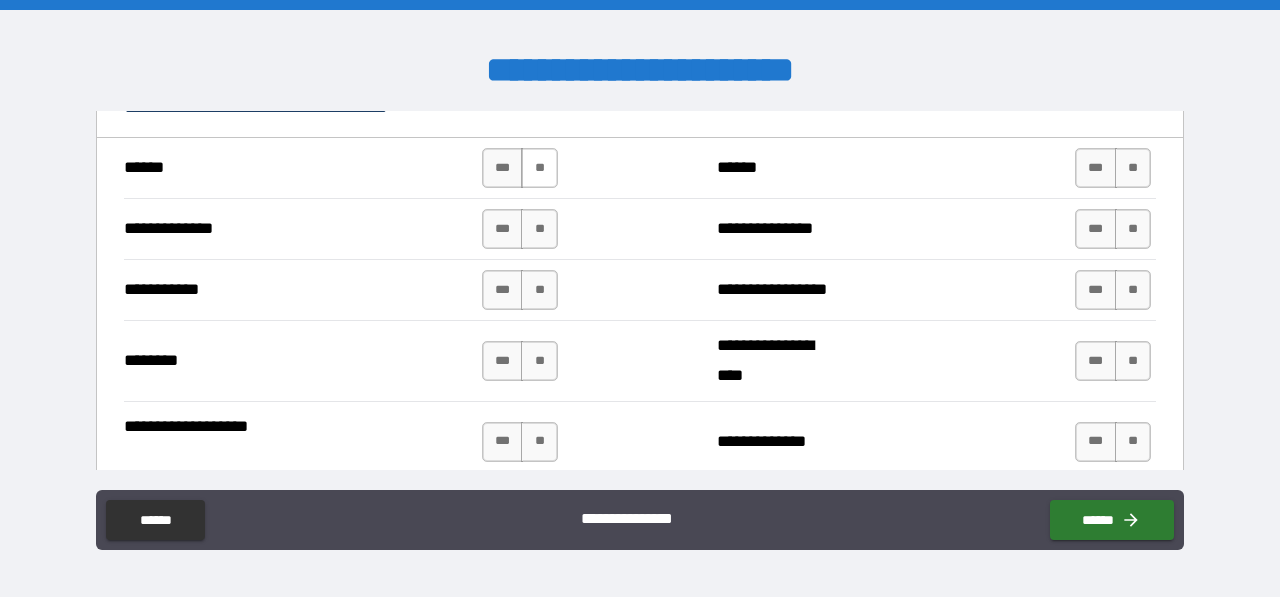 click on "**" at bounding box center (539, 168) 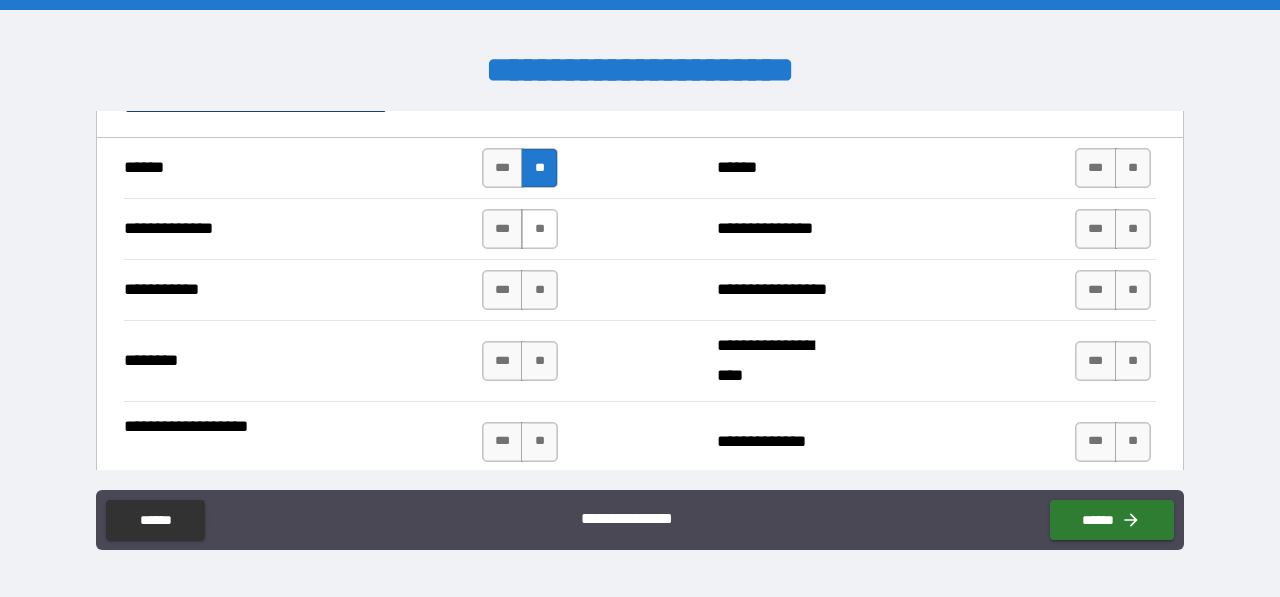 click on "**" at bounding box center [539, 229] 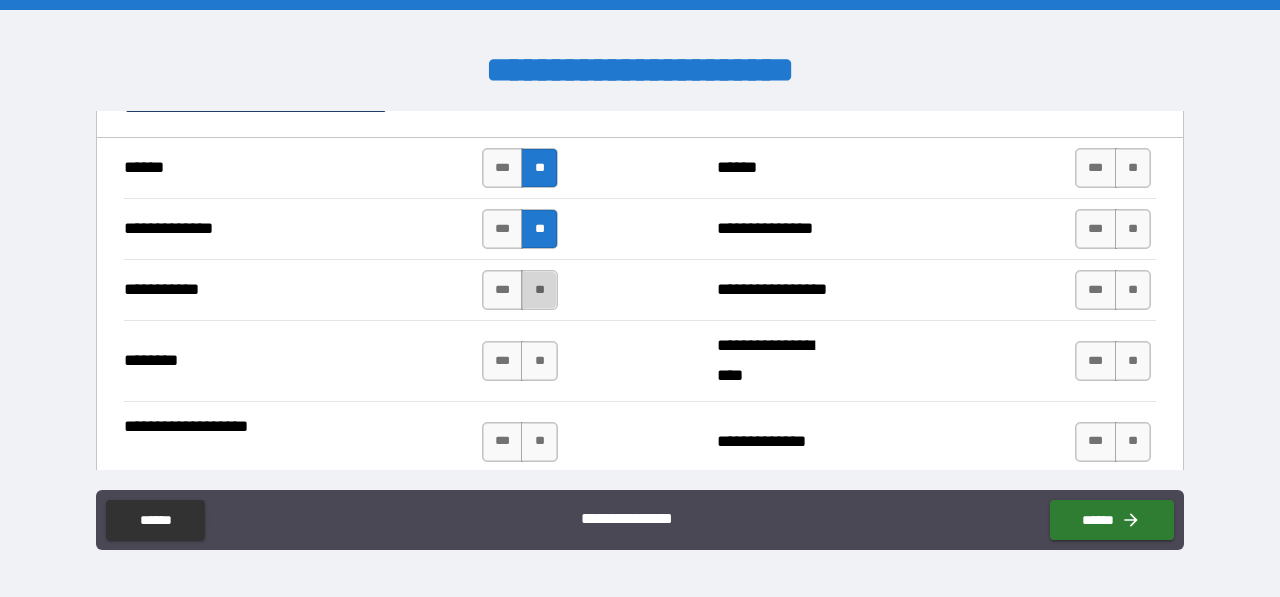 click on "**" at bounding box center [539, 290] 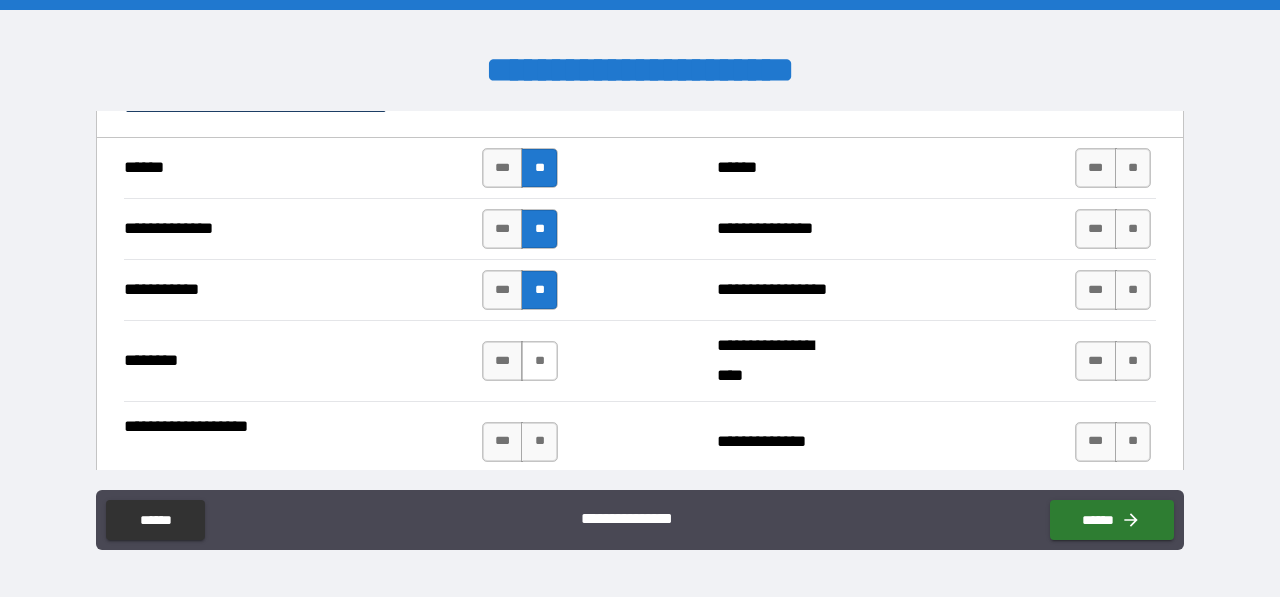 click on "**" at bounding box center [539, 361] 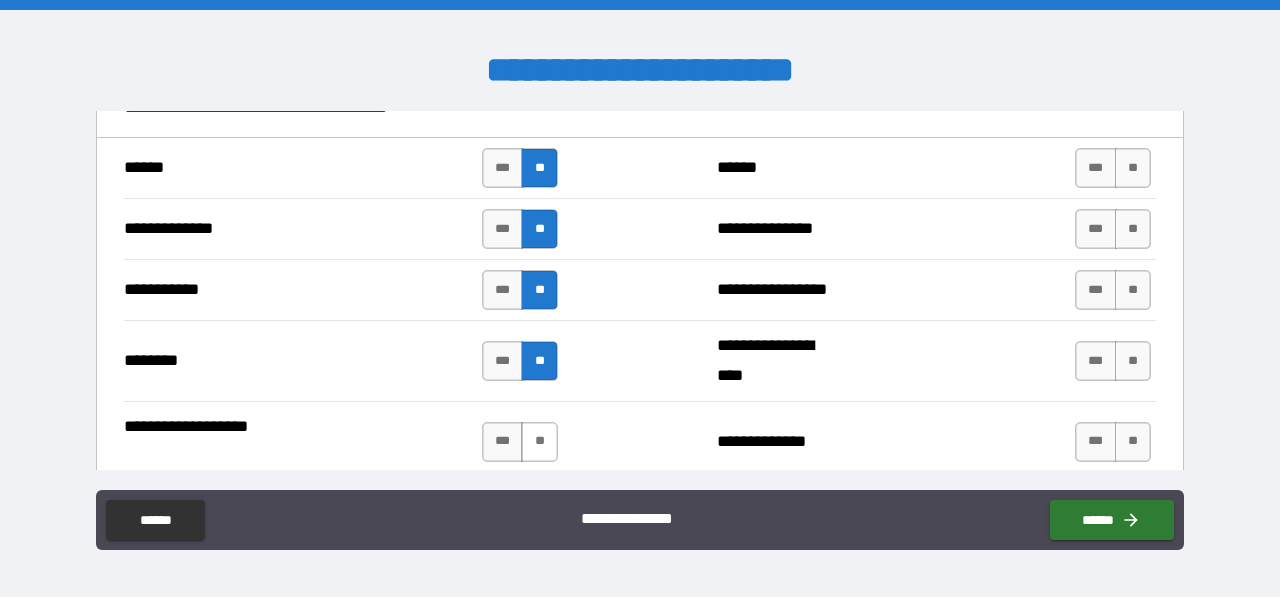 click on "**" at bounding box center [539, 442] 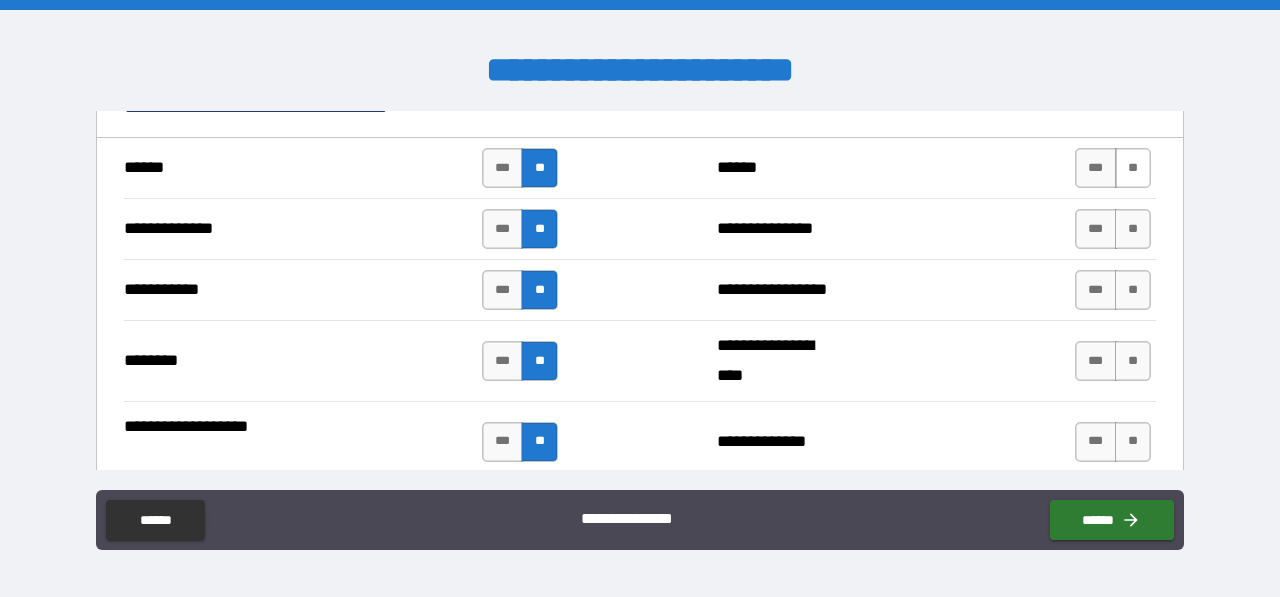 click on "**" at bounding box center (1133, 168) 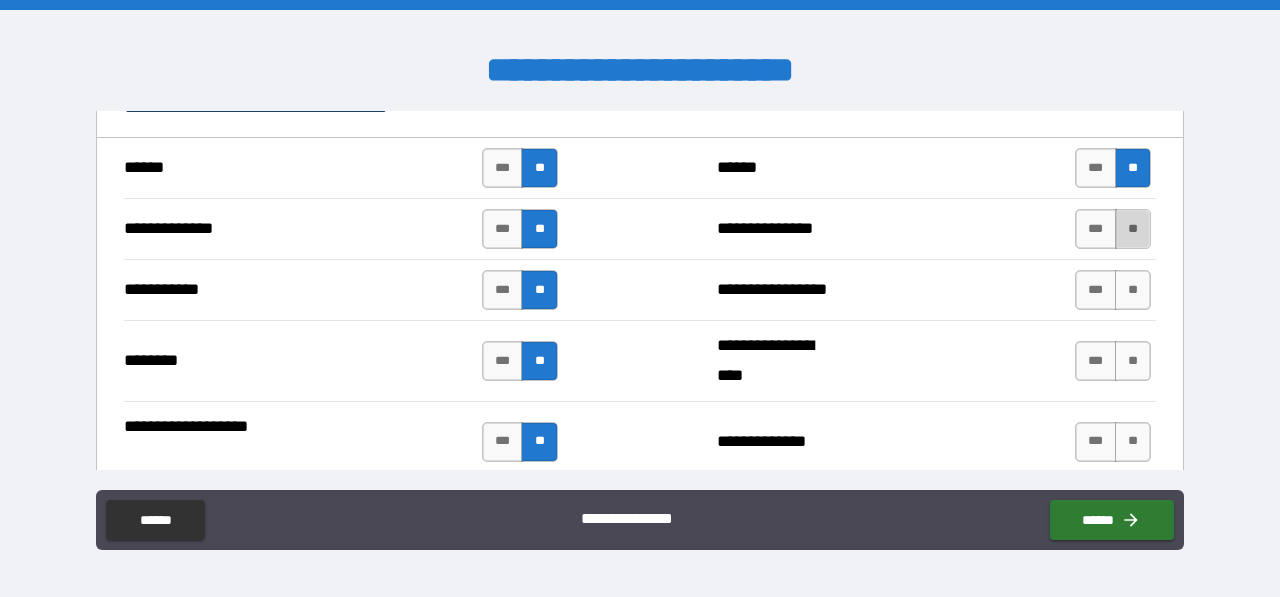 click on "**" at bounding box center [1133, 229] 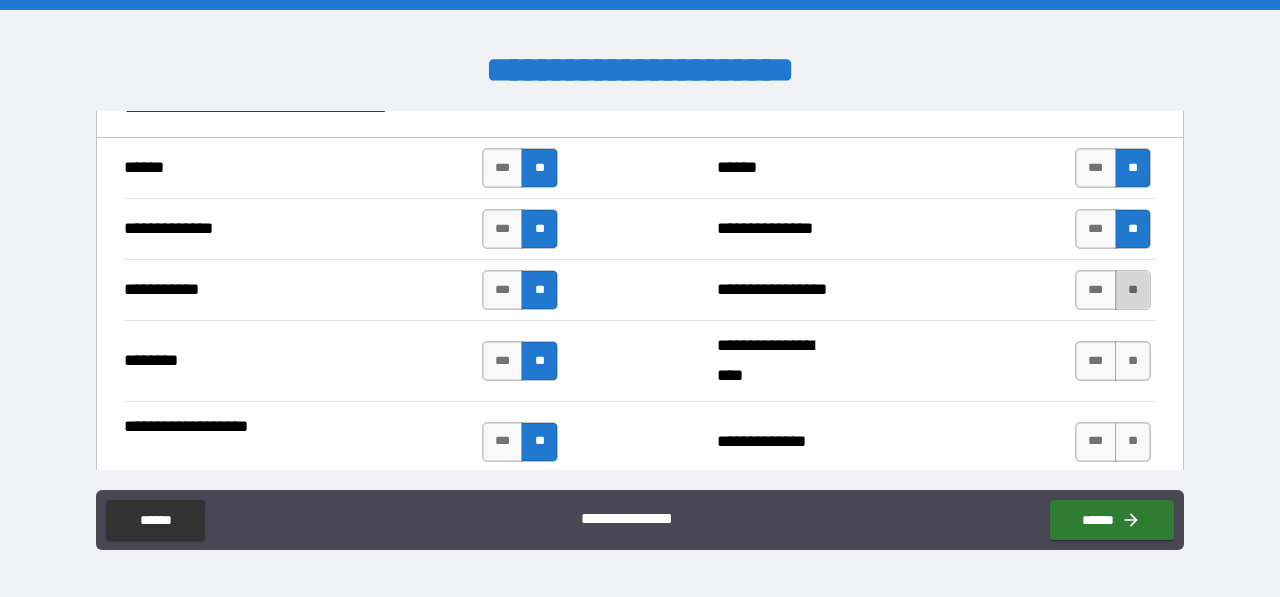 click on "**" at bounding box center [1133, 290] 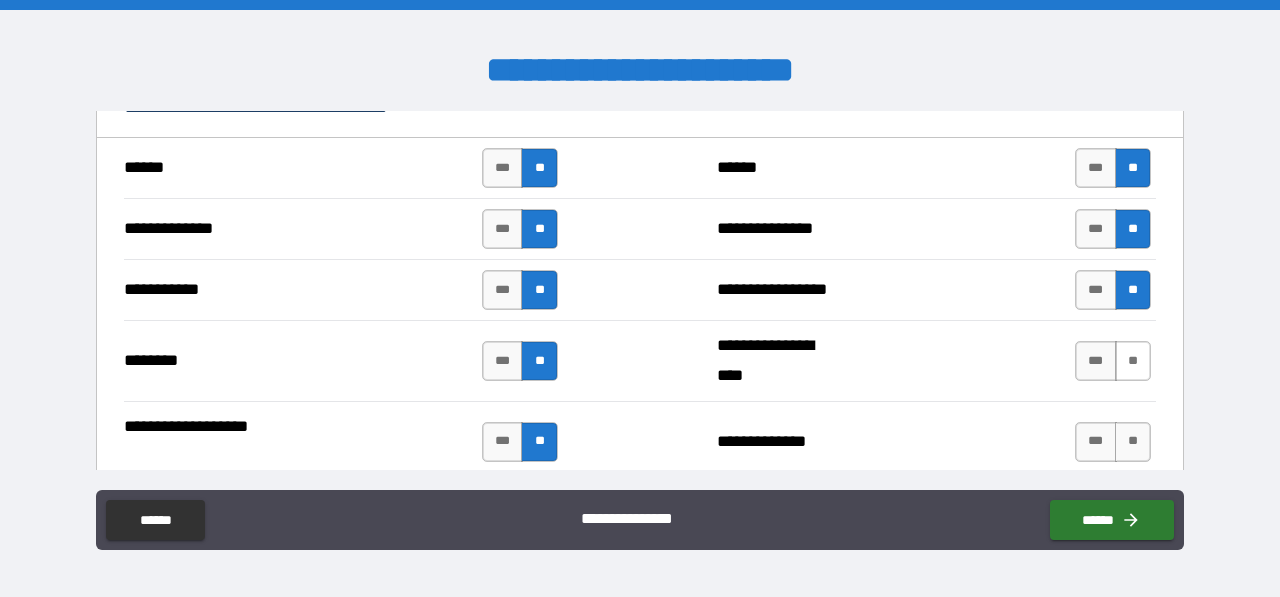 click on "**" at bounding box center [1133, 361] 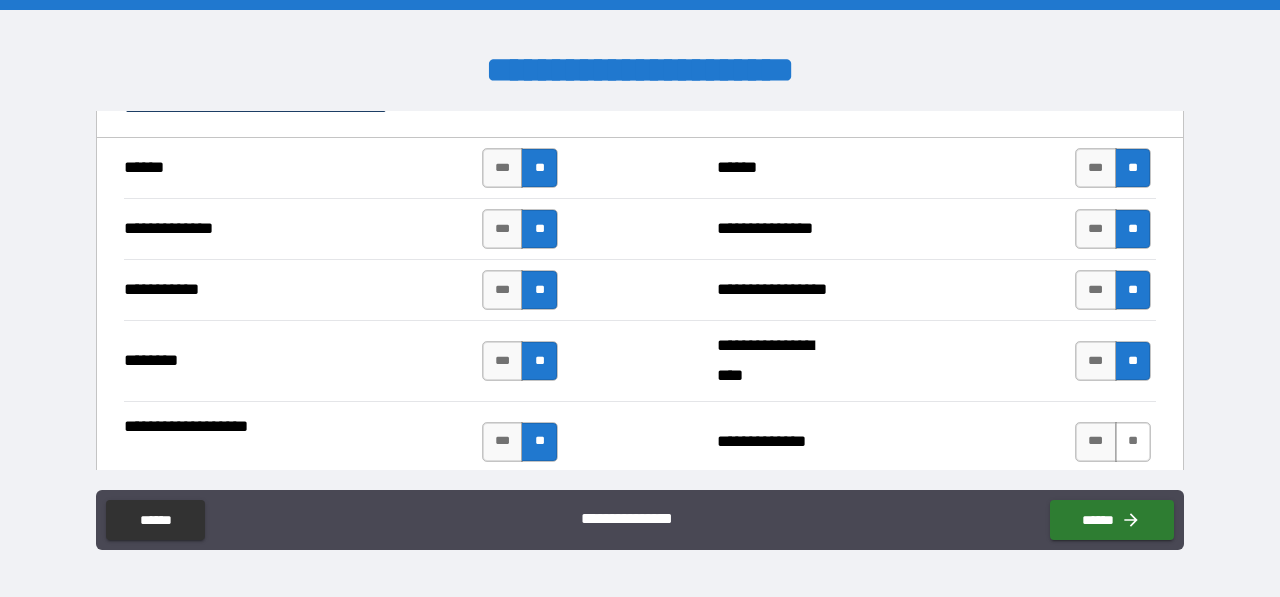 click on "**" at bounding box center (1133, 442) 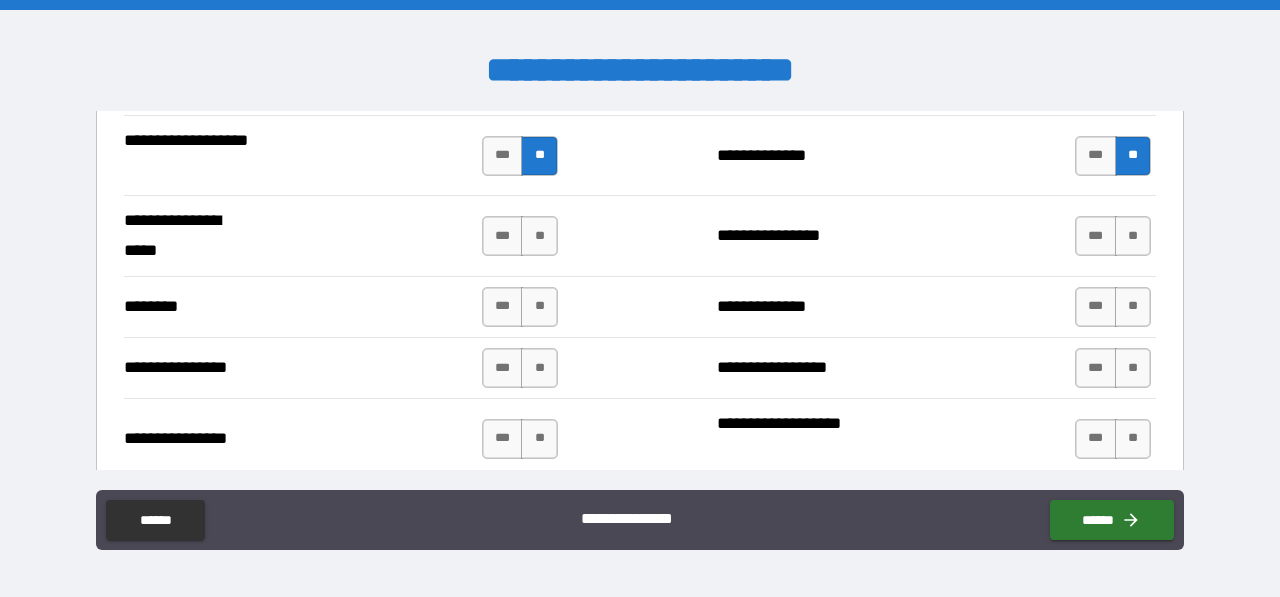 scroll, scrollTop: 3474, scrollLeft: 0, axis: vertical 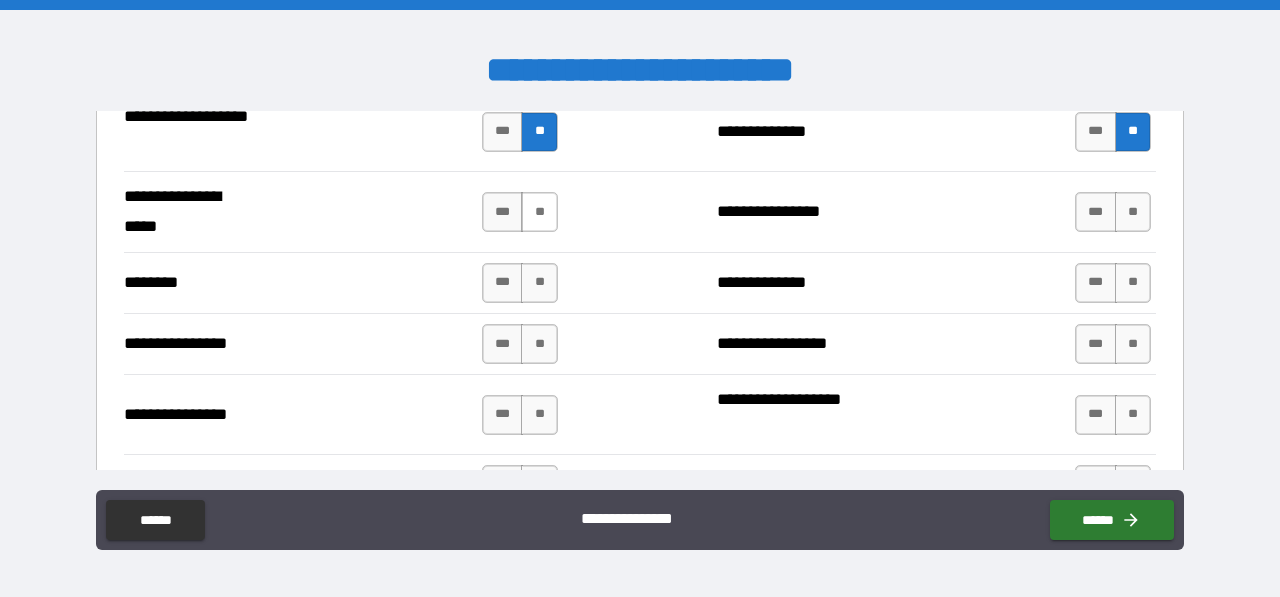 click on "**" at bounding box center [539, 212] 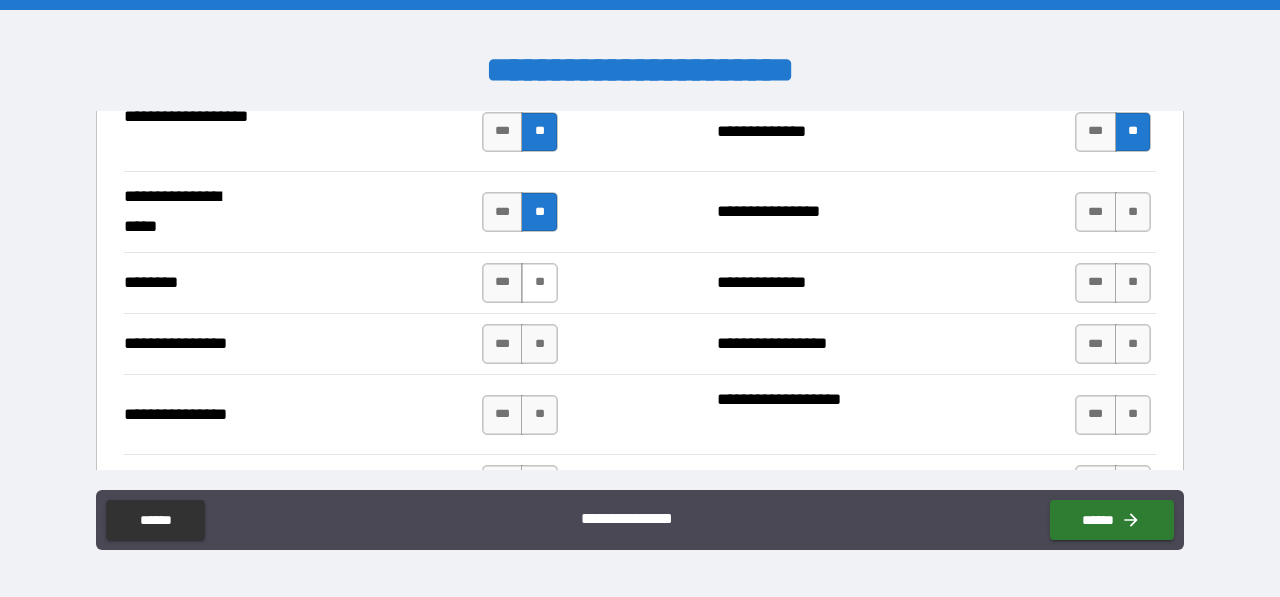 click on "**" at bounding box center [539, 283] 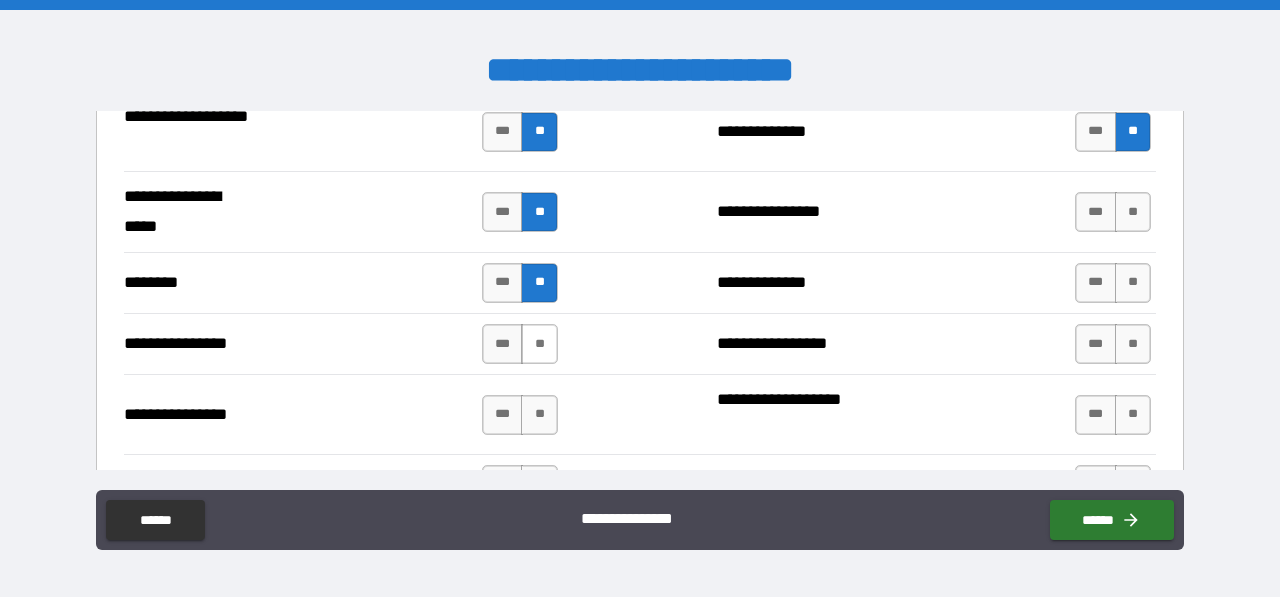 click on "**" at bounding box center [539, 344] 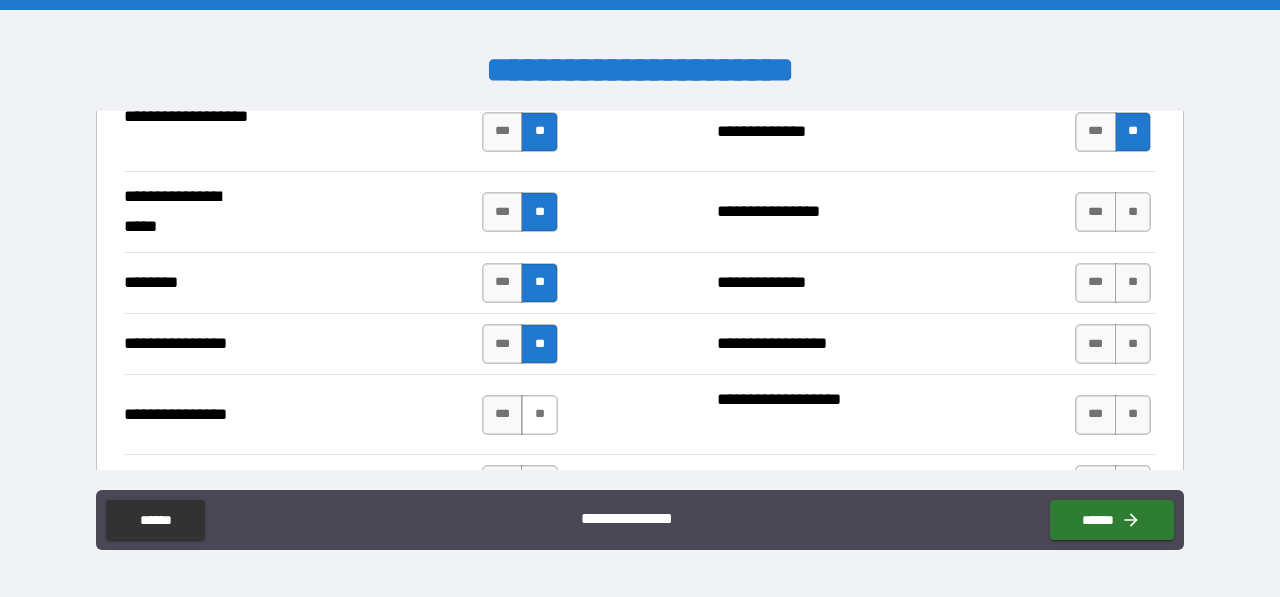 click on "**" at bounding box center (539, 415) 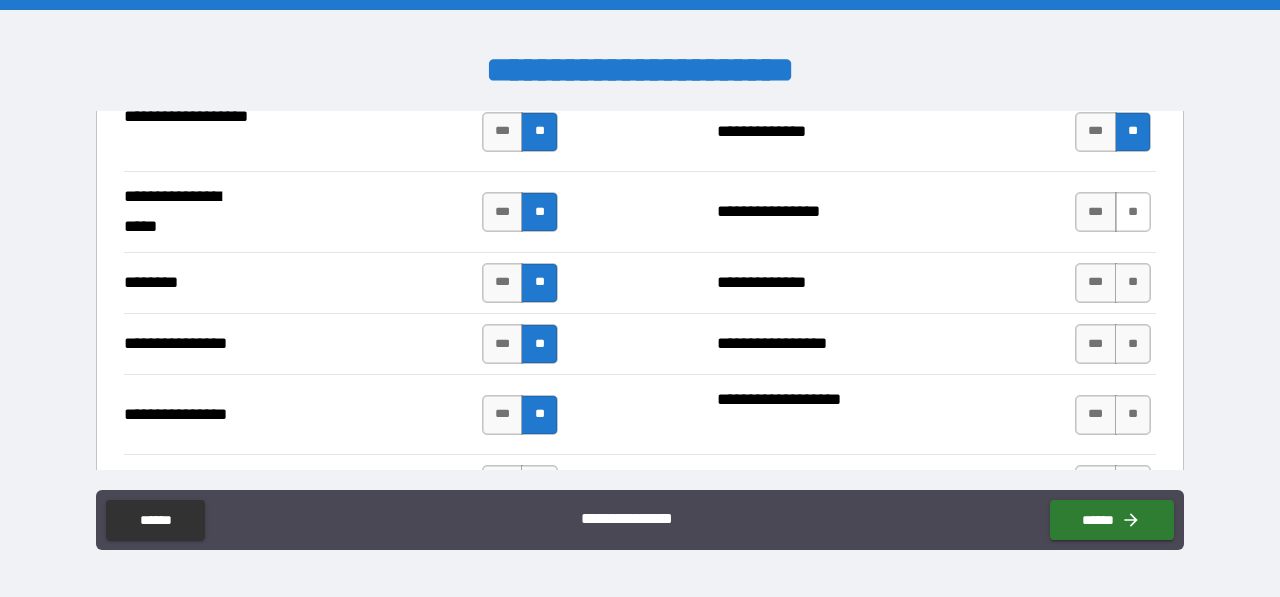click on "**" at bounding box center [1133, 212] 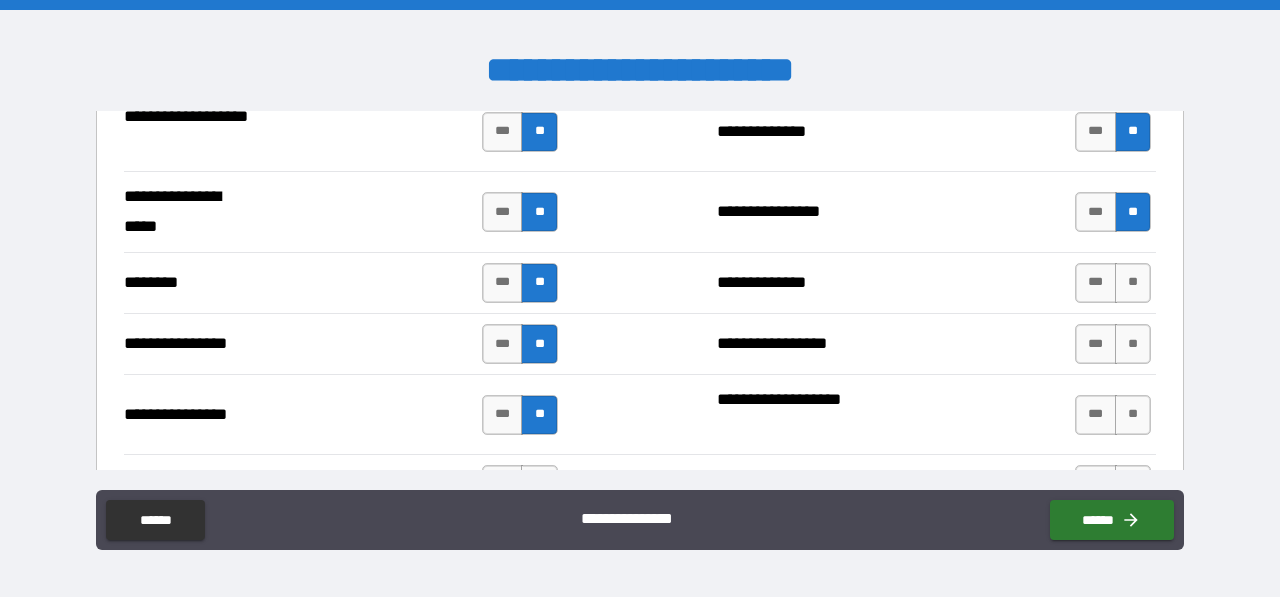 click on "**" at bounding box center (1133, 212) 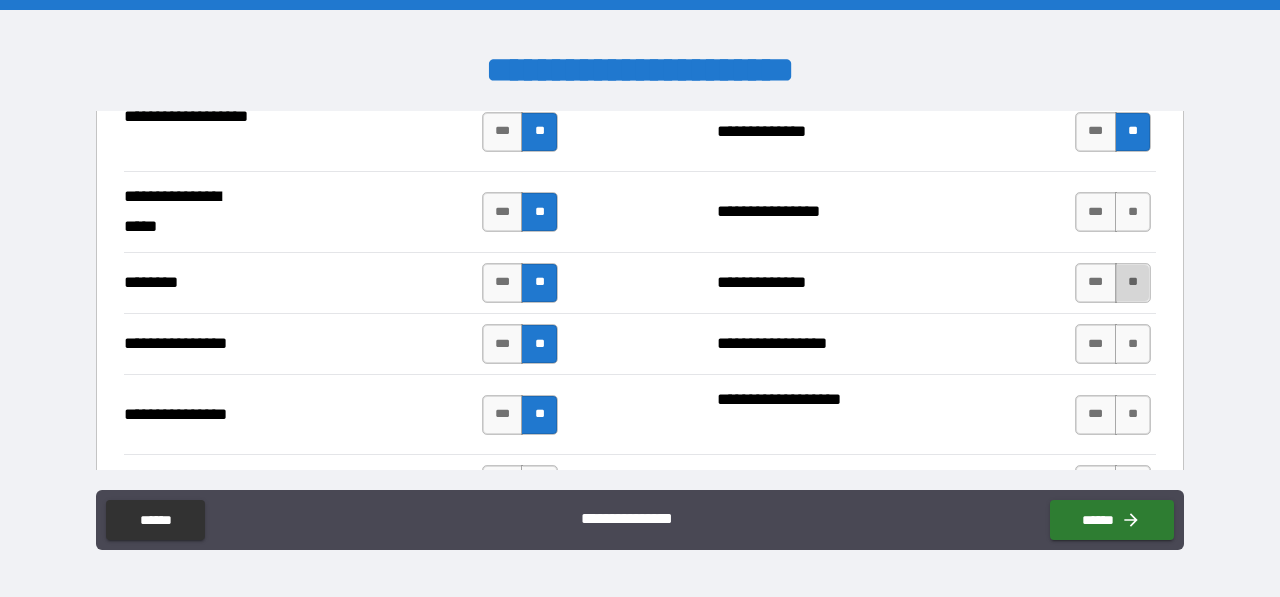 click on "**" at bounding box center (1133, 283) 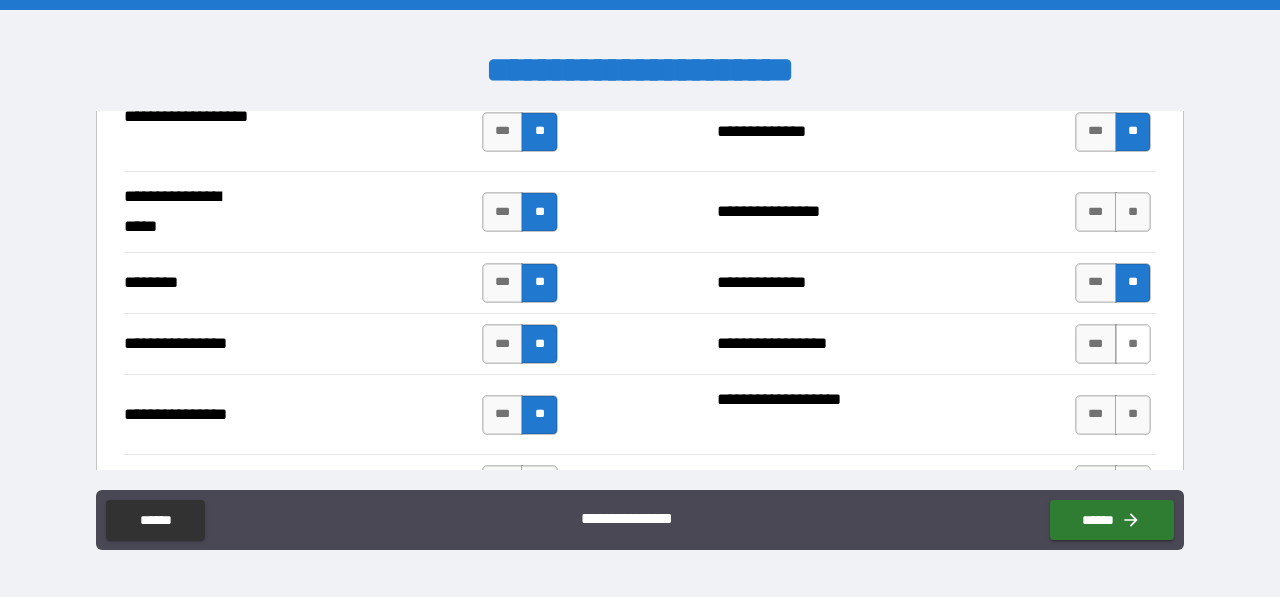 click on "**" at bounding box center [1133, 344] 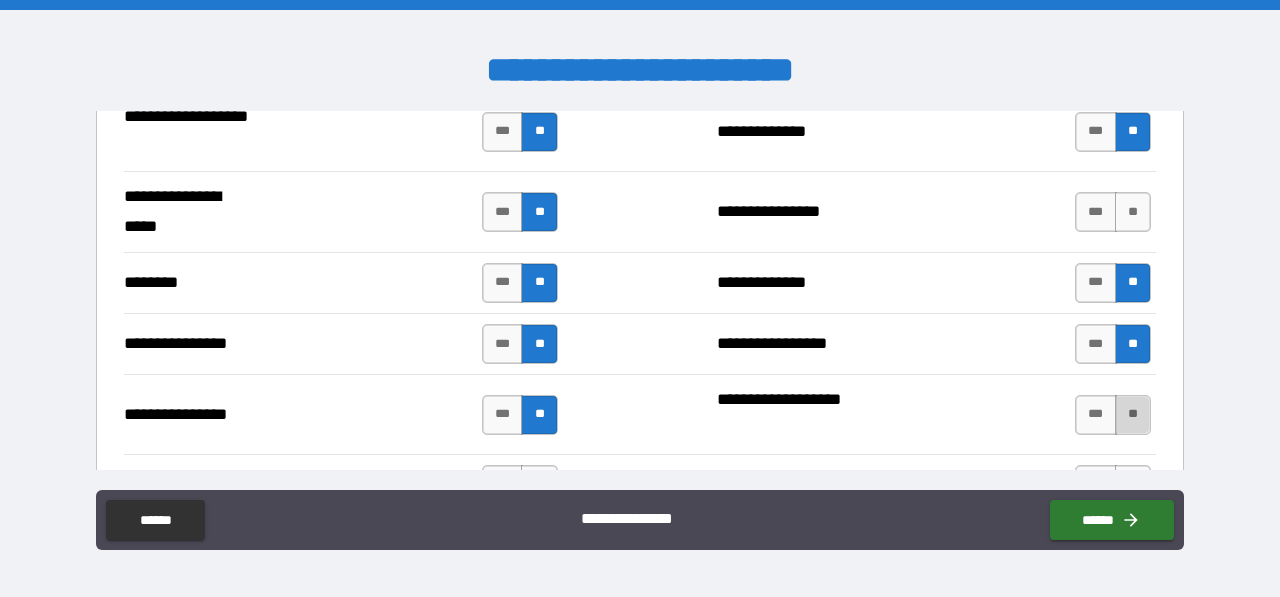 click on "**" at bounding box center [1133, 415] 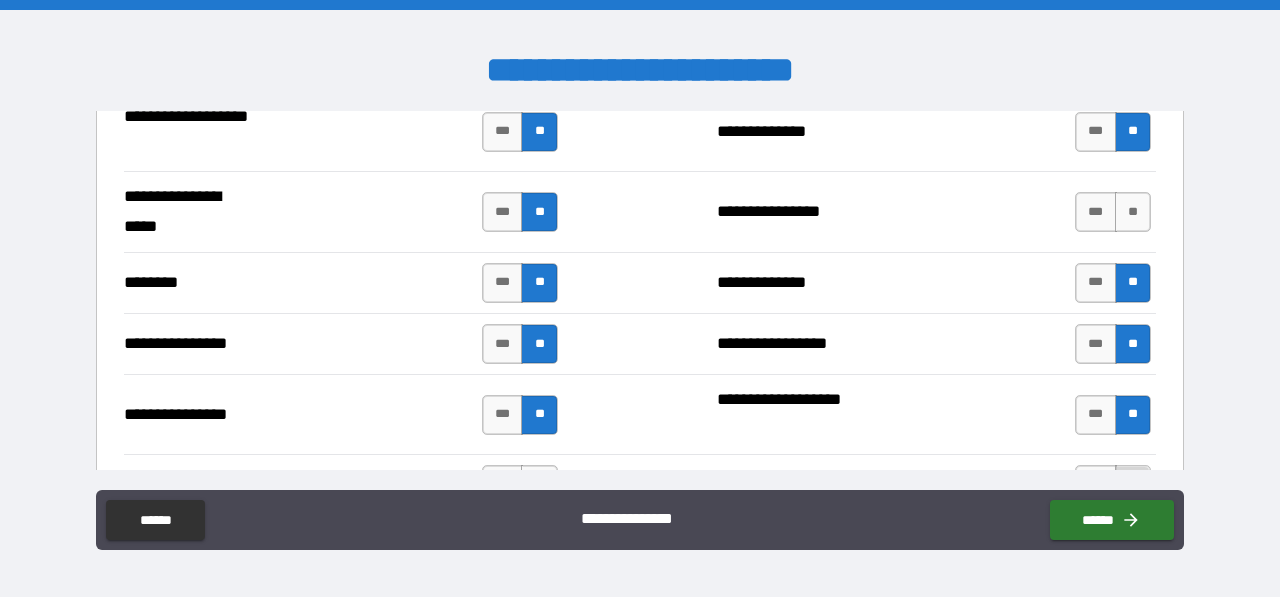 click on "**" at bounding box center (1133, 485) 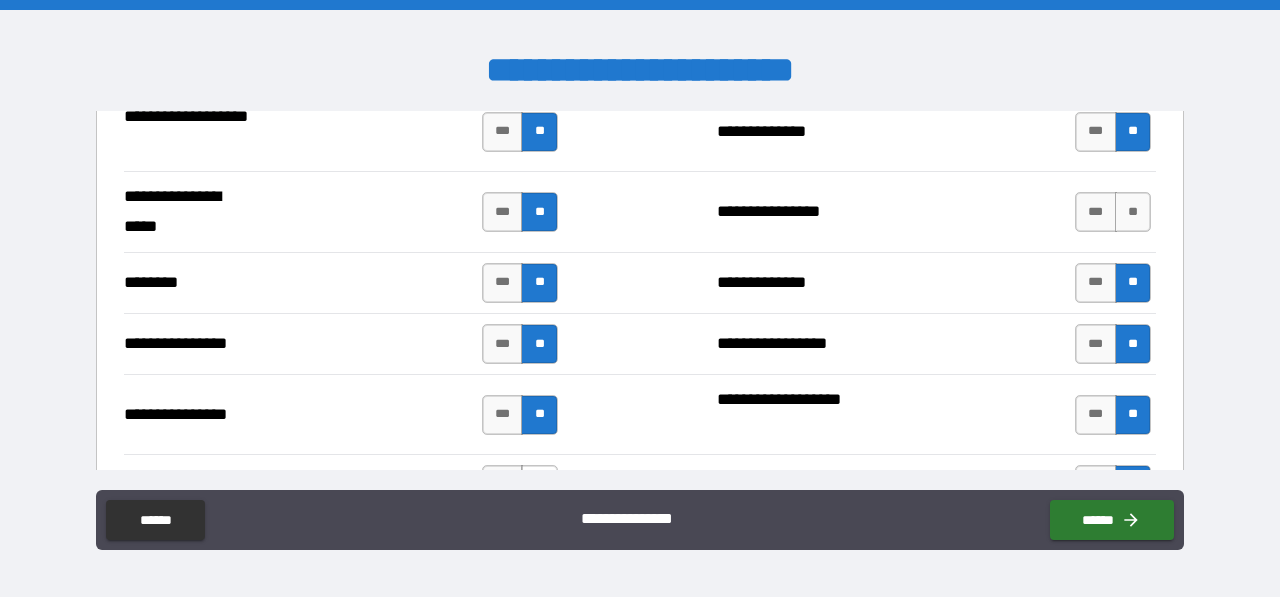 click on "**" at bounding box center (539, 485) 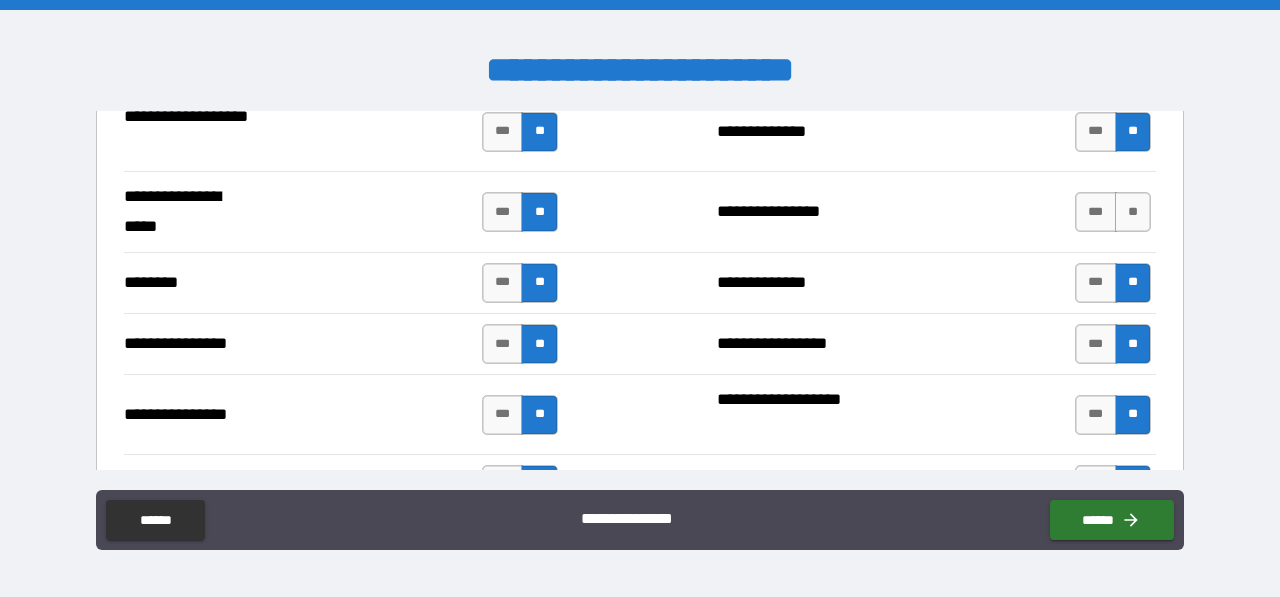 click on "*** **" at bounding box center [1115, 212] 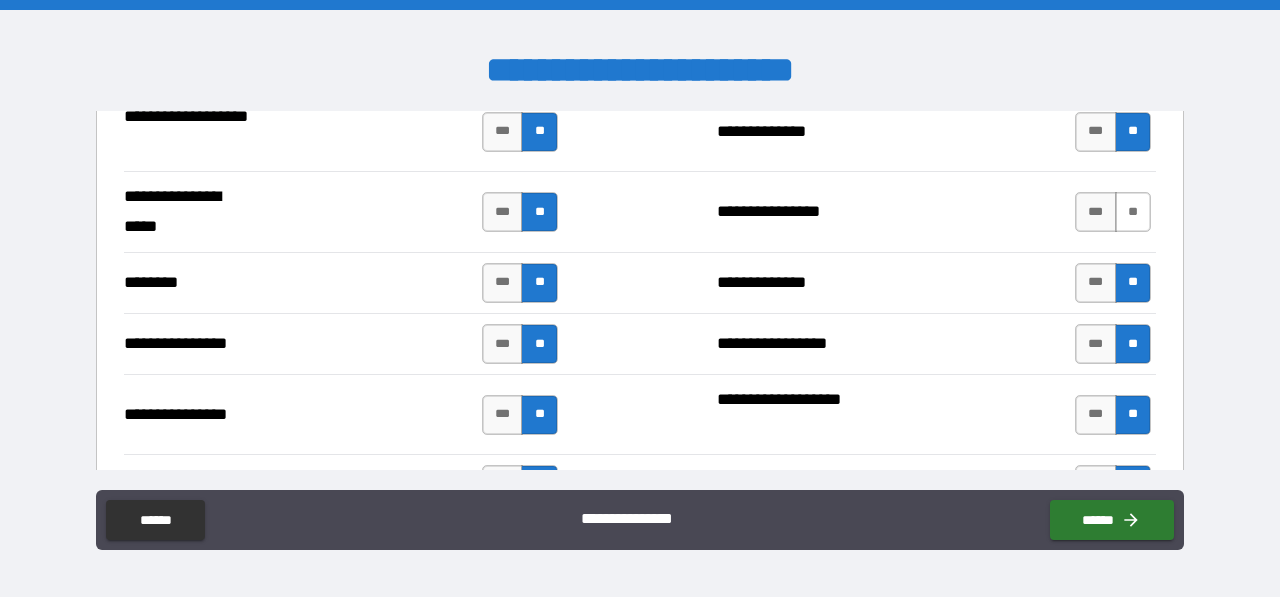 click on "**" at bounding box center (1133, 212) 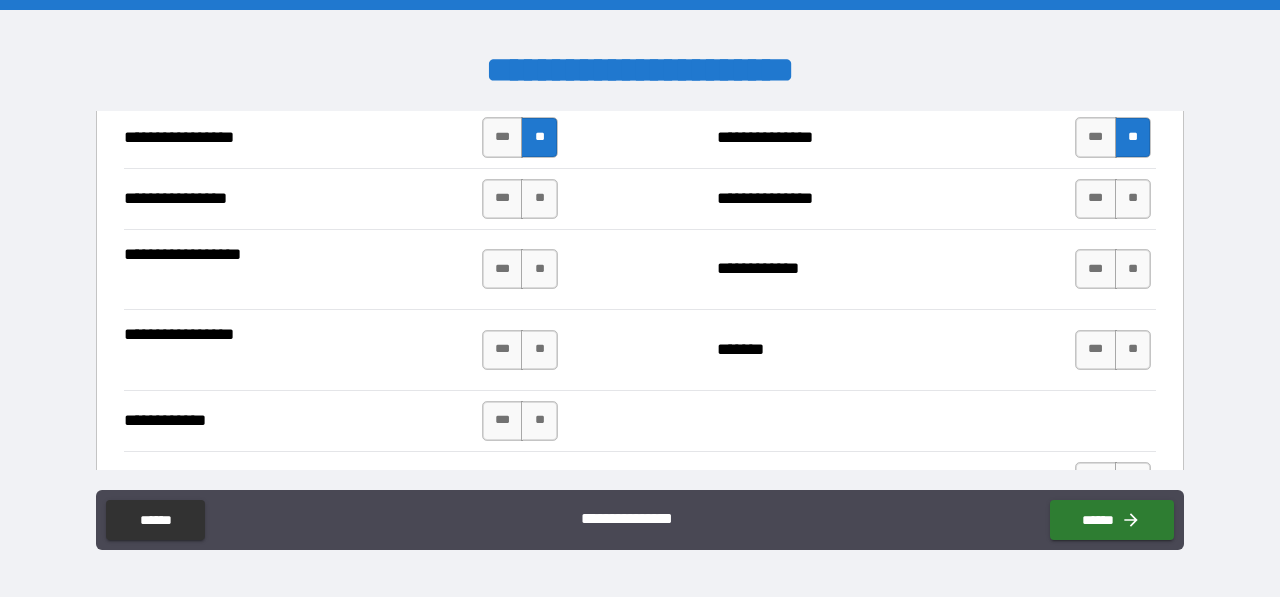 scroll, scrollTop: 3848, scrollLeft: 0, axis: vertical 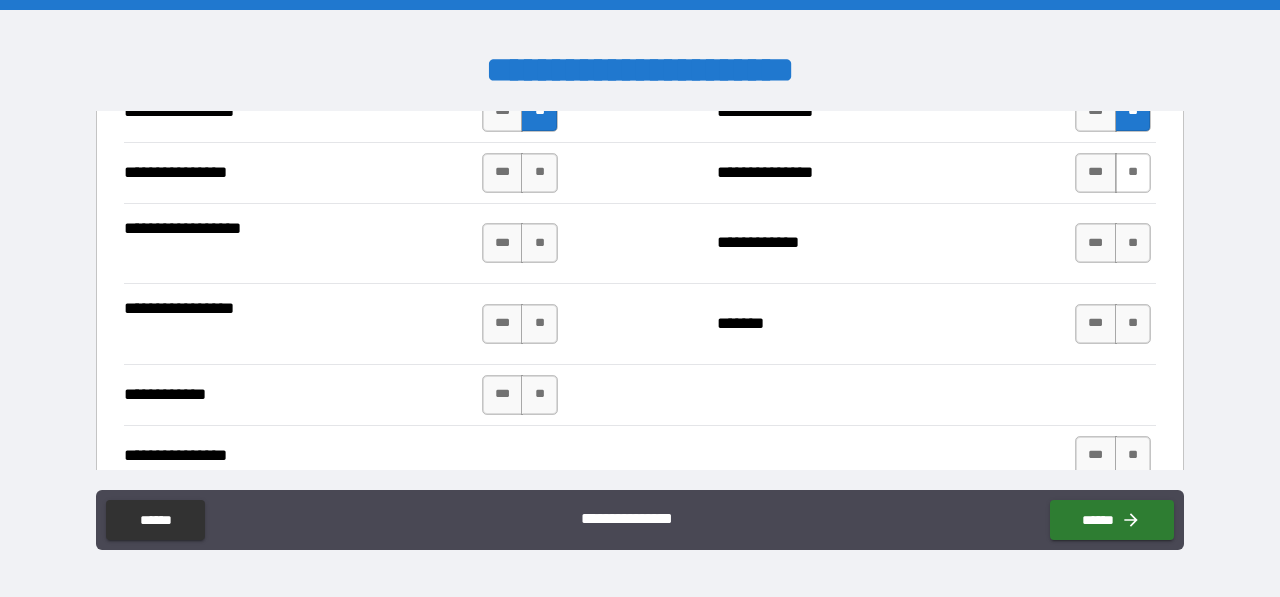 click on "**" at bounding box center [1133, 173] 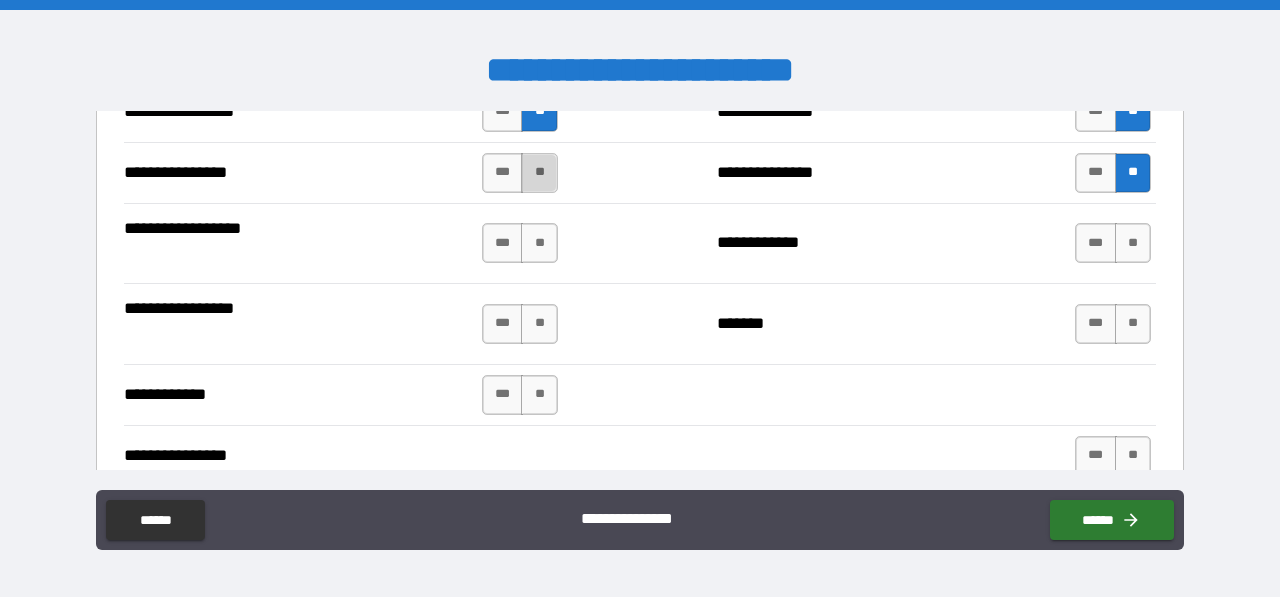 click on "**" at bounding box center [539, 173] 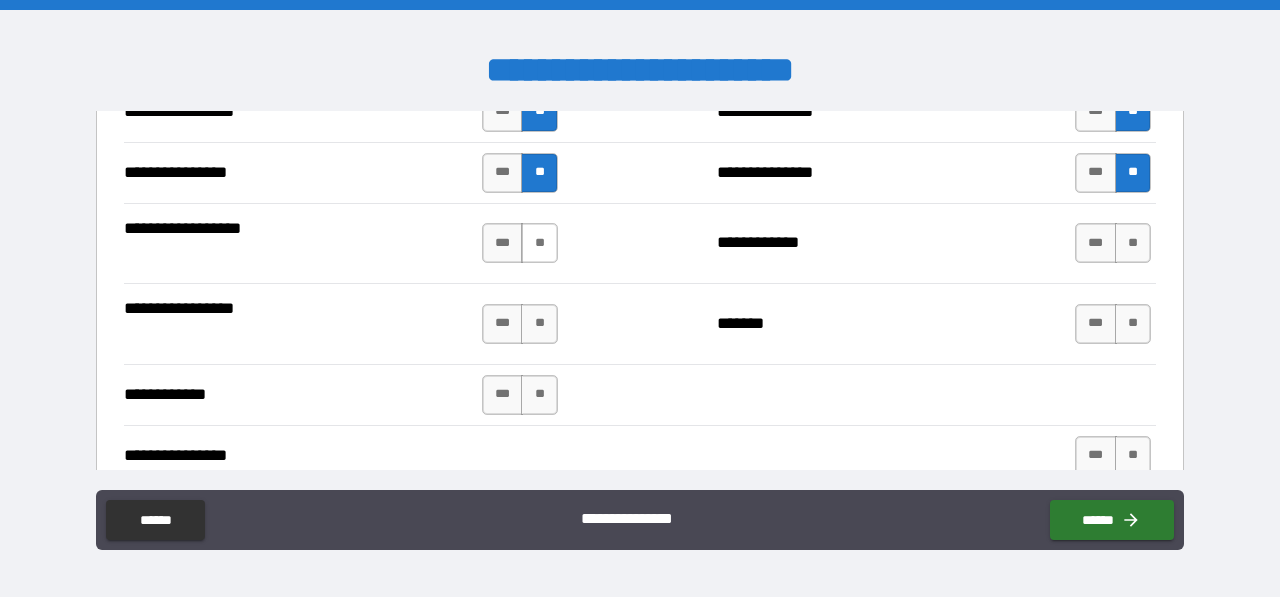 click on "**" at bounding box center (539, 243) 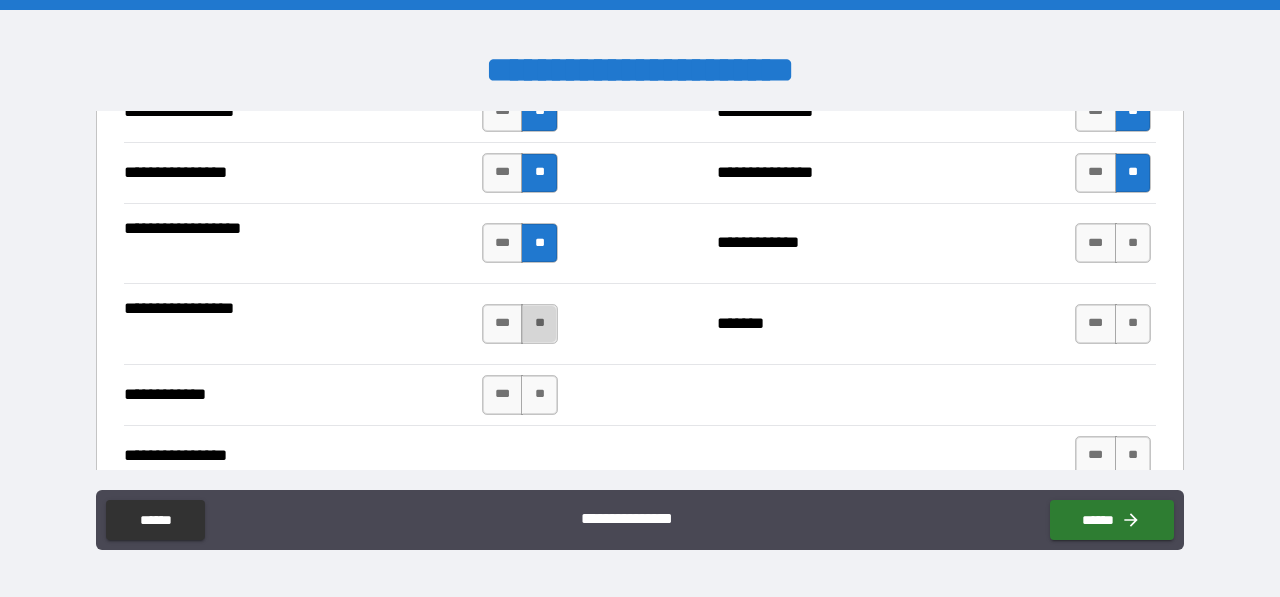 click on "**" at bounding box center [539, 324] 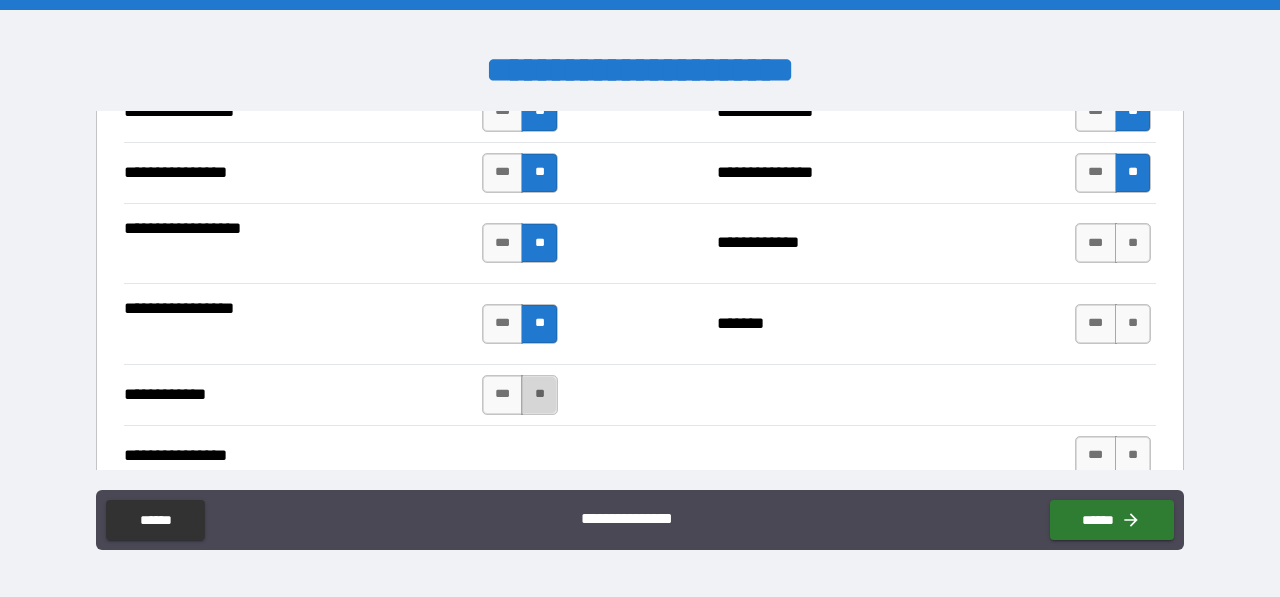 click on "**" at bounding box center [539, 395] 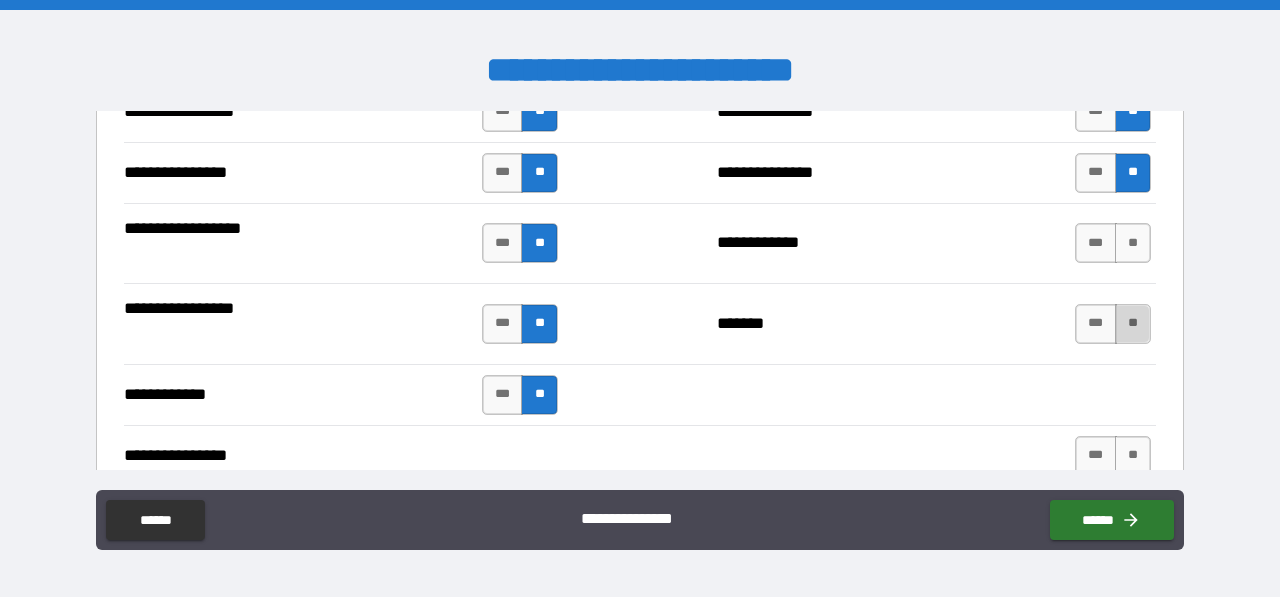 click on "**" at bounding box center (1133, 324) 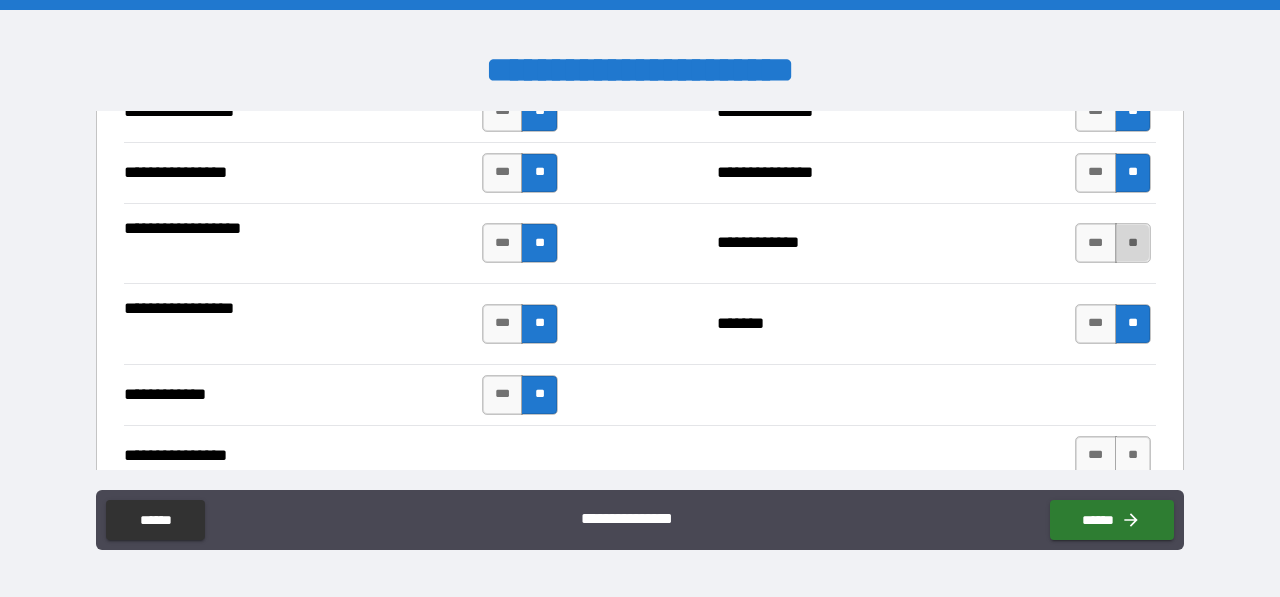click on "**" at bounding box center (1133, 243) 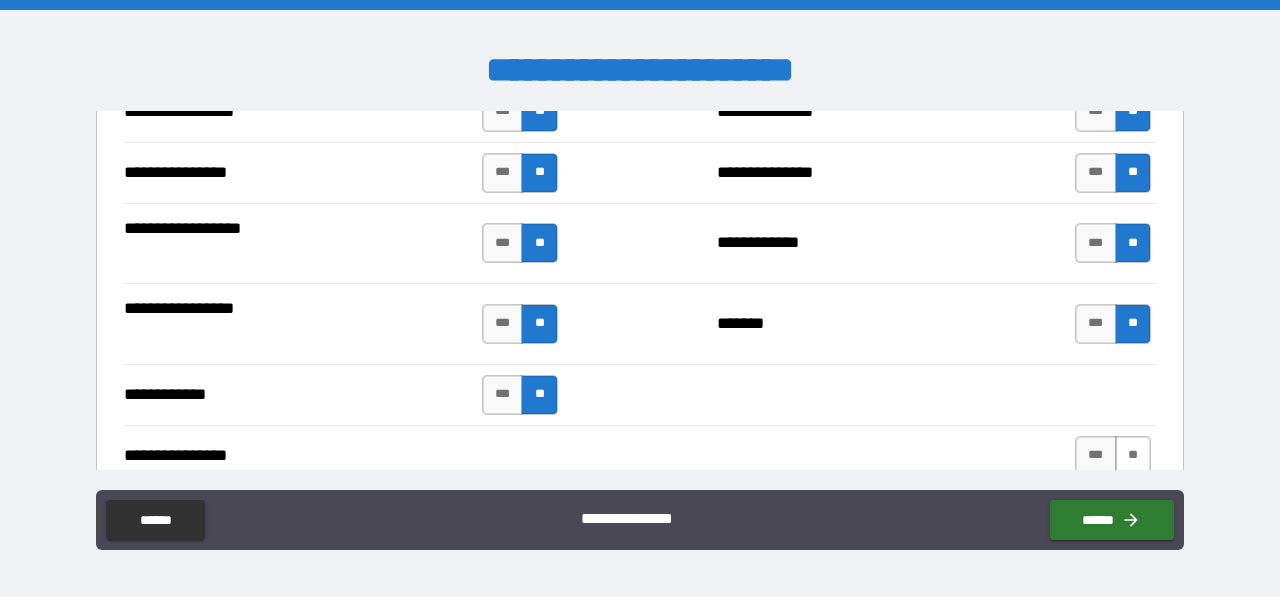 click on "**" at bounding box center (1133, 456) 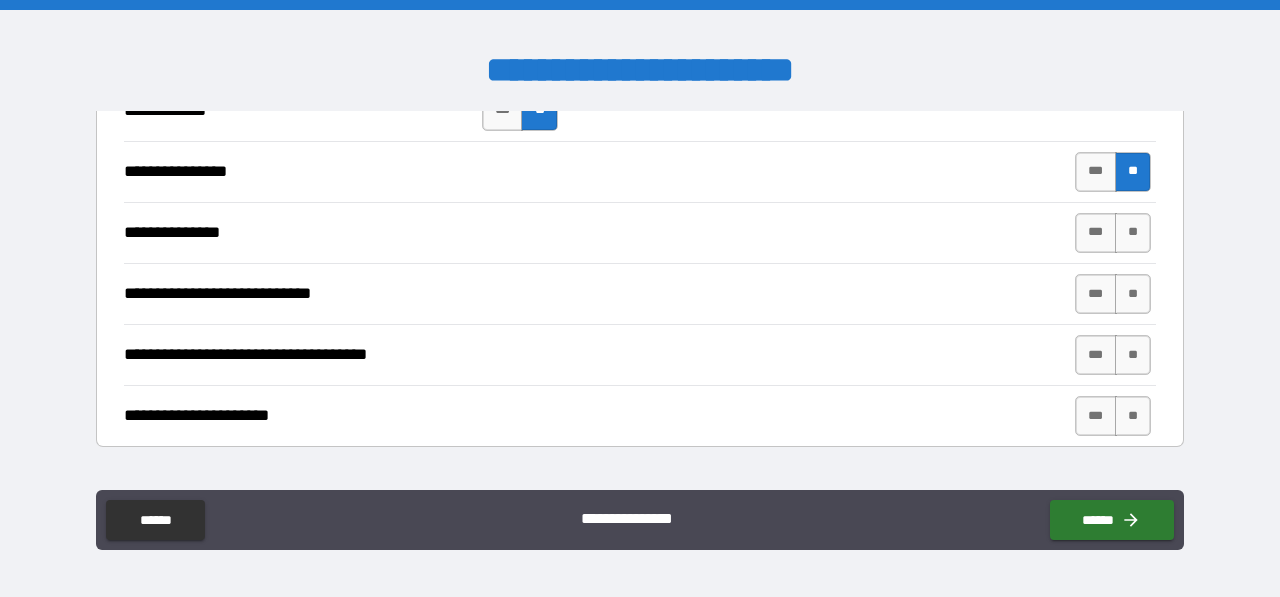 scroll, scrollTop: 4145, scrollLeft: 0, axis: vertical 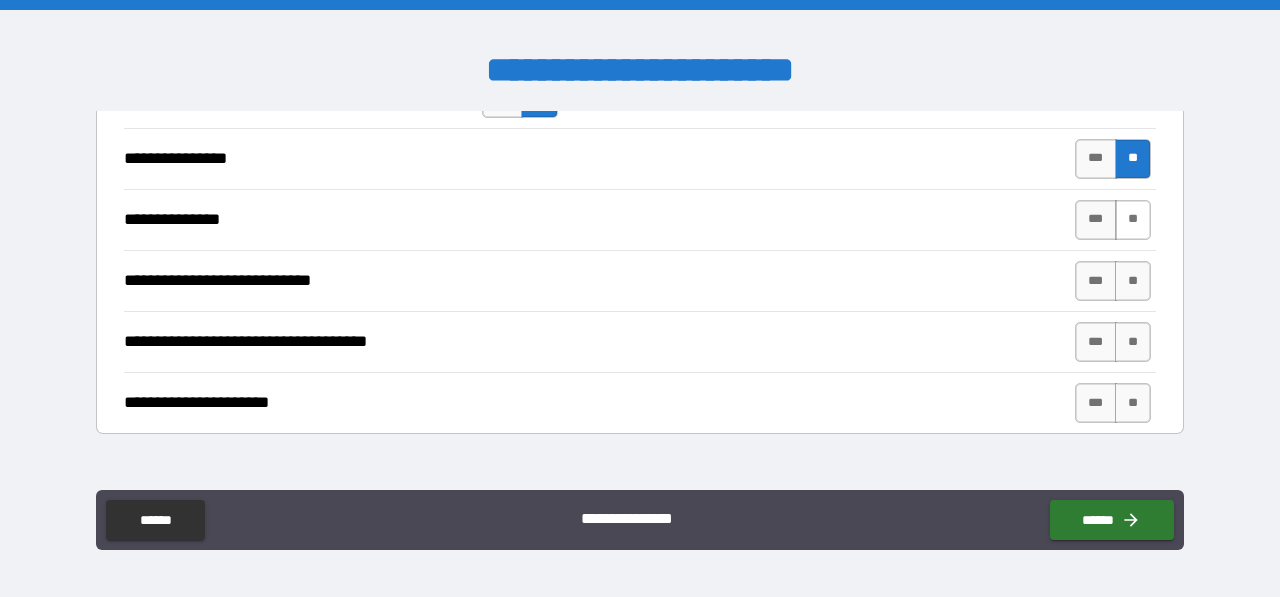 click on "**" at bounding box center (1133, 220) 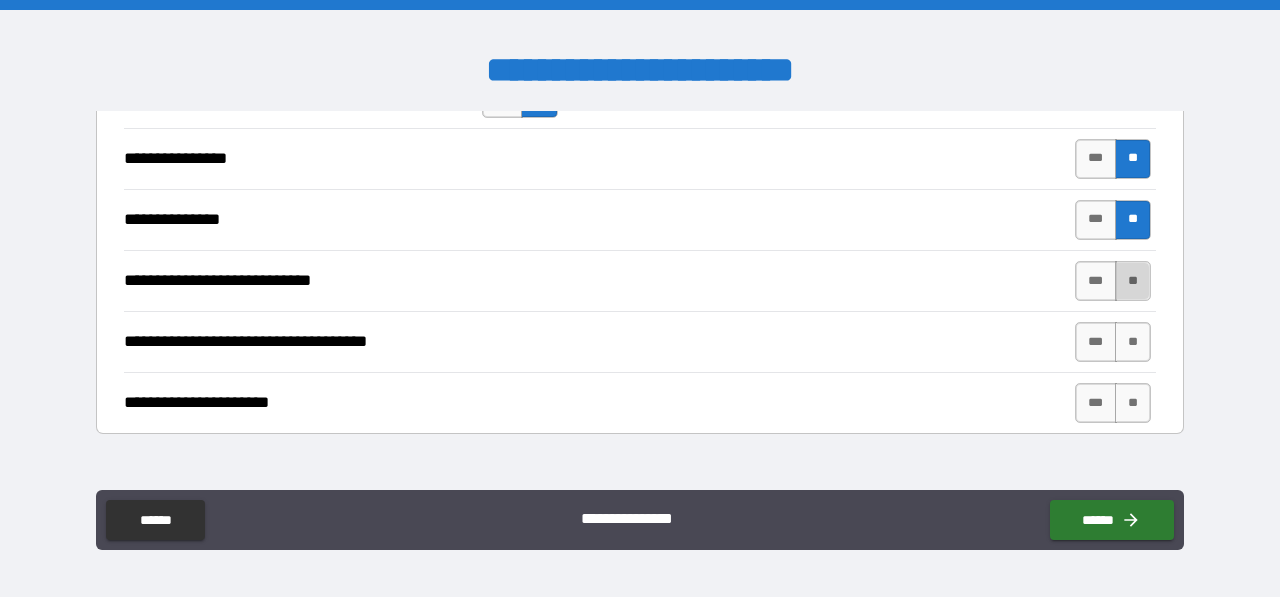 click on "**" at bounding box center [1133, 281] 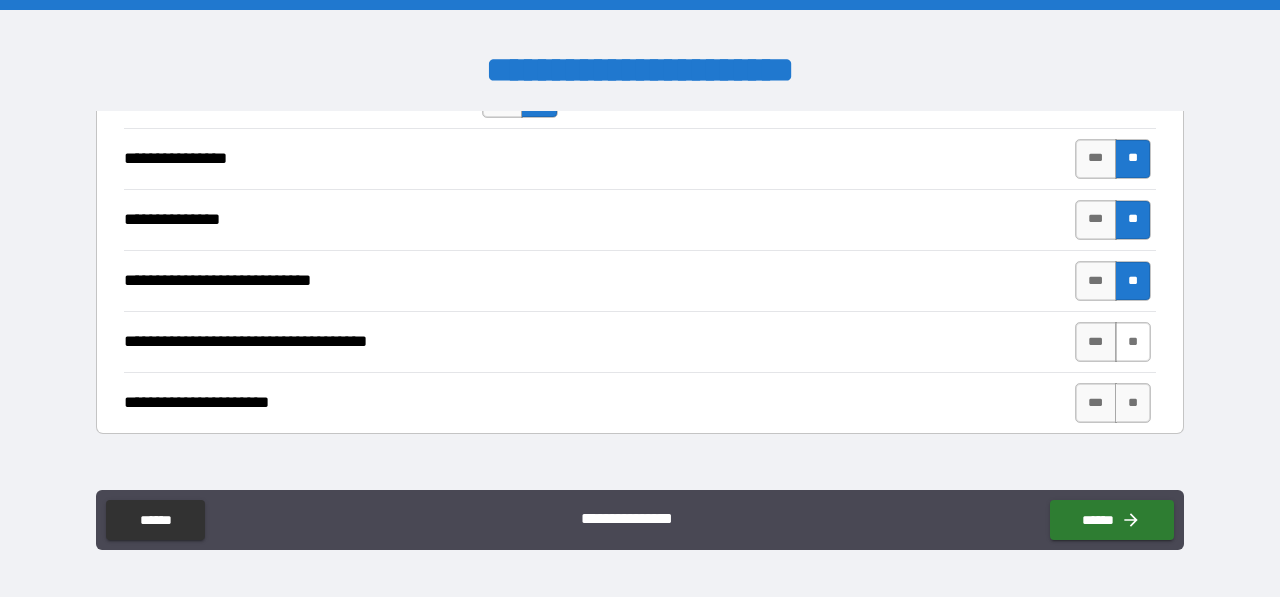 click on "**" at bounding box center [1133, 342] 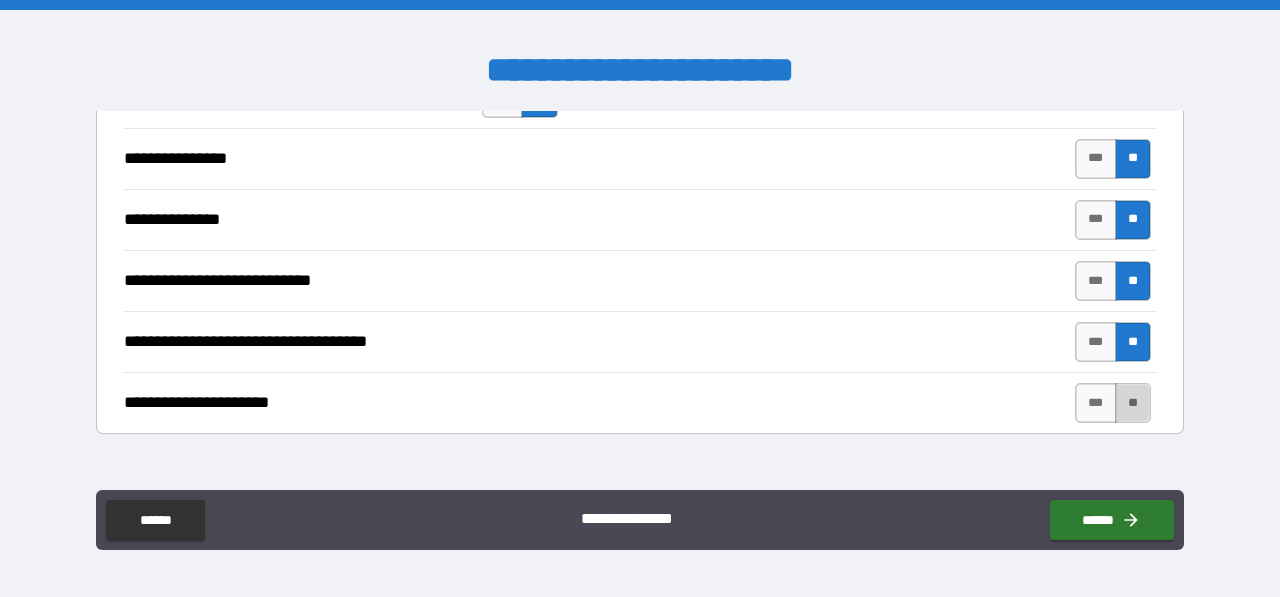 click on "**" at bounding box center [1133, 403] 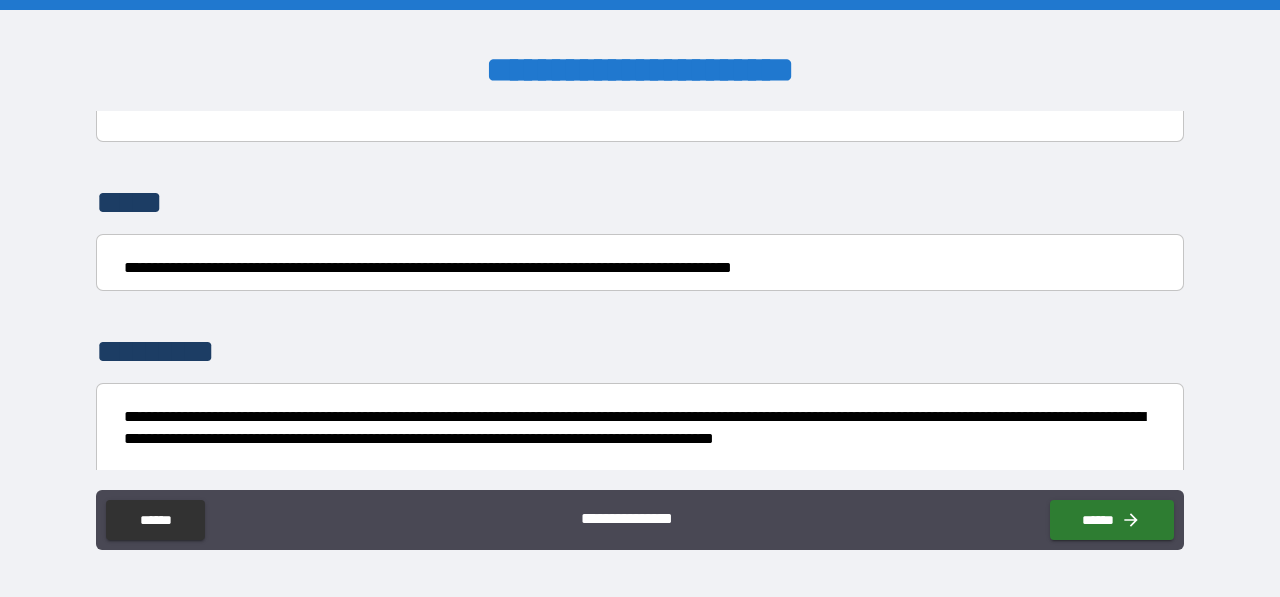 scroll, scrollTop: 6317, scrollLeft: 0, axis: vertical 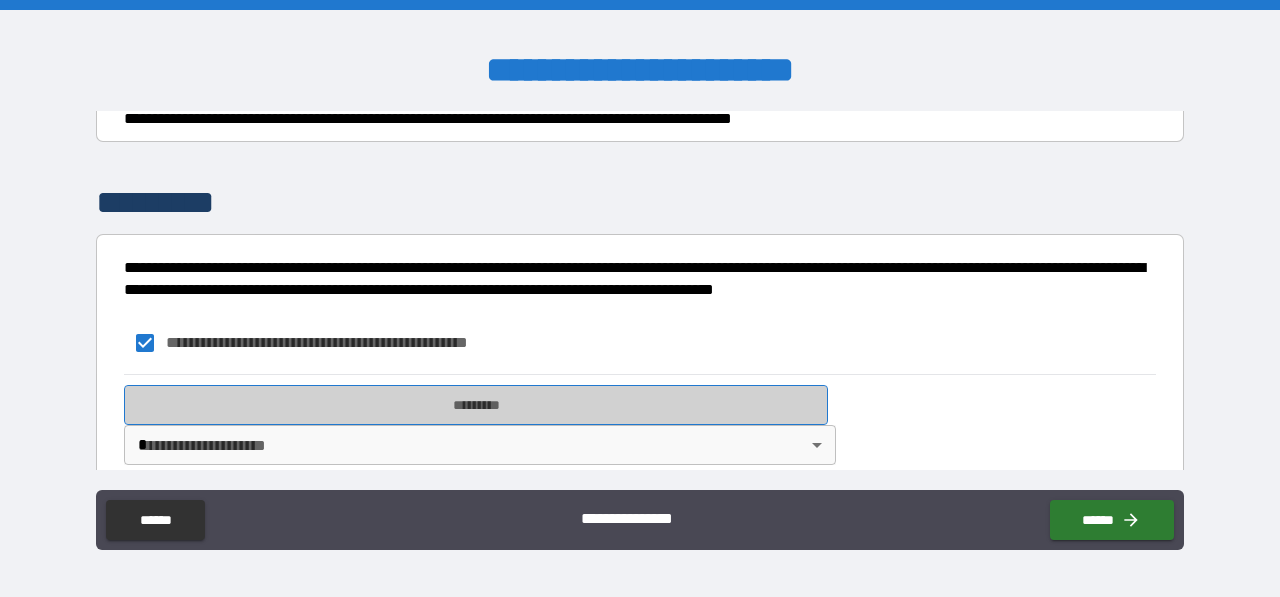 click on "*********" at bounding box center [476, 405] 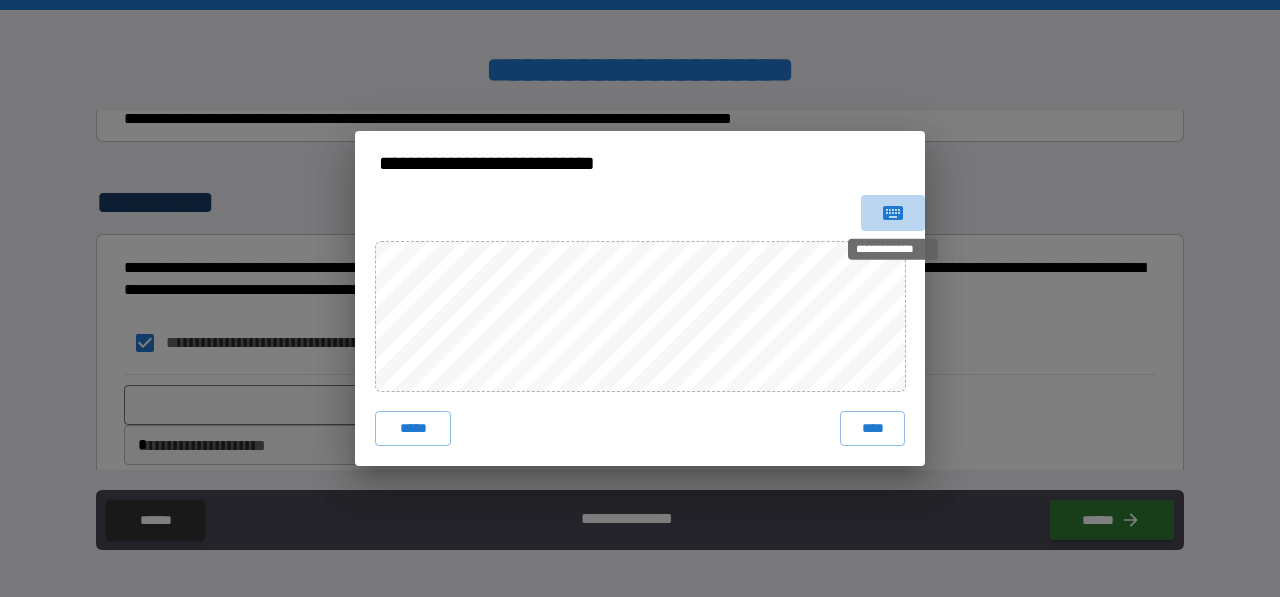 click 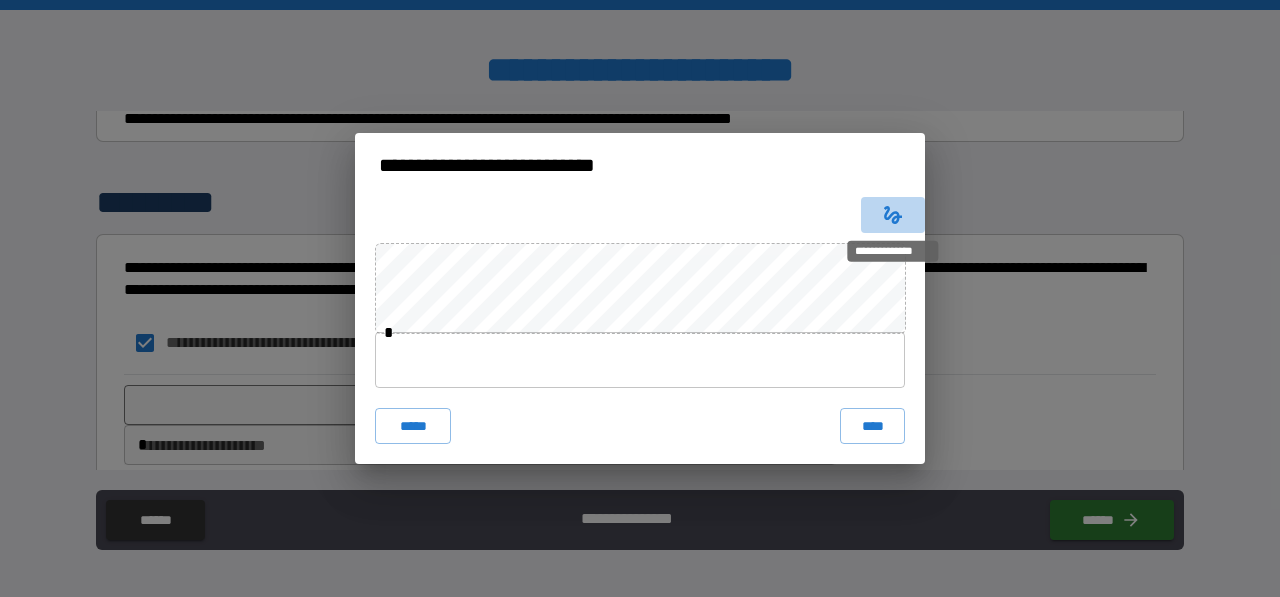 click 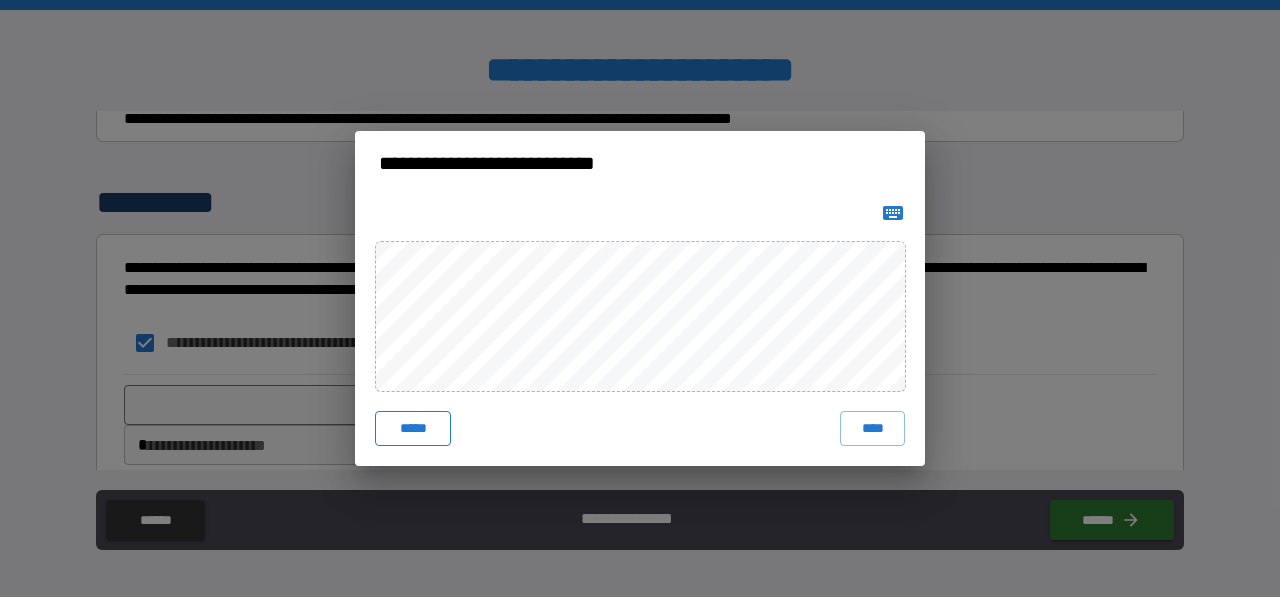 click on "*****" at bounding box center [413, 429] 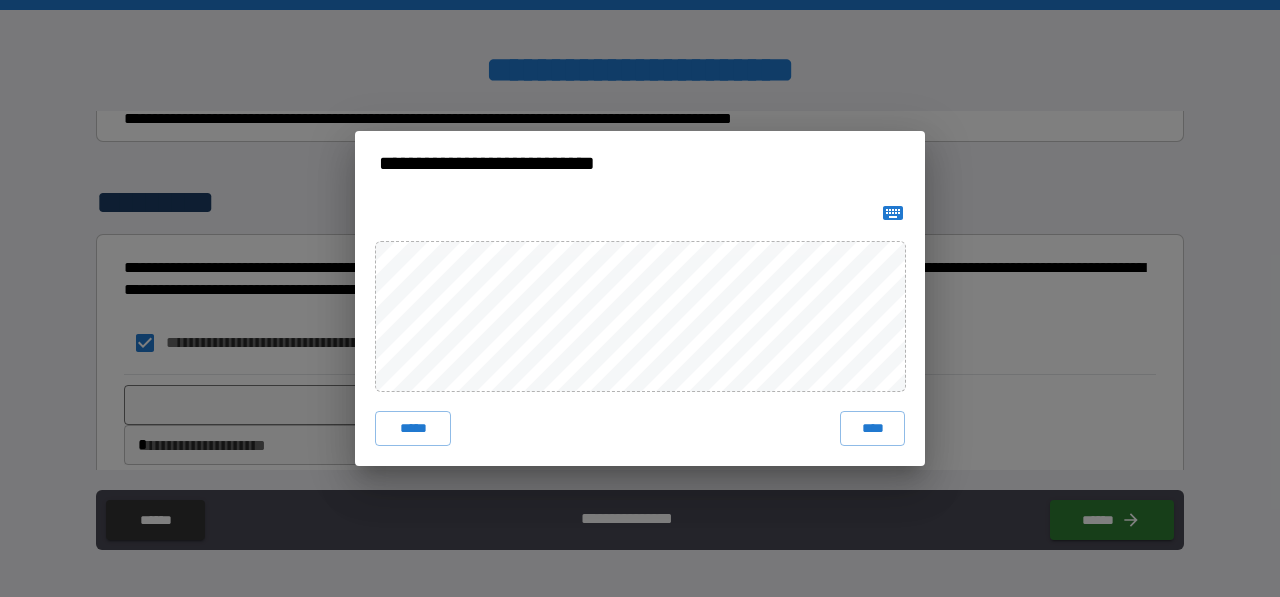 type 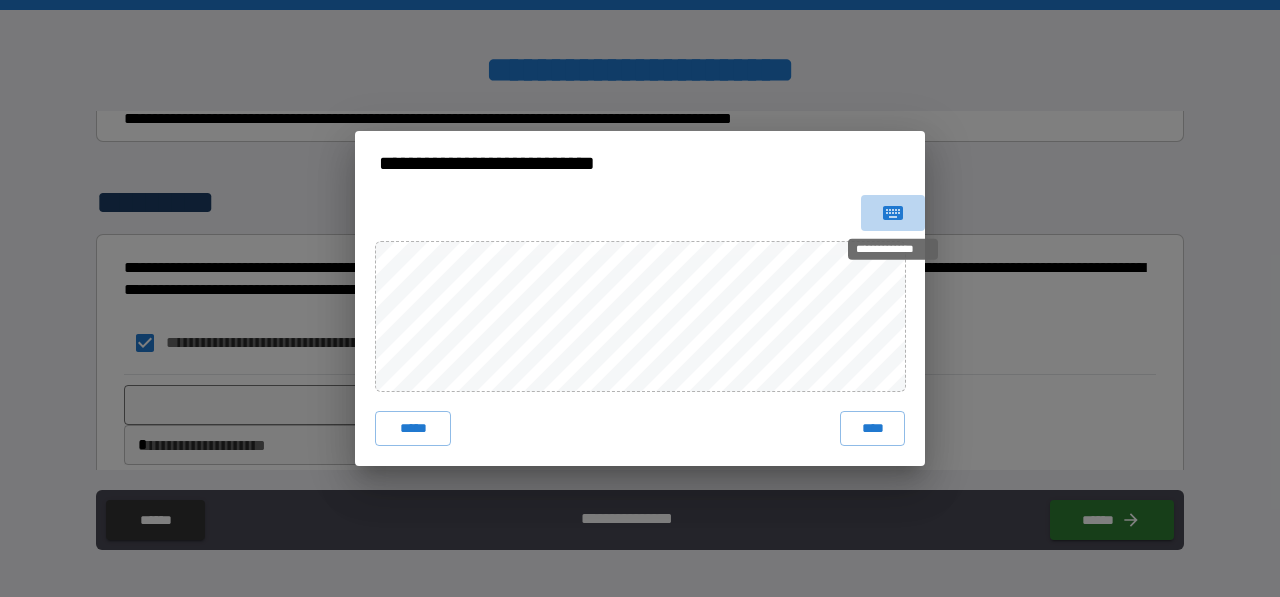 click 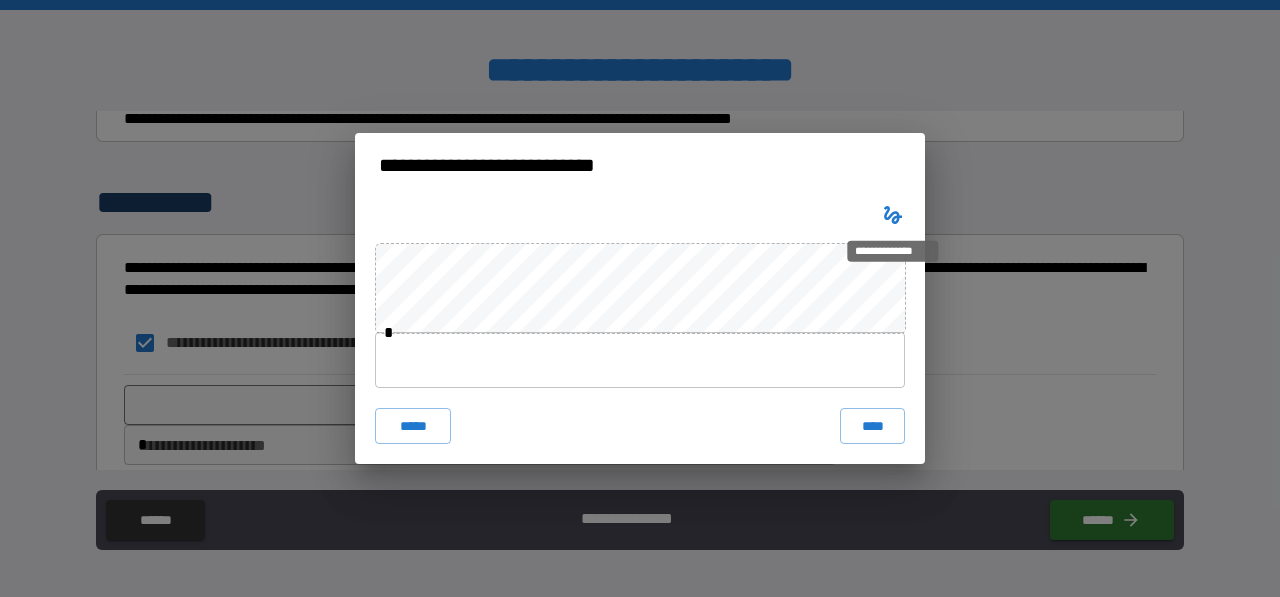 type 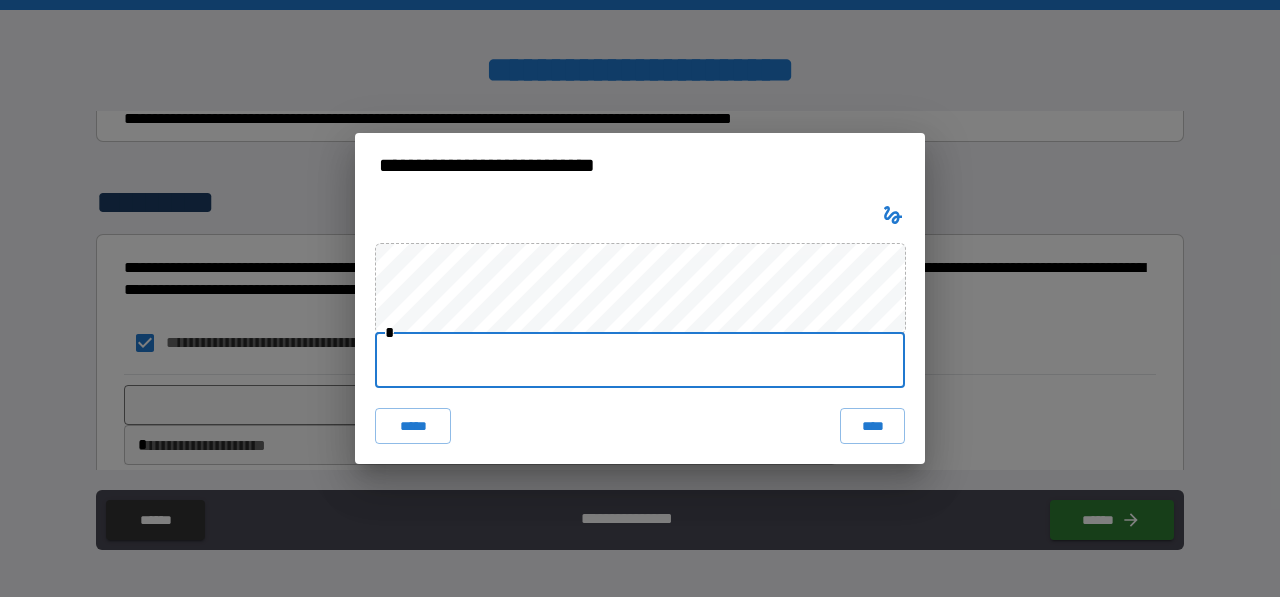 click at bounding box center (640, 360) 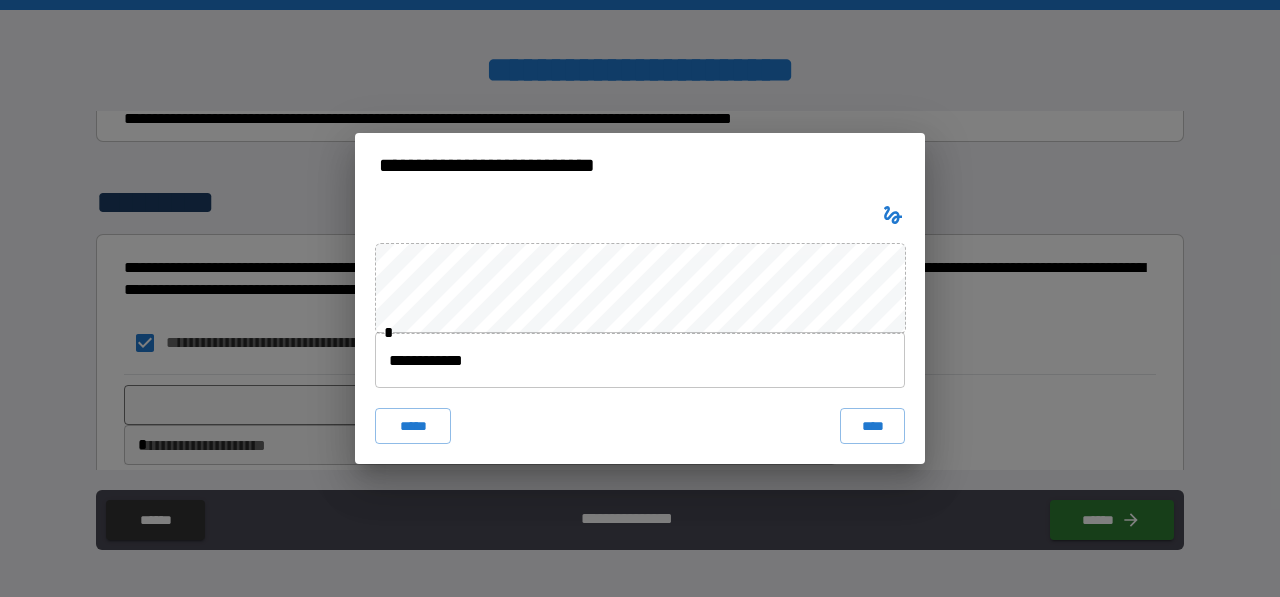 click on "**********" at bounding box center [640, 360] 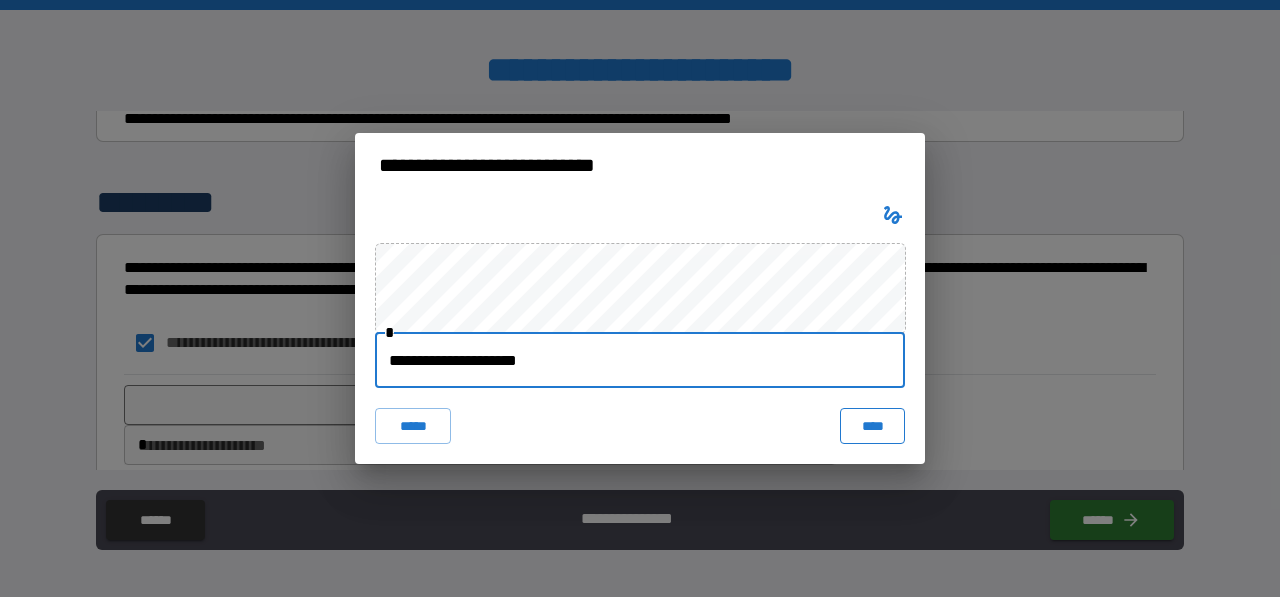 type on "**********" 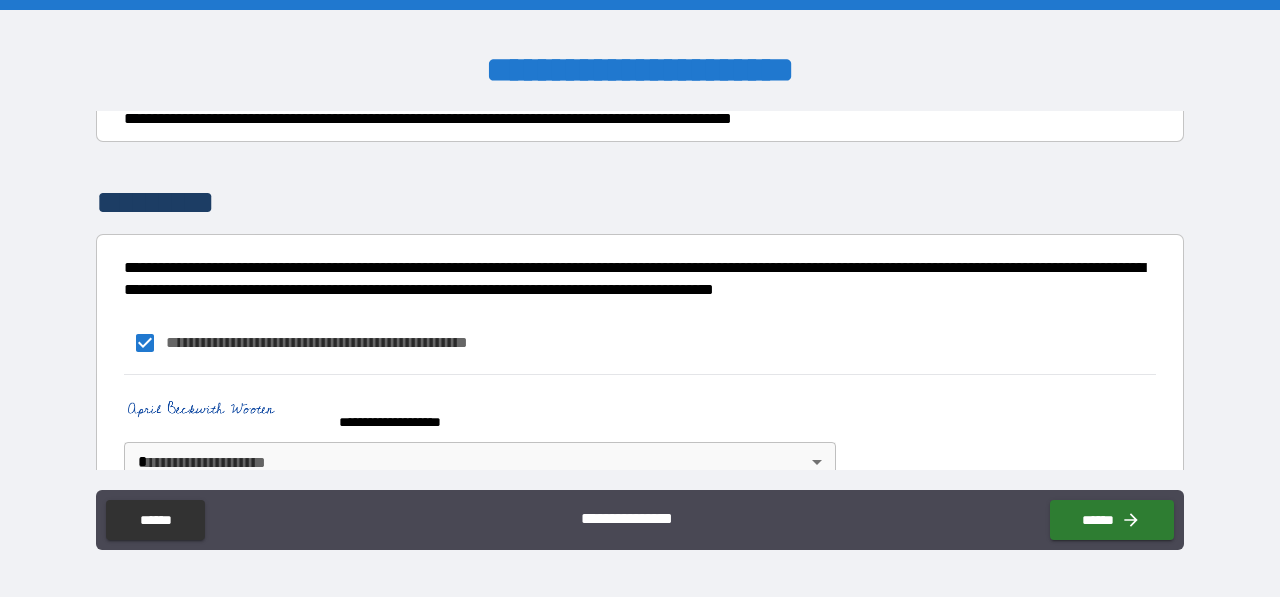 click on "**********" at bounding box center [640, 298] 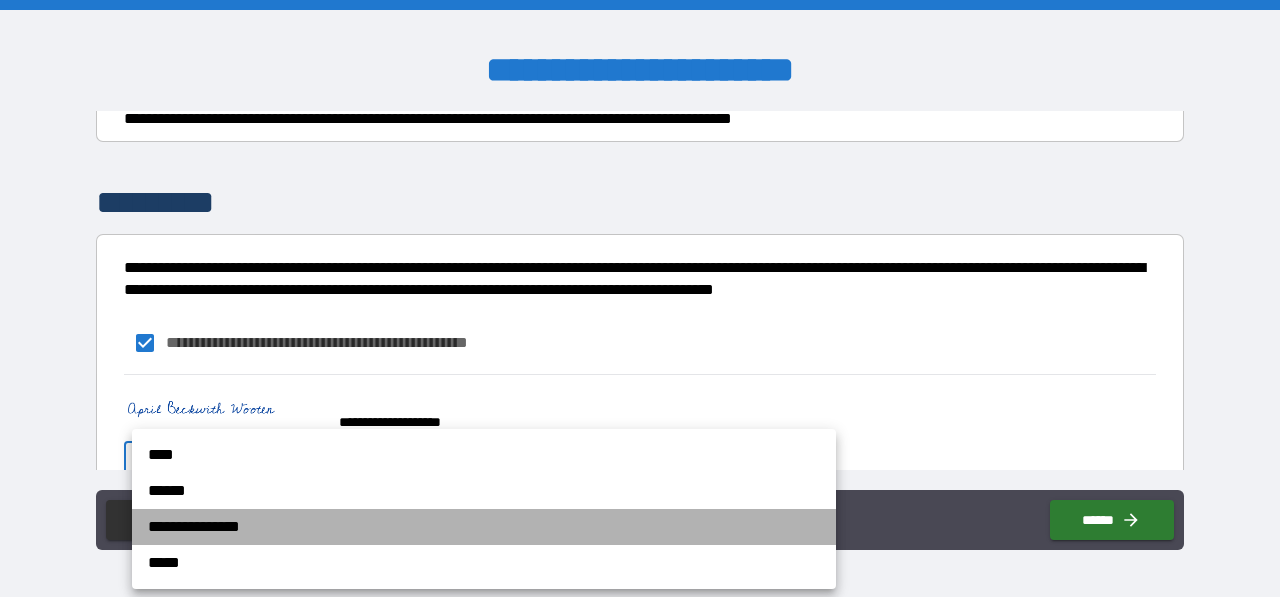 click on "**********" at bounding box center [484, 527] 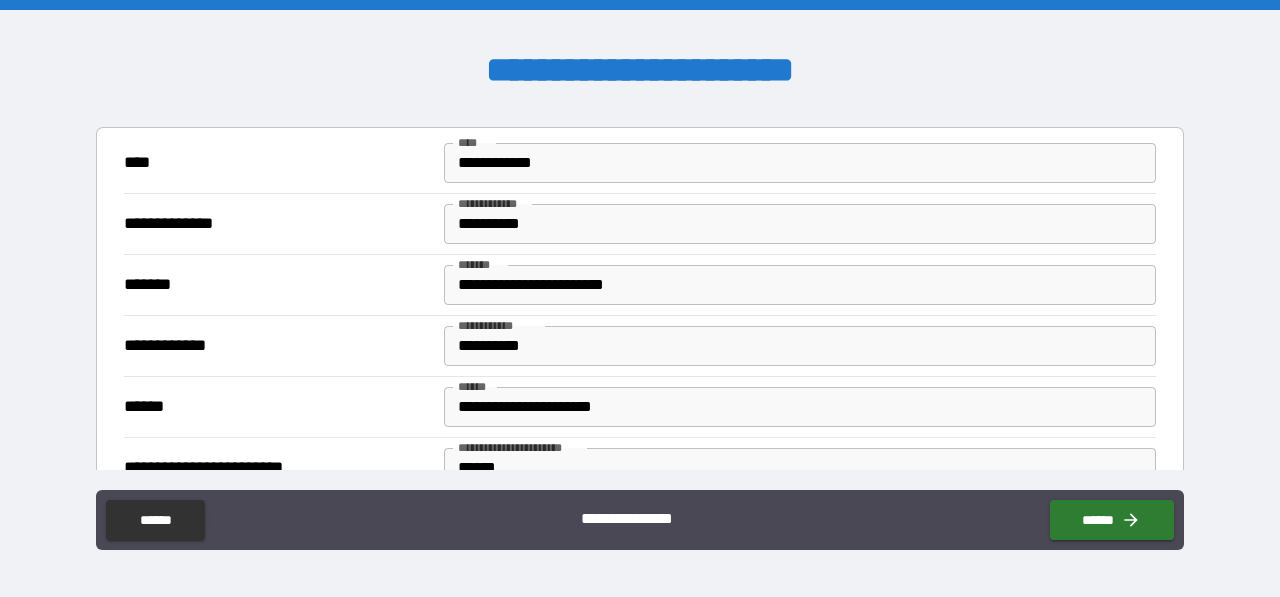 scroll, scrollTop: 386, scrollLeft: 0, axis: vertical 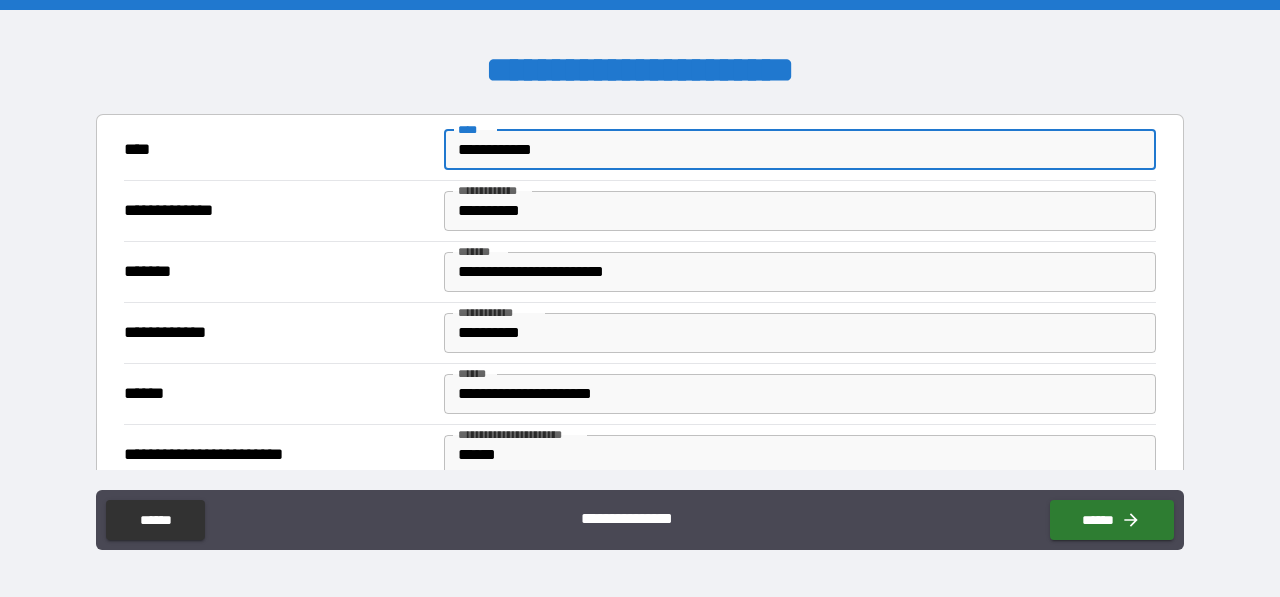 click on "**********" at bounding box center (800, 150) 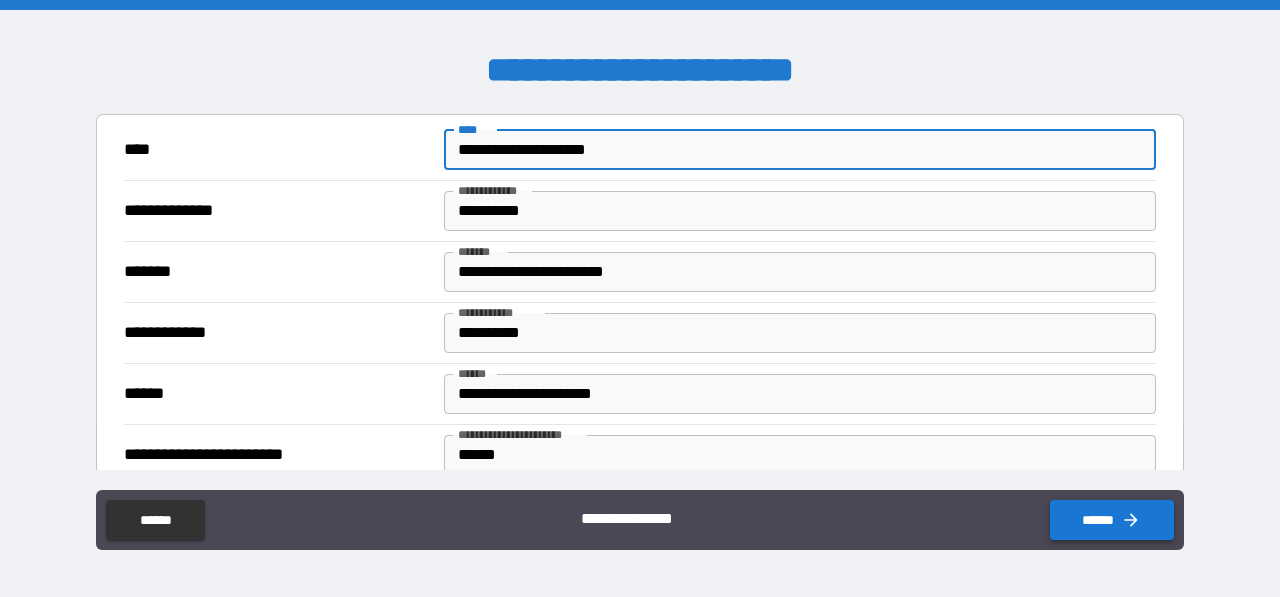 type on "**********" 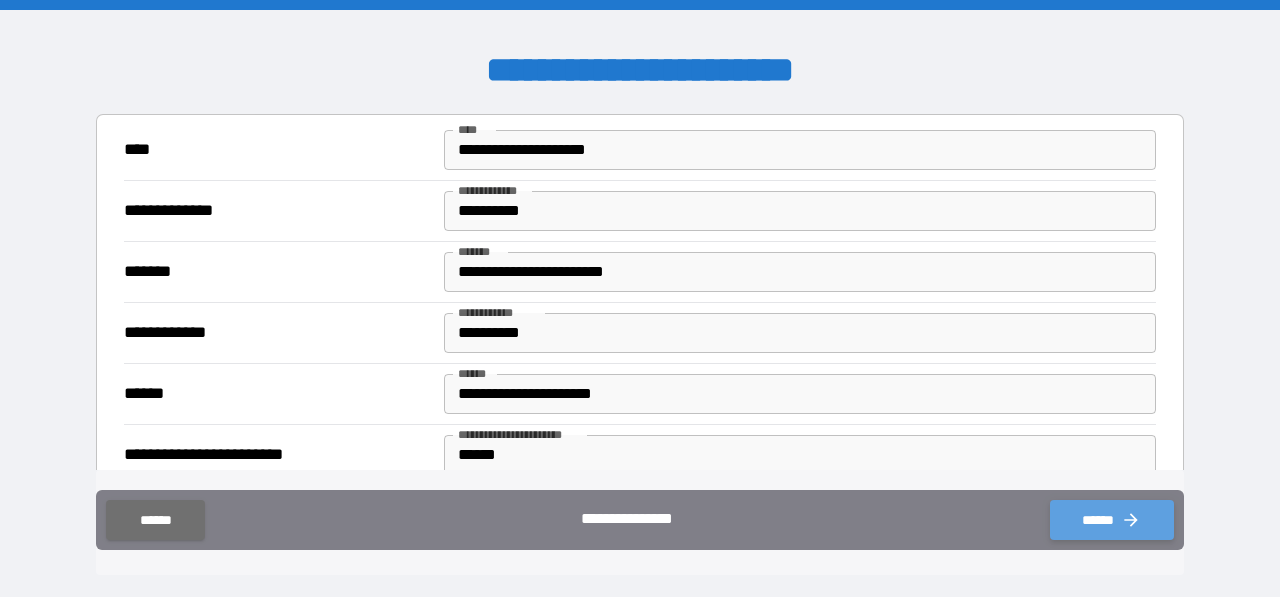 click 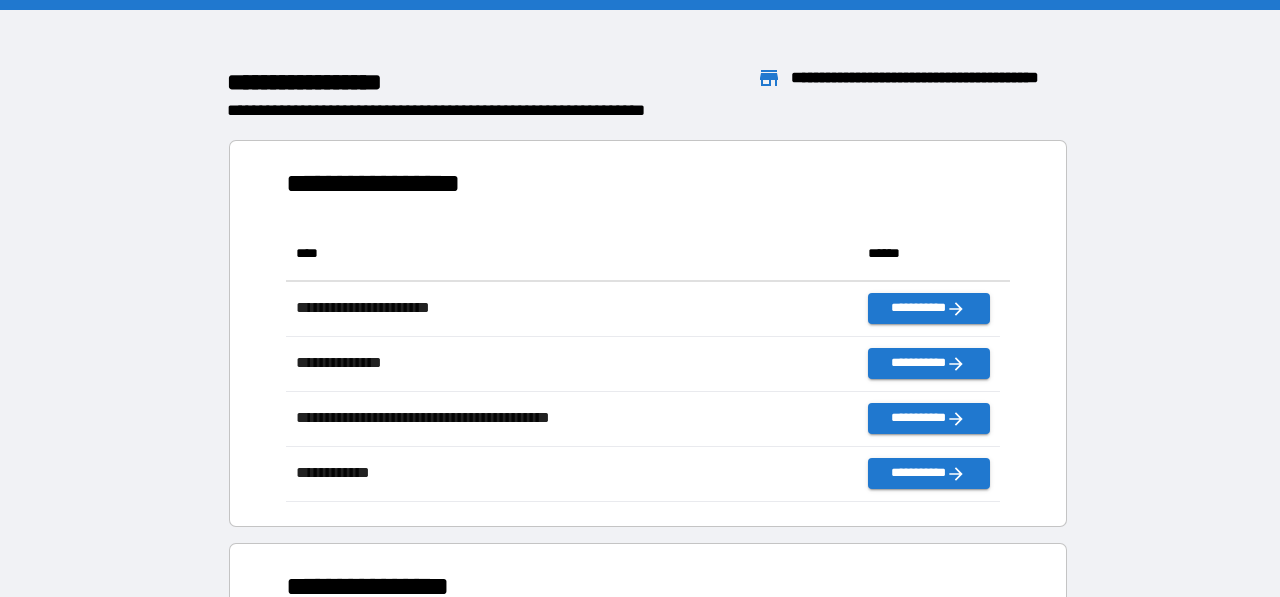 scroll, scrollTop: 16, scrollLeft: 16, axis: both 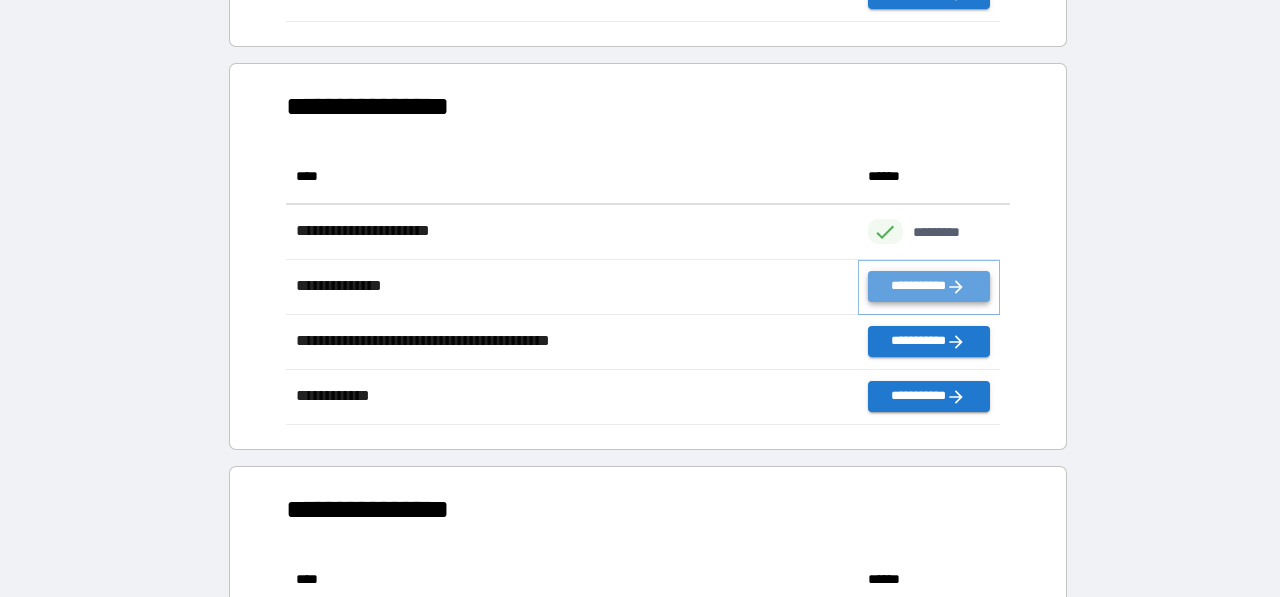 click 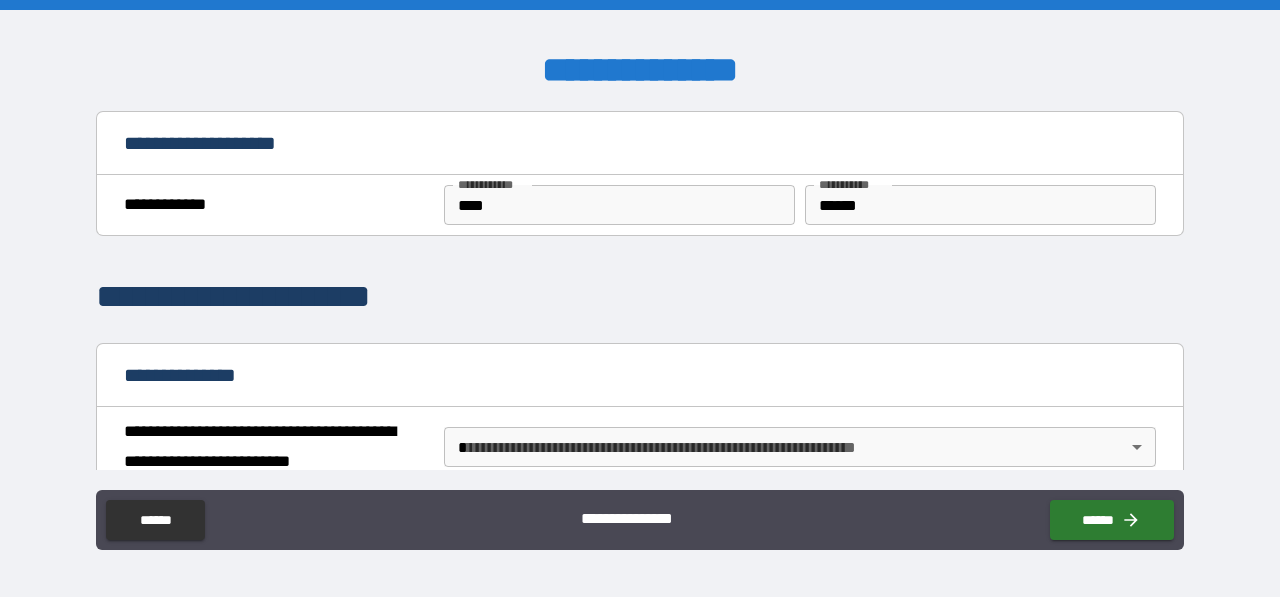 click on "**********" at bounding box center [640, 297] 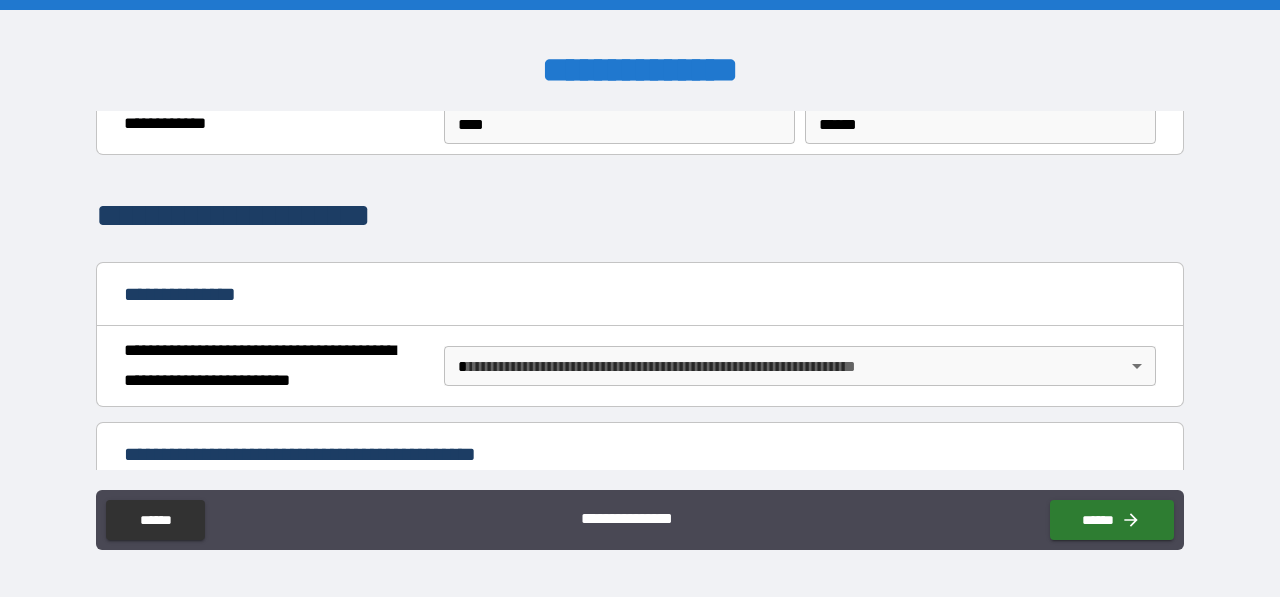 scroll, scrollTop: 120, scrollLeft: 0, axis: vertical 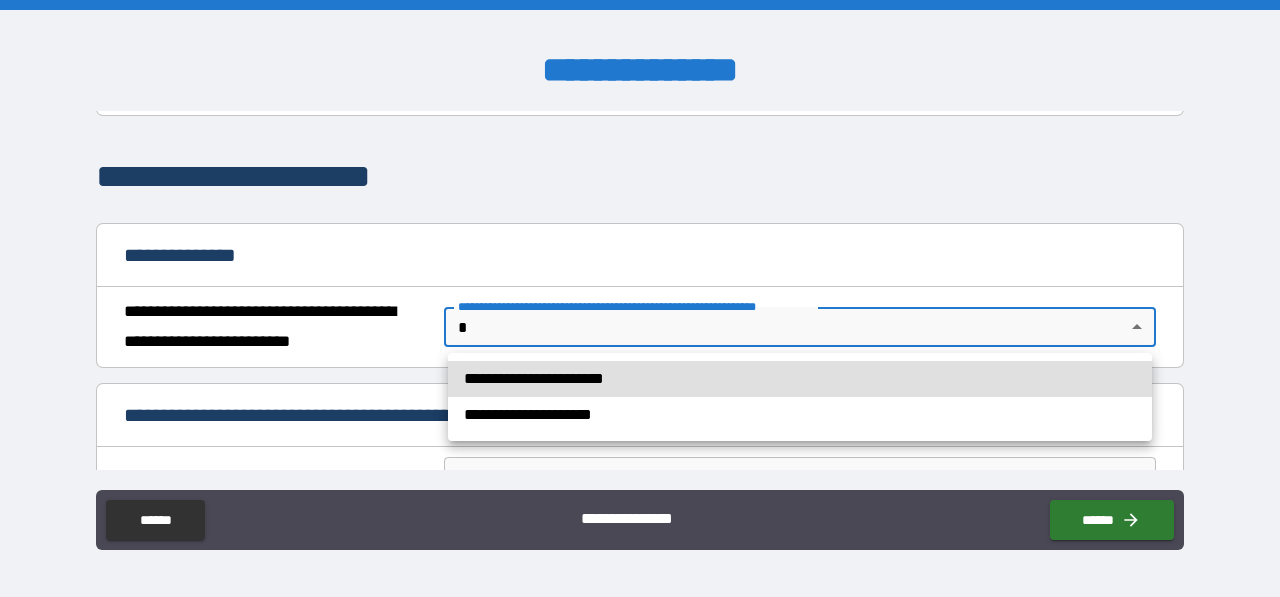 click on "**********" at bounding box center [640, 298] 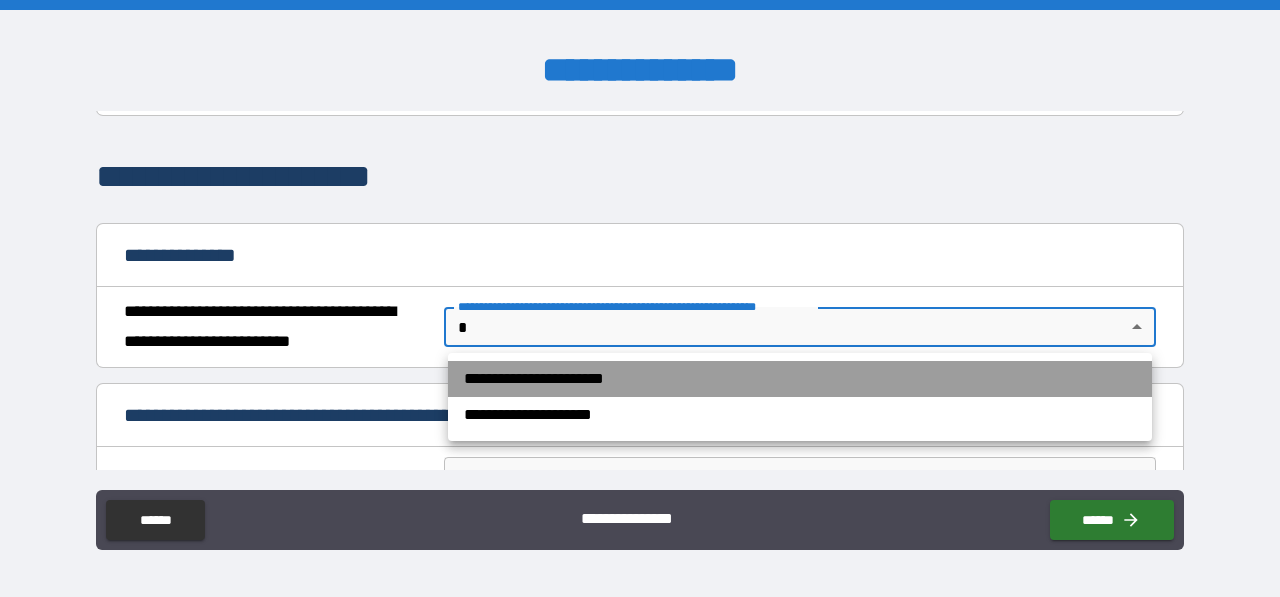 click on "**********" at bounding box center [800, 379] 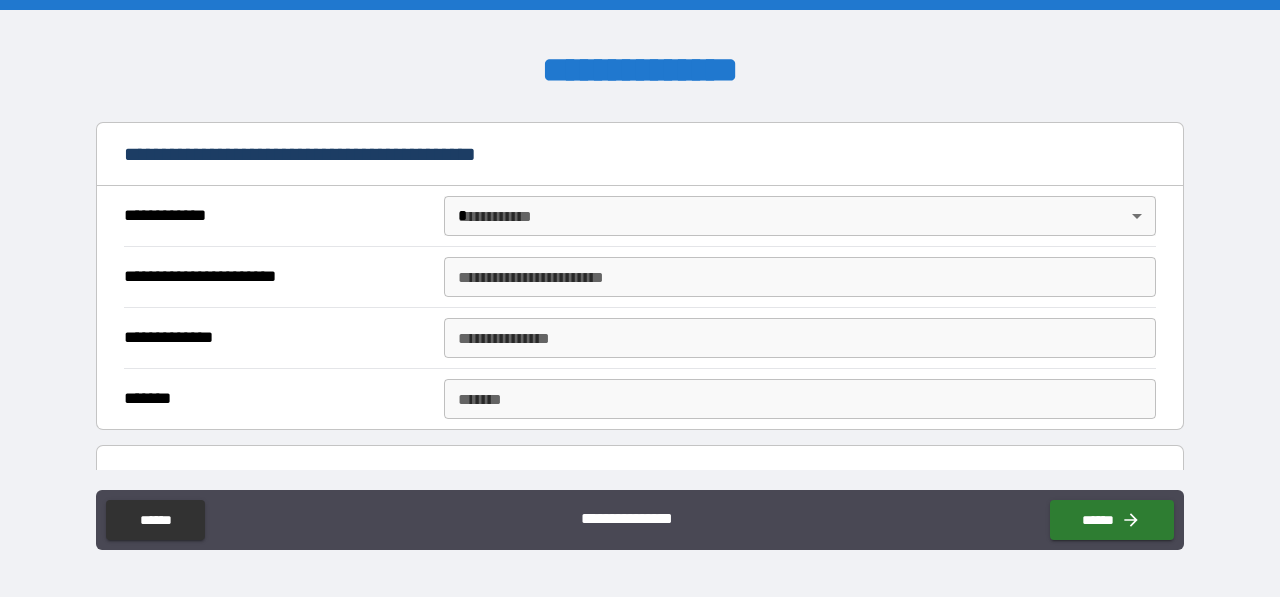 scroll, scrollTop: 406, scrollLeft: 0, axis: vertical 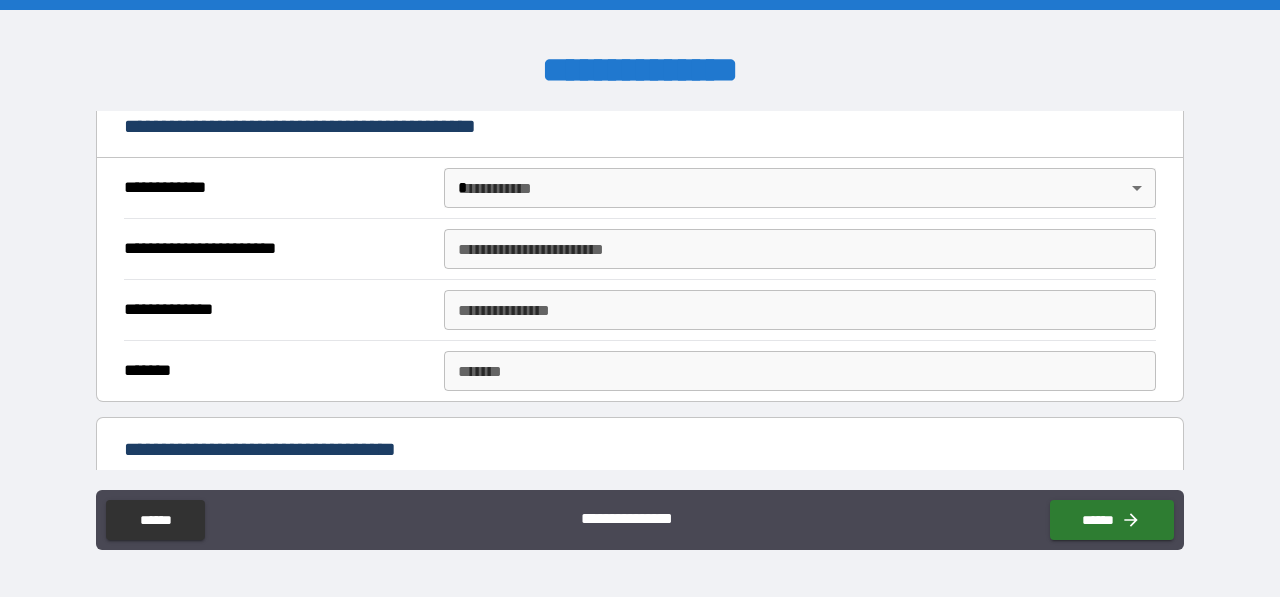 click on "**********" at bounding box center [640, 298] 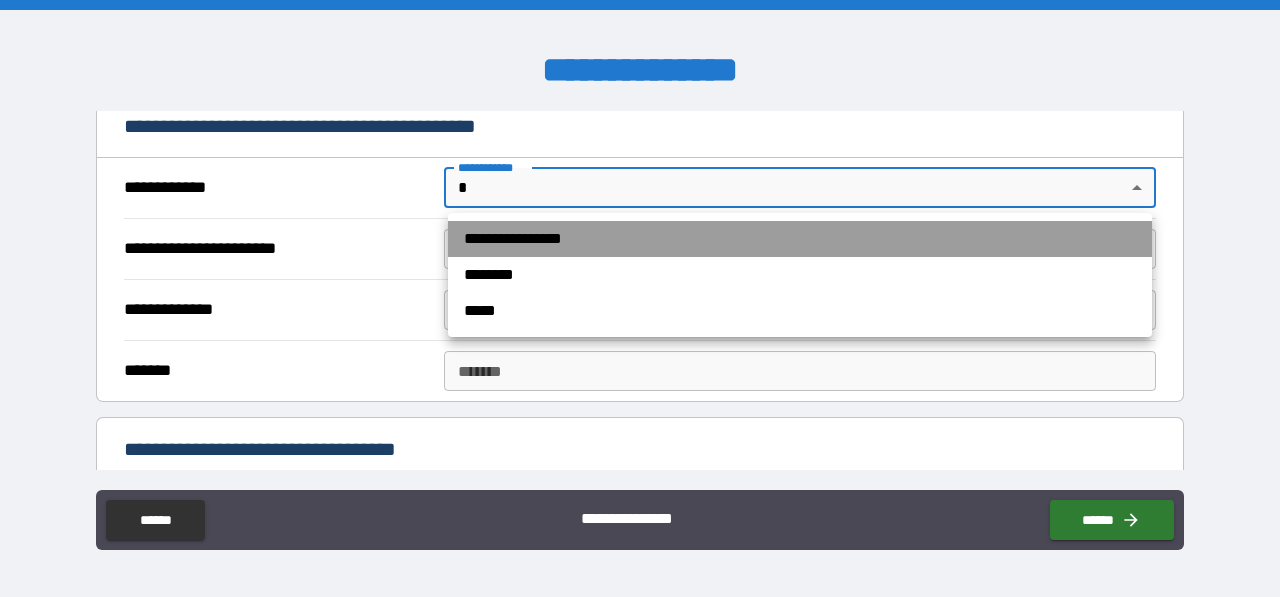 click on "**********" at bounding box center [800, 239] 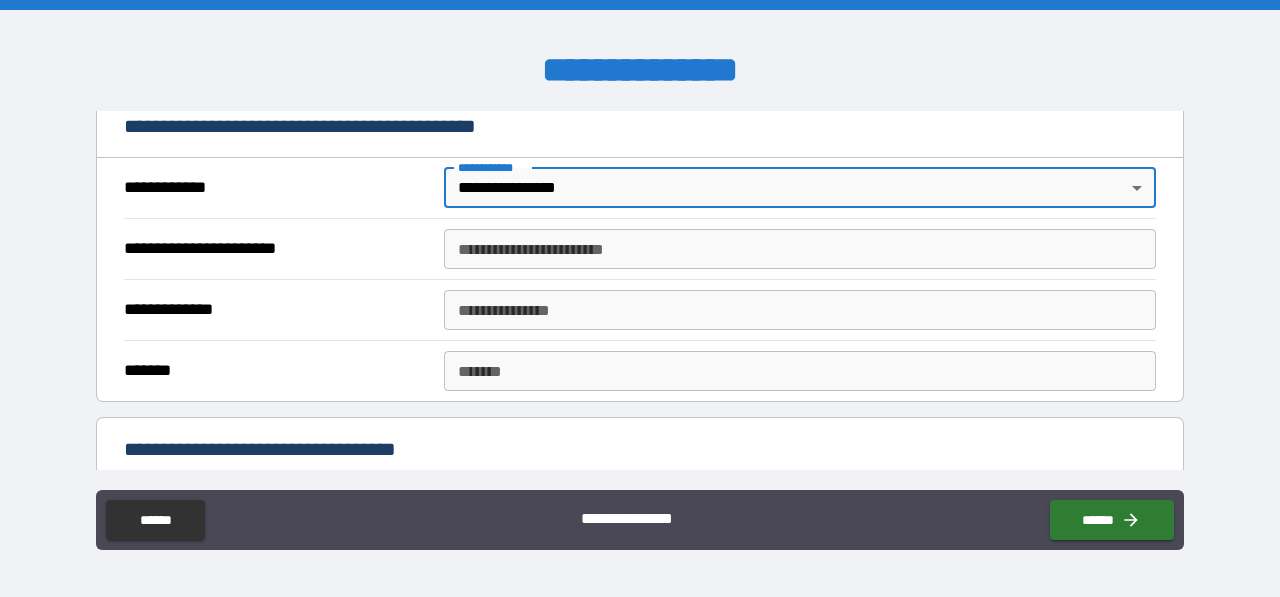 click on "**********" at bounding box center [800, 249] 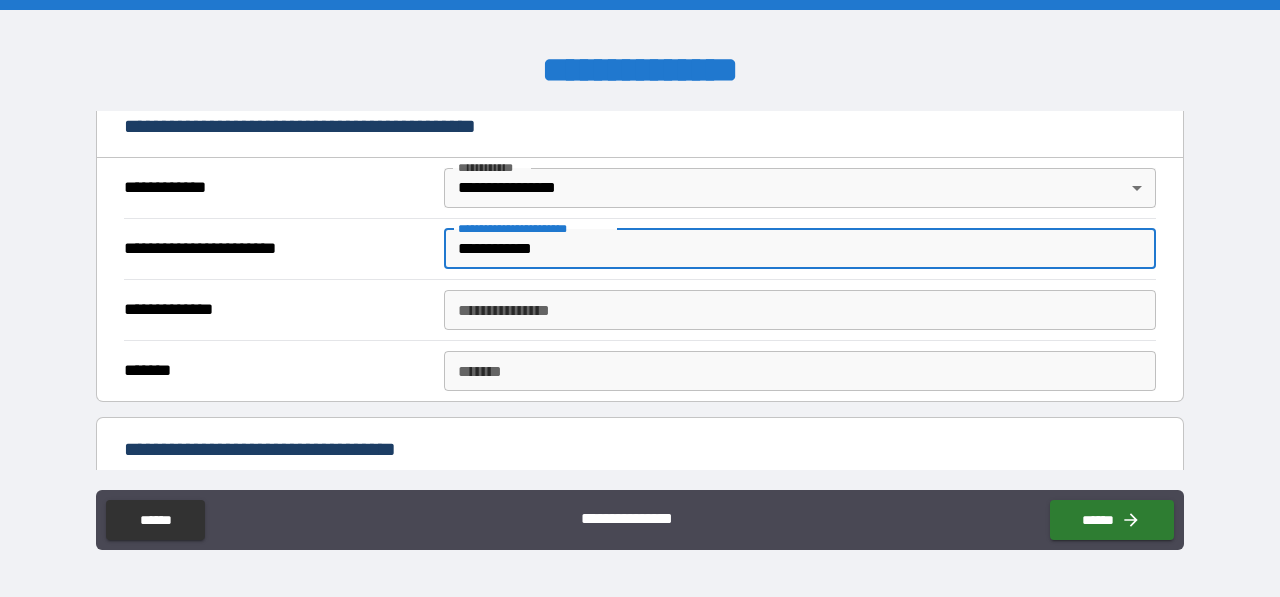 type on "**********" 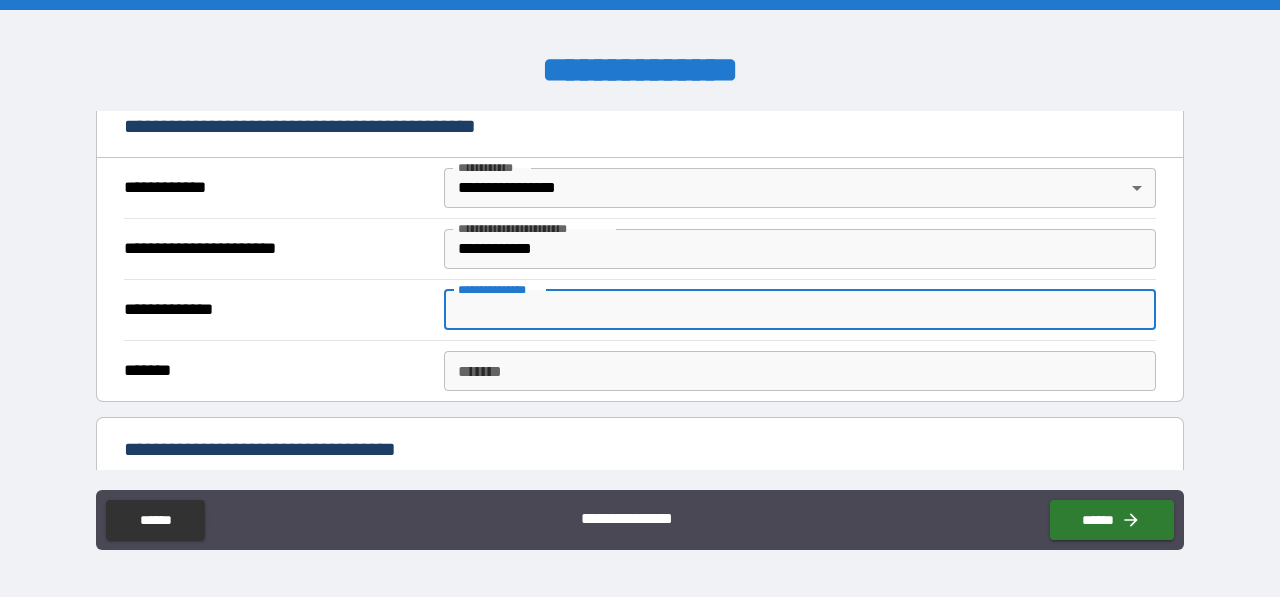 click on "**********" at bounding box center (800, 310) 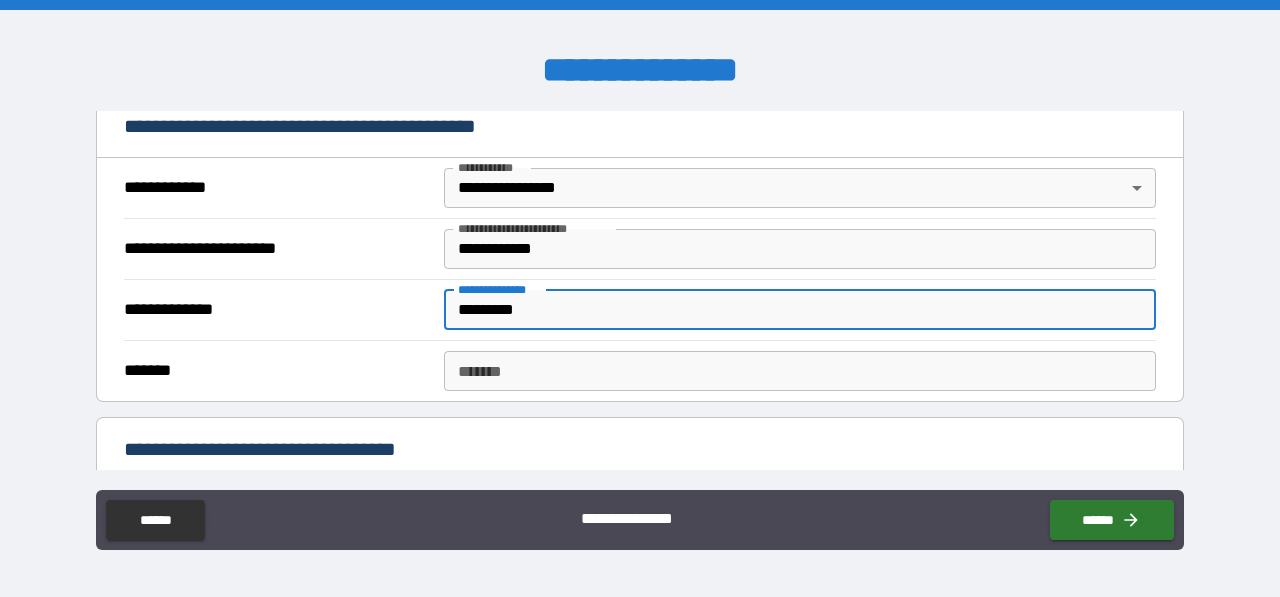 type on "*********" 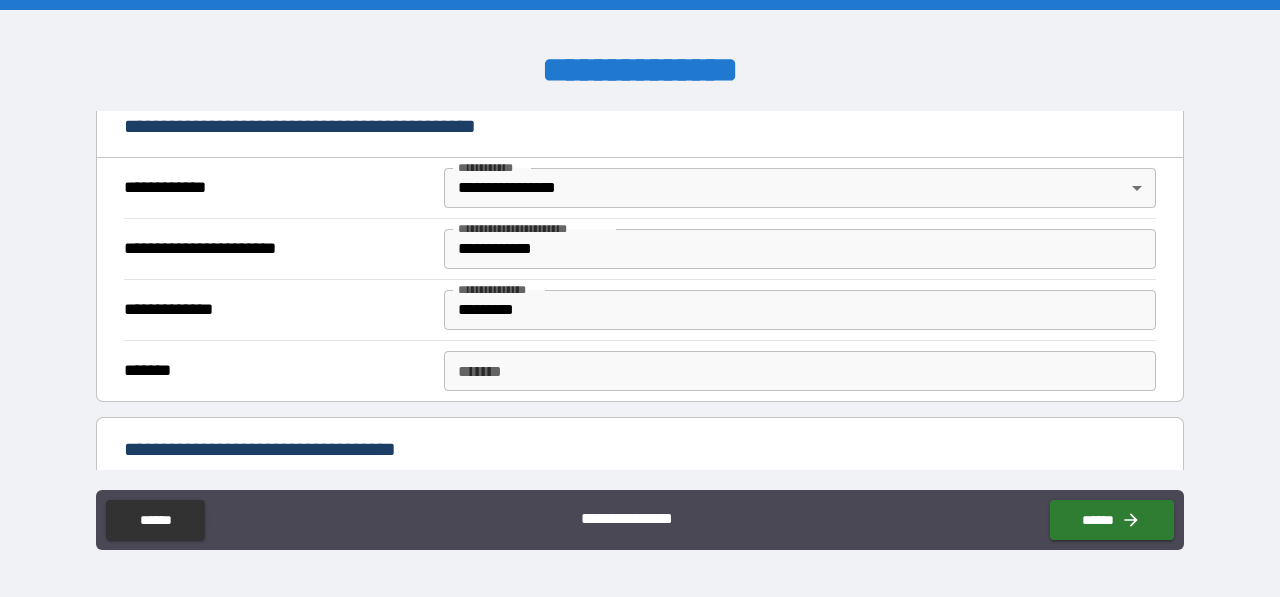 click on "**********" at bounding box center (640, 451) 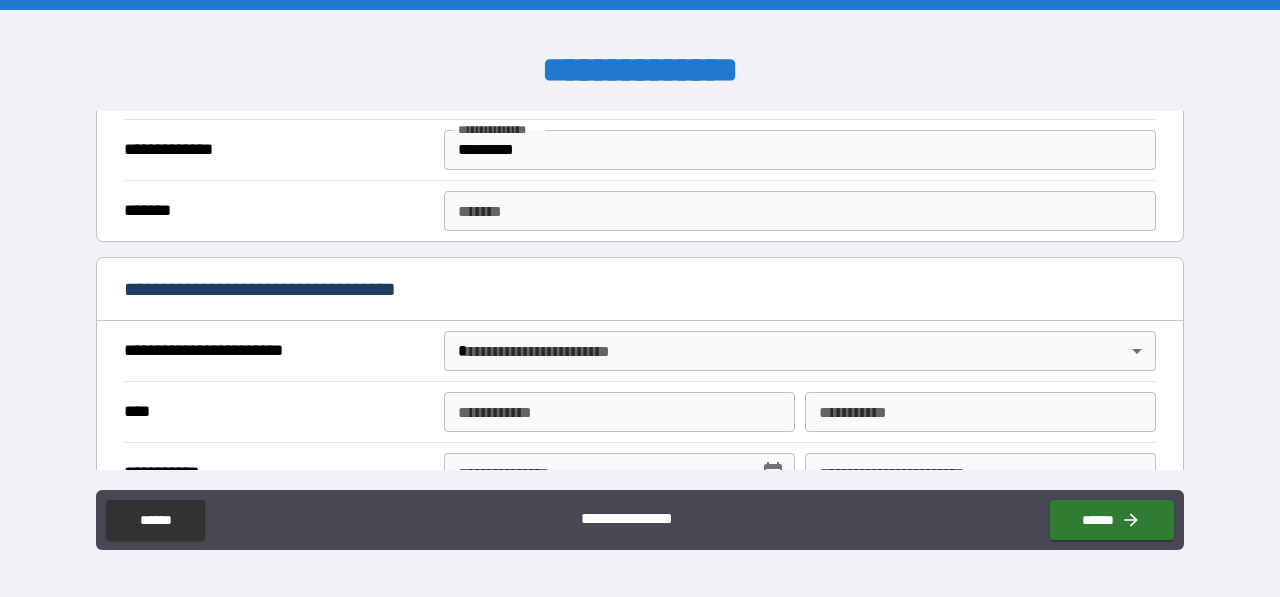 scroll, scrollTop: 609, scrollLeft: 0, axis: vertical 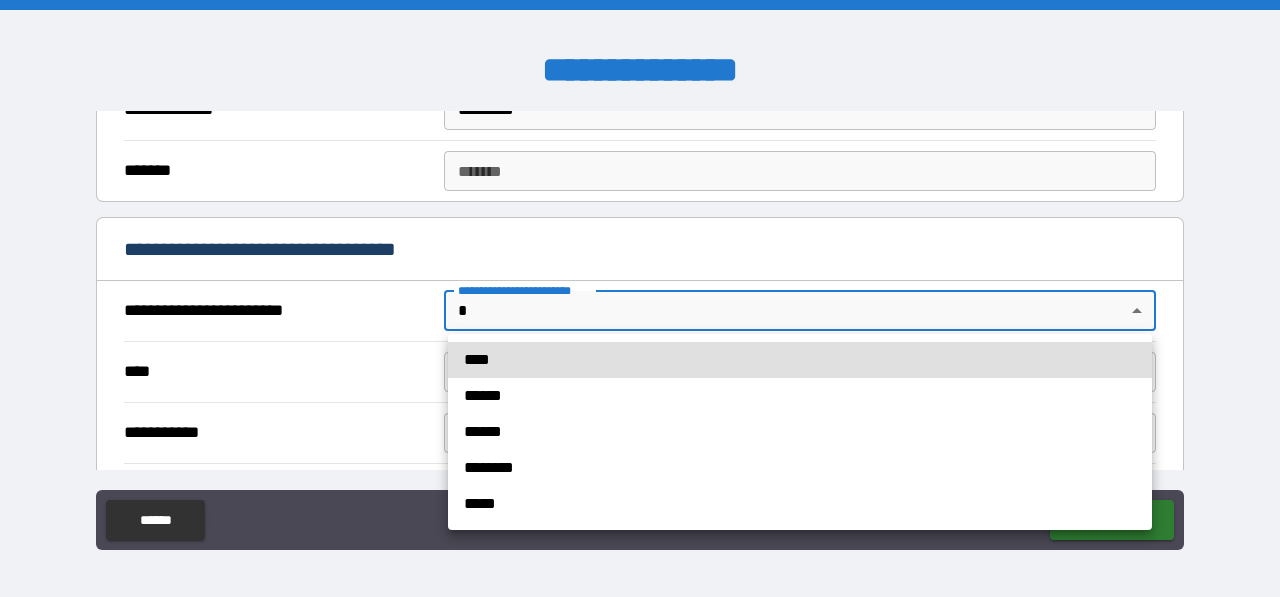 click on "**********" at bounding box center (640, 298) 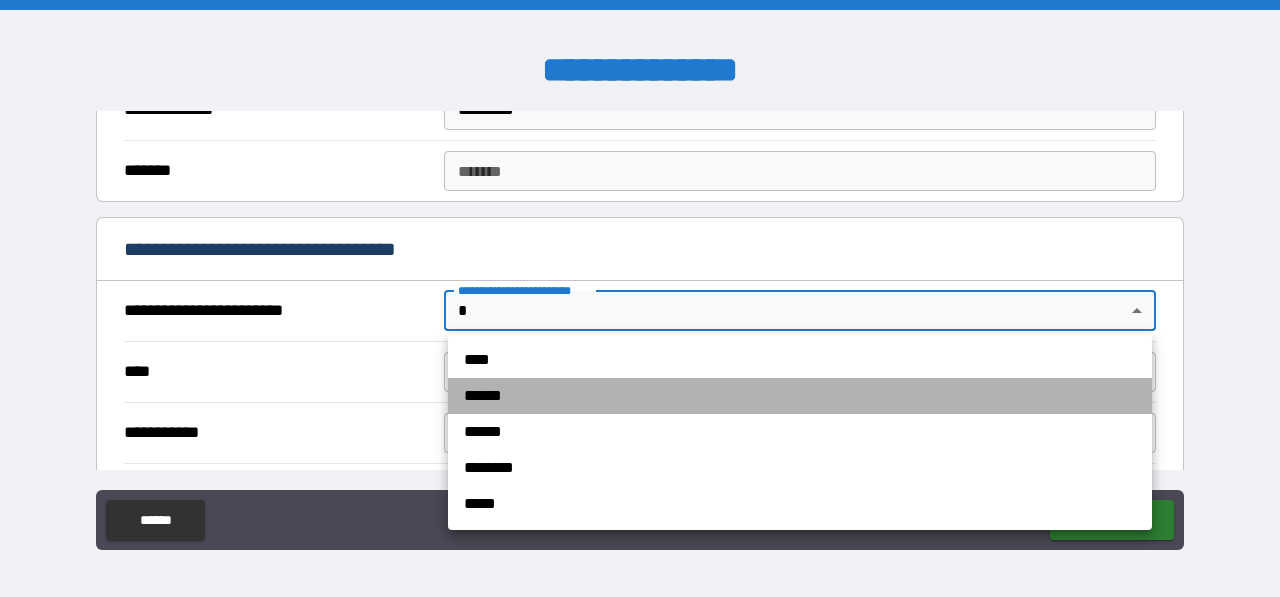 click on "******" at bounding box center (800, 396) 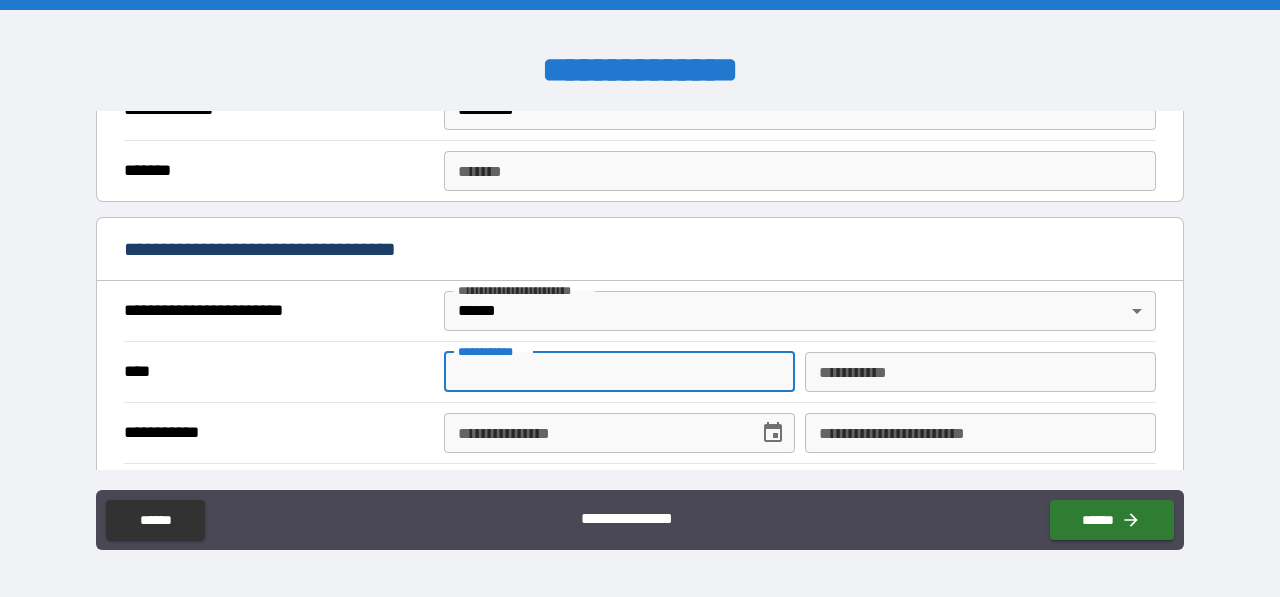 click on "**********" at bounding box center [619, 372] 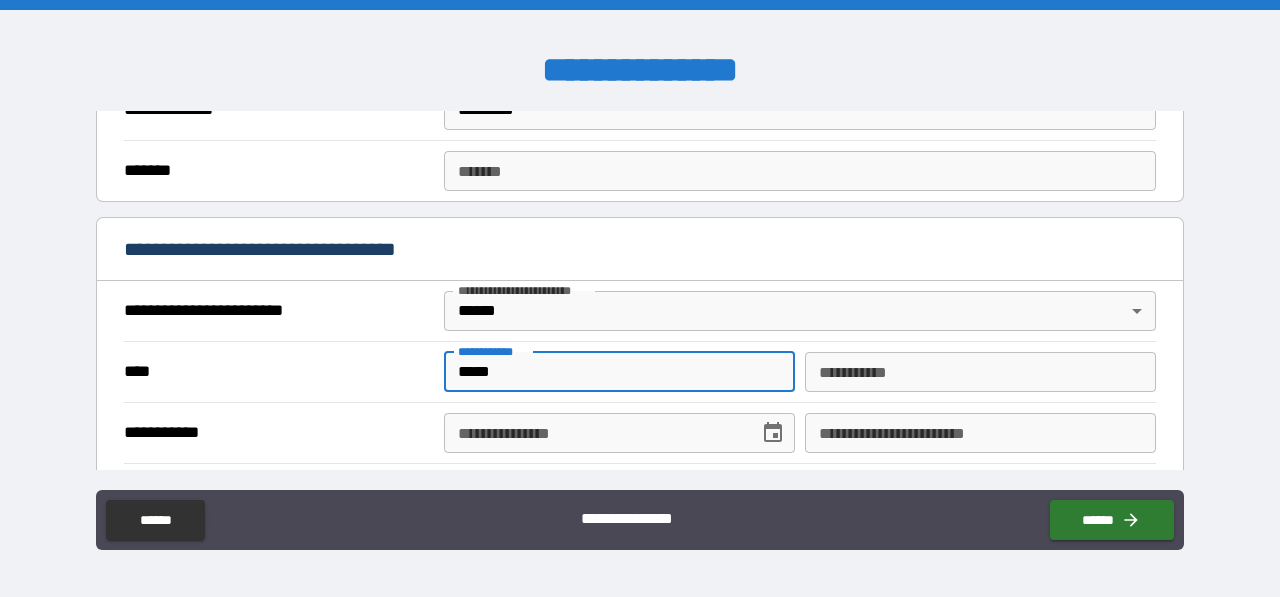 type on "*****" 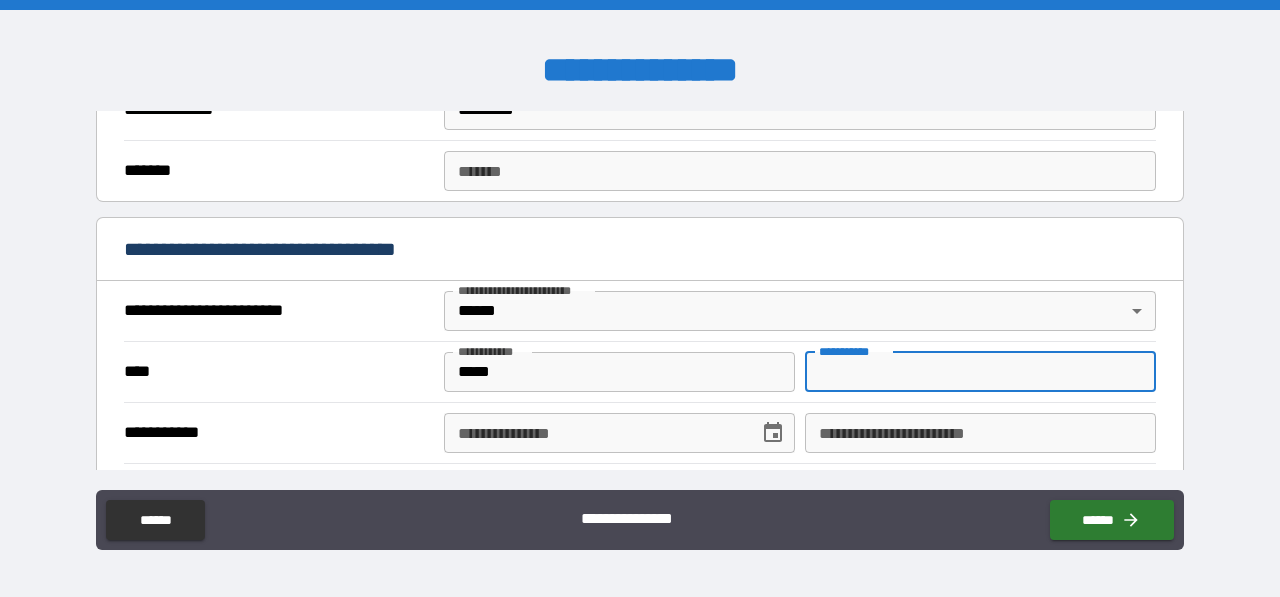 click on "*********   *" at bounding box center (980, 372) 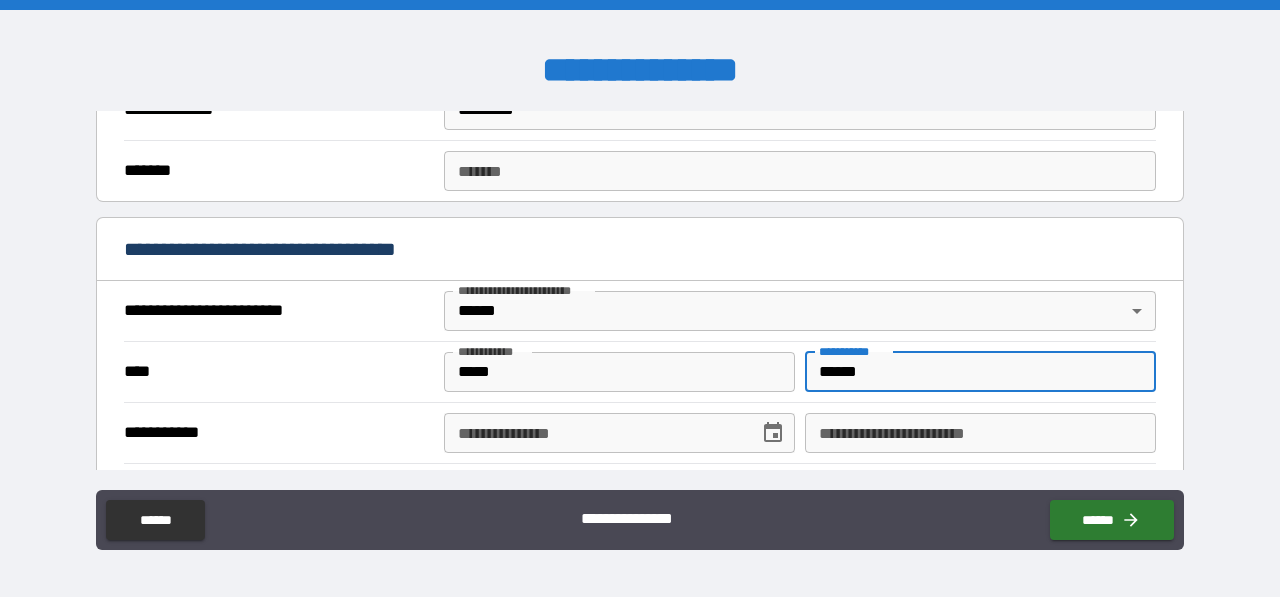 type on "******" 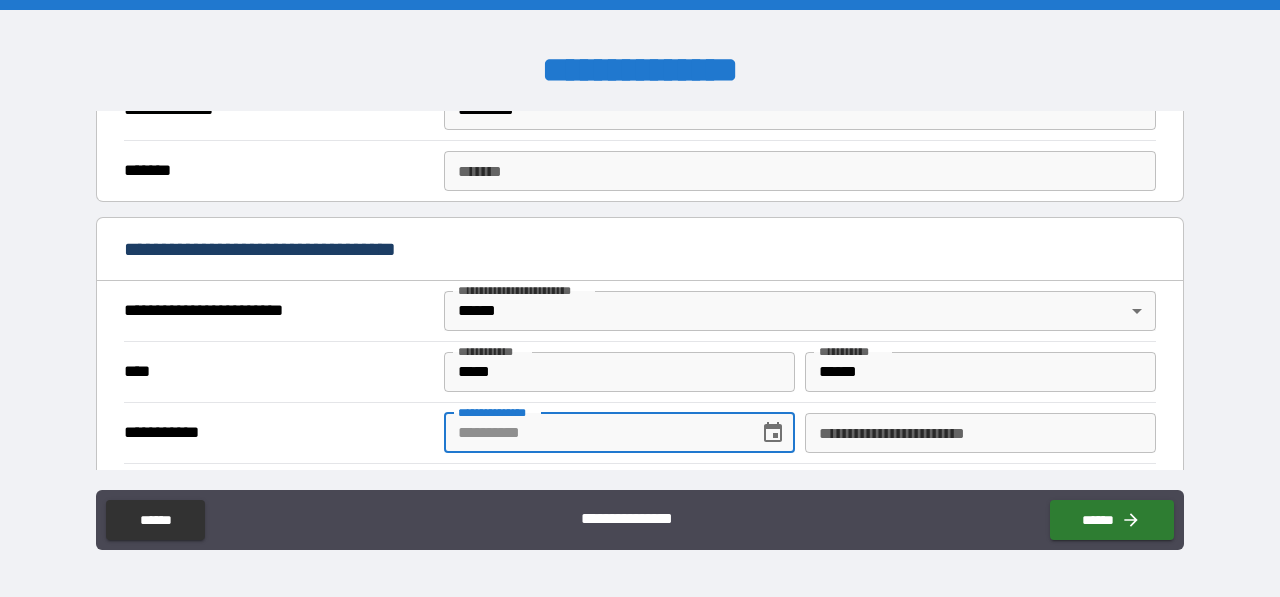 click on "**********" at bounding box center (594, 433) 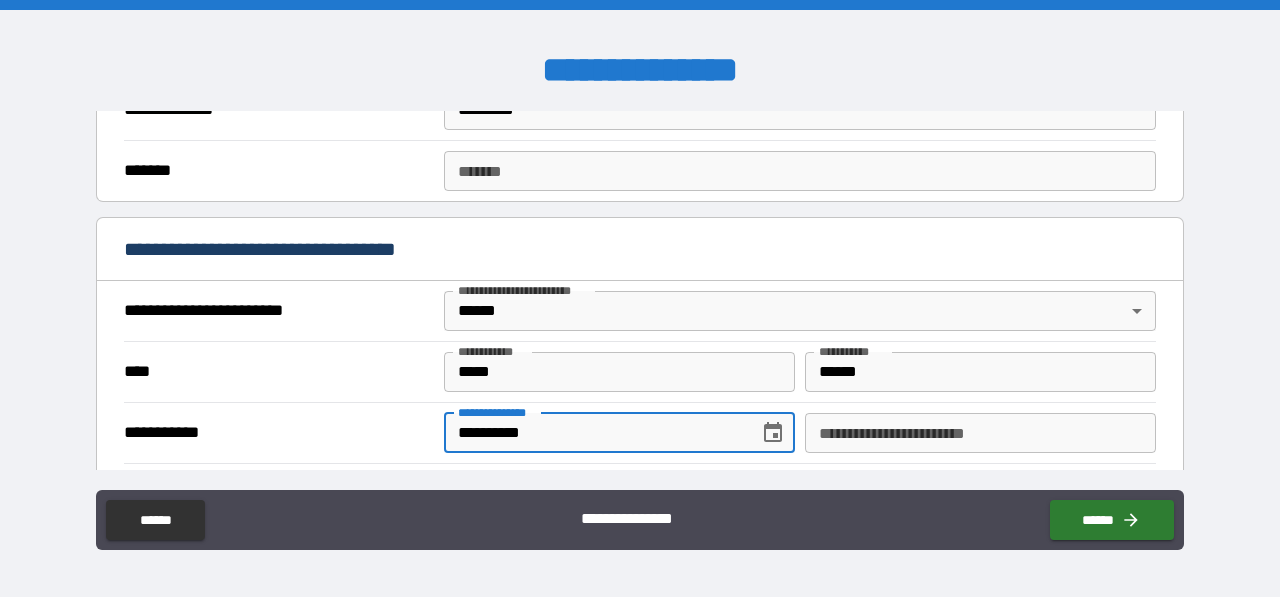 type on "**********" 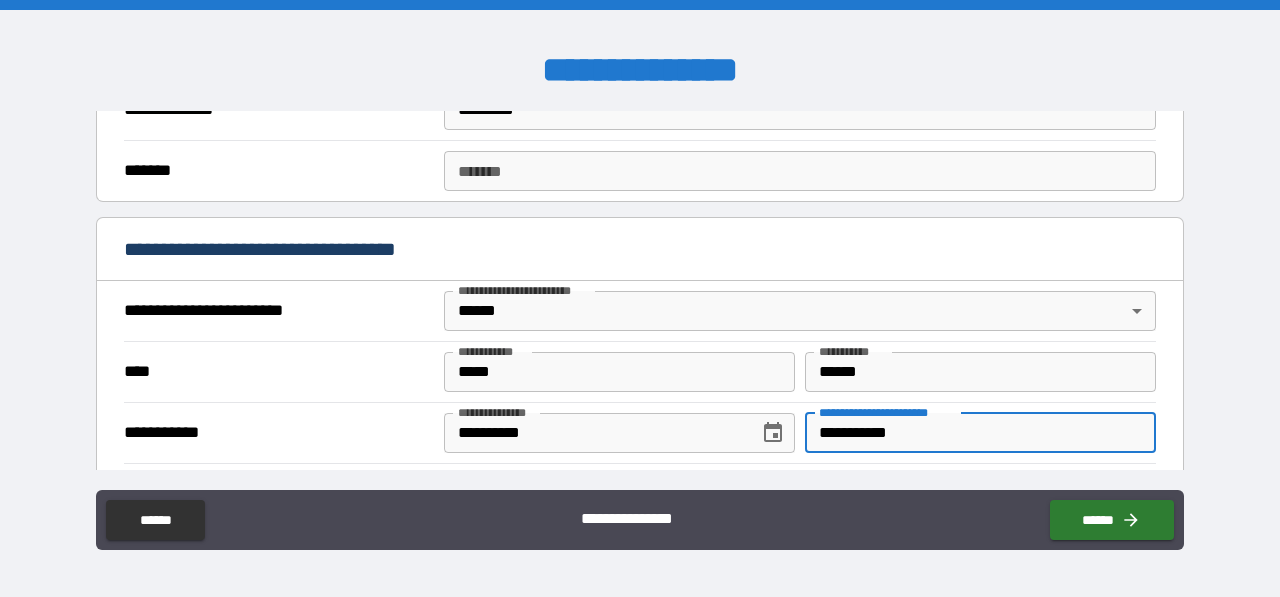 type on "**********" 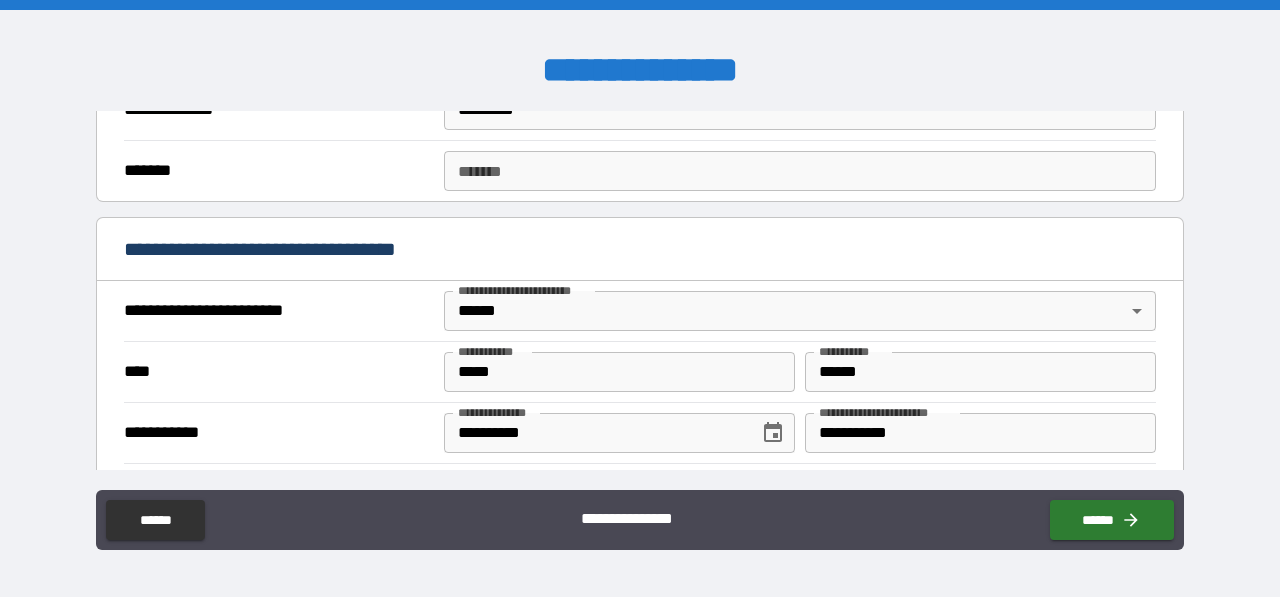 drag, startPoint x: 1192, startPoint y: 236, endPoint x: 1176, endPoint y: 261, distance: 29.681644 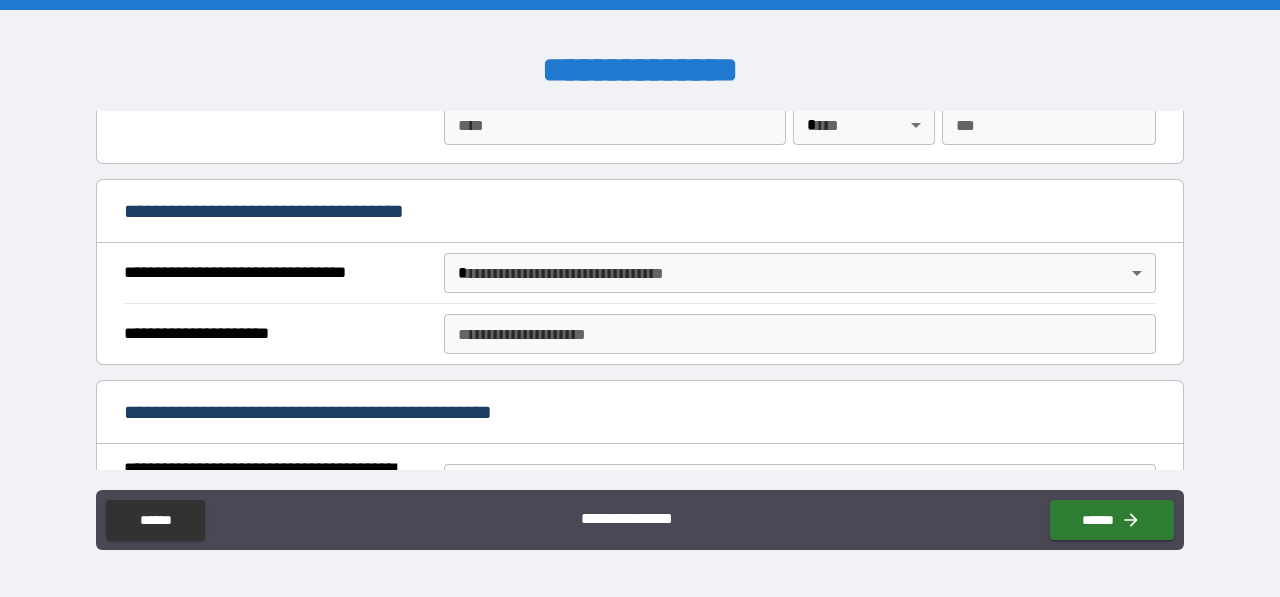 scroll, scrollTop: 1114, scrollLeft: 0, axis: vertical 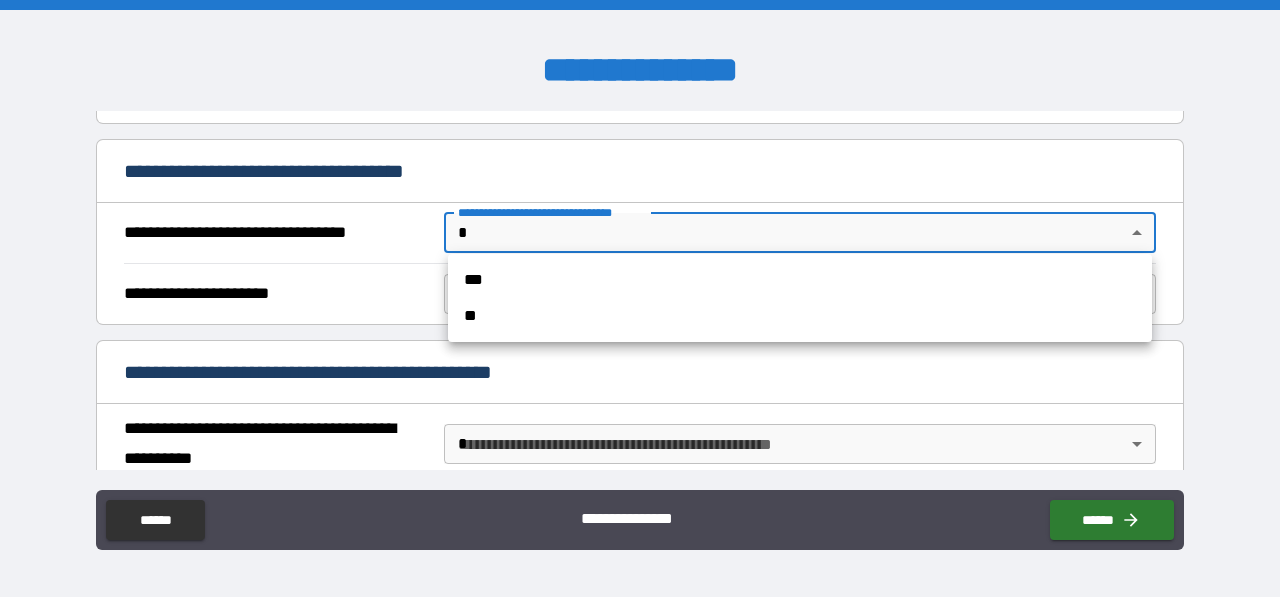 click on "**********" at bounding box center [640, 298] 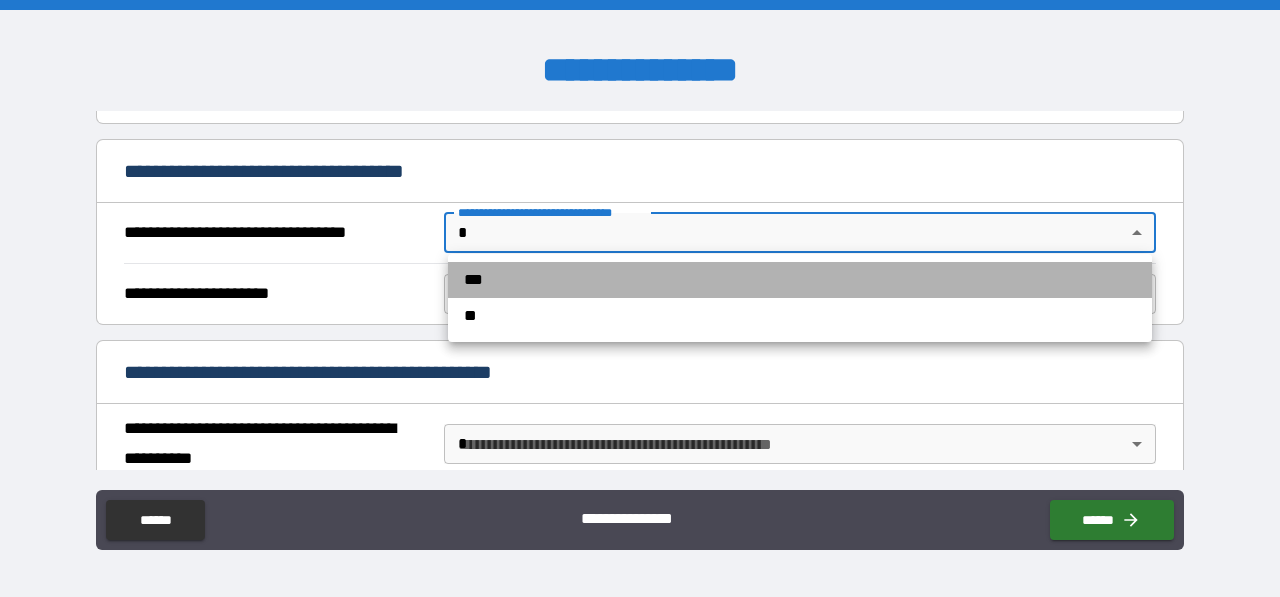click on "***" at bounding box center [800, 280] 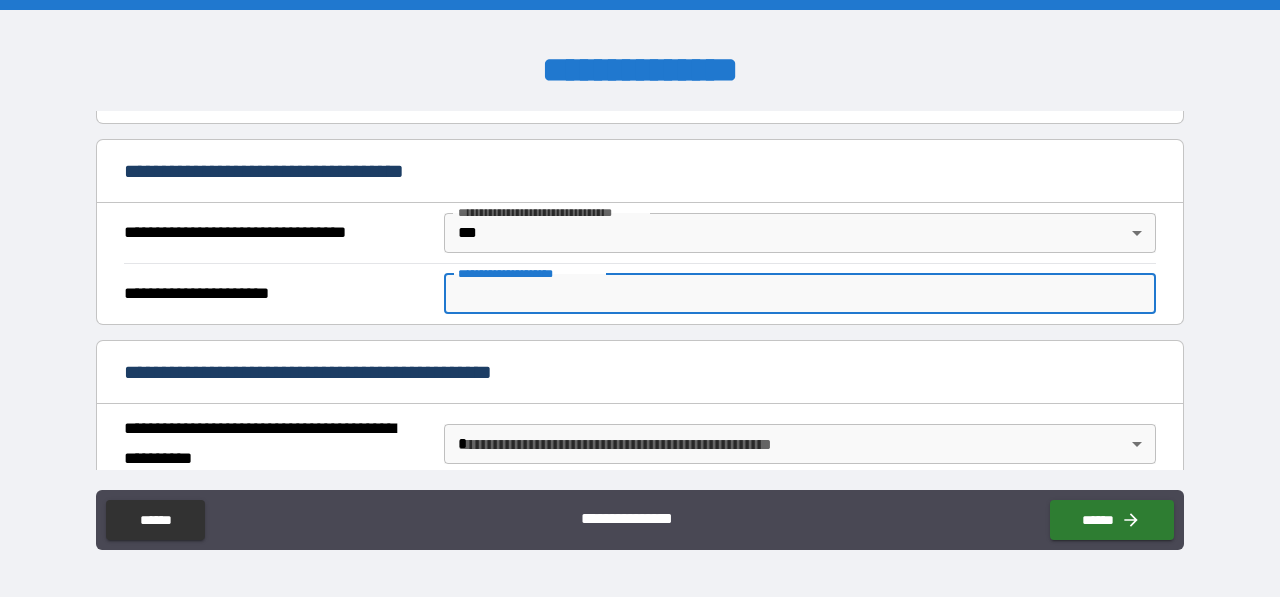 click on "**********" at bounding box center [800, 294] 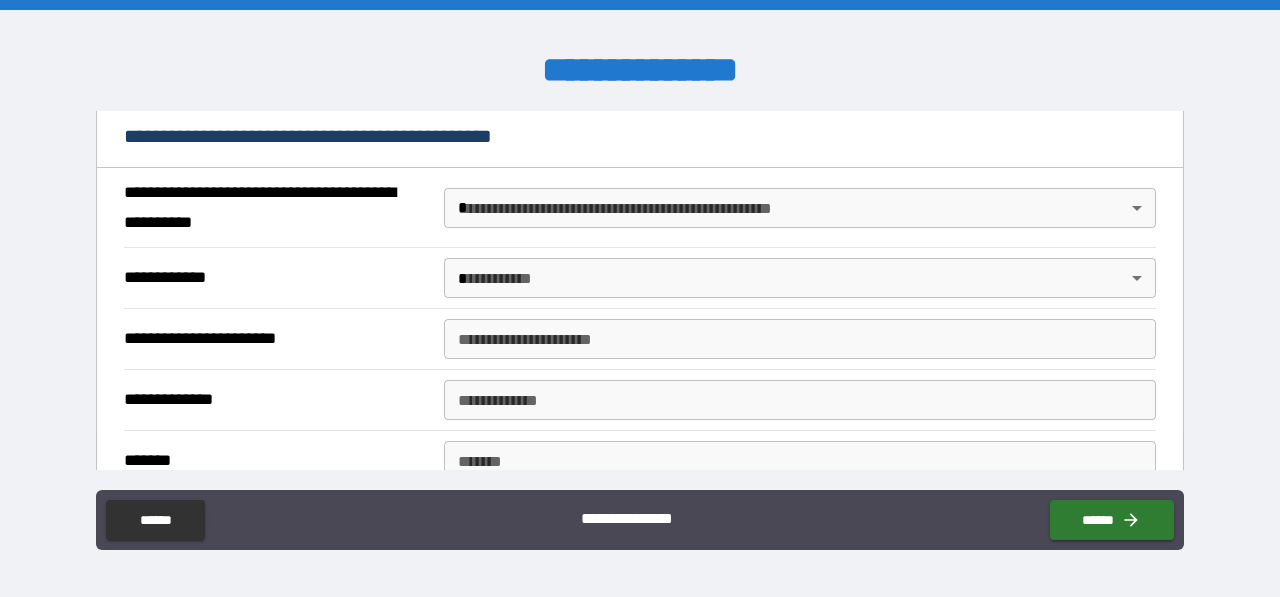 scroll, scrollTop: 1365, scrollLeft: 0, axis: vertical 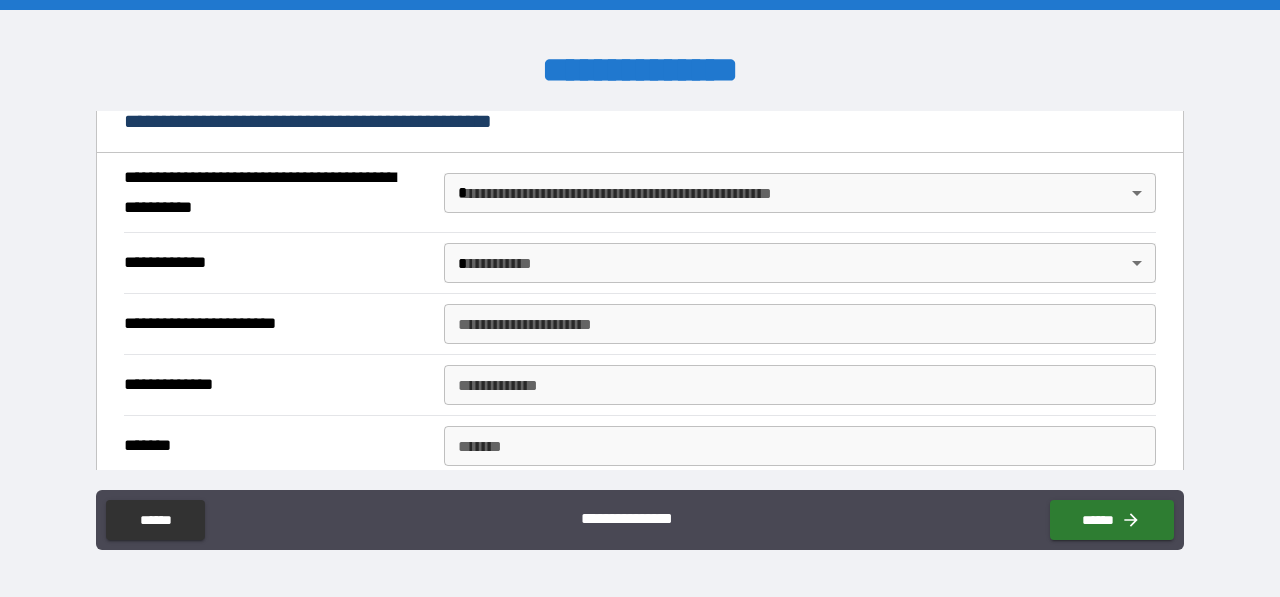 type on "**********" 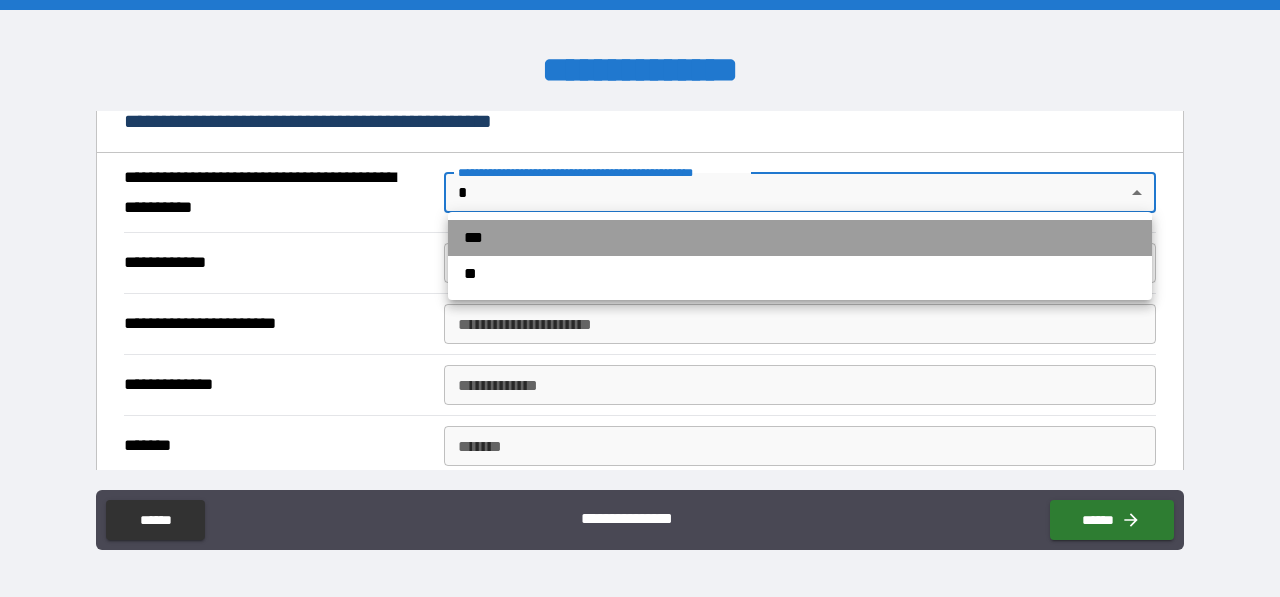 click on "***" at bounding box center (800, 238) 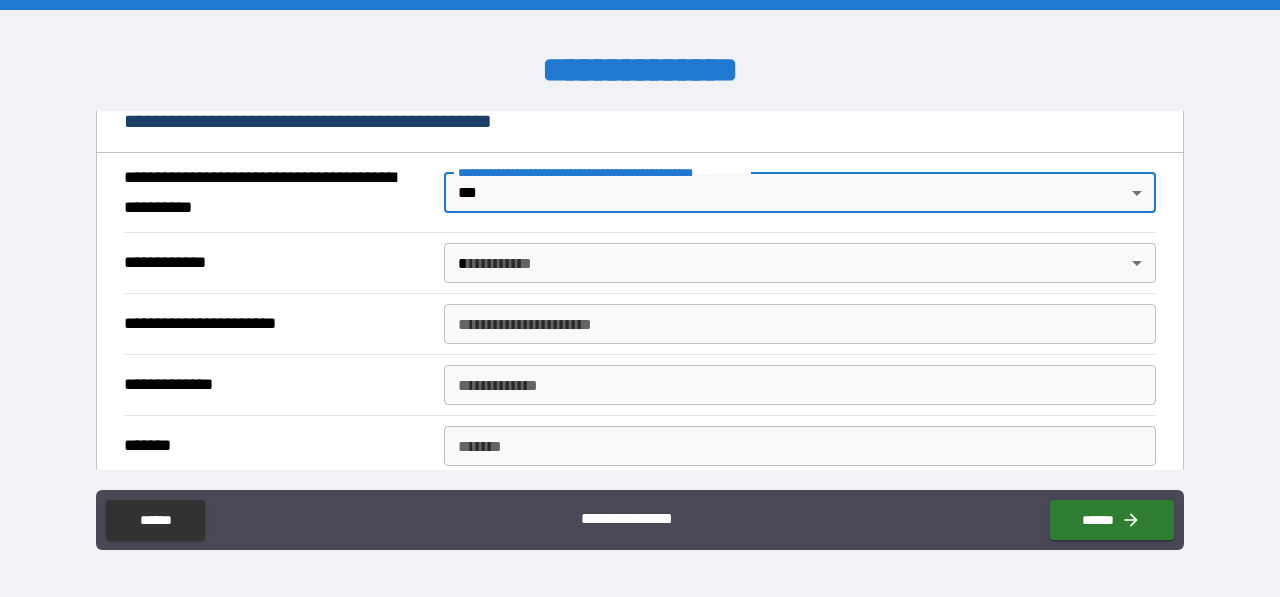 click on "**********" at bounding box center (640, 298) 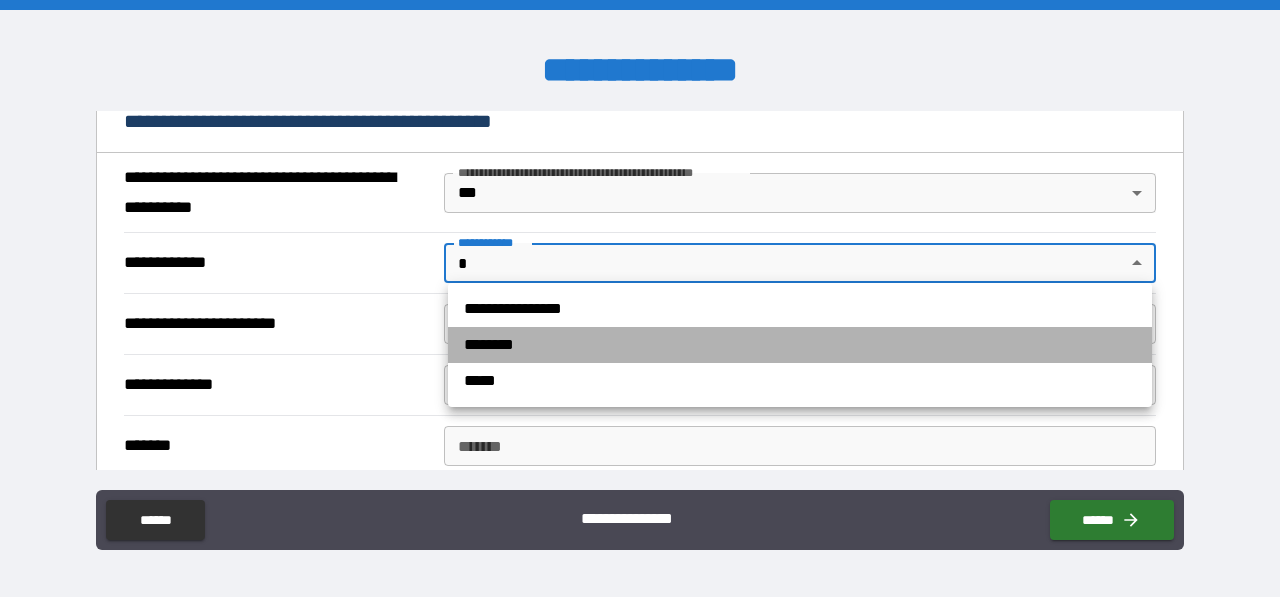 click on "********" at bounding box center [800, 345] 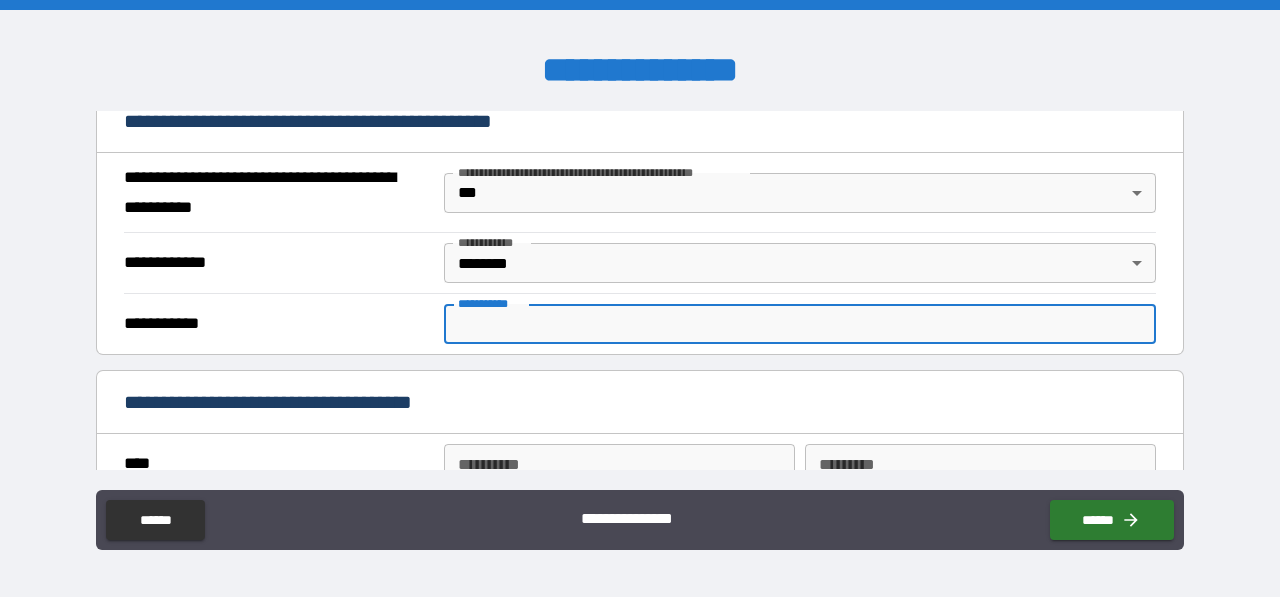 click on "**********" at bounding box center (800, 324) 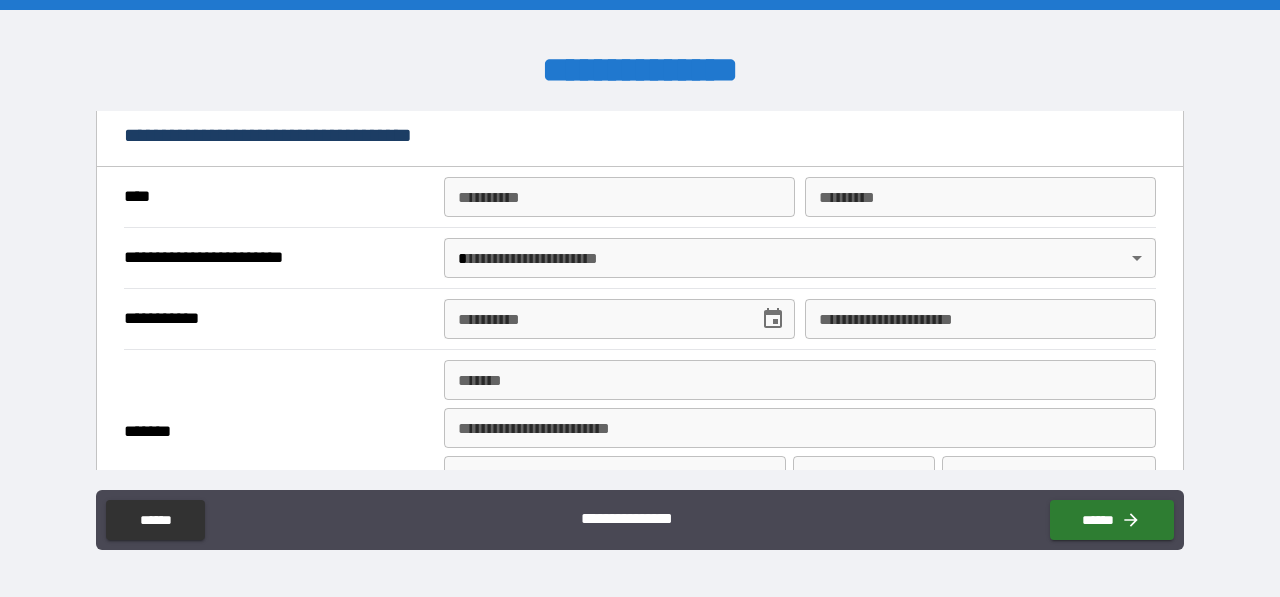 scroll, scrollTop: 1642, scrollLeft: 0, axis: vertical 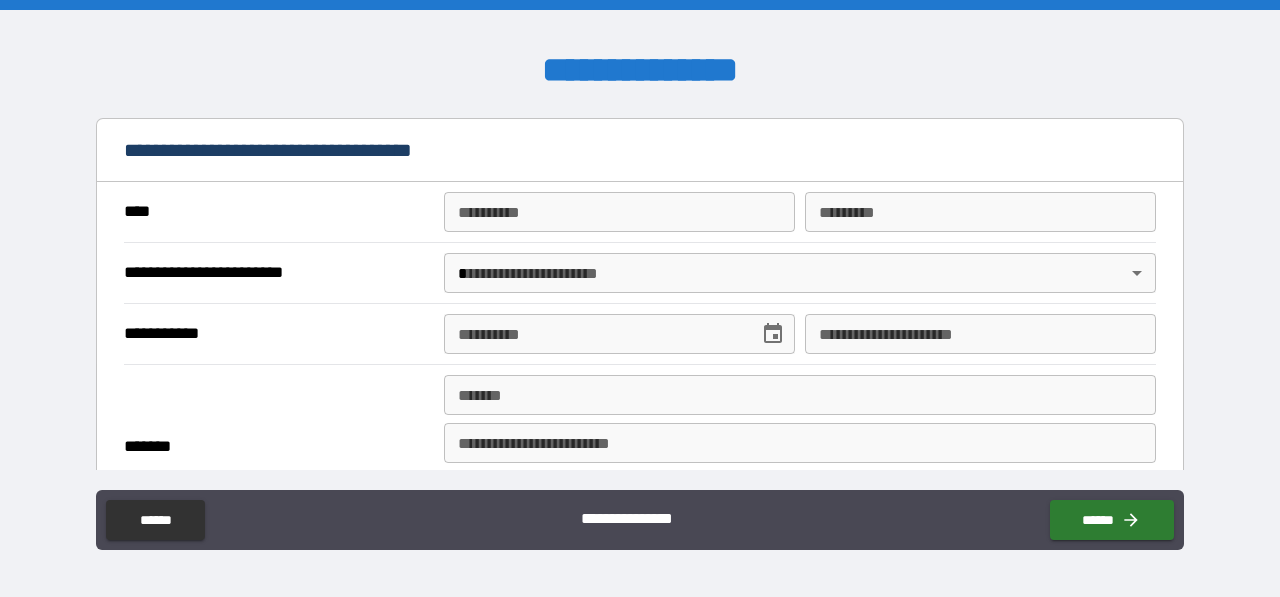 type on "*********" 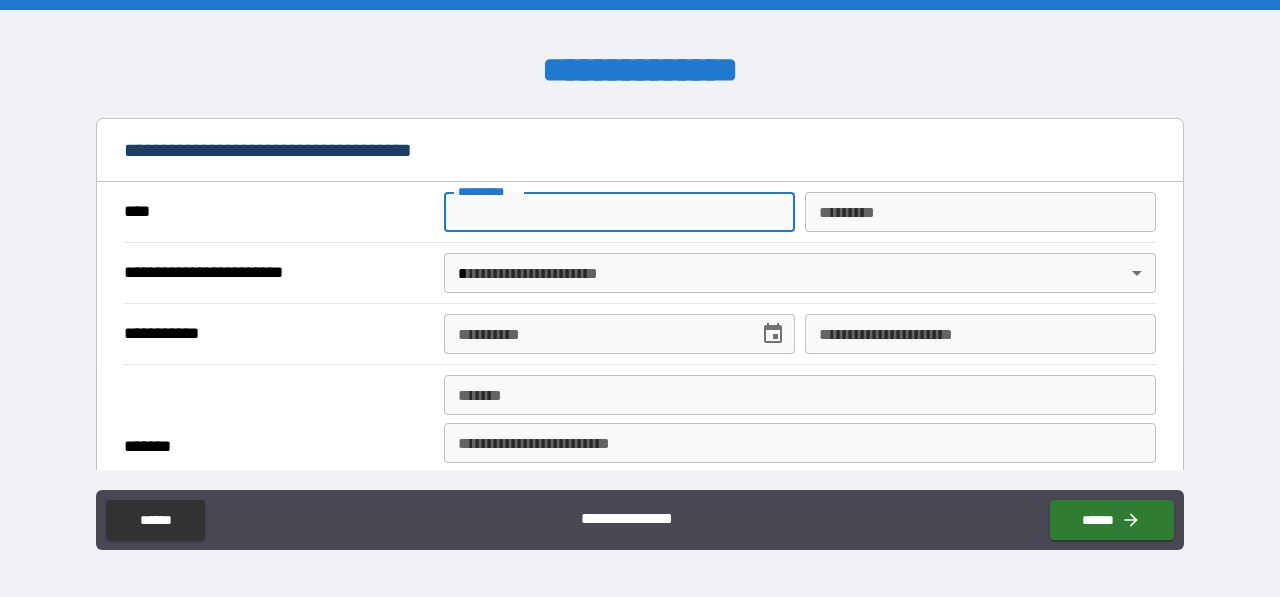 click on "**********" at bounding box center (619, 212) 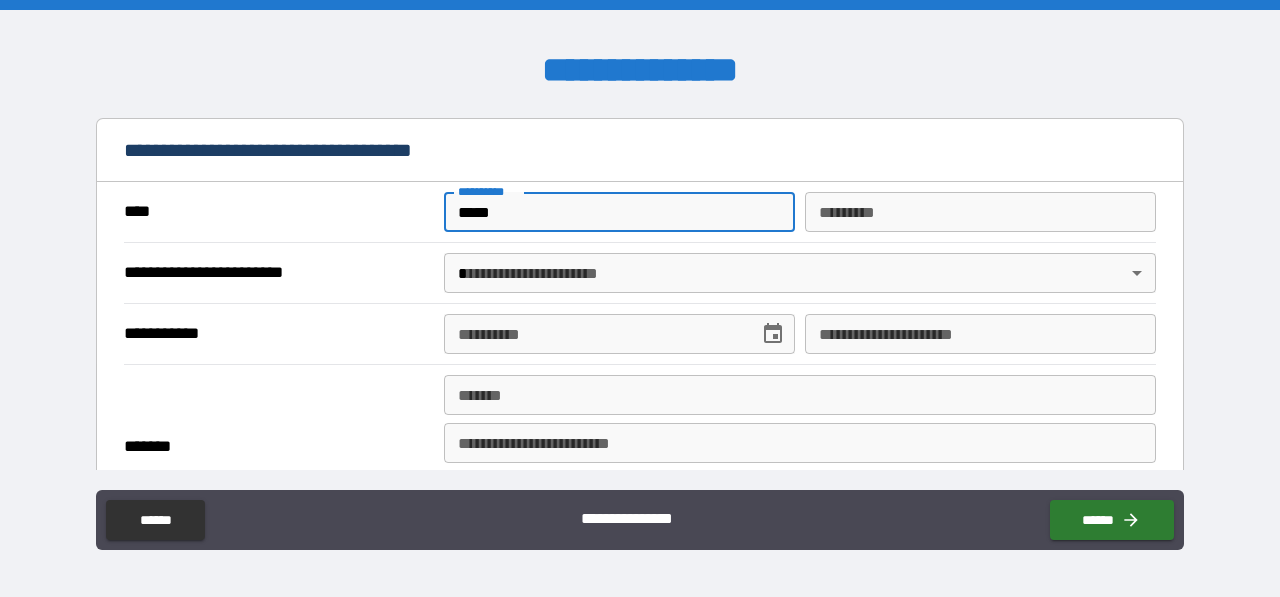 type on "*****" 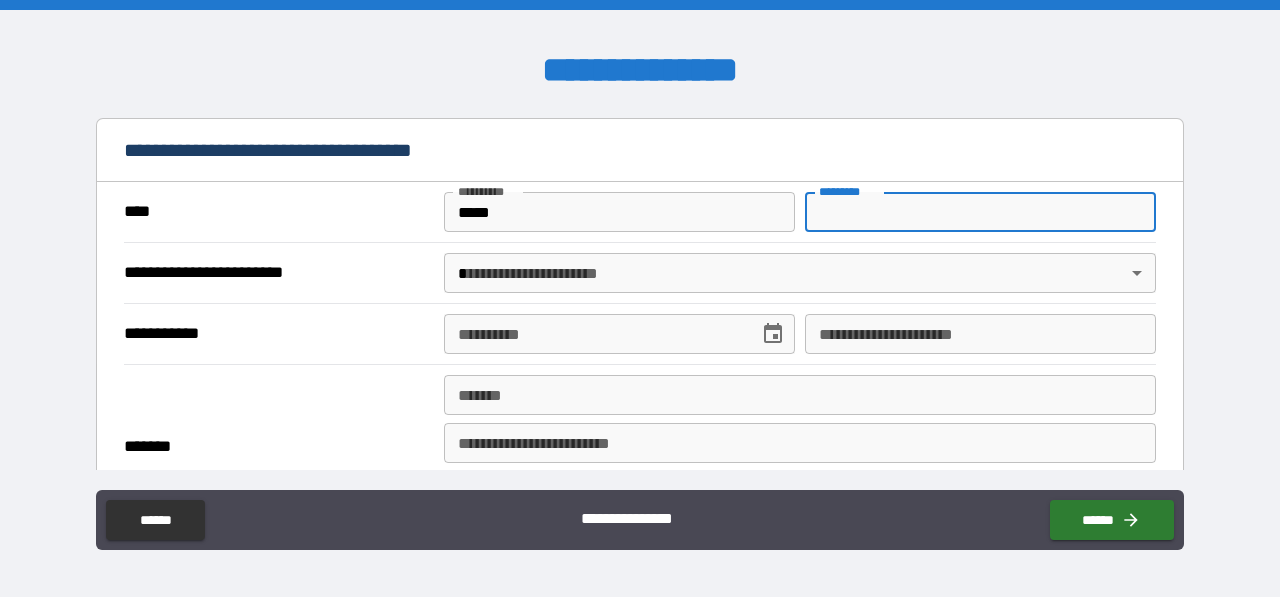 click on "*********" at bounding box center [980, 212] 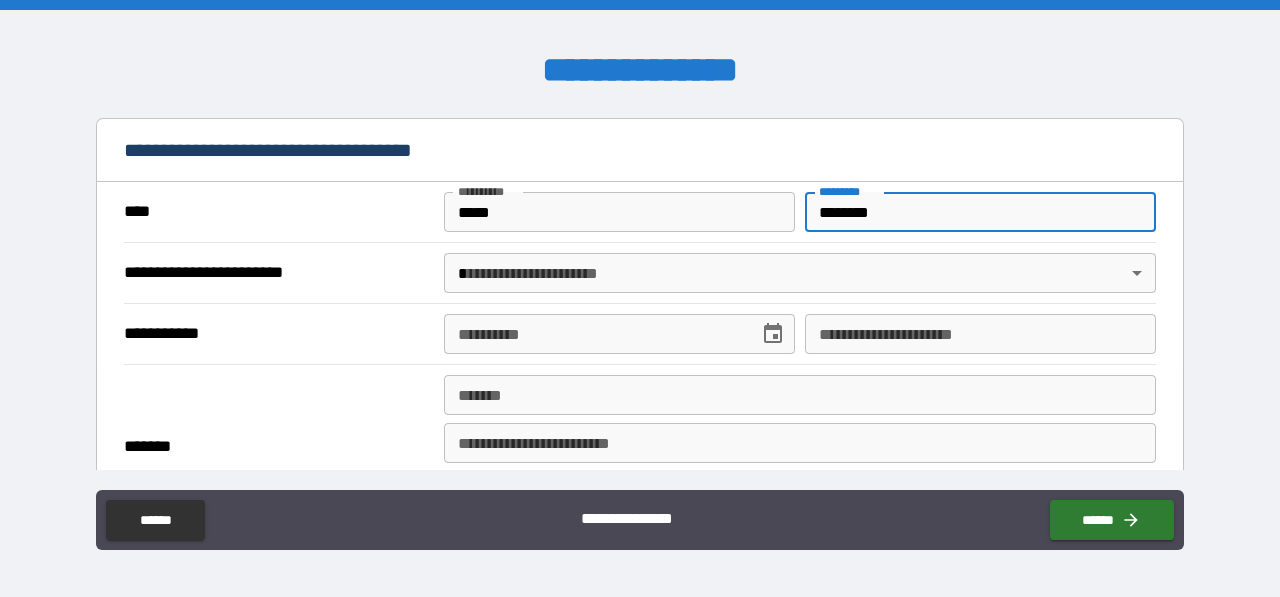 type on "********" 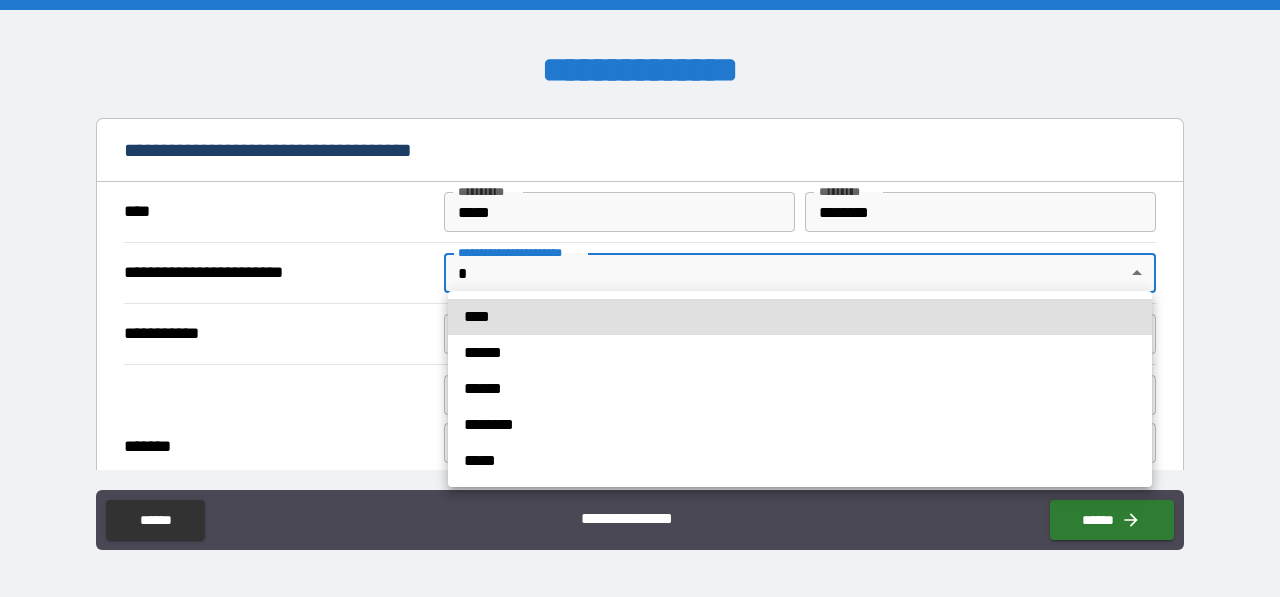 click on "**********" at bounding box center (640, 298) 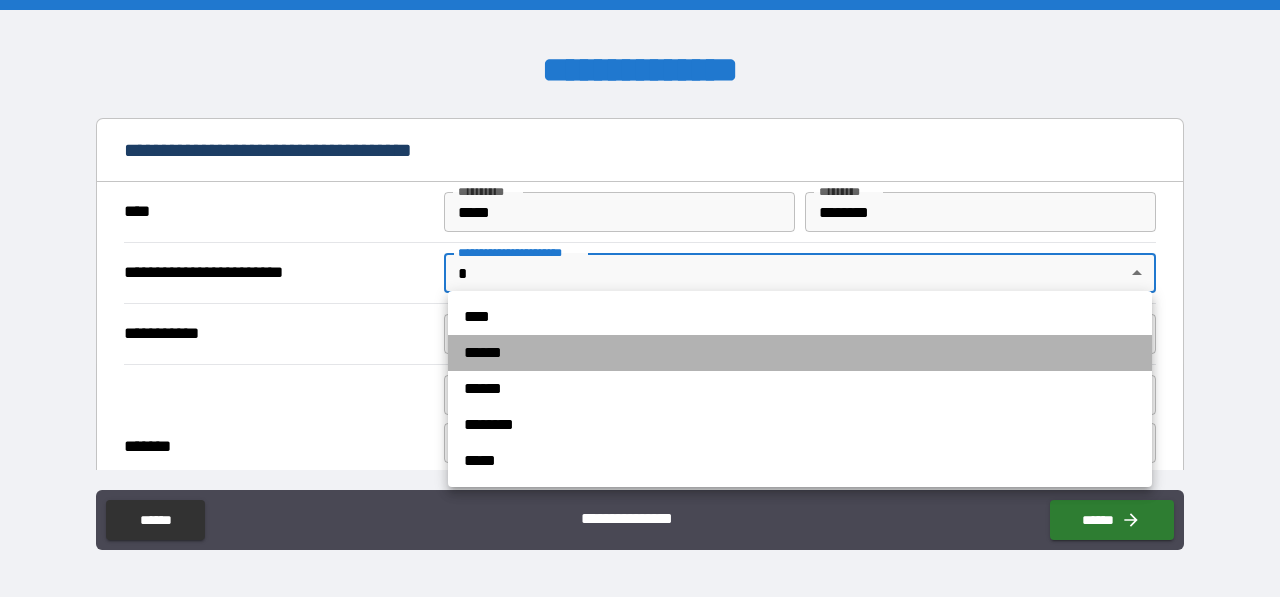 click on "******" at bounding box center [800, 353] 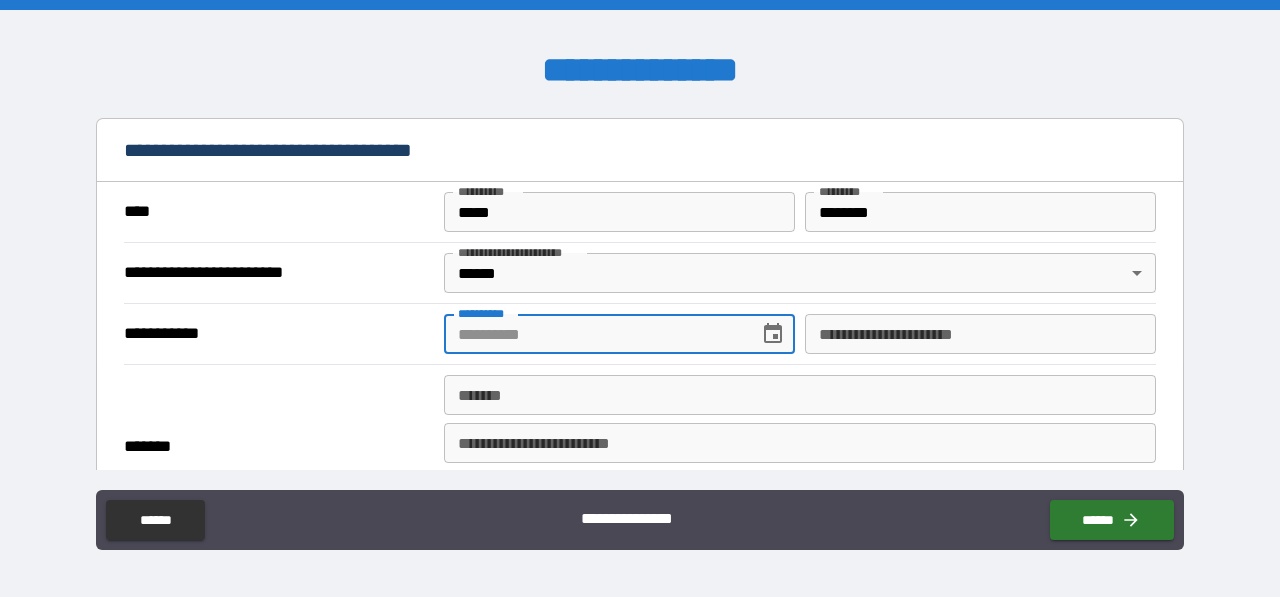 click on "**********" at bounding box center (594, 334) 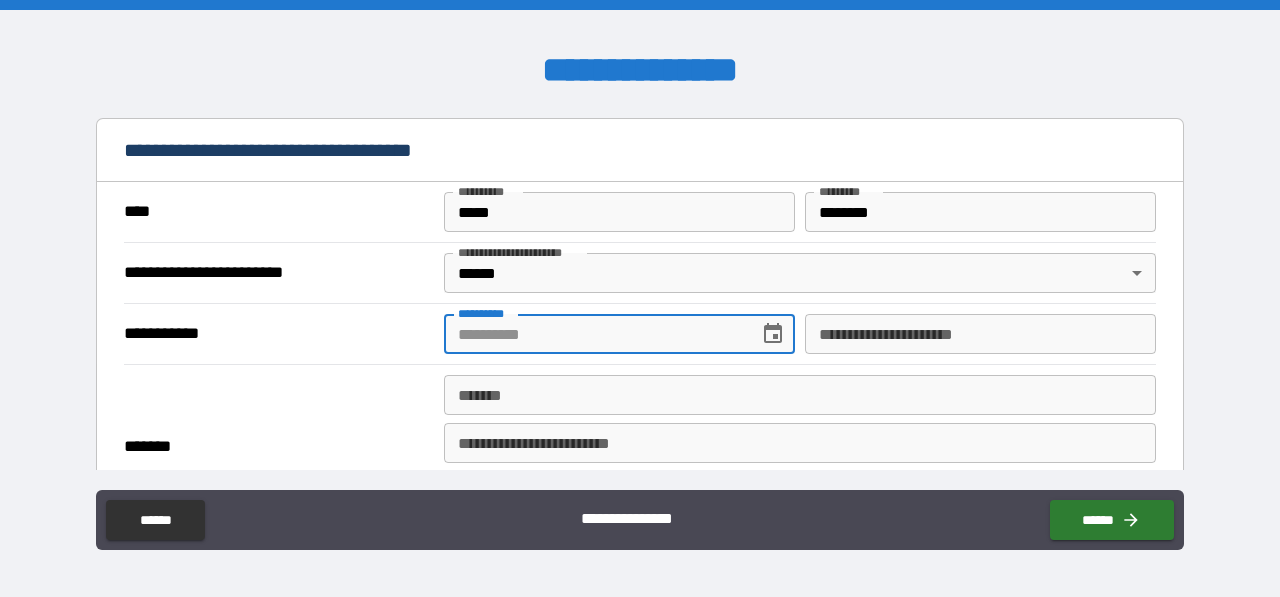 type on "**********" 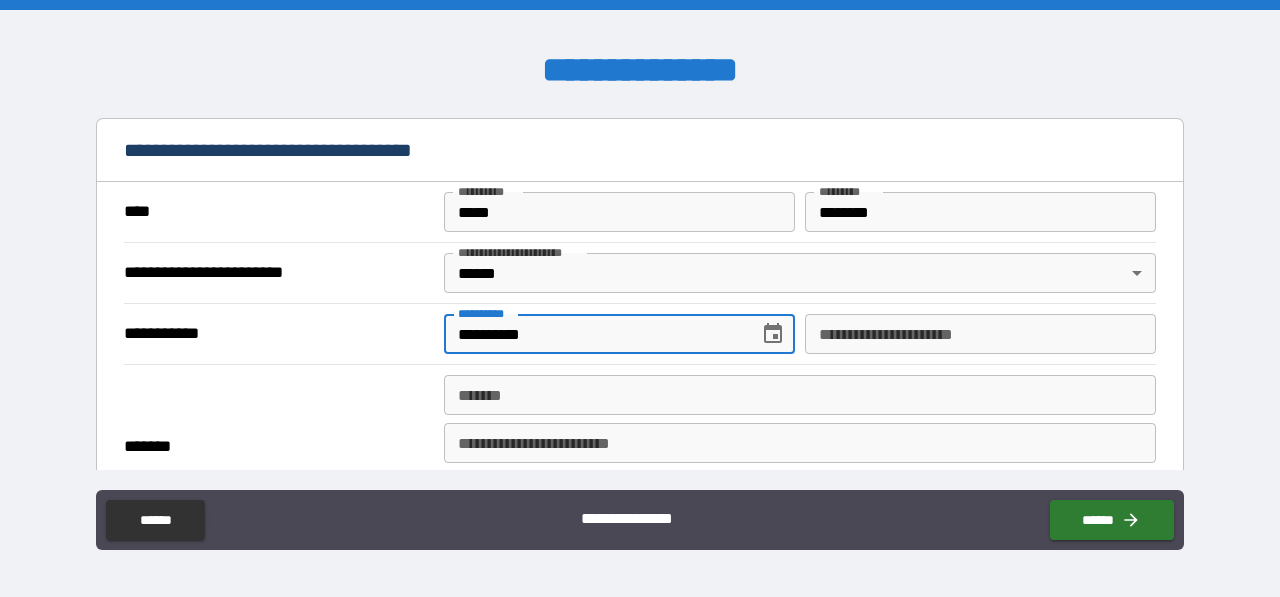 type on "**********" 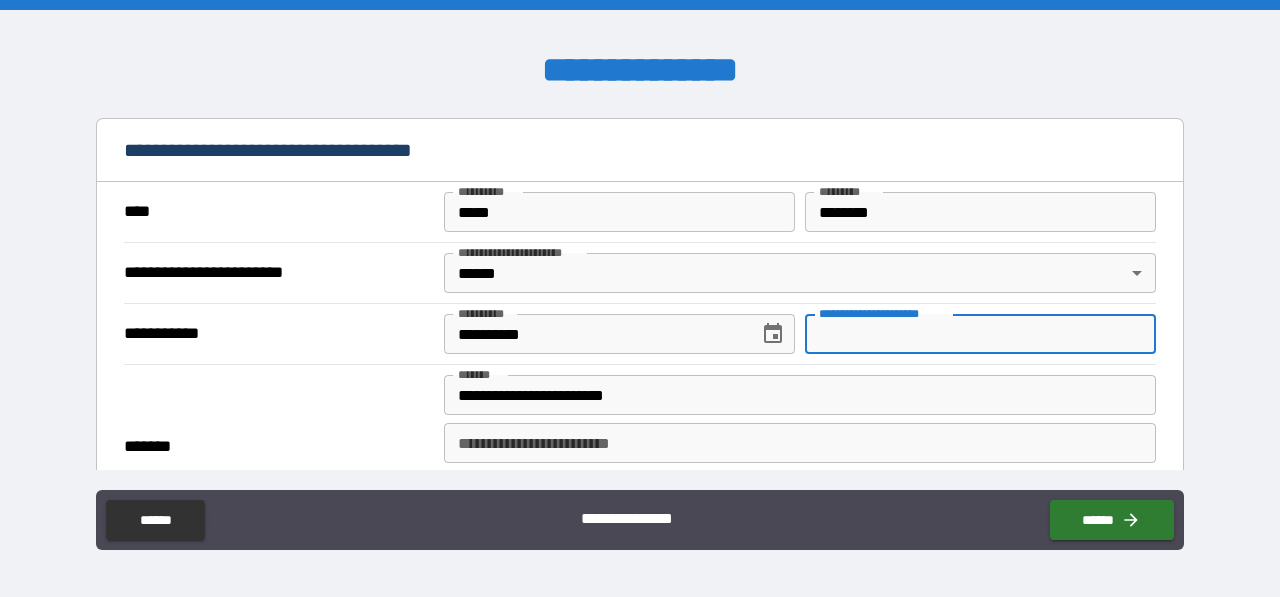 click on "**********" at bounding box center (980, 334) 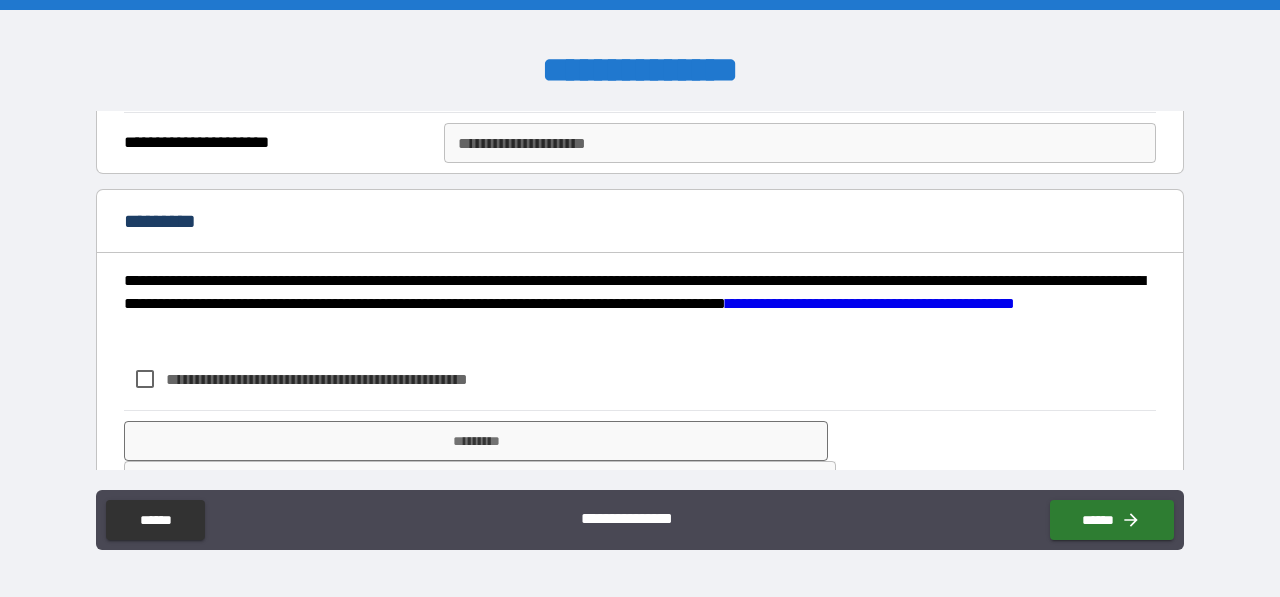 scroll, scrollTop: 2222, scrollLeft: 0, axis: vertical 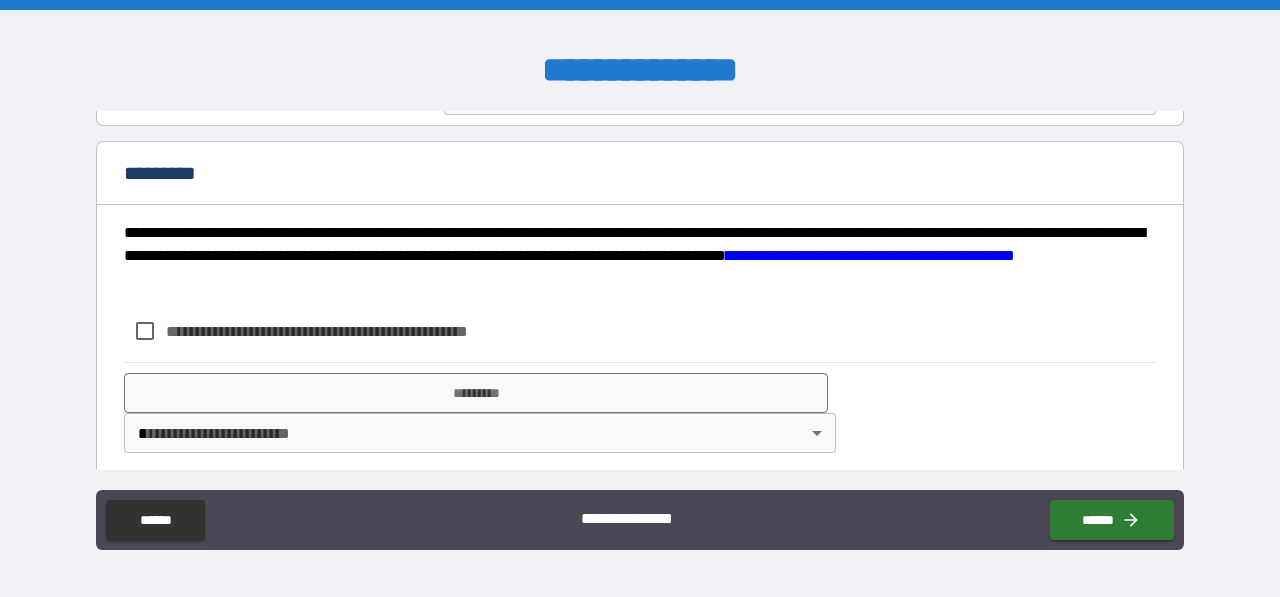 type on "**********" 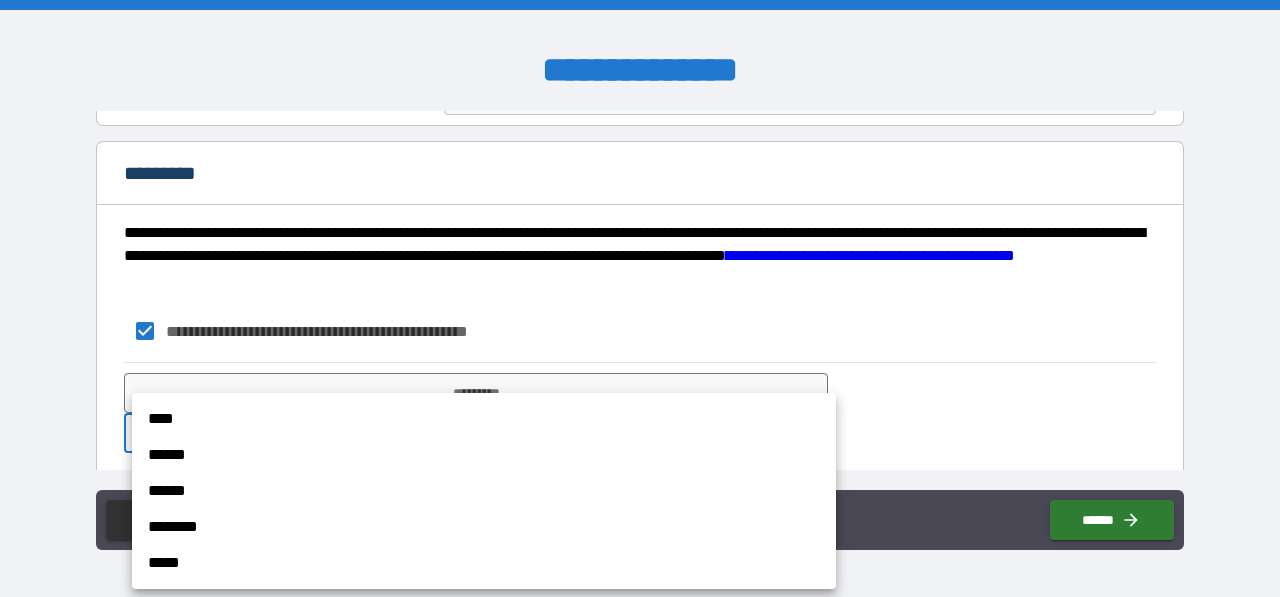 click on "**********" at bounding box center [640, 298] 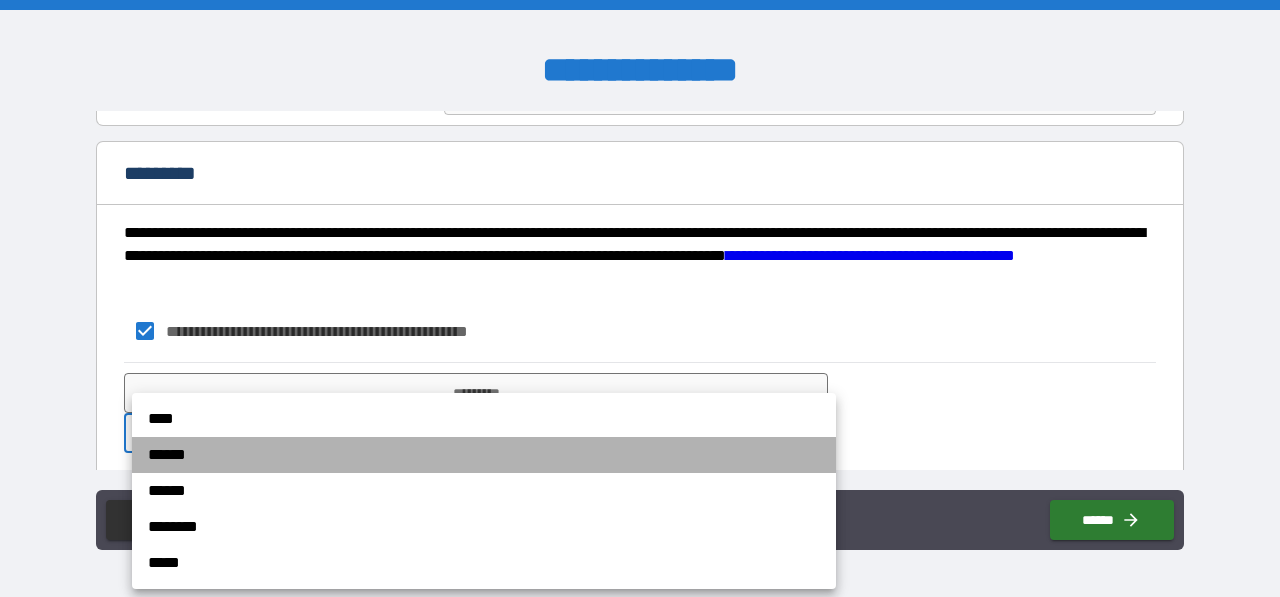 click on "******" at bounding box center [484, 455] 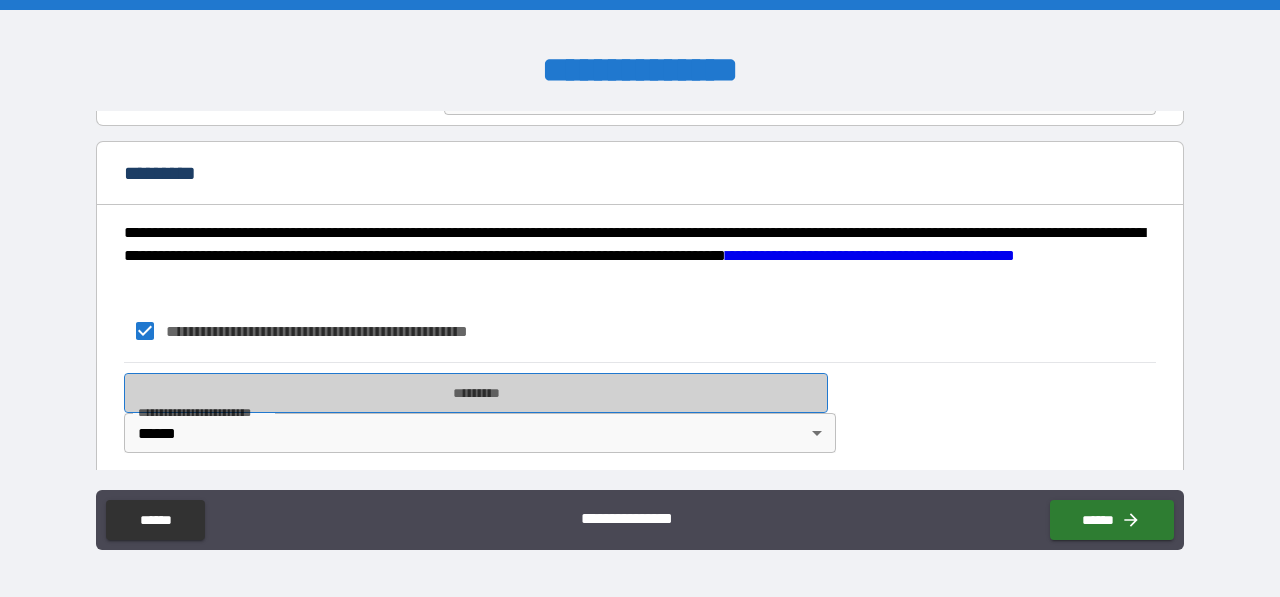 click on "*********" at bounding box center [476, 393] 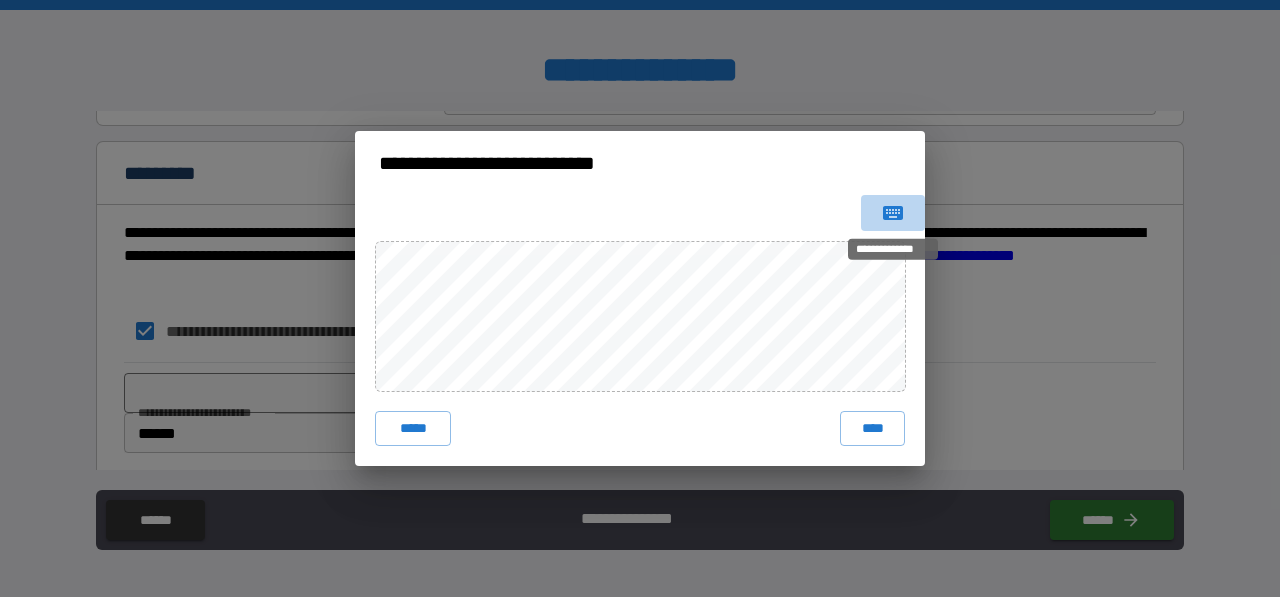 click 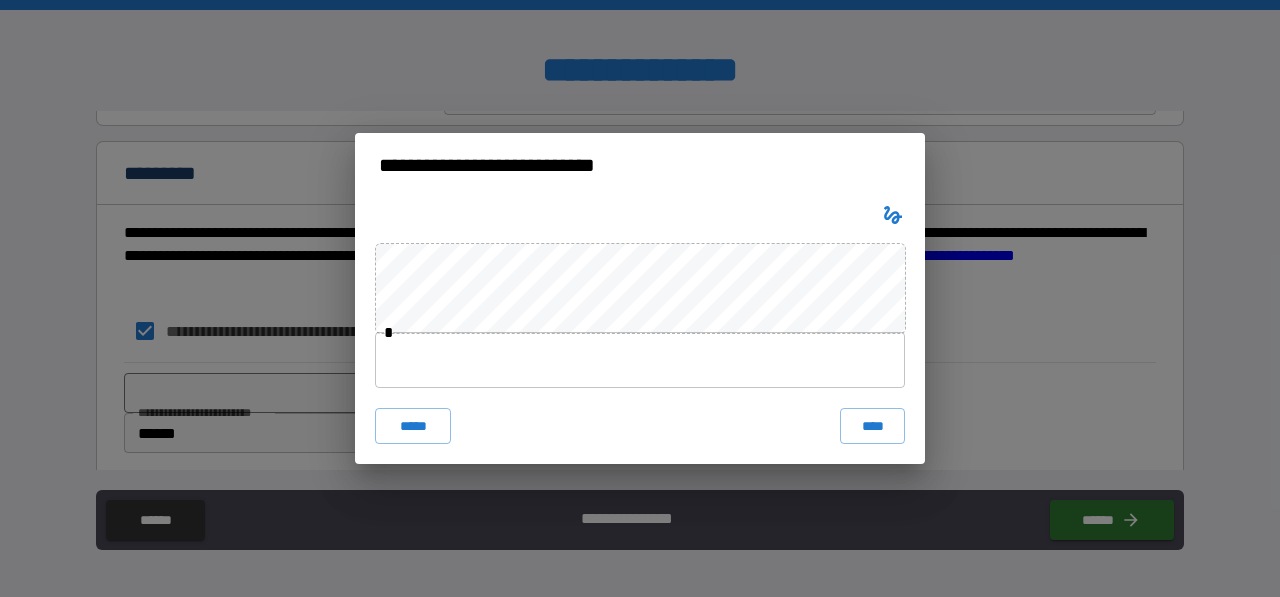 click at bounding box center [640, 360] 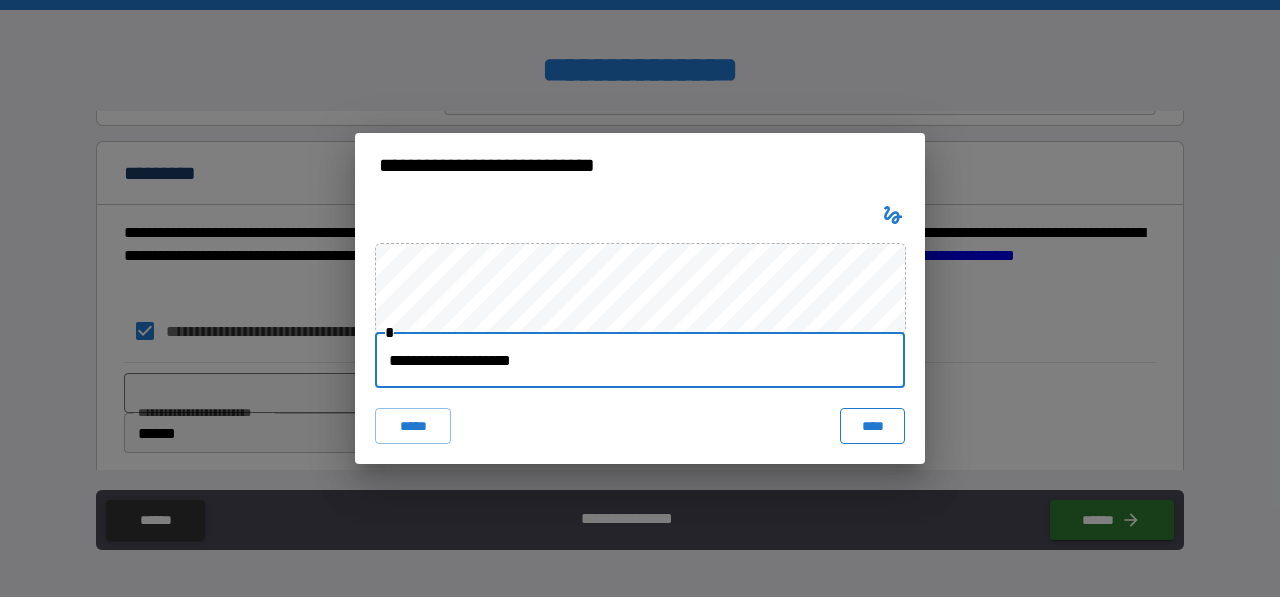 type on "**********" 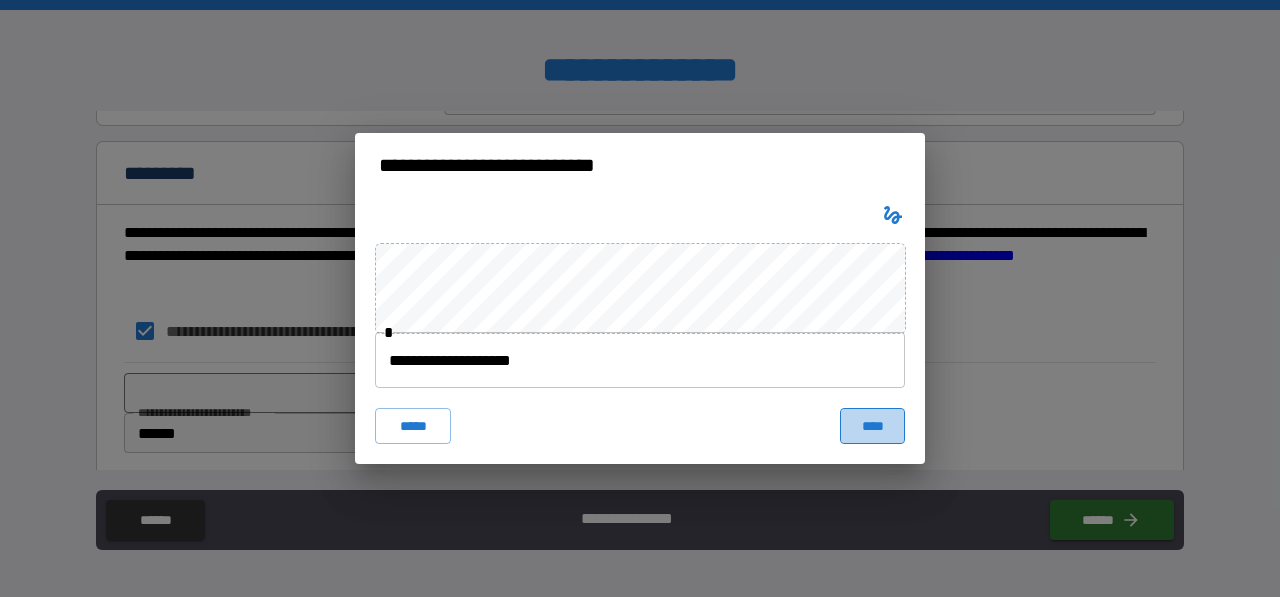 click on "****" at bounding box center [872, 426] 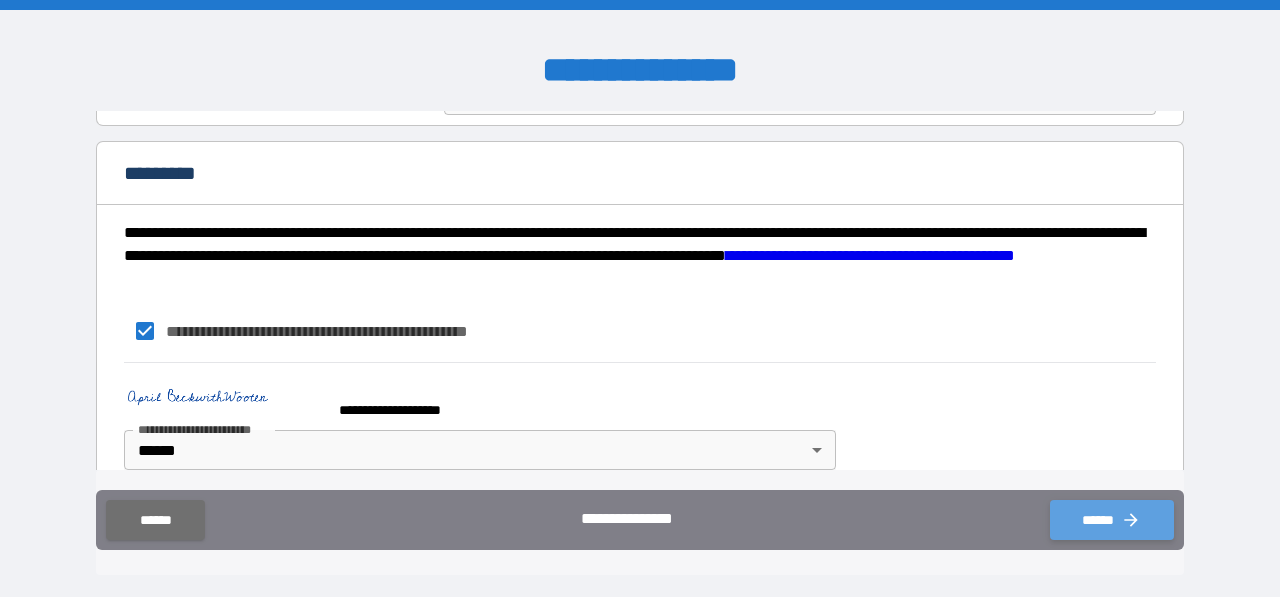 click on "******" at bounding box center [1112, 520] 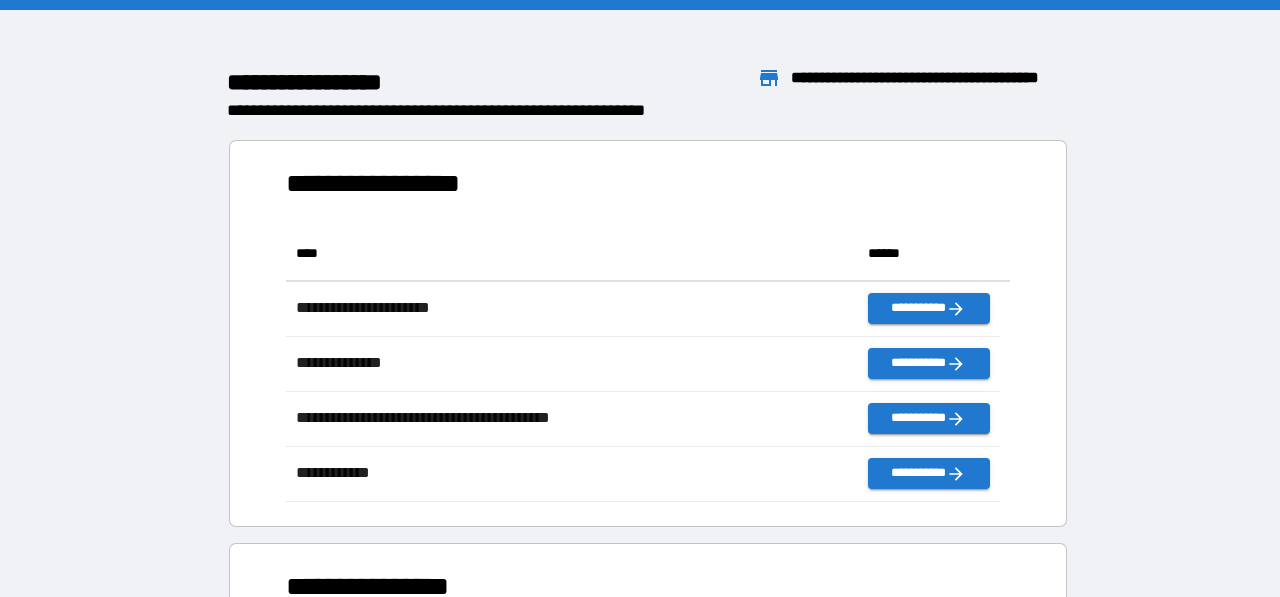 scroll, scrollTop: 16, scrollLeft: 16, axis: both 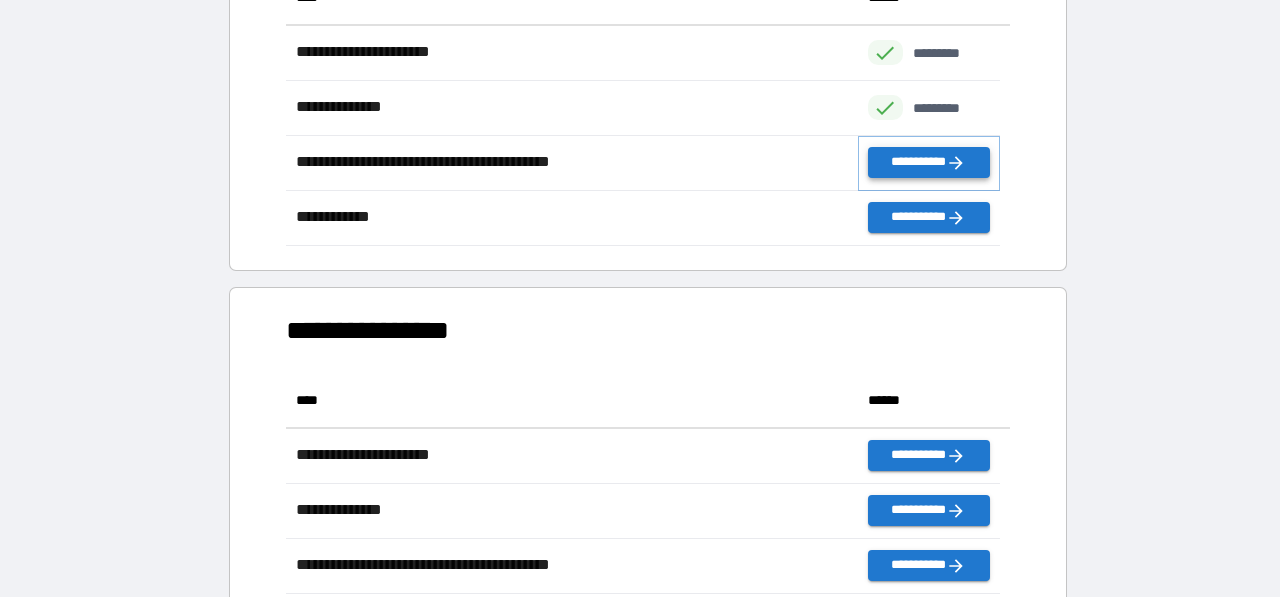 click on "**********" at bounding box center [929, 162] 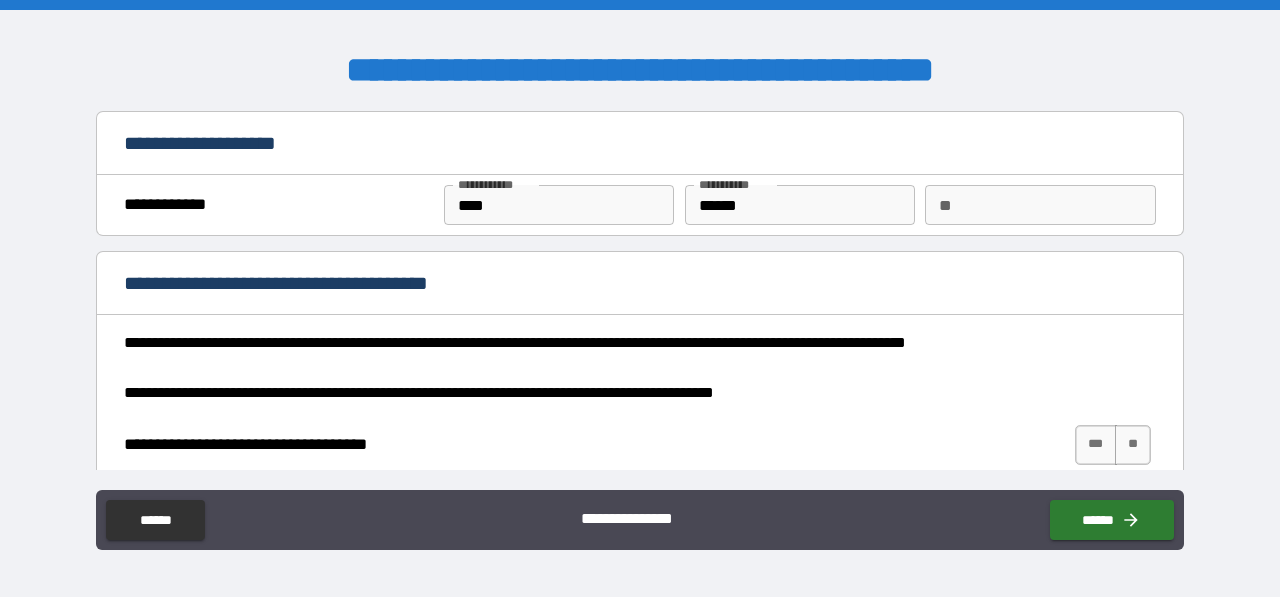 type on "*" 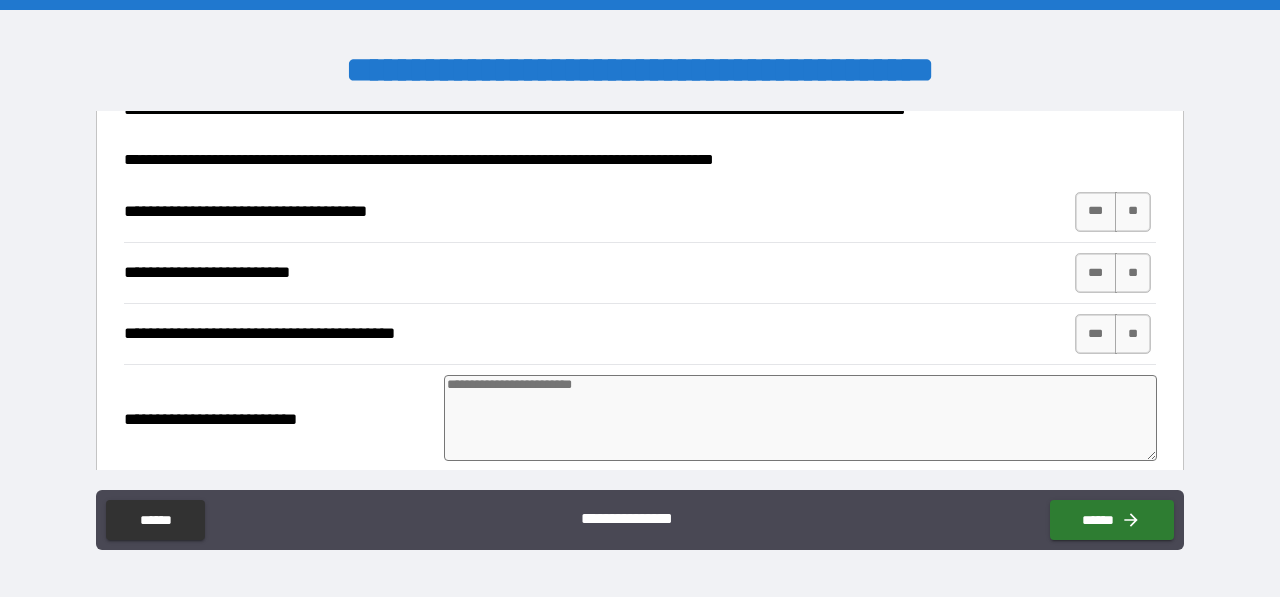 scroll, scrollTop: 236, scrollLeft: 0, axis: vertical 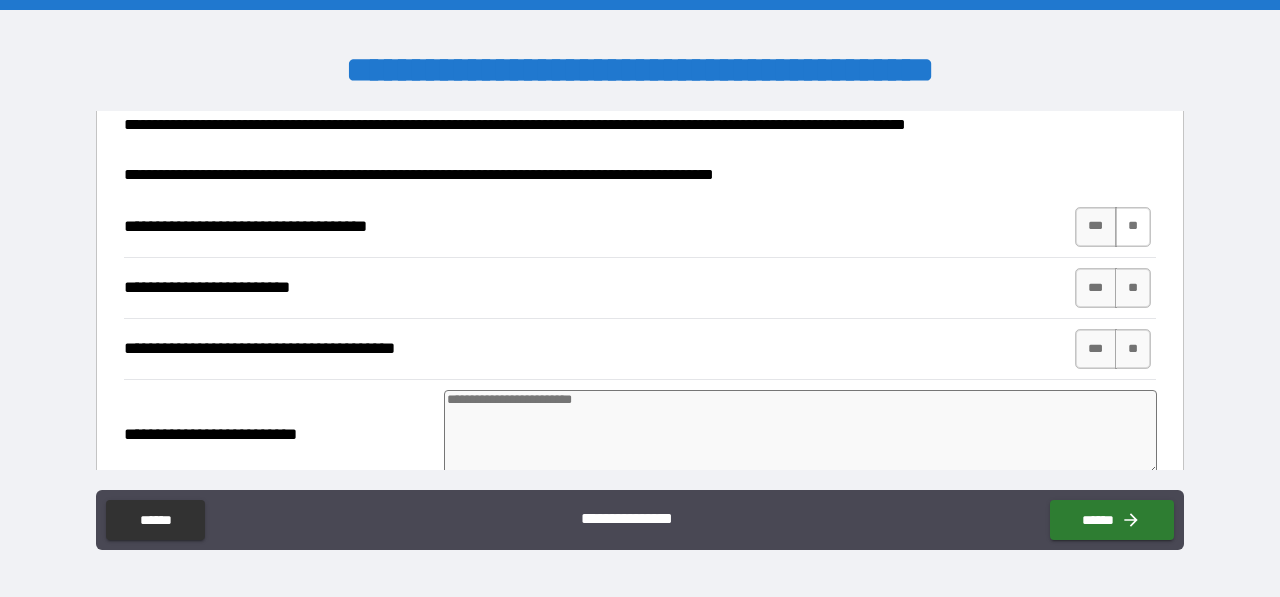 click on "**" at bounding box center [1133, 227] 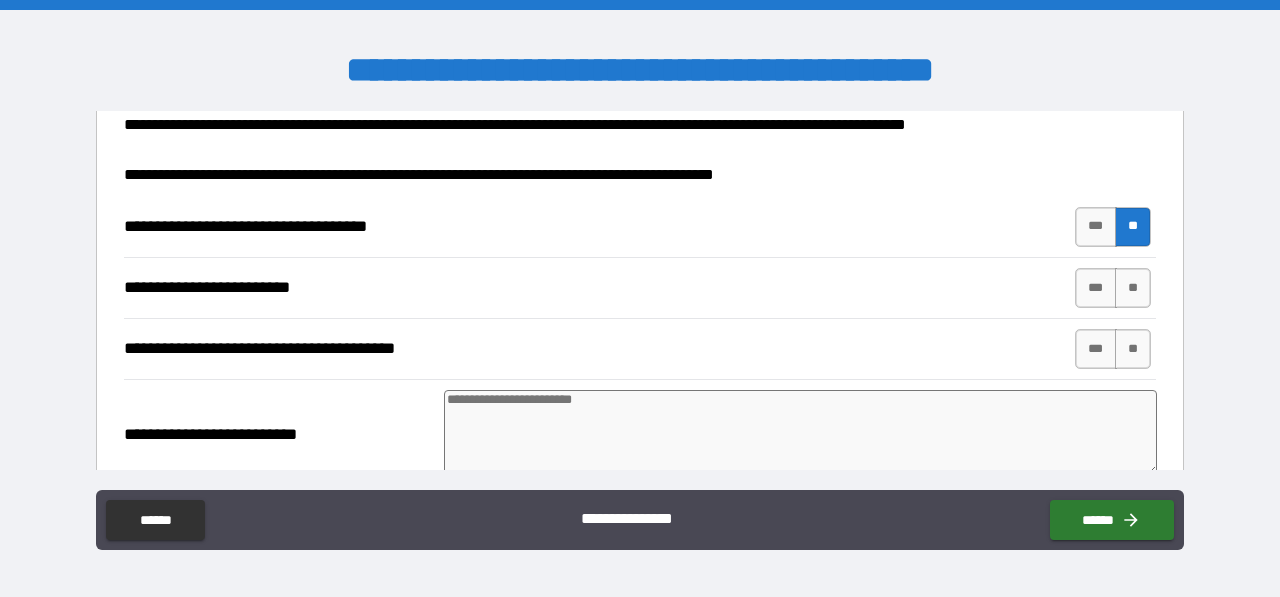 type on "*" 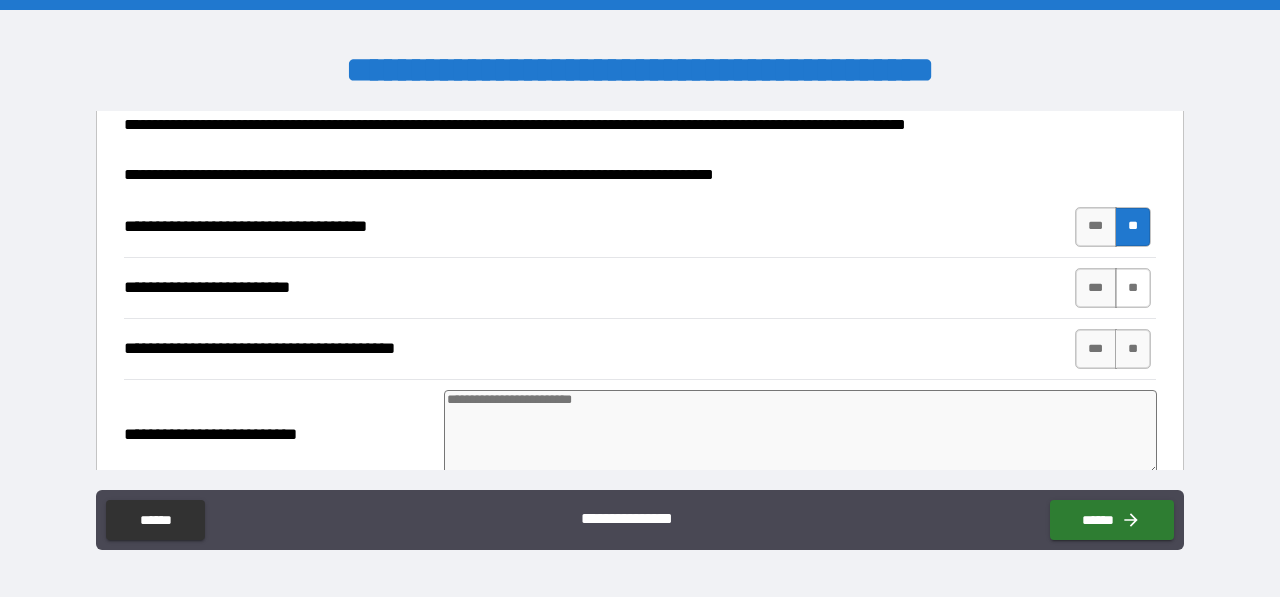 click on "**" at bounding box center [1133, 288] 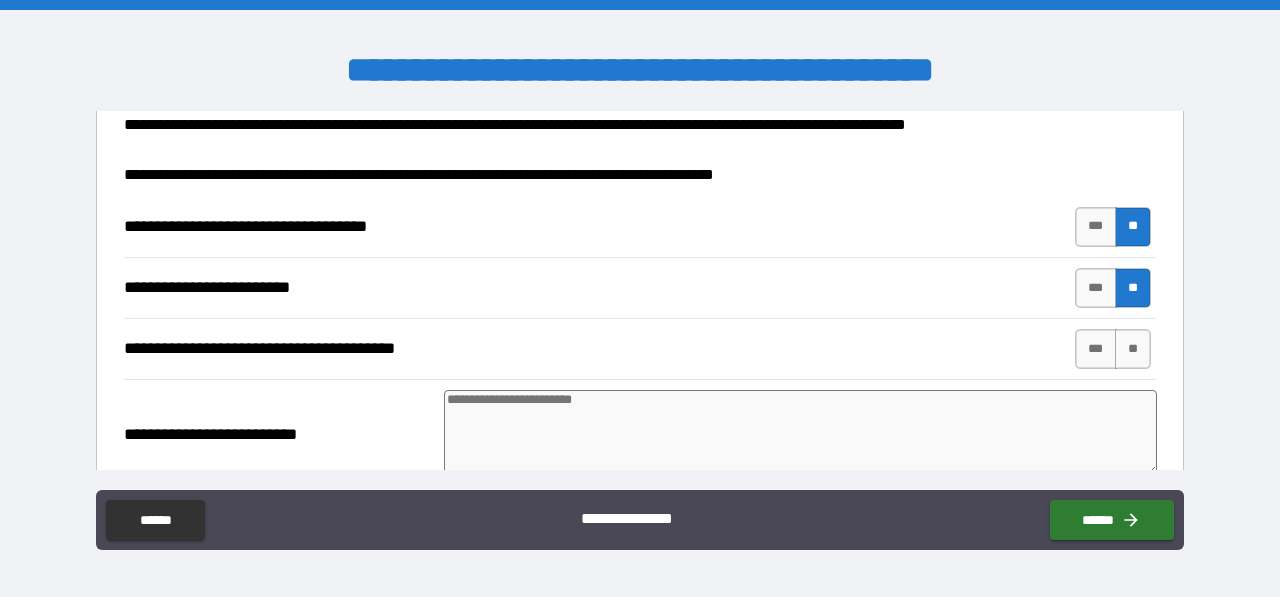 type on "*" 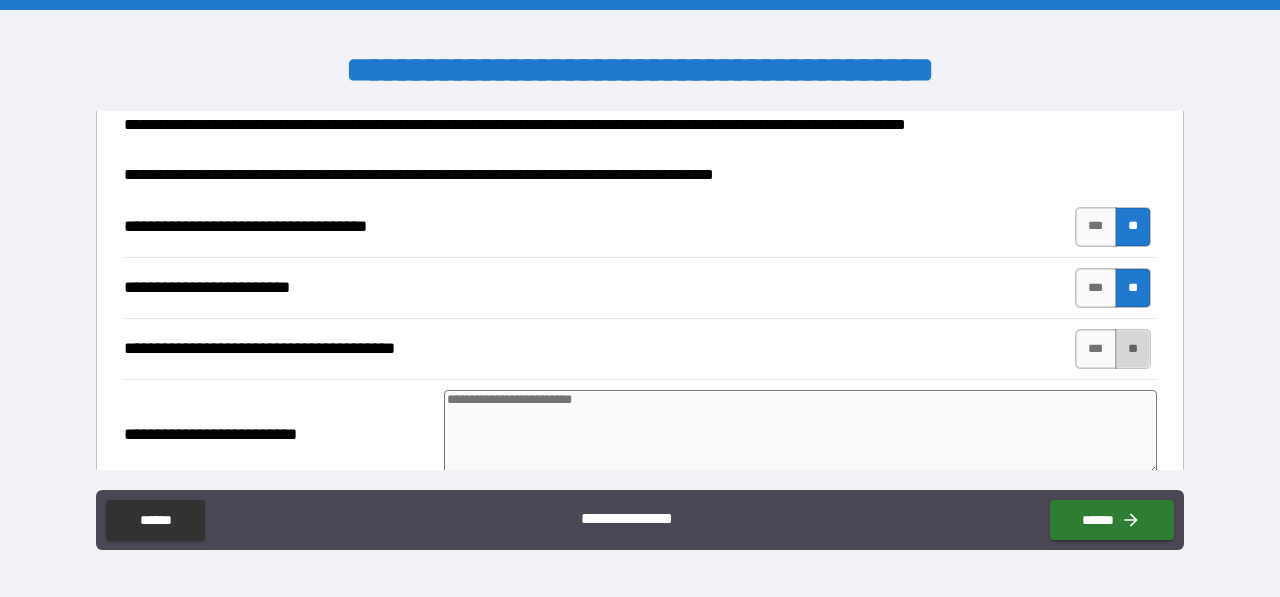 click on "**" at bounding box center [1133, 349] 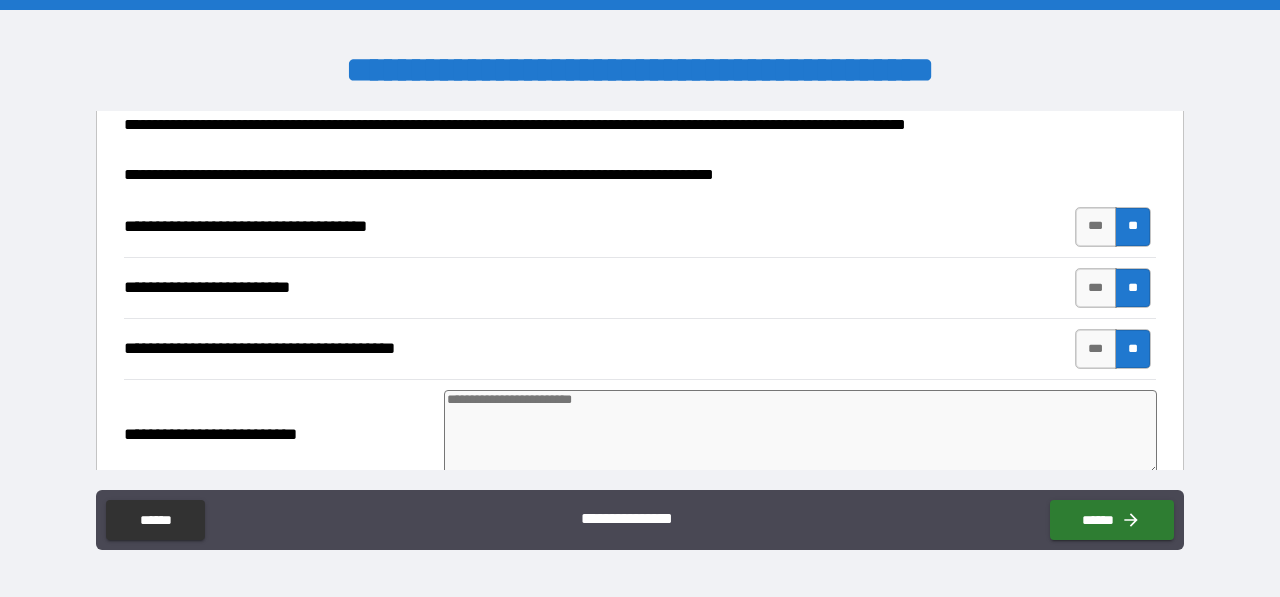 type on "*" 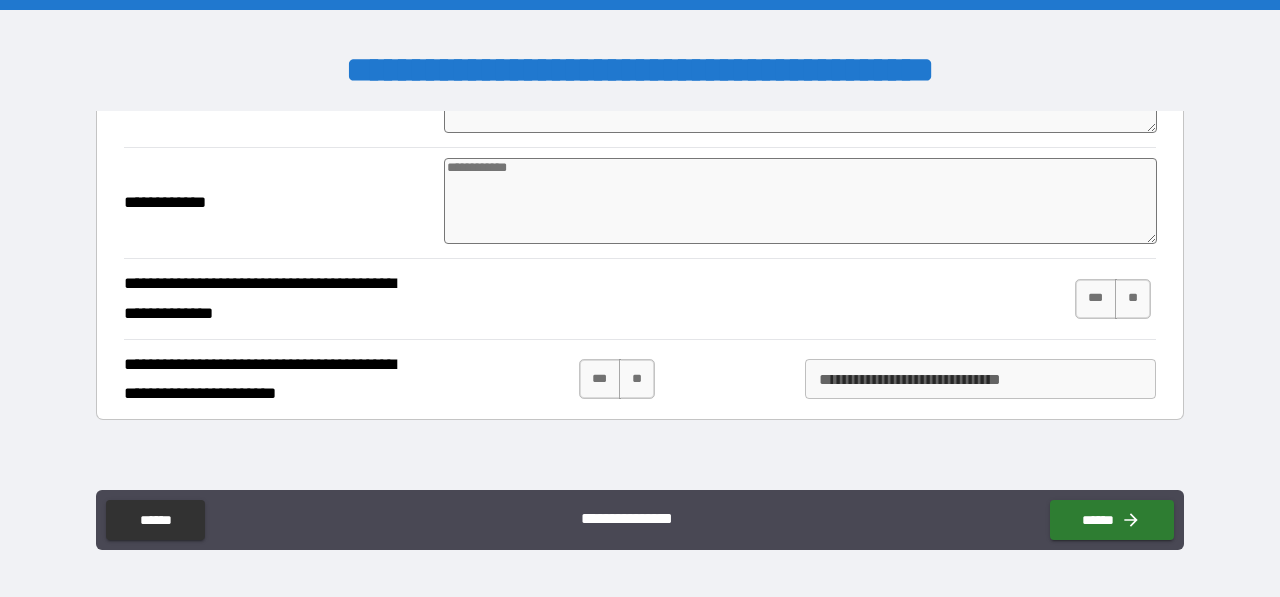 scroll, scrollTop: 791, scrollLeft: 0, axis: vertical 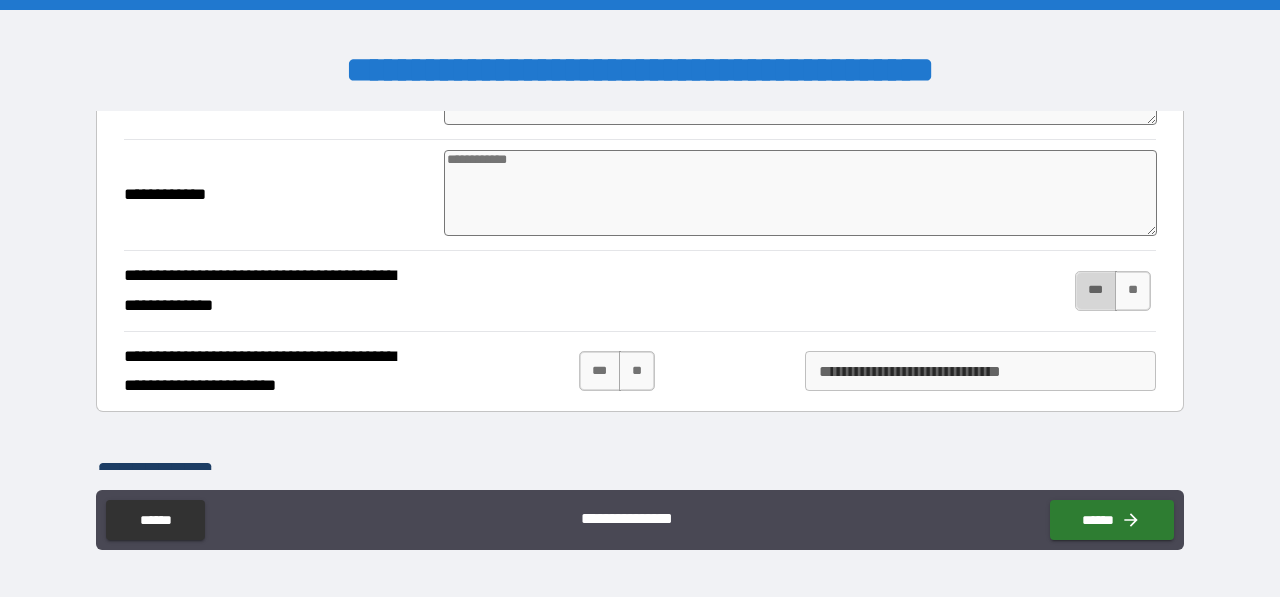 click on "***" at bounding box center (1096, 291) 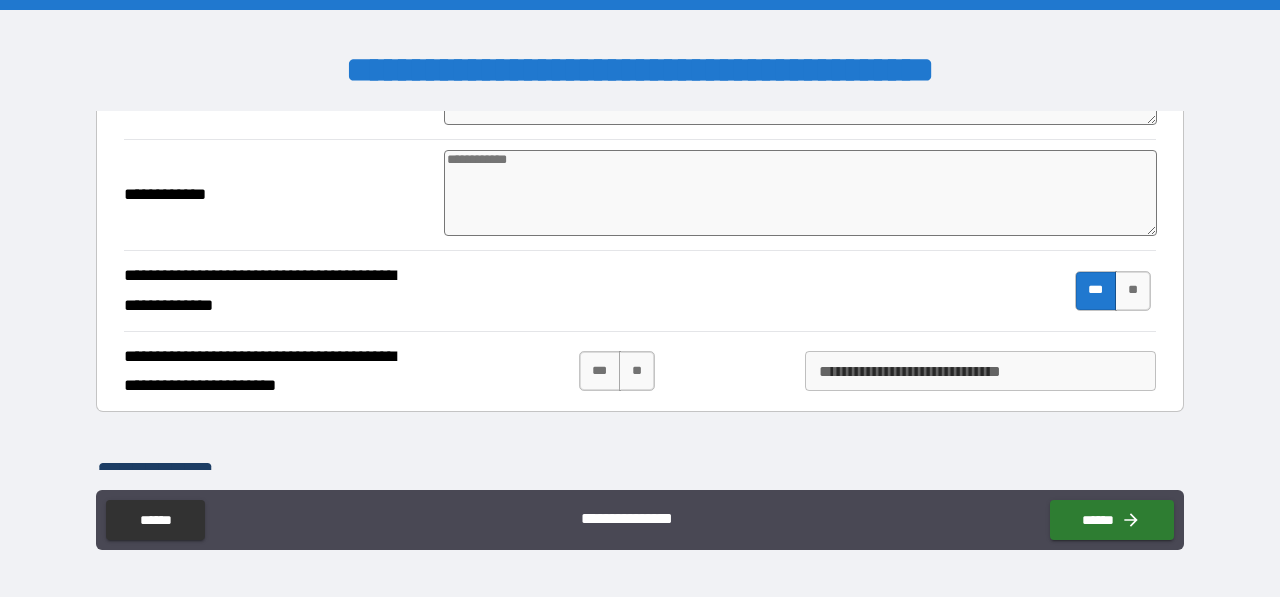 type on "*" 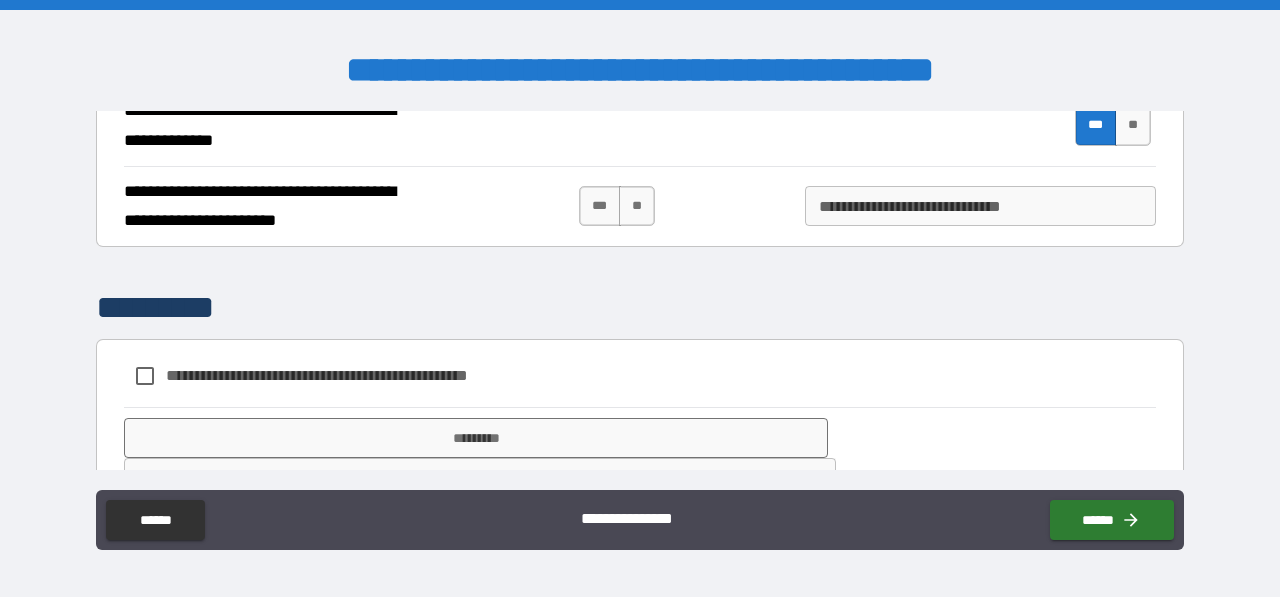 scroll, scrollTop: 1006, scrollLeft: 0, axis: vertical 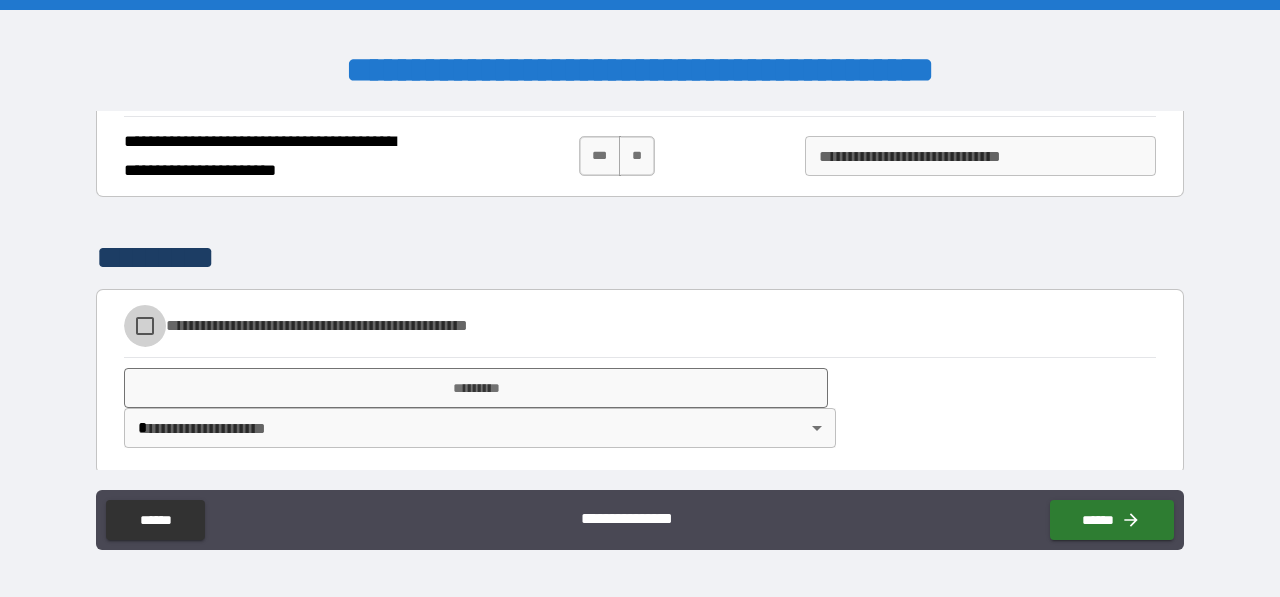 type on "*" 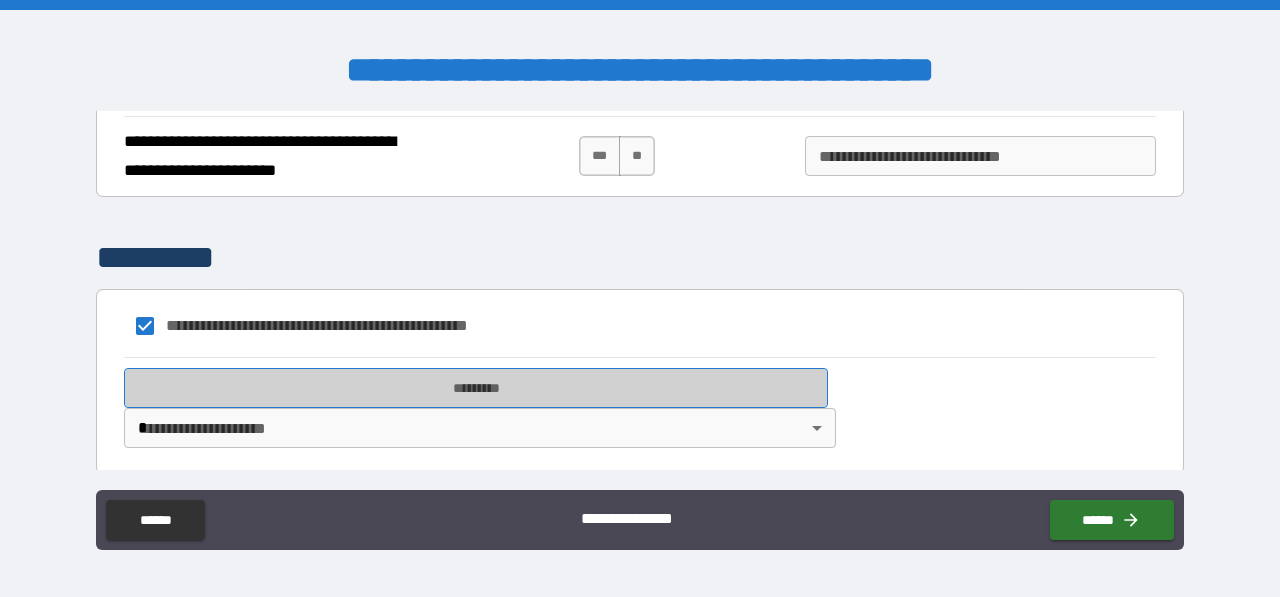 click on "*********" at bounding box center (476, 388) 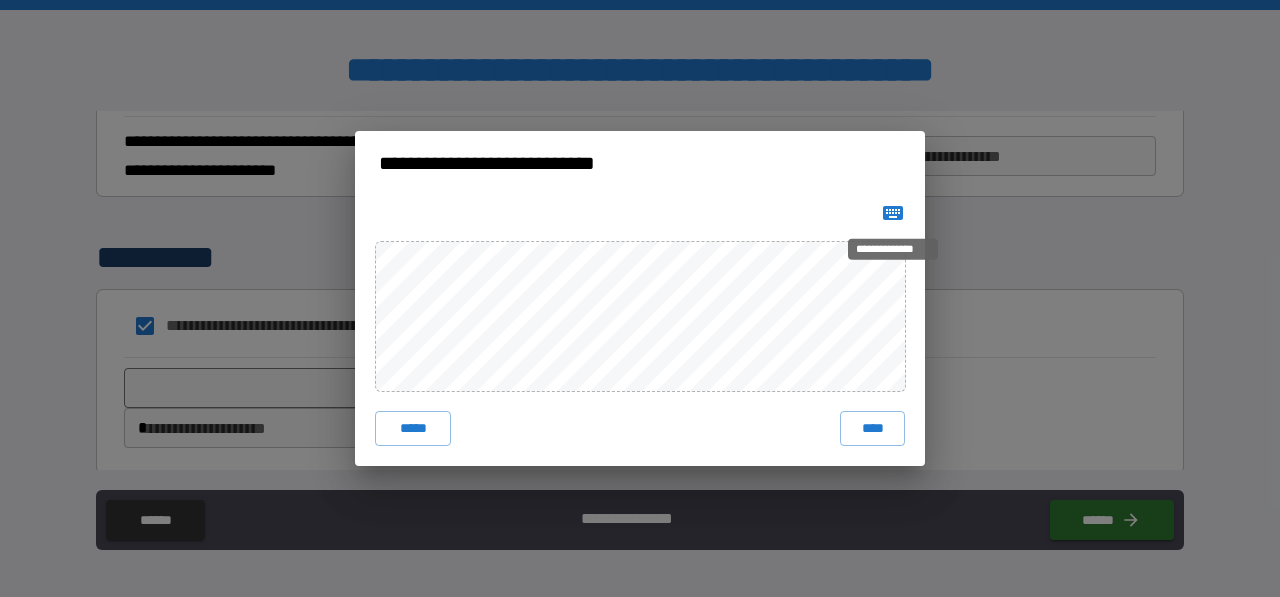 click 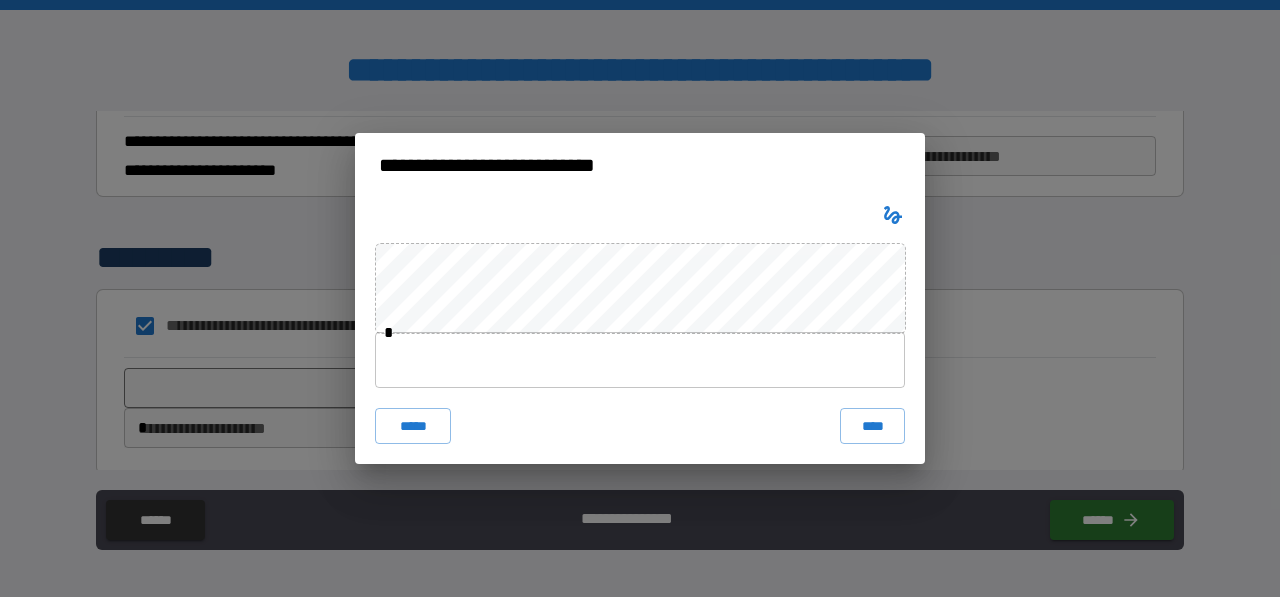click at bounding box center (640, 360) 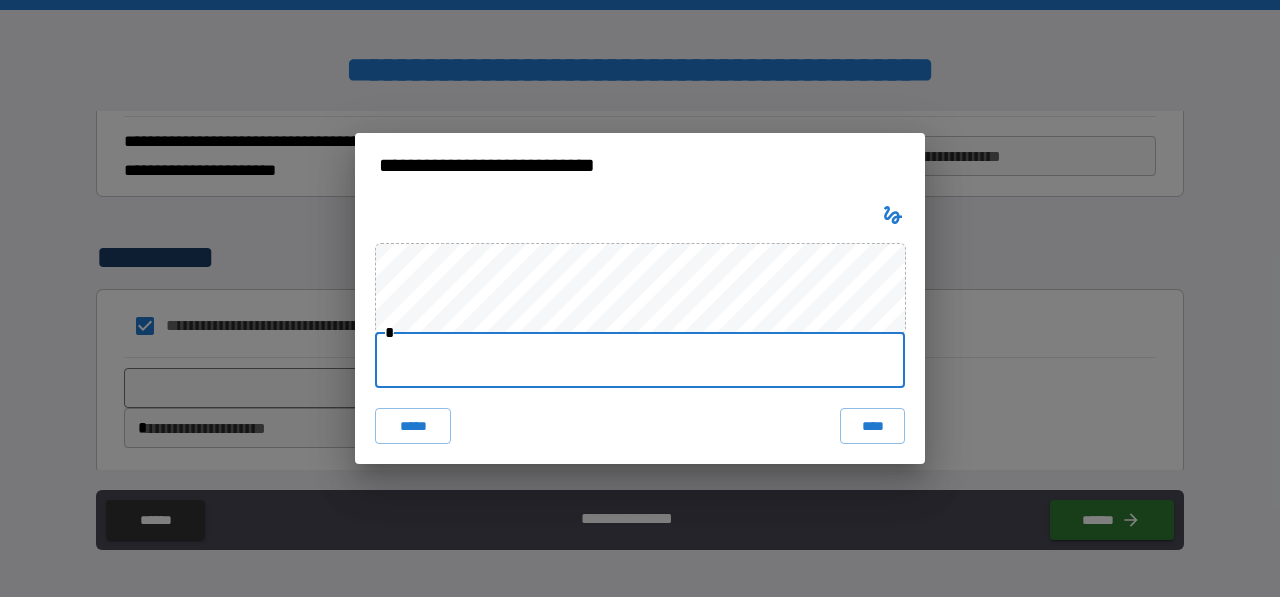 click at bounding box center (640, 360) 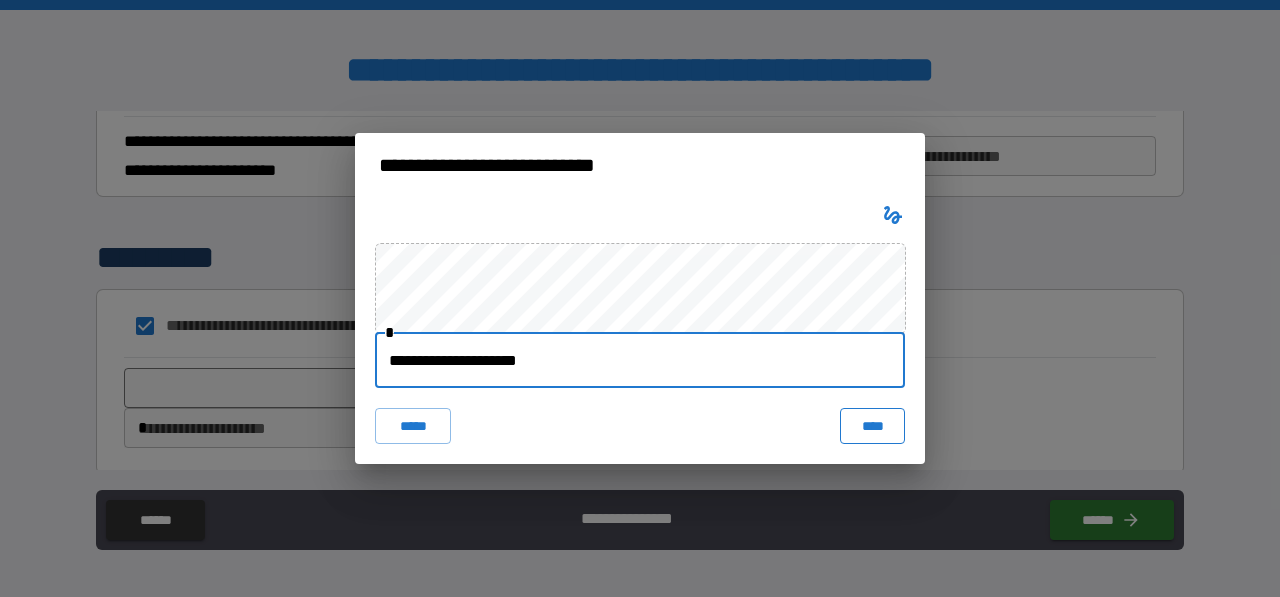 type on "**********" 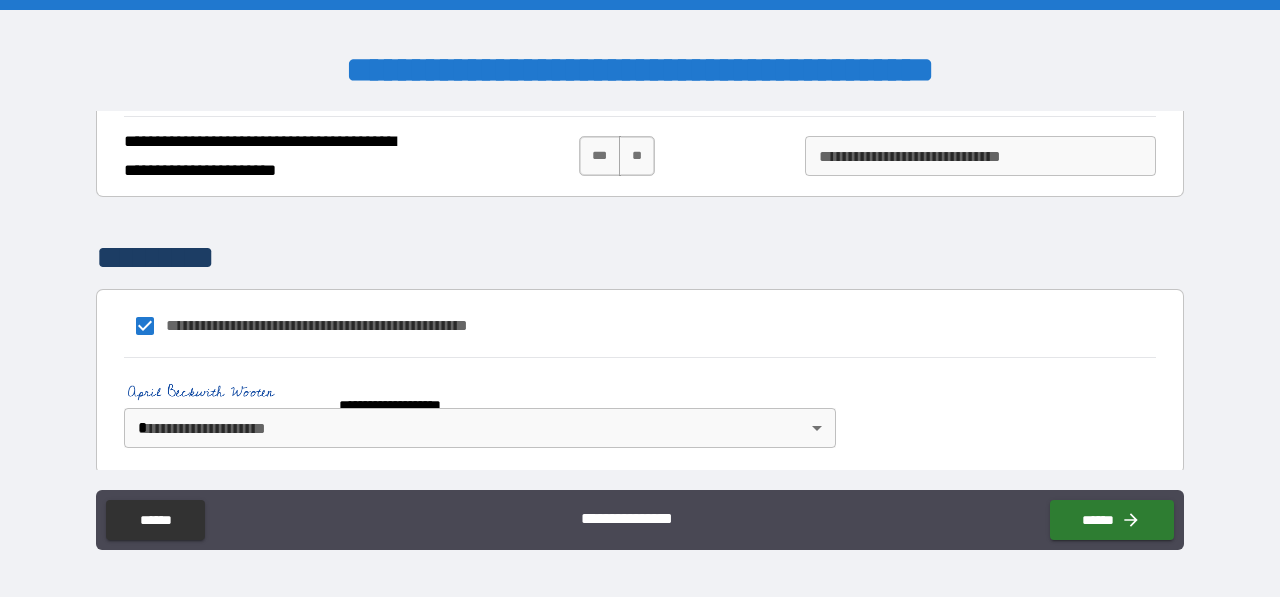 type on "*" 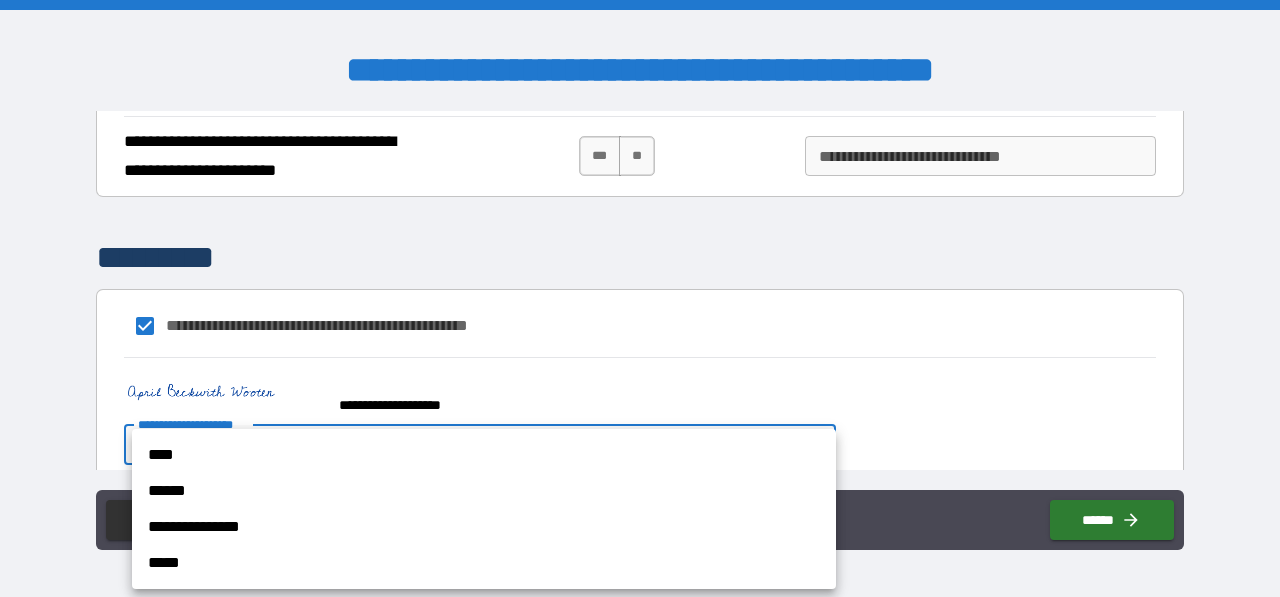 click on "**********" at bounding box center [640, 298] 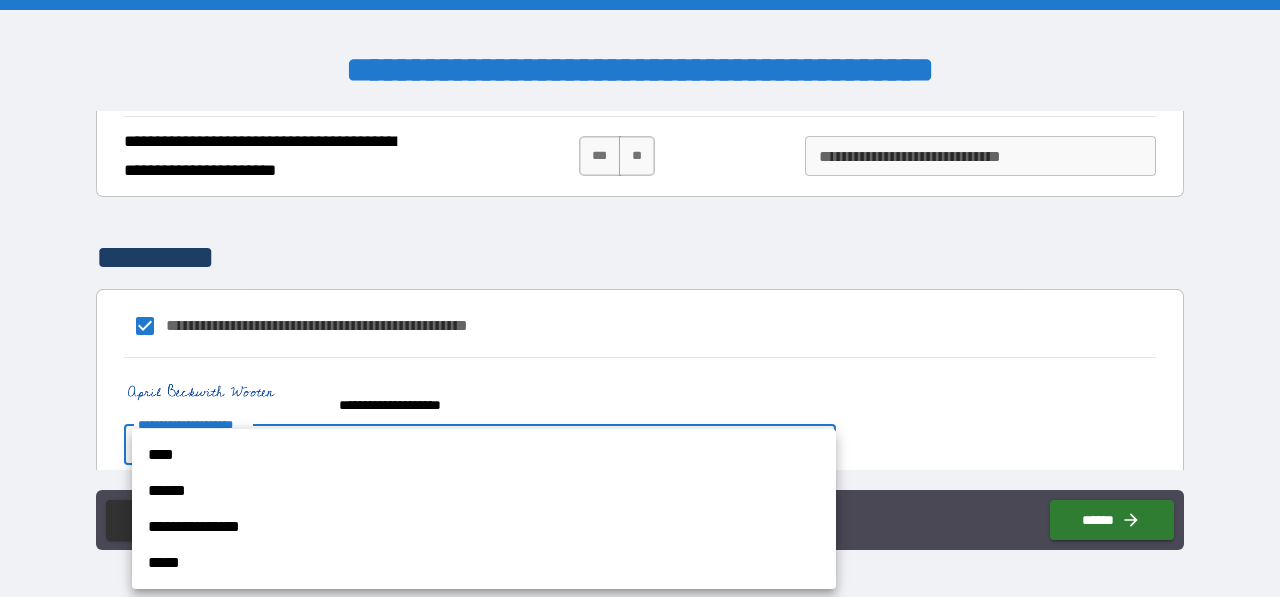click on "**********" at bounding box center [484, 527] 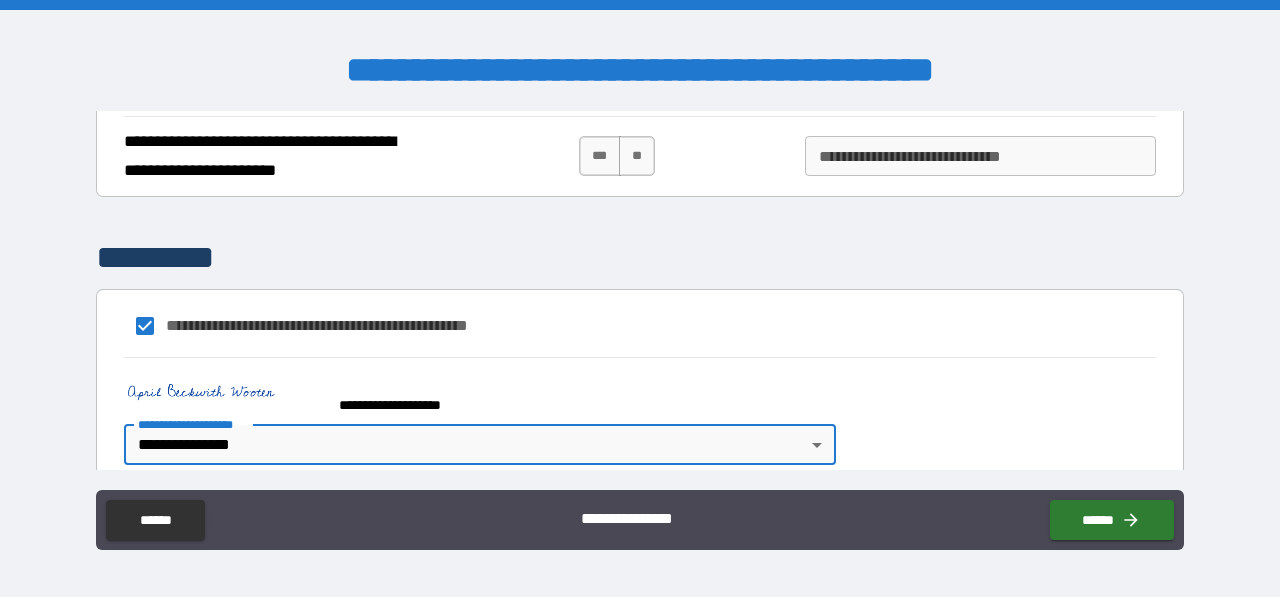 type on "*" 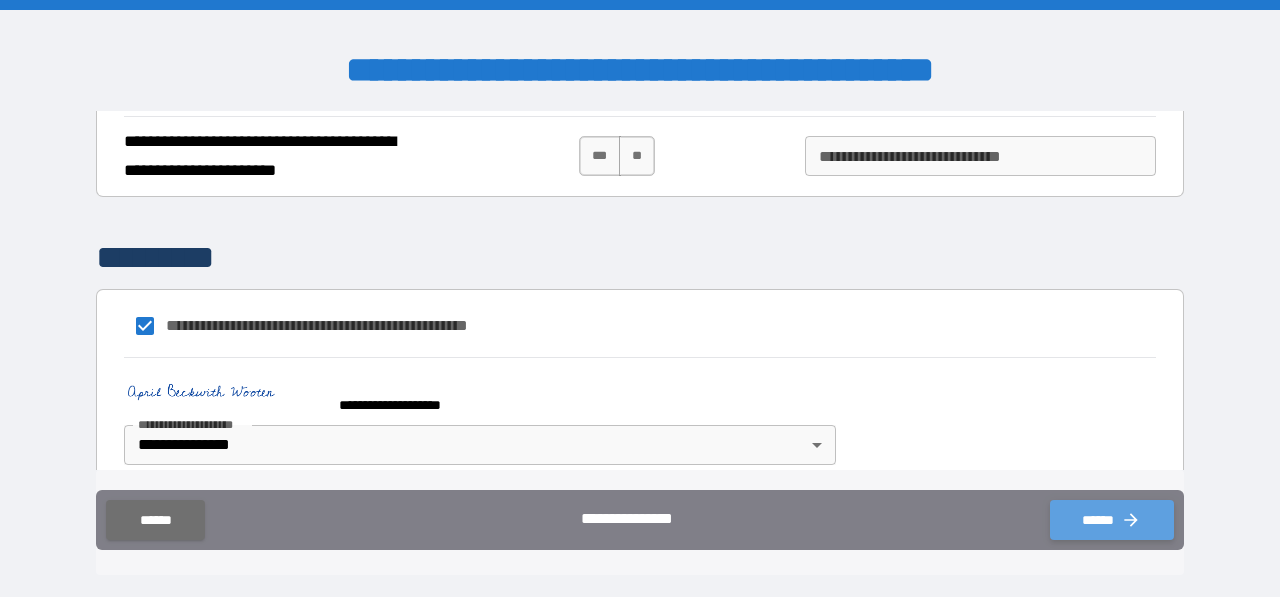 click on "******" at bounding box center [1112, 520] 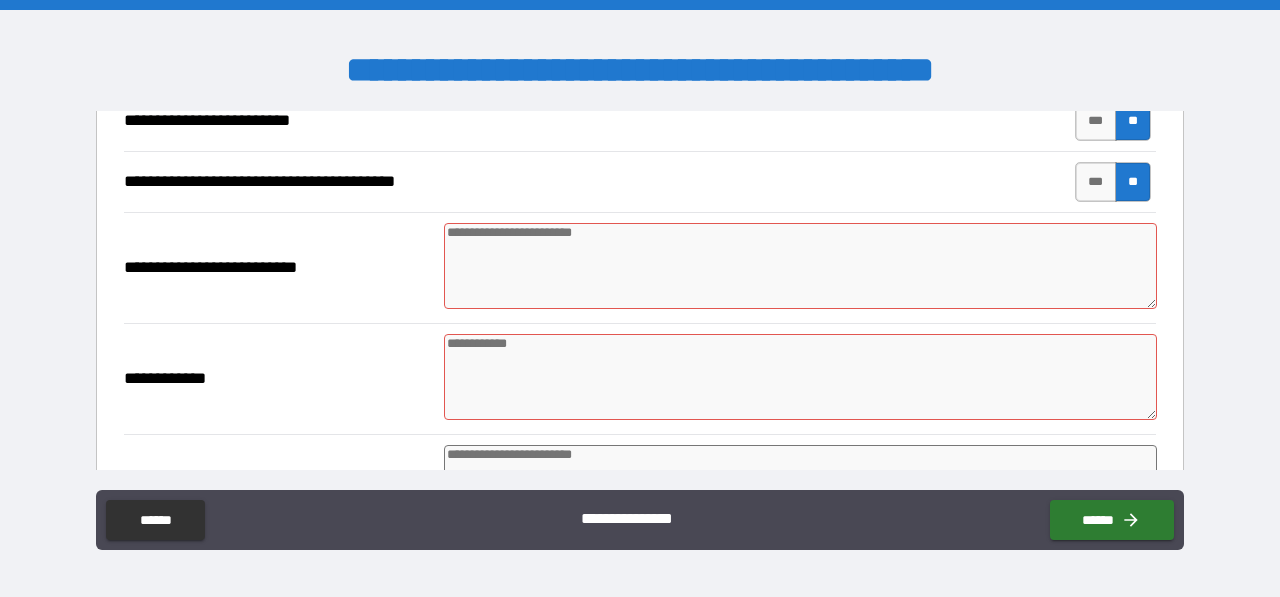 scroll, scrollTop: 378, scrollLeft: 0, axis: vertical 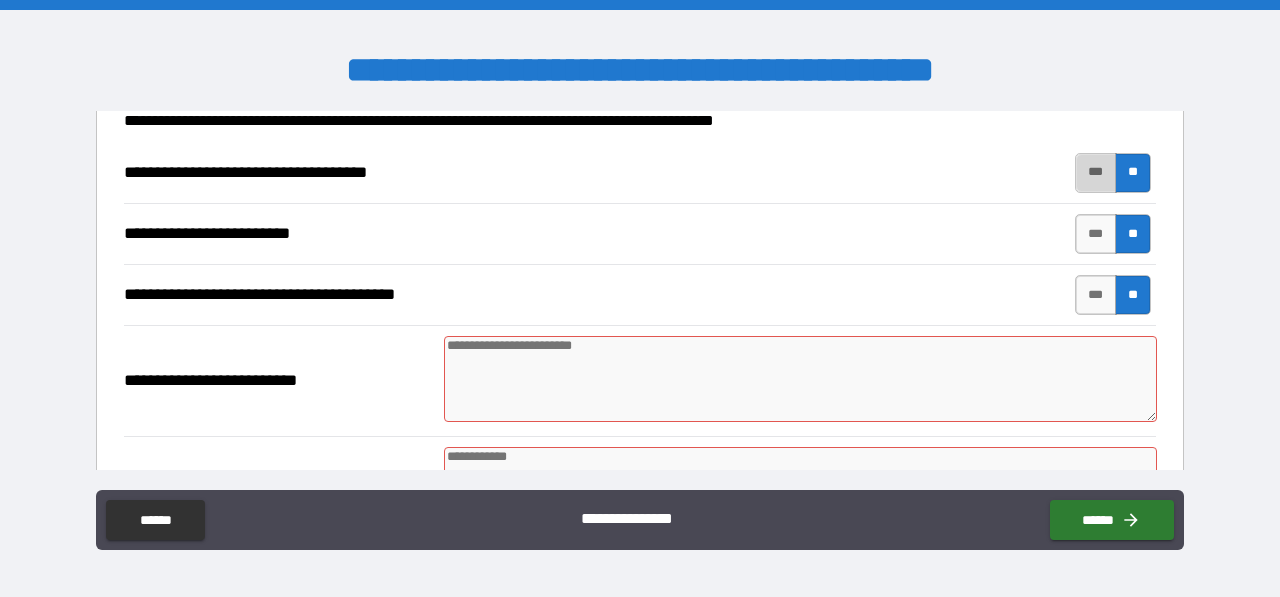 click on "***" at bounding box center (1096, 173) 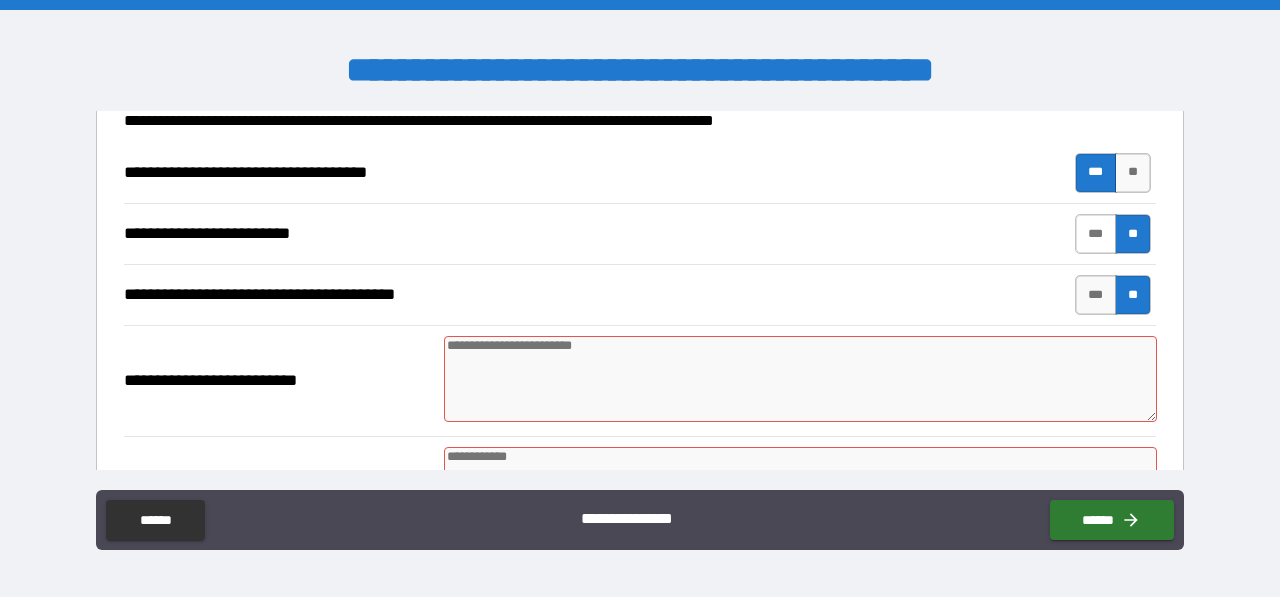 click on "***" at bounding box center (1096, 234) 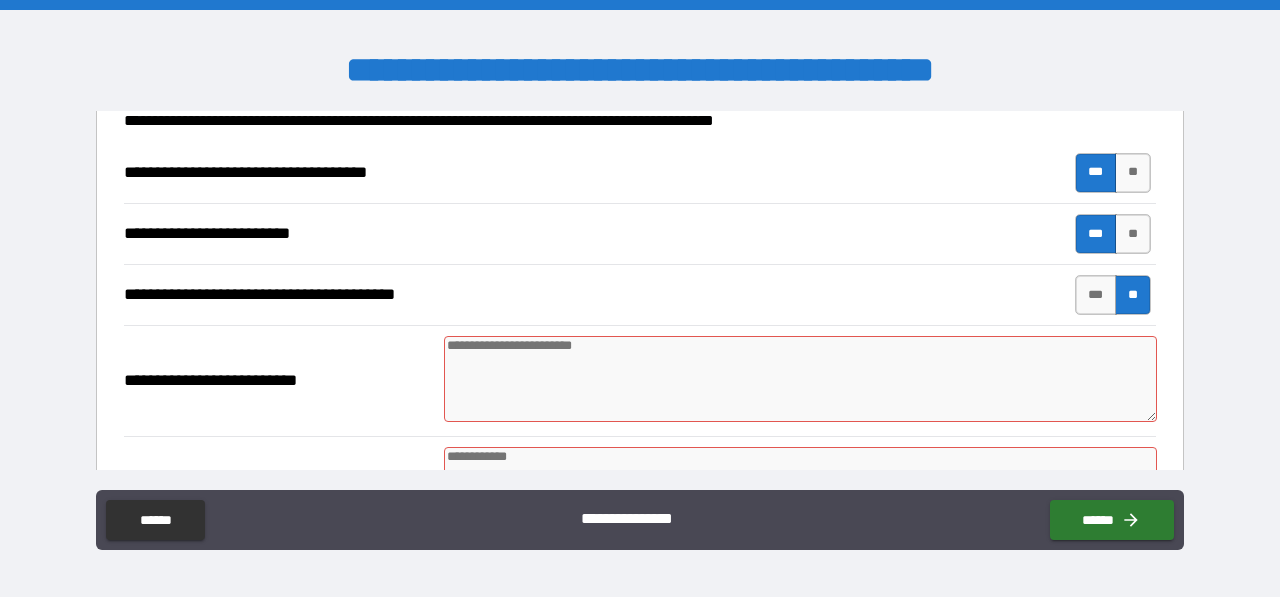 type on "*" 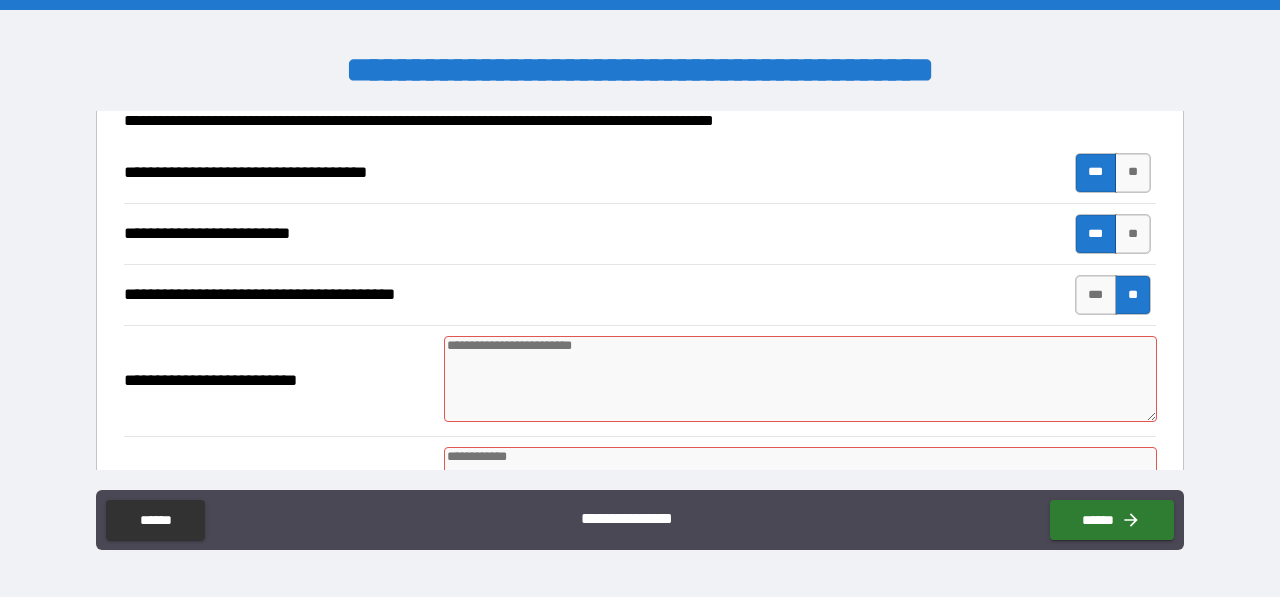 type on "*" 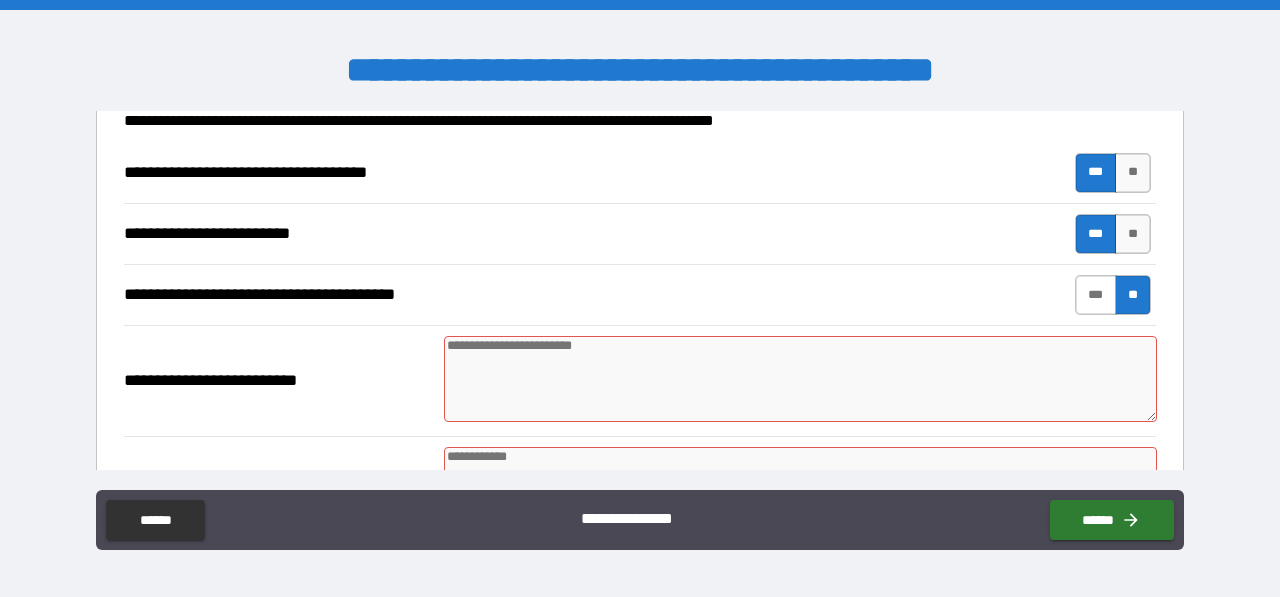 click on "***" at bounding box center (1096, 295) 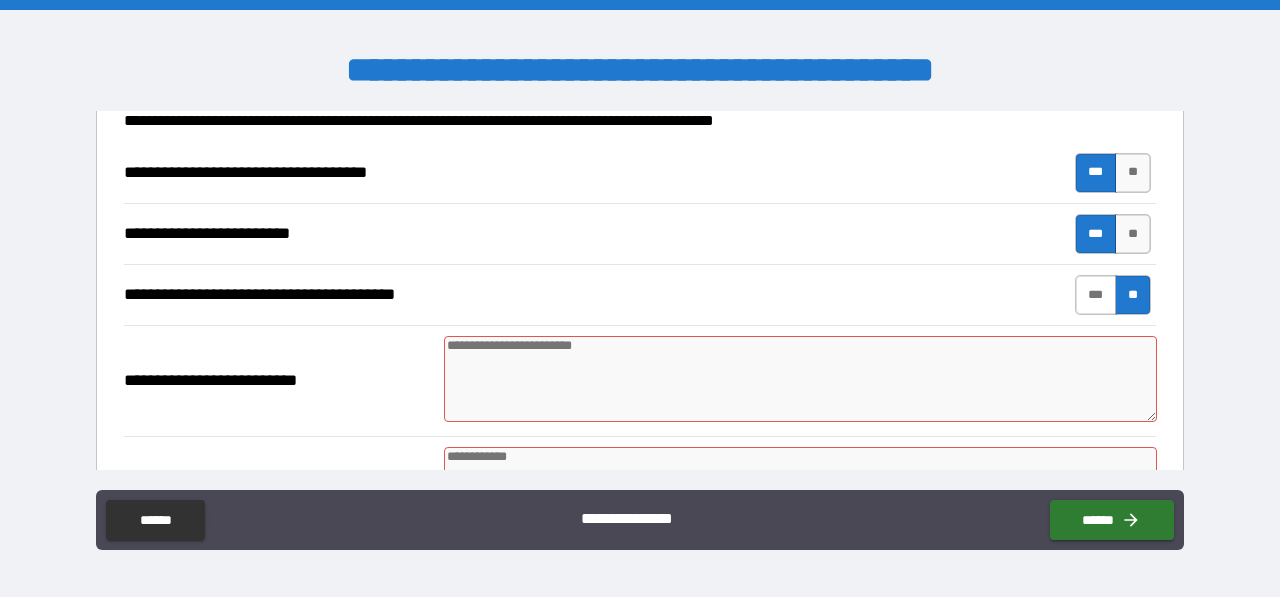 type on "*" 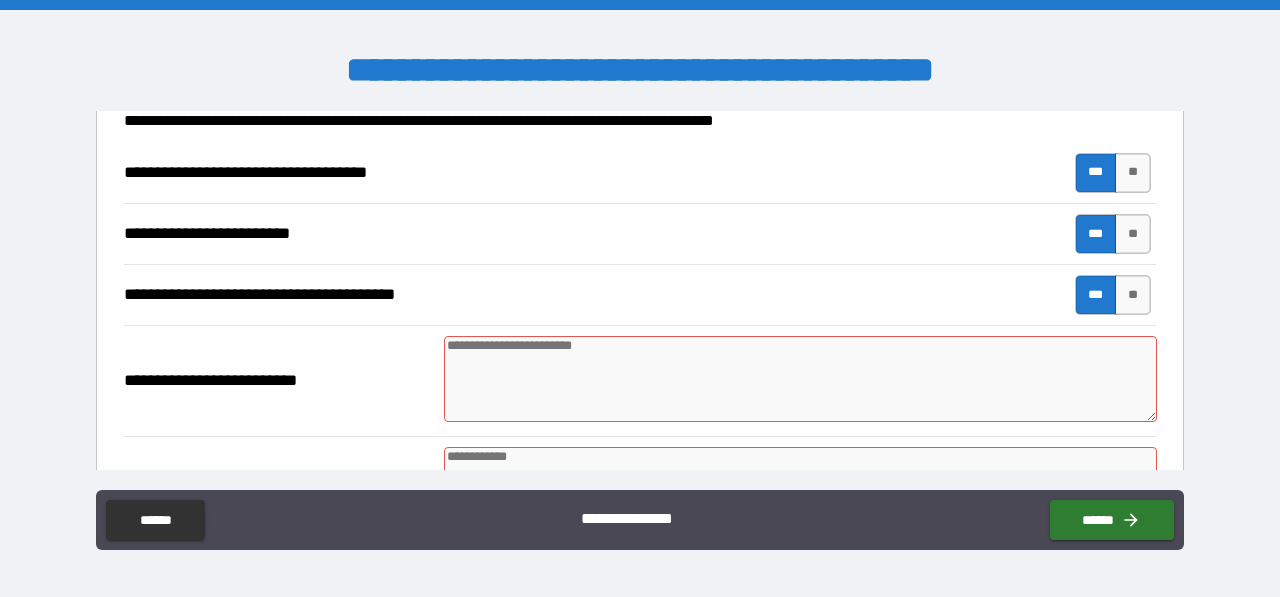 type on "*" 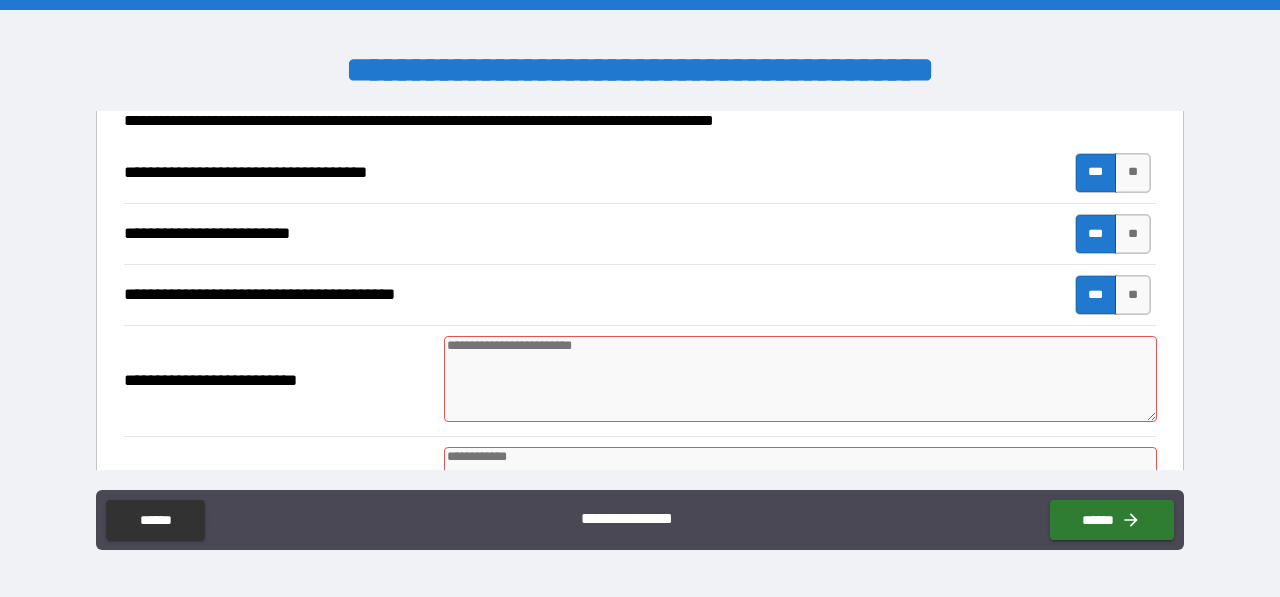 type on "*" 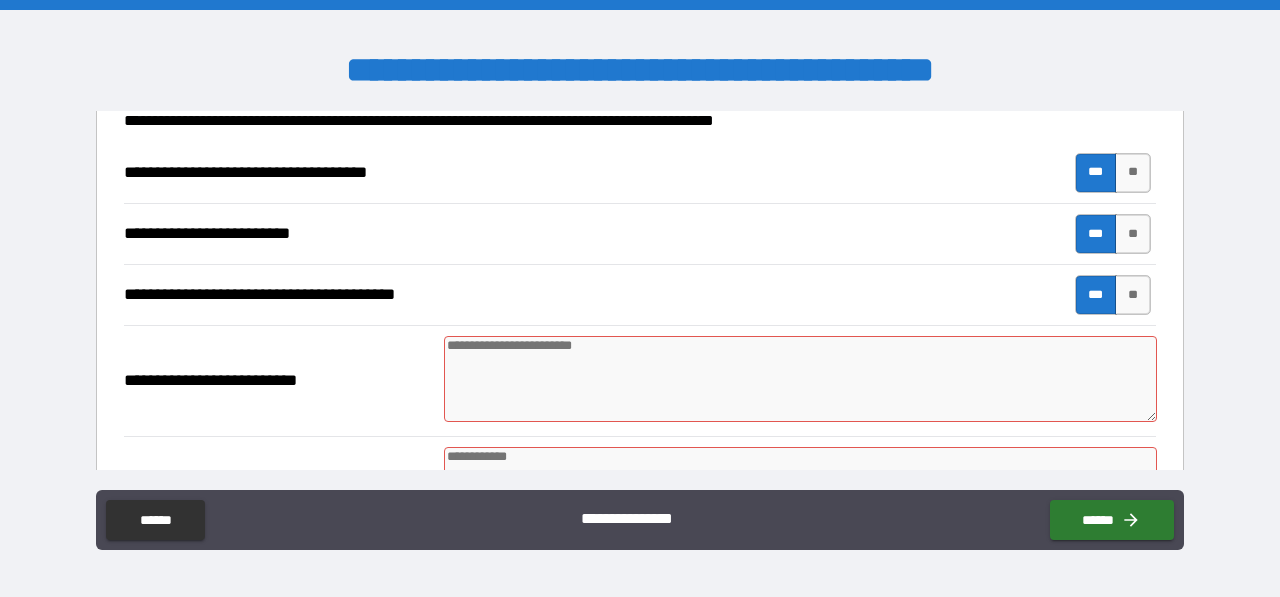 click at bounding box center (800, 379) 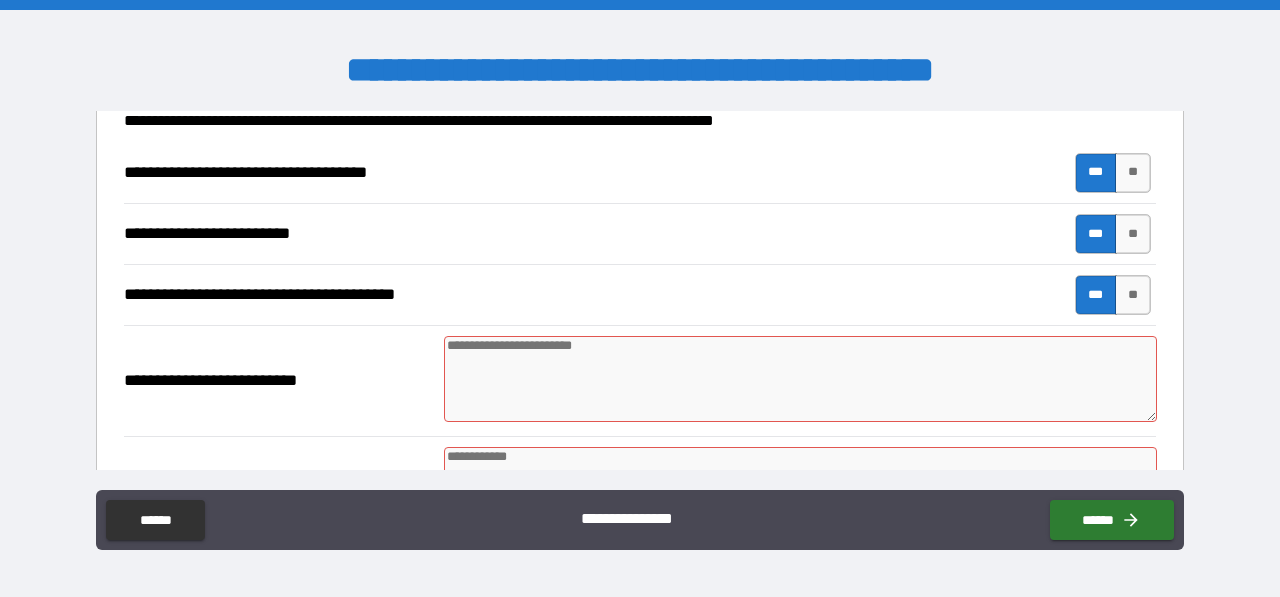 type on "*" 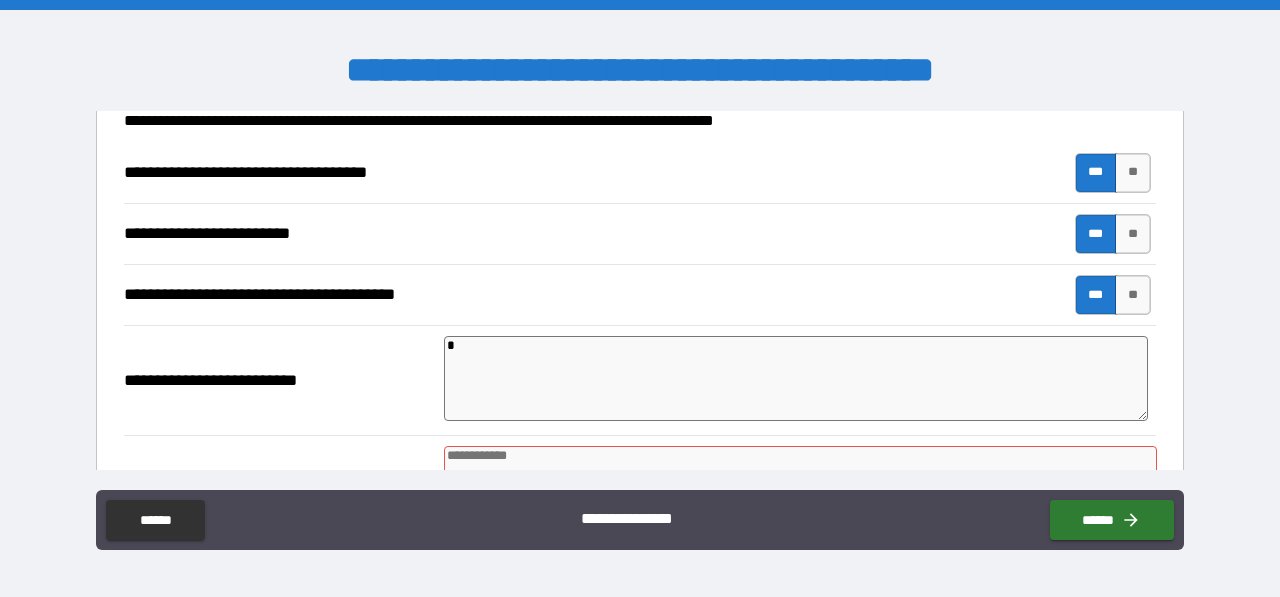 type on "*" 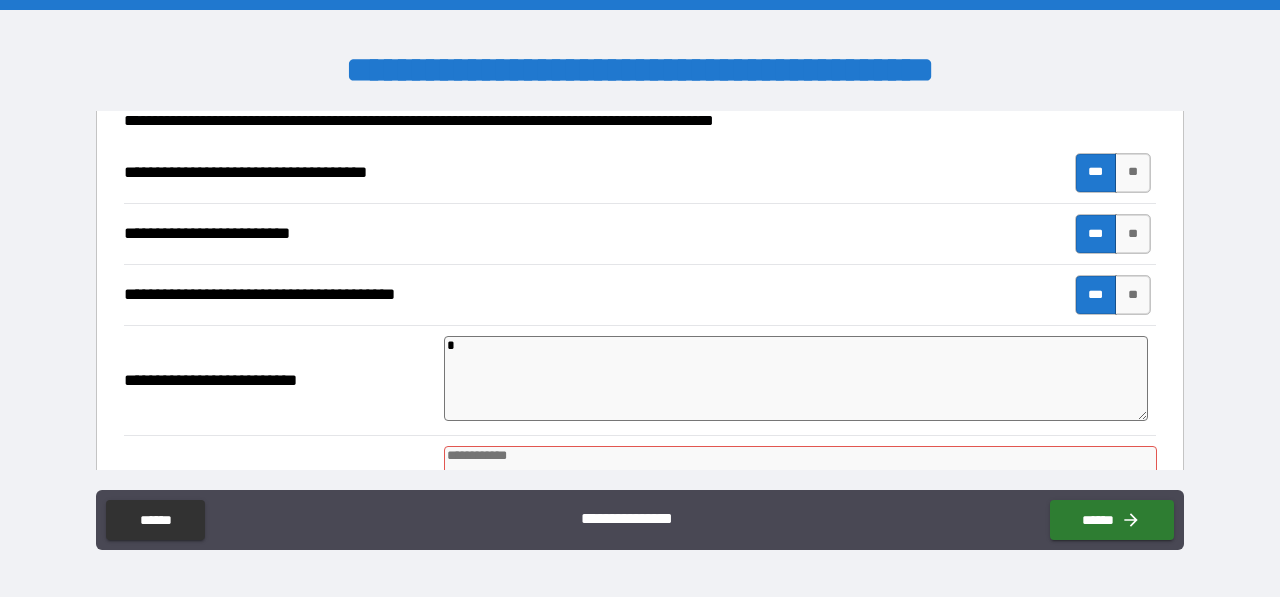 type on "*" 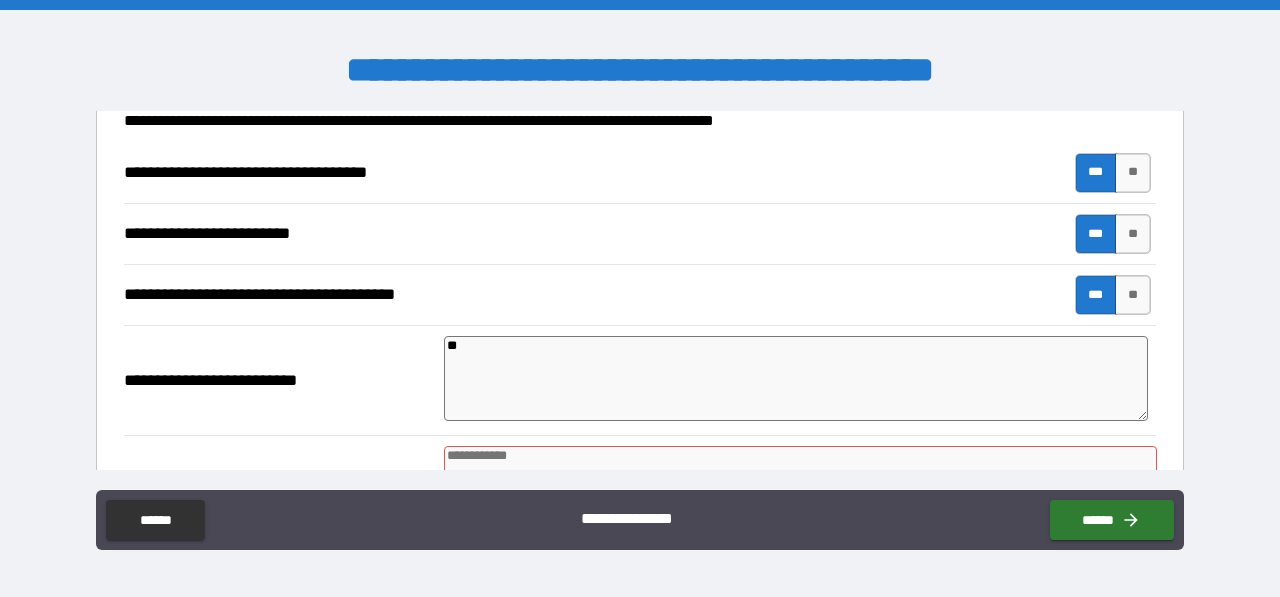type on "*" 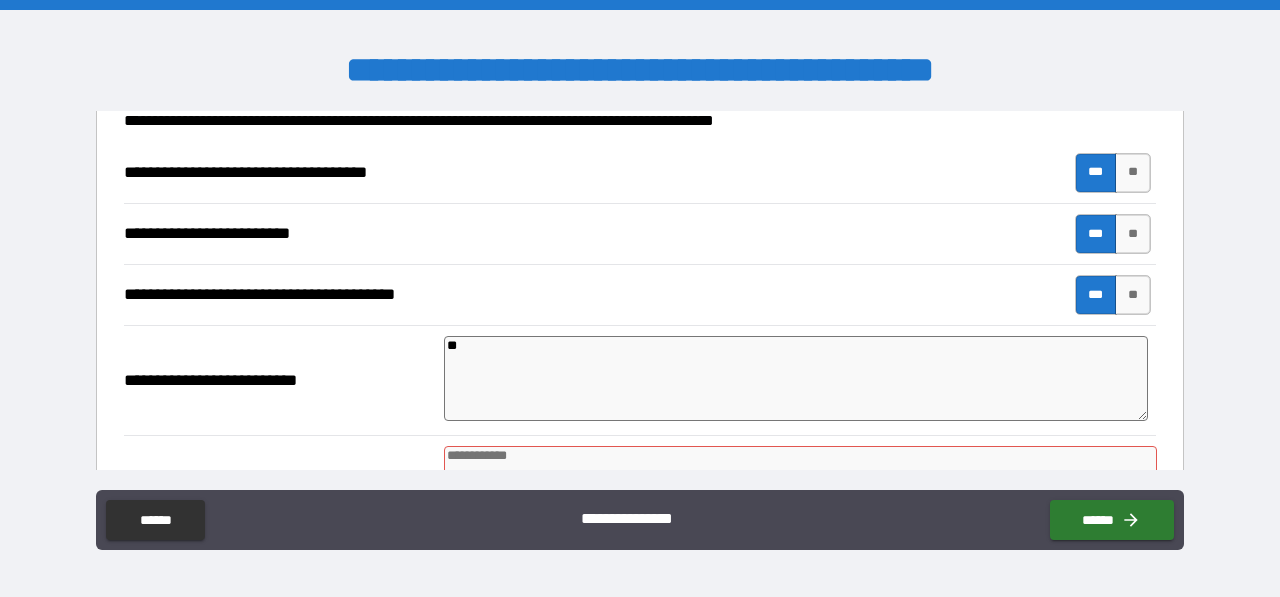 type on "*" 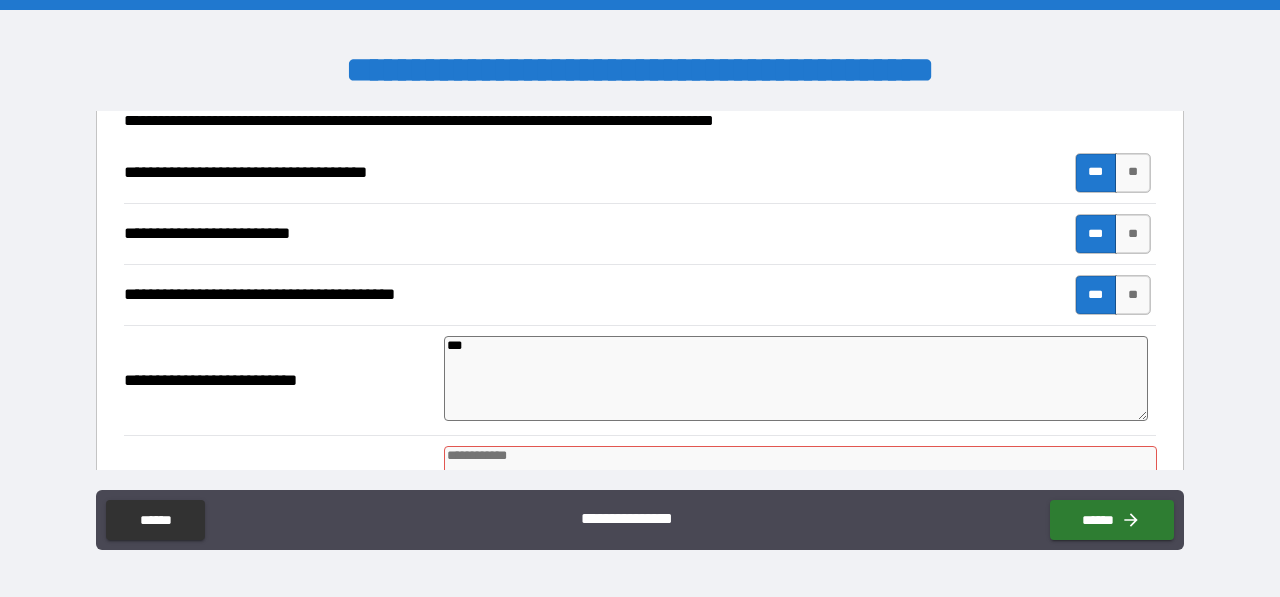 type on "*" 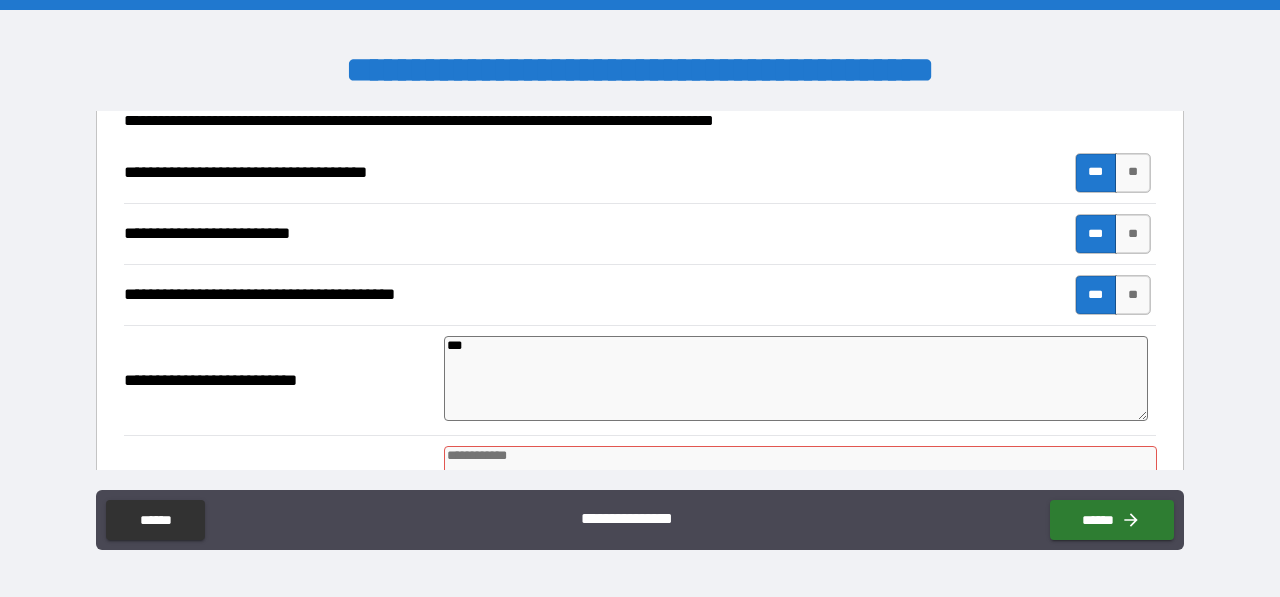type on "*" 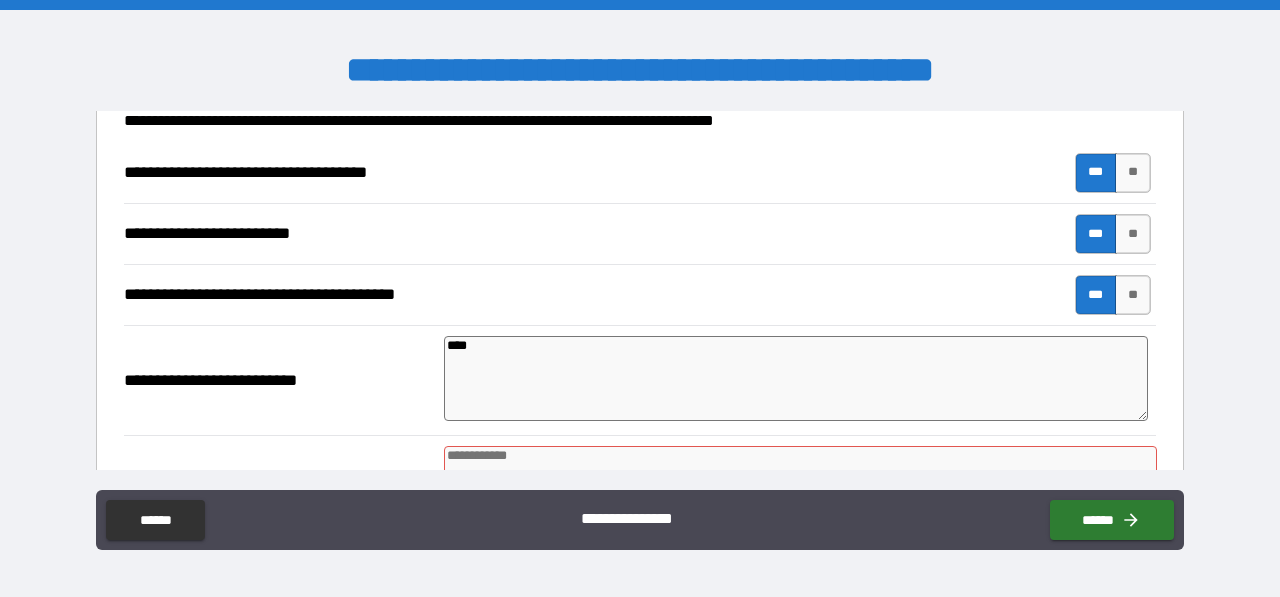 type on "*" 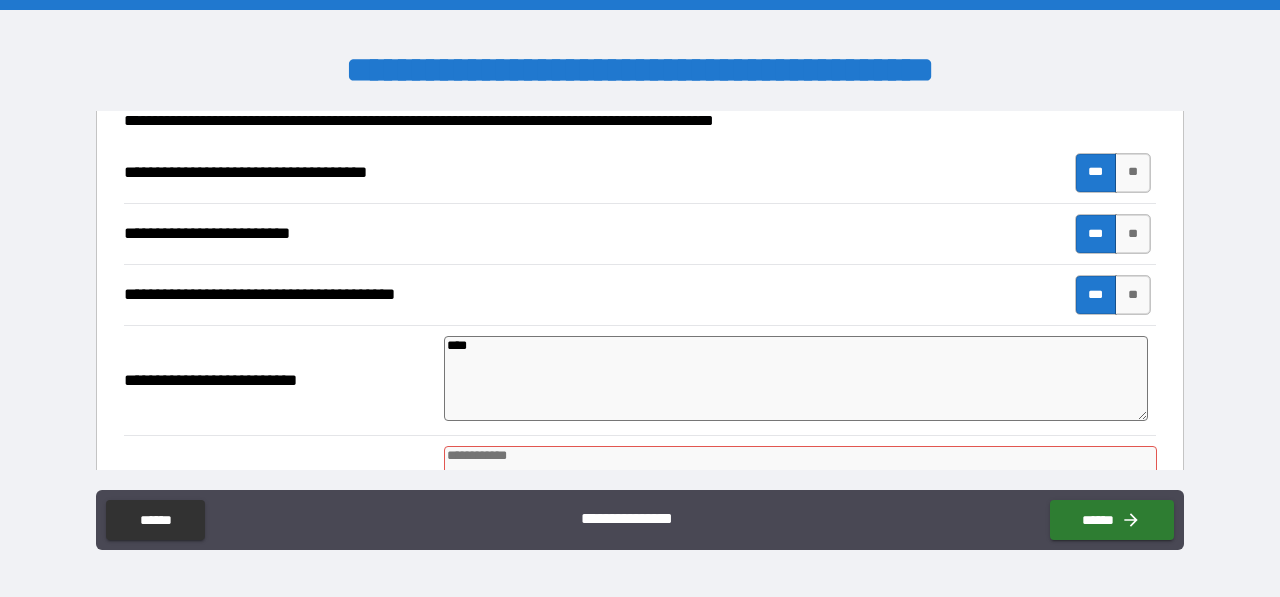 type on "*" 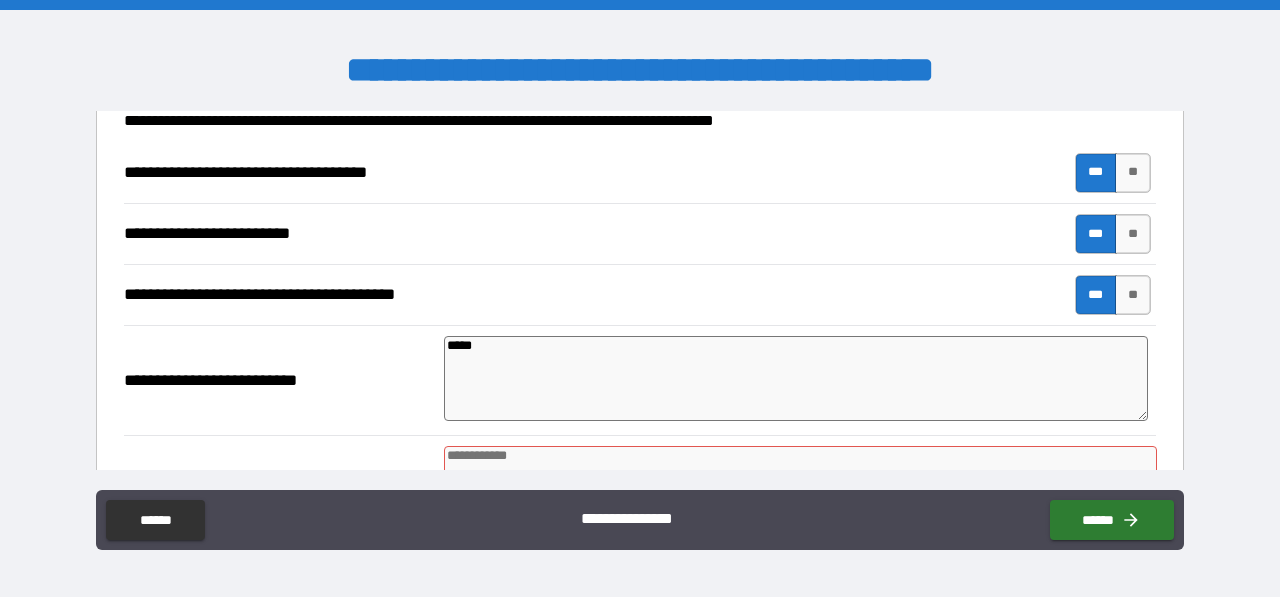 type on "*" 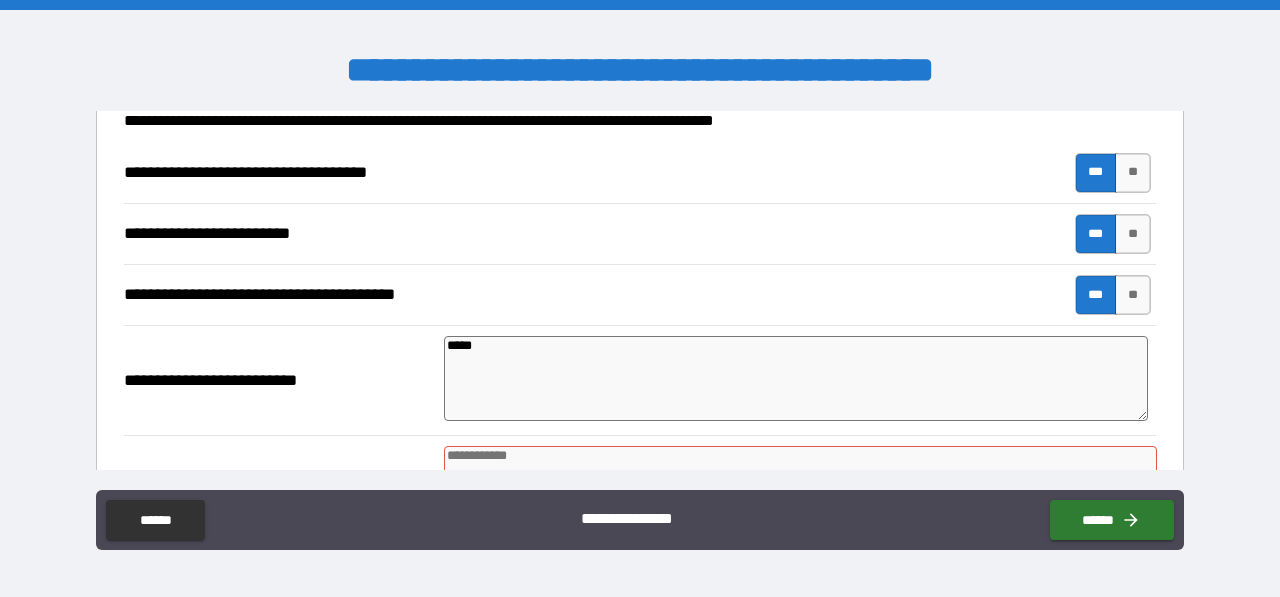 type on "*" 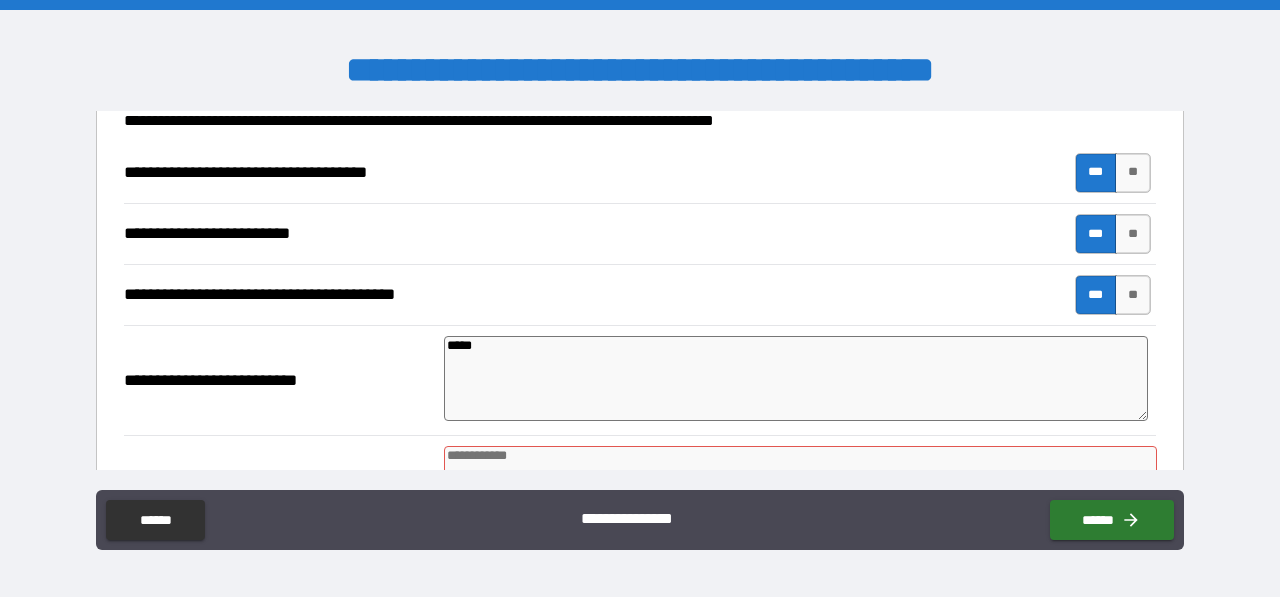 type on "*" 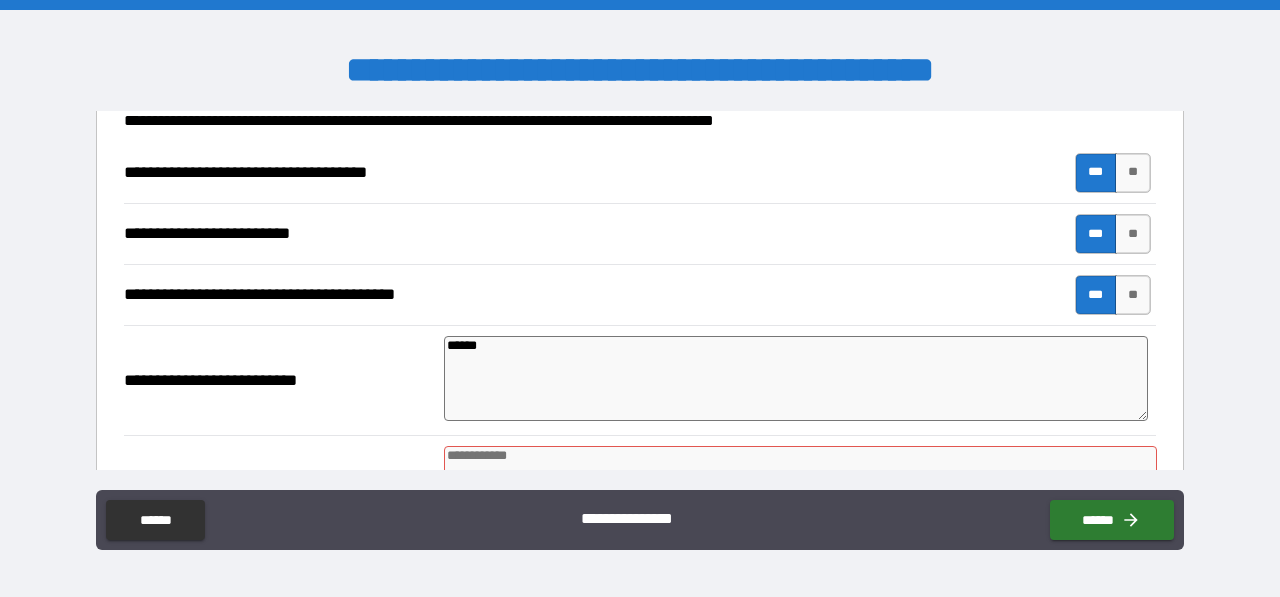 type on "*******" 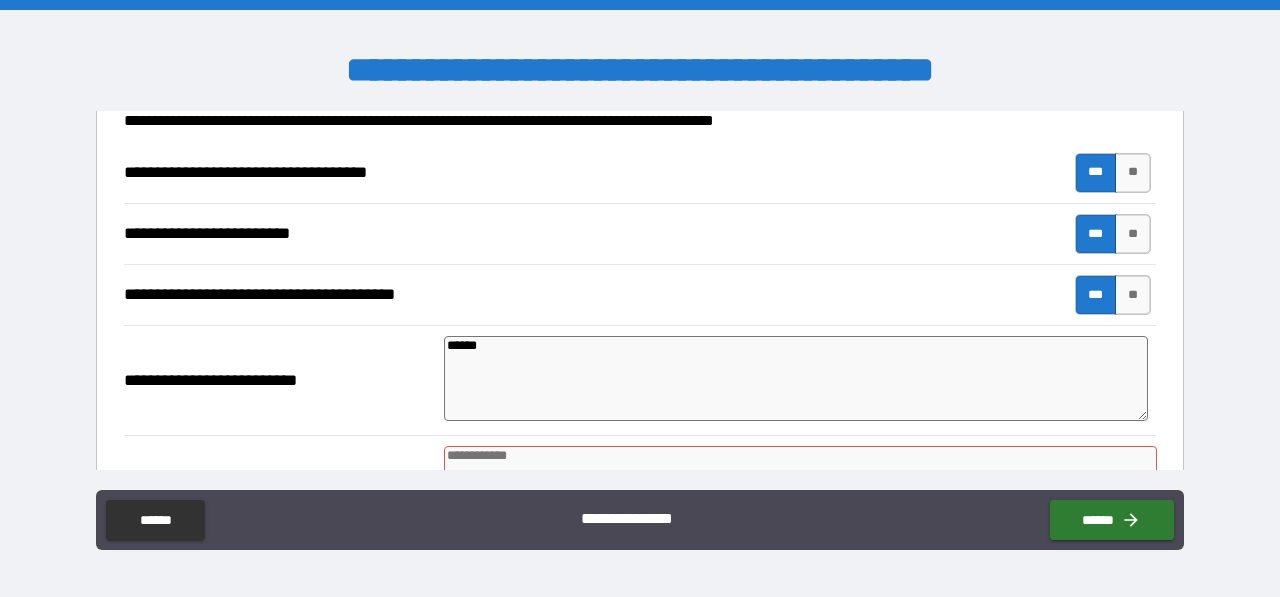 type on "*" 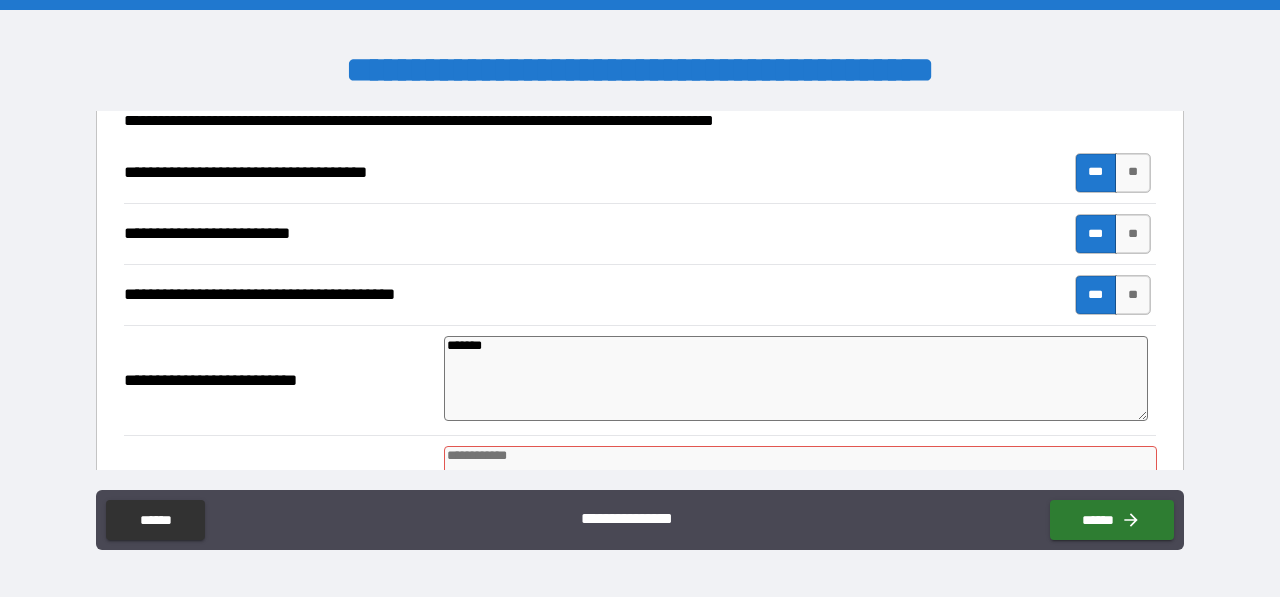 type on "*" 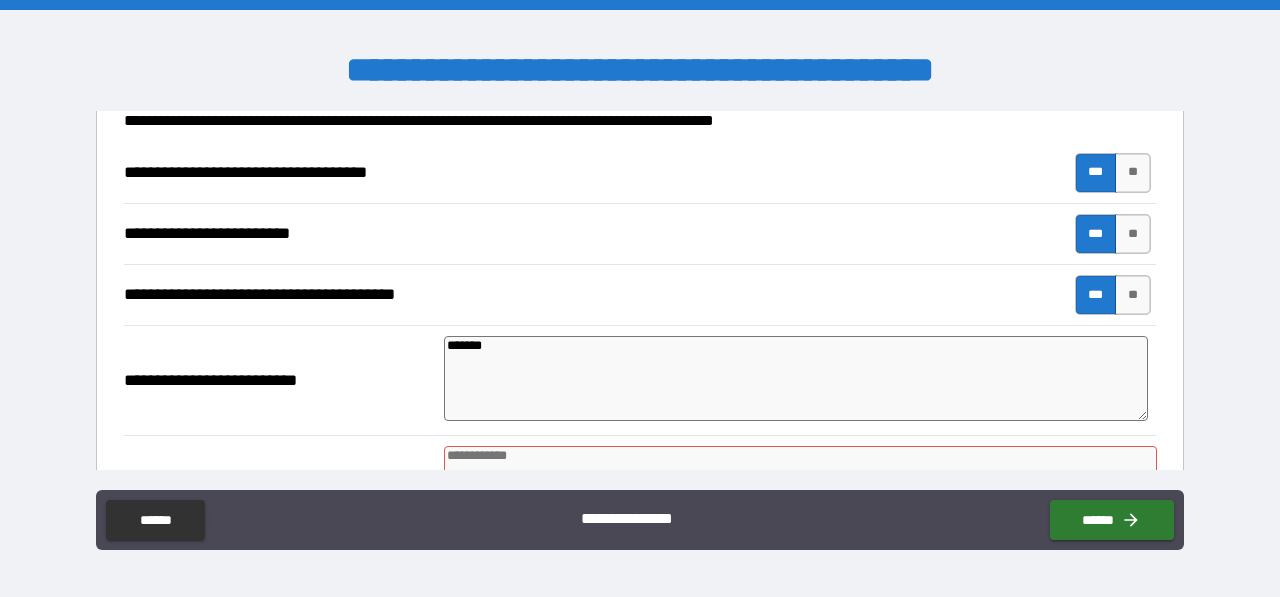 type on "*" 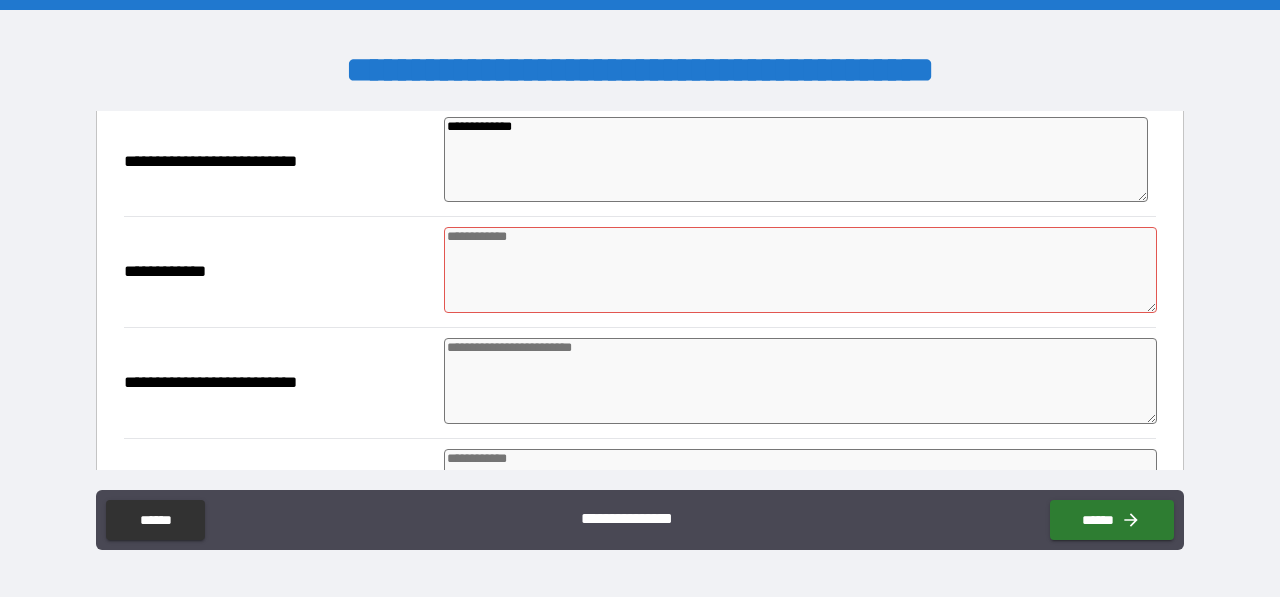 scroll, scrollTop: 519, scrollLeft: 0, axis: vertical 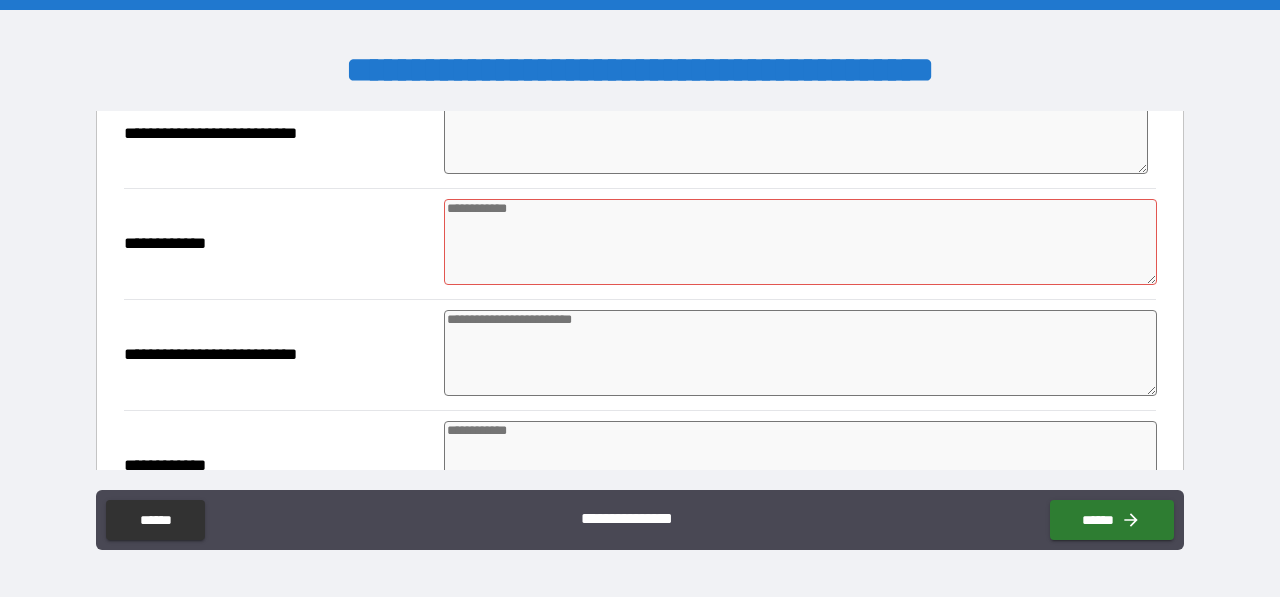 click at bounding box center [800, 242] 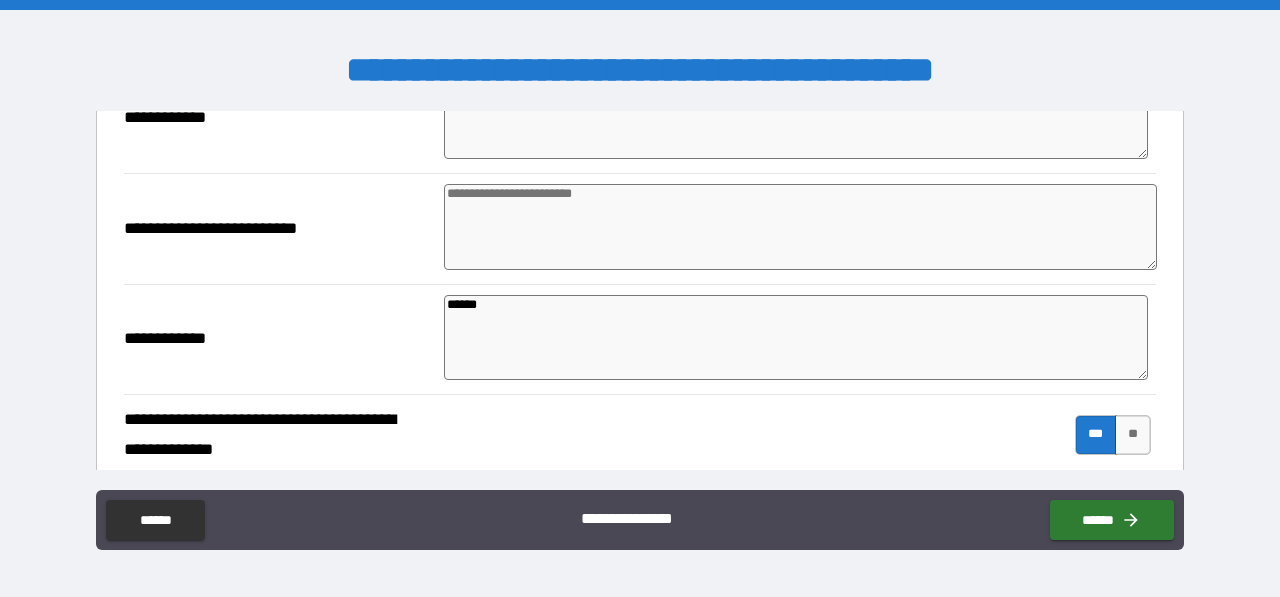 scroll, scrollTop: 676, scrollLeft: 0, axis: vertical 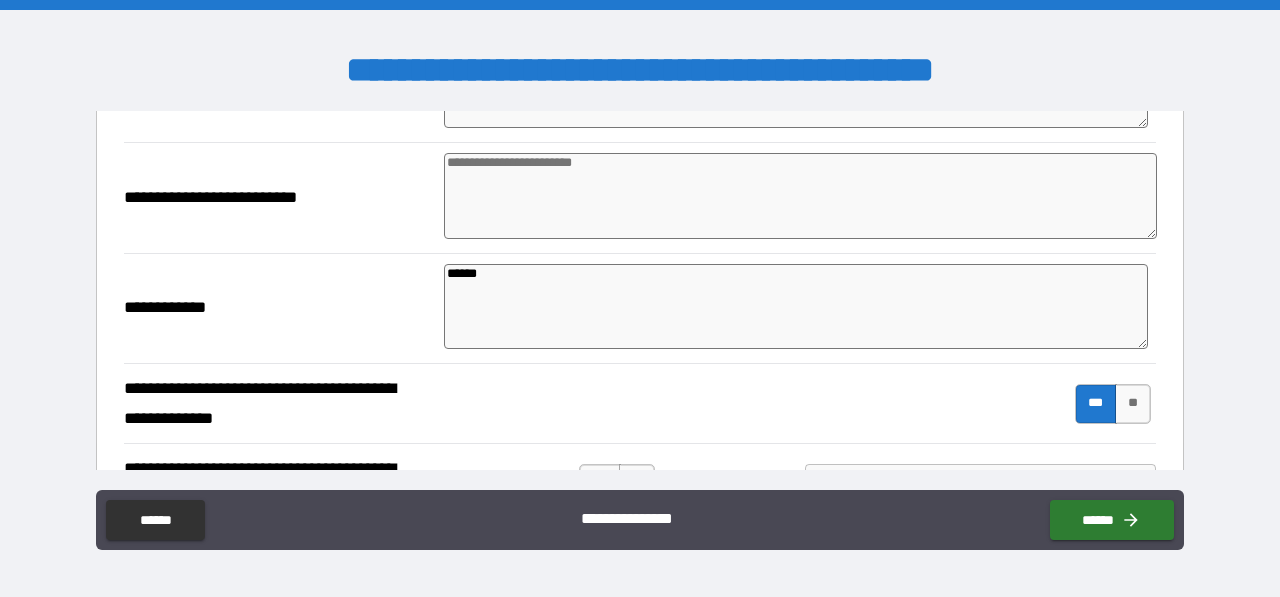 click on "******" at bounding box center (796, 306) 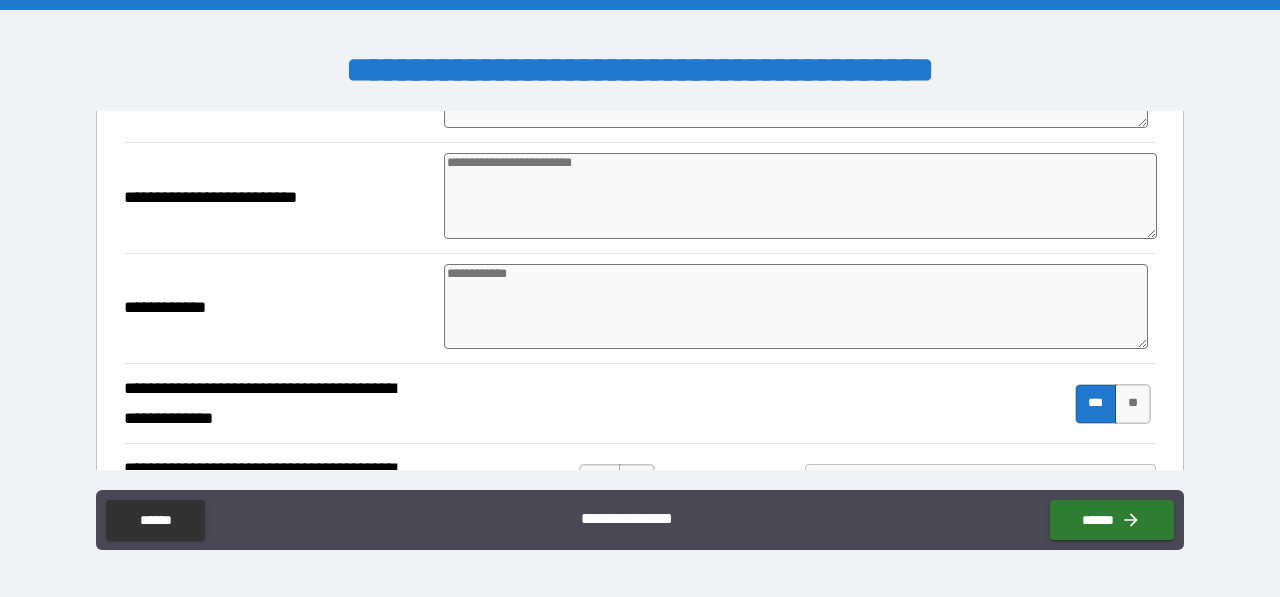 click on "**********" at bounding box center (640, 404) 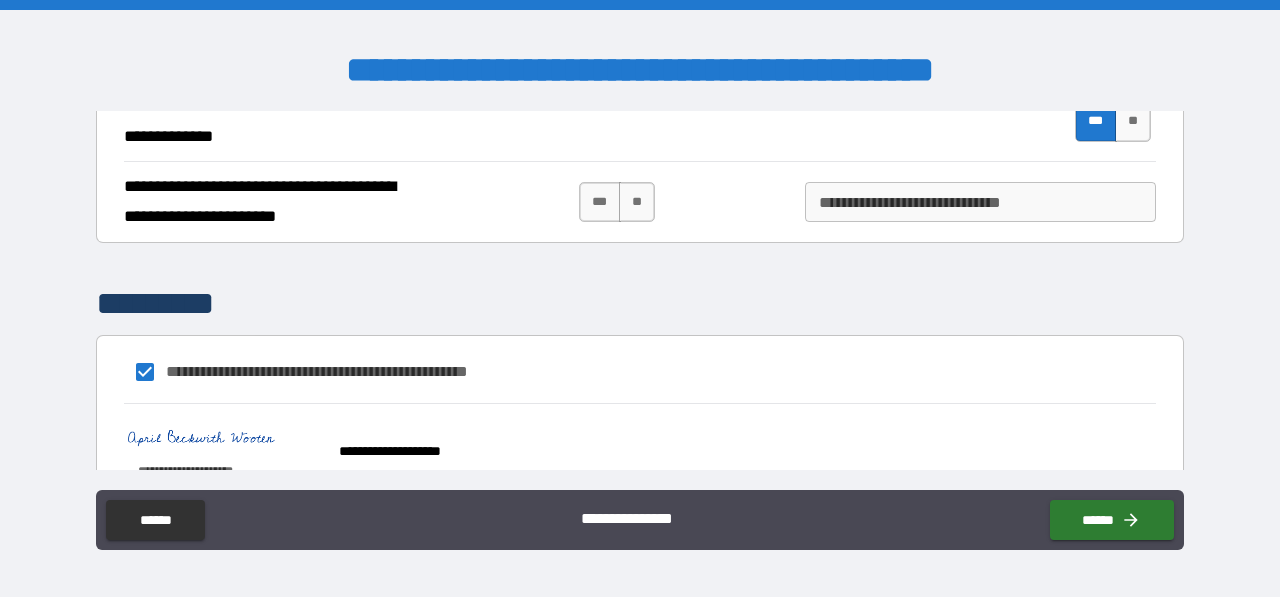 scroll, scrollTop: 964, scrollLeft: 0, axis: vertical 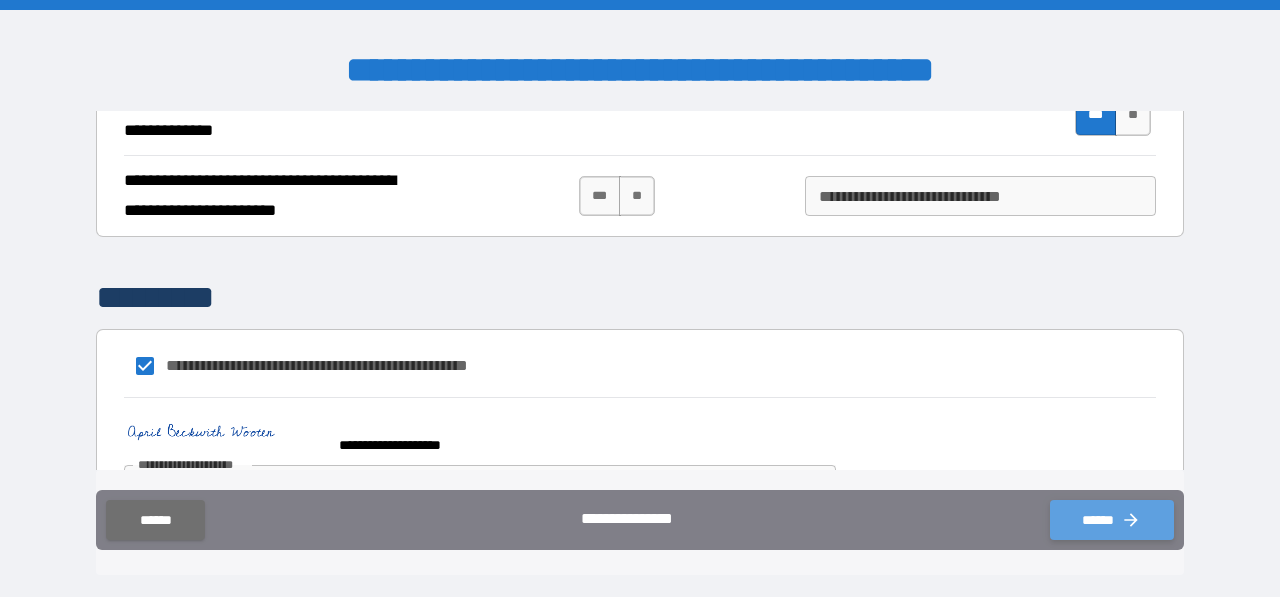 click 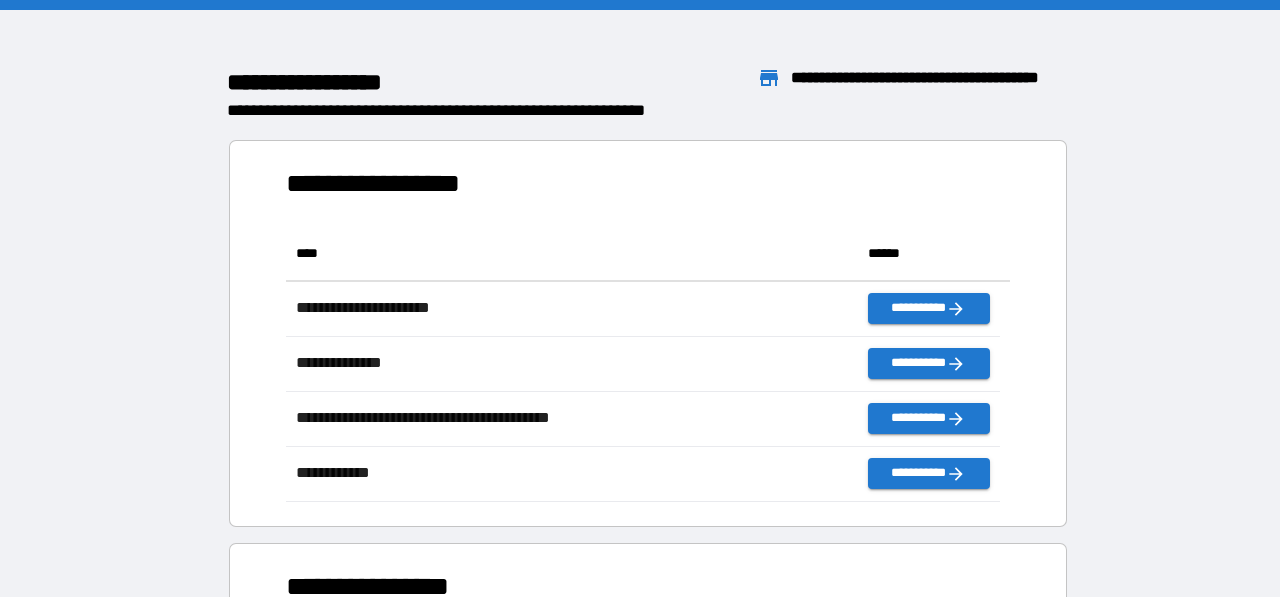 scroll, scrollTop: 16, scrollLeft: 16, axis: both 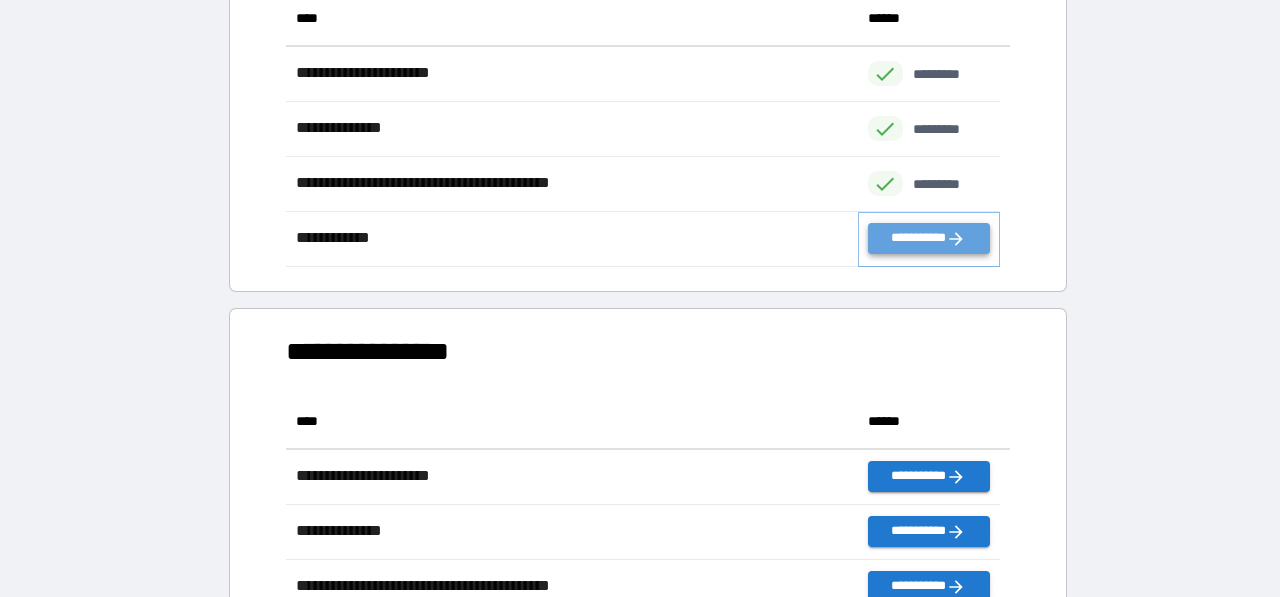 click on "**********" at bounding box center (929, 238) 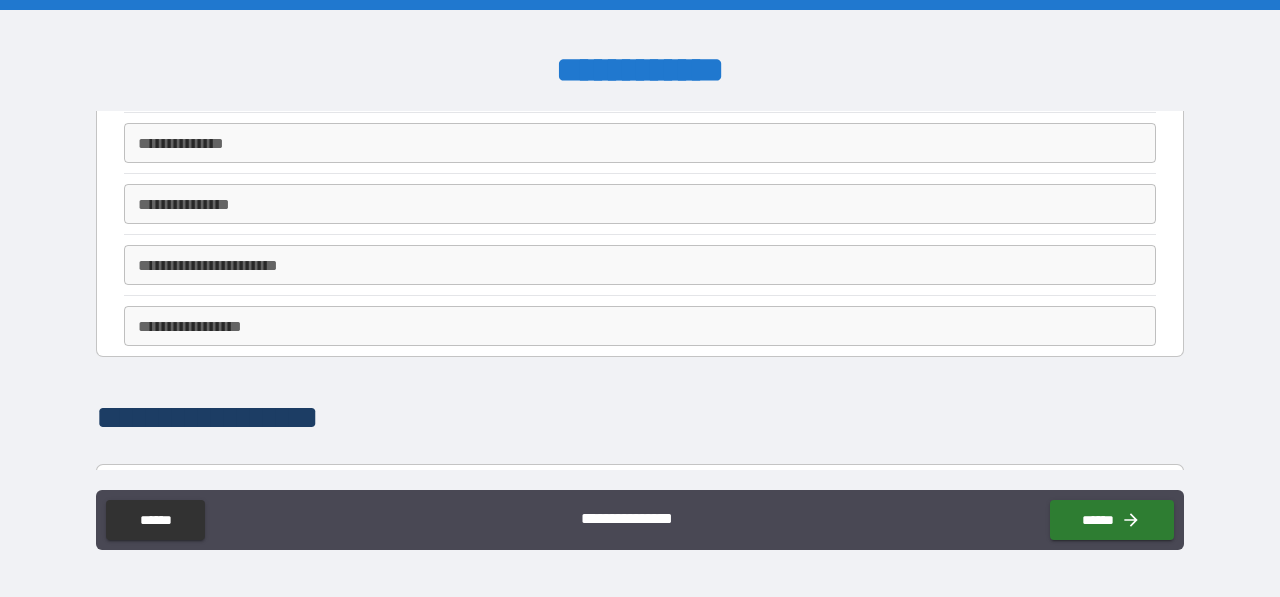scroll, scrollTop: 260, scrollLeft: 0, axis: vertical 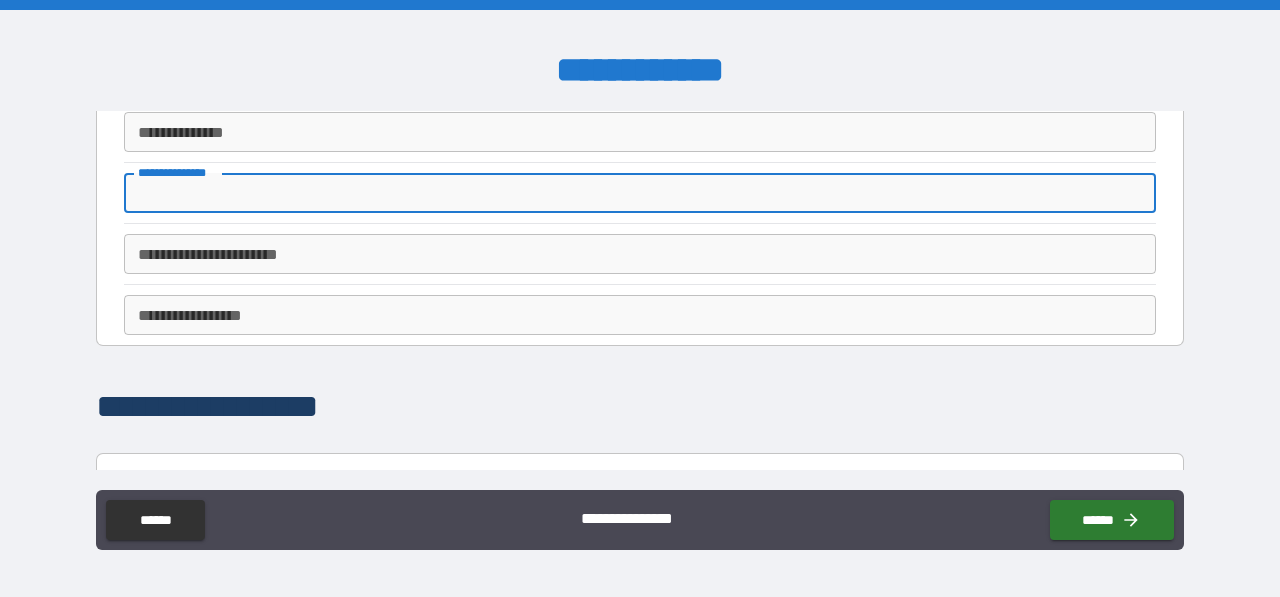 click on "**********" at bounding box center (640, 193) 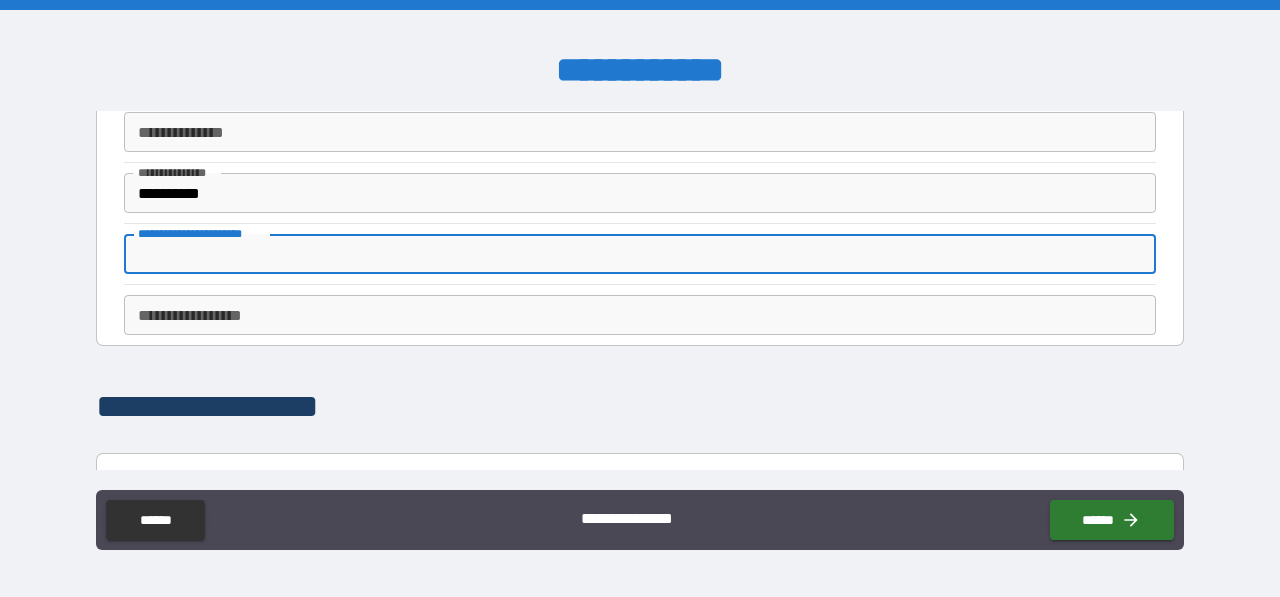 click on "**********" at bounding box center [640, 254] 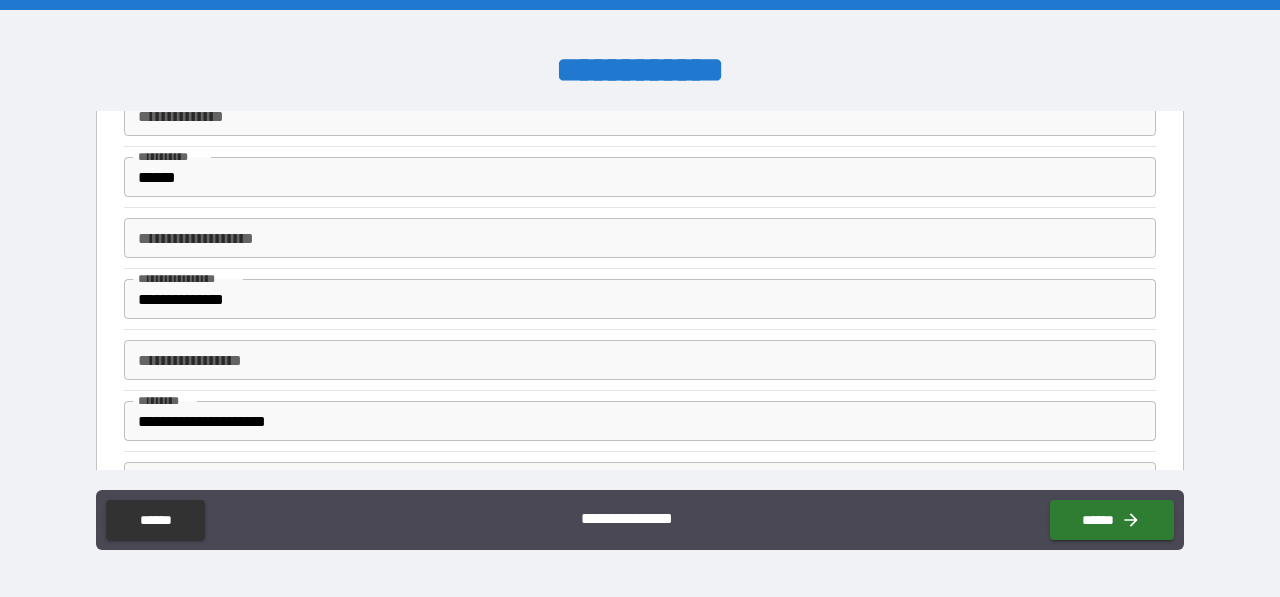 scroll, scrollTop: 755, scrollLeft: 0, axis: vertical 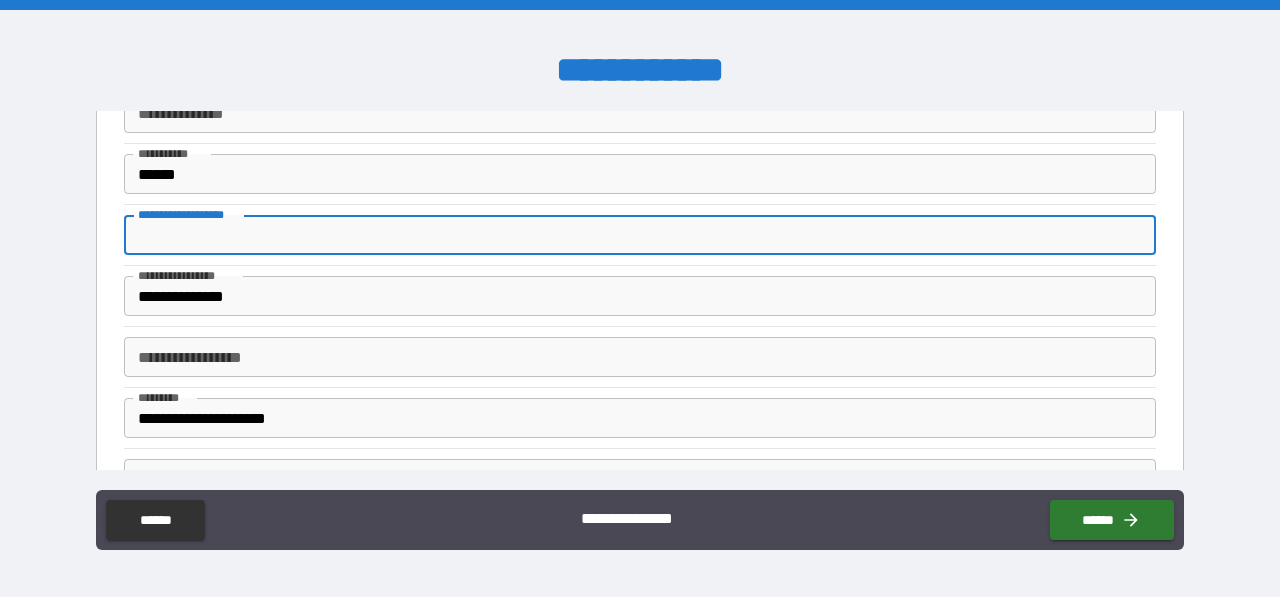 click on "**********" at bounding box center [640, 235] 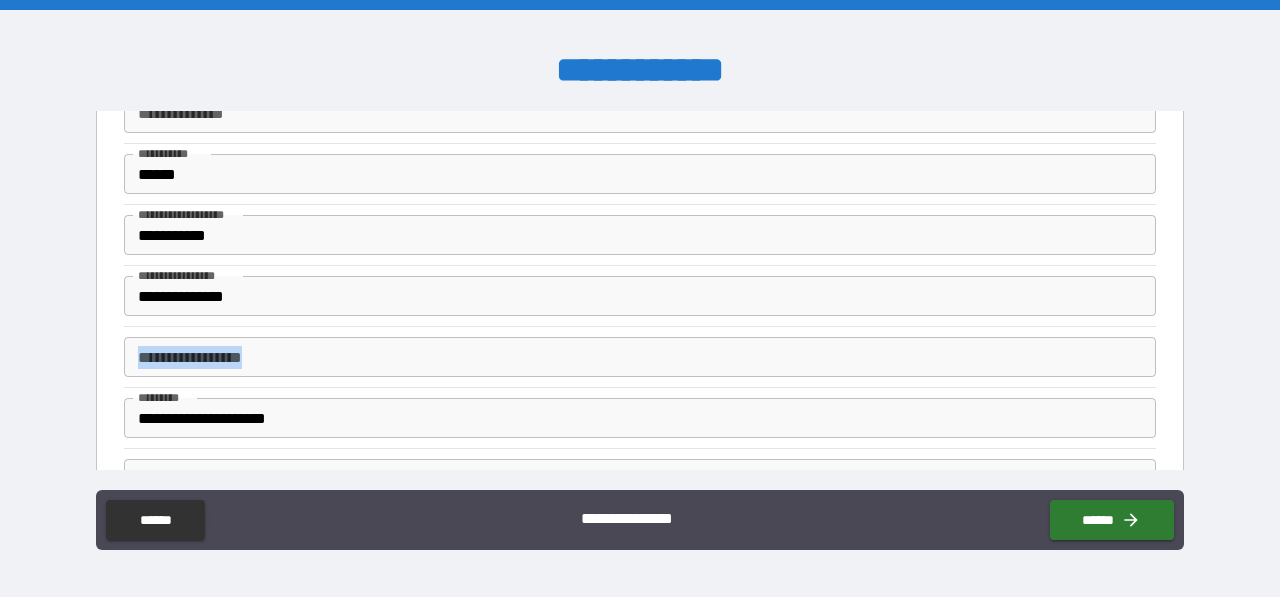 drag, startPoint x: 1170, startPoint y: 299, endPoint x: 1174, endPoint y: 325, distance: 26.305893 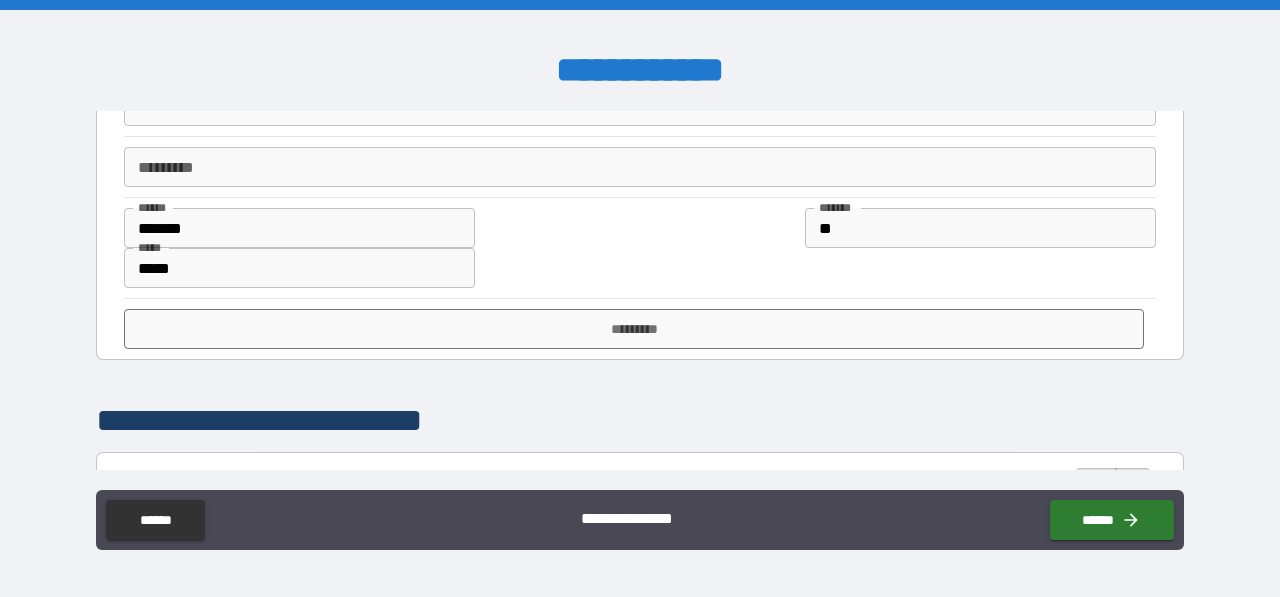 scroll, scrollTop: 1070, scrollLeft: 0, axis: vertical 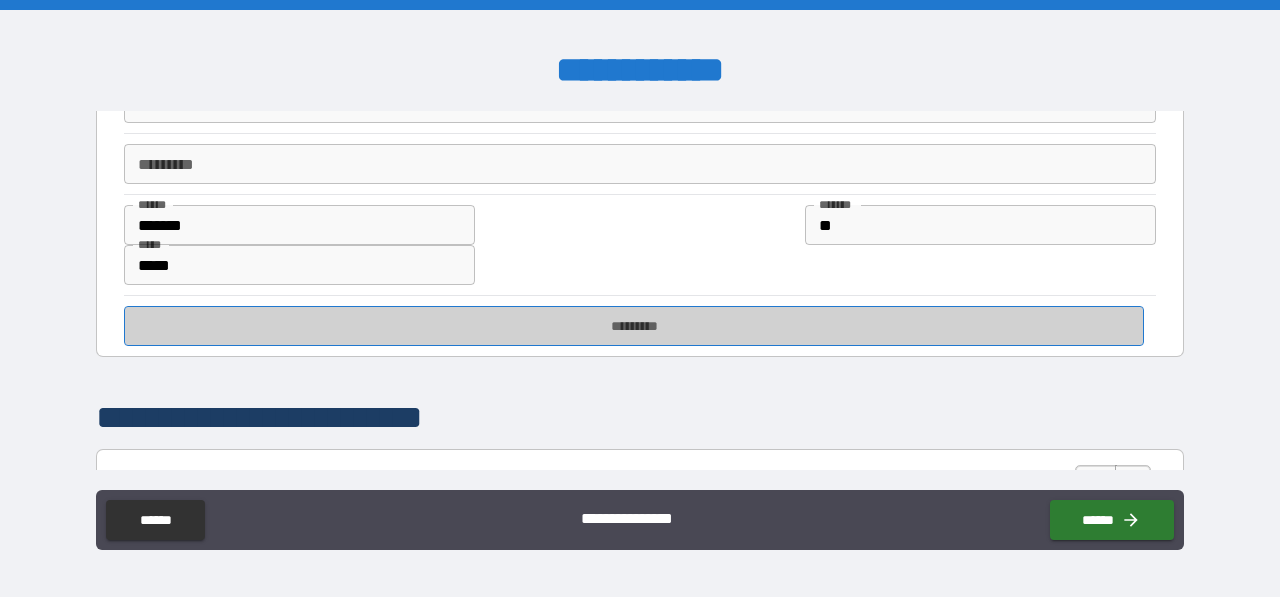 click on "*********" at bounding box center (634, 326) 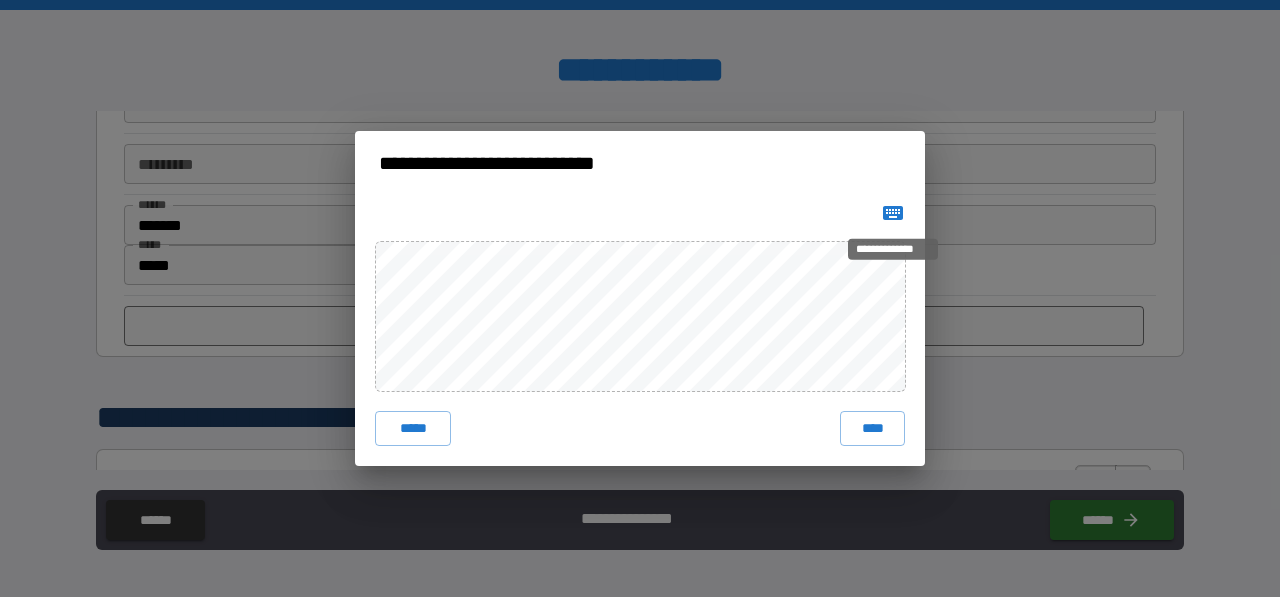 click 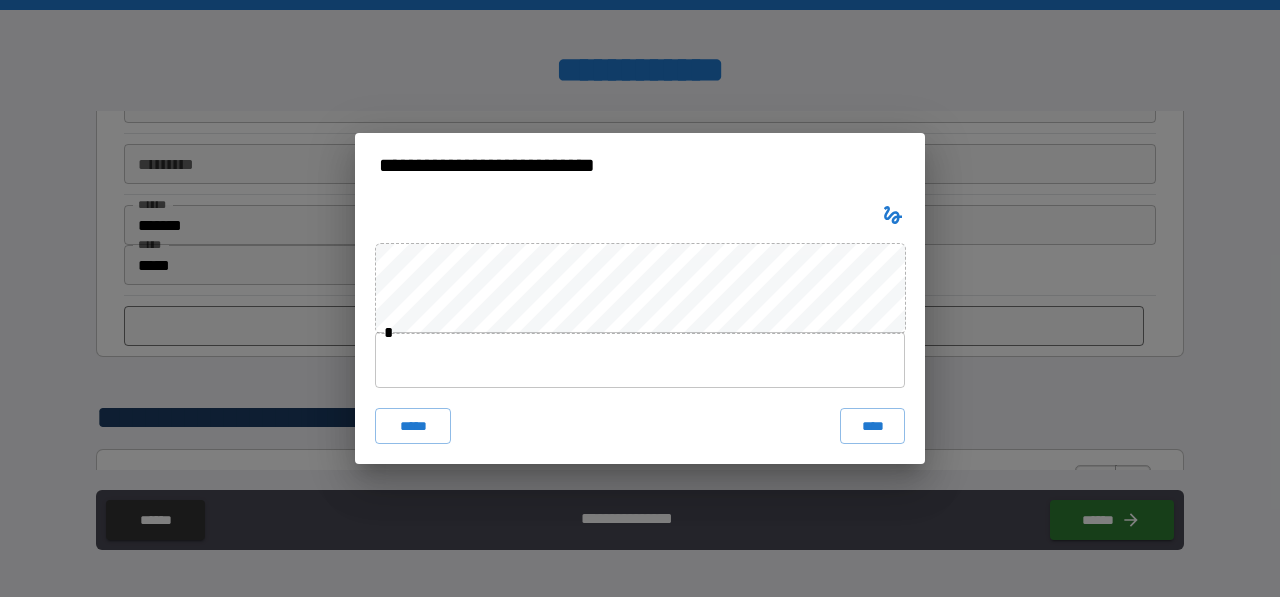 click at bounding box center [640, 360] 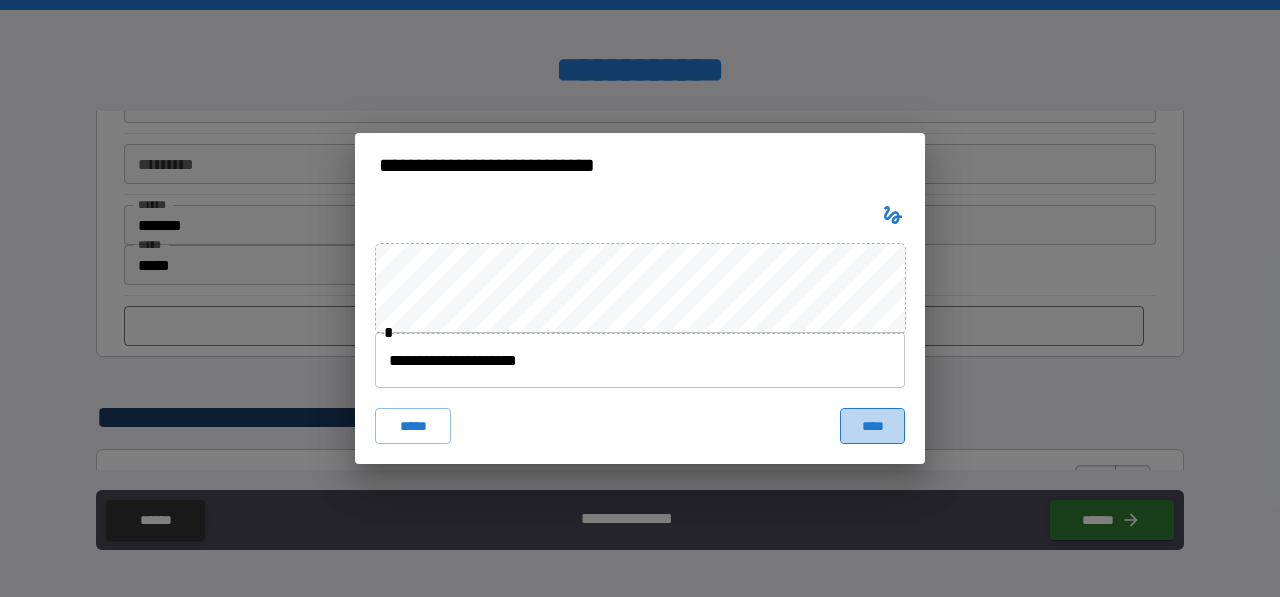 click on "****" at bounding box center [872, 426] 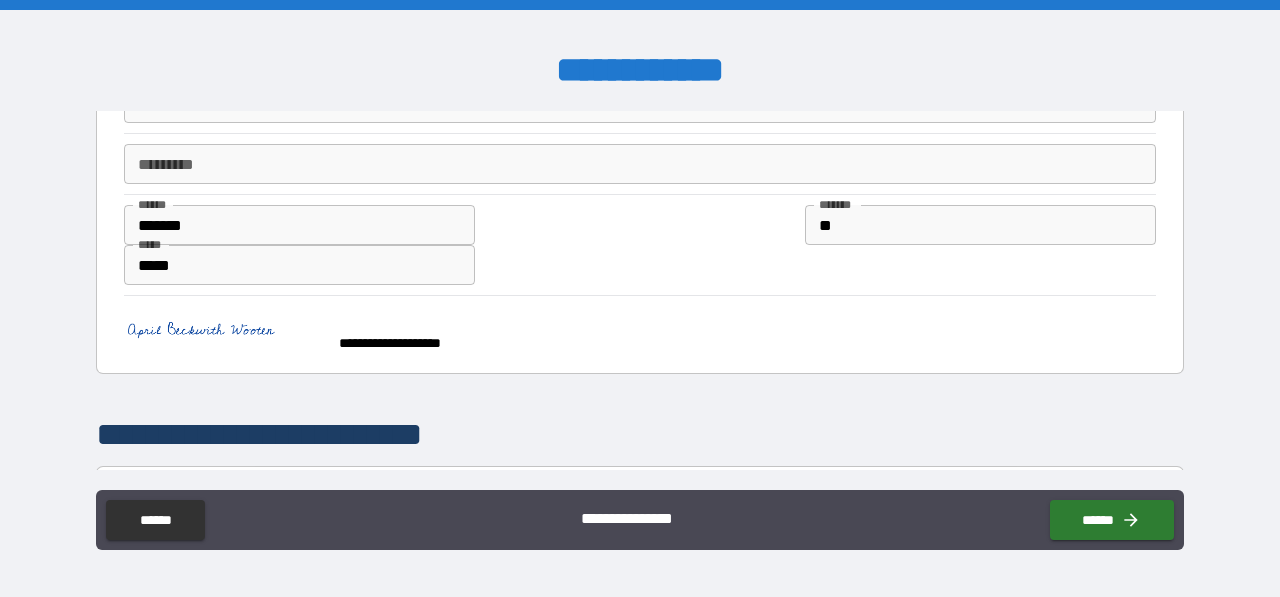 click on "**********" at bounding box center (640, 301) 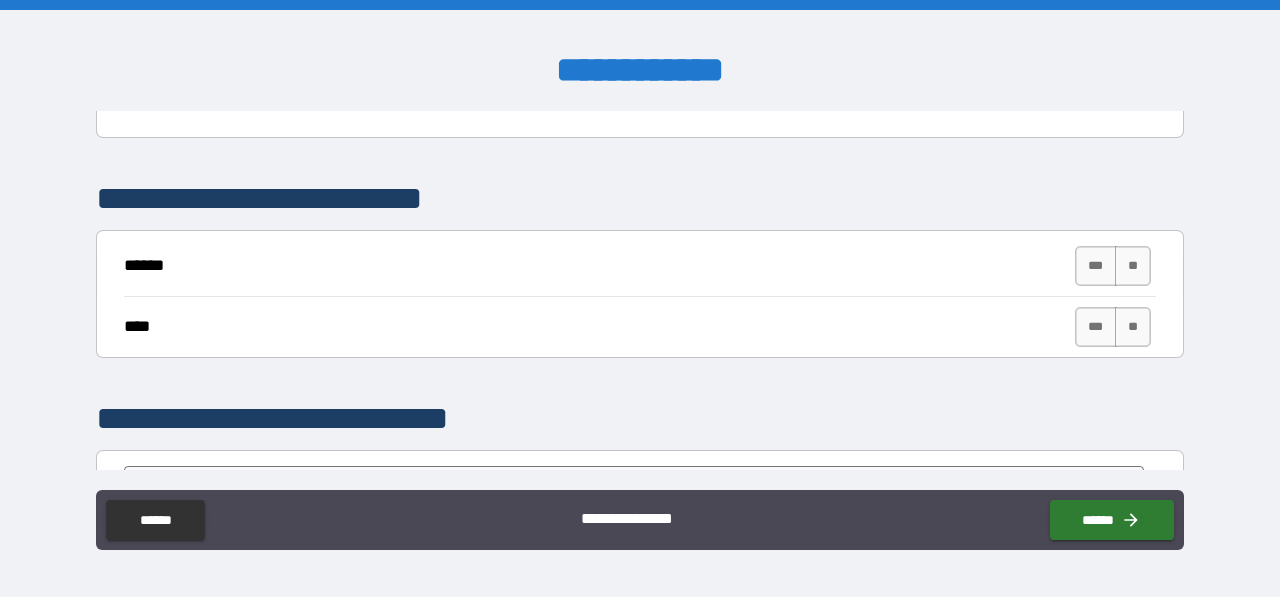 scroll, scrollTop: 1336, scrollLeft: 0, axis: vertical 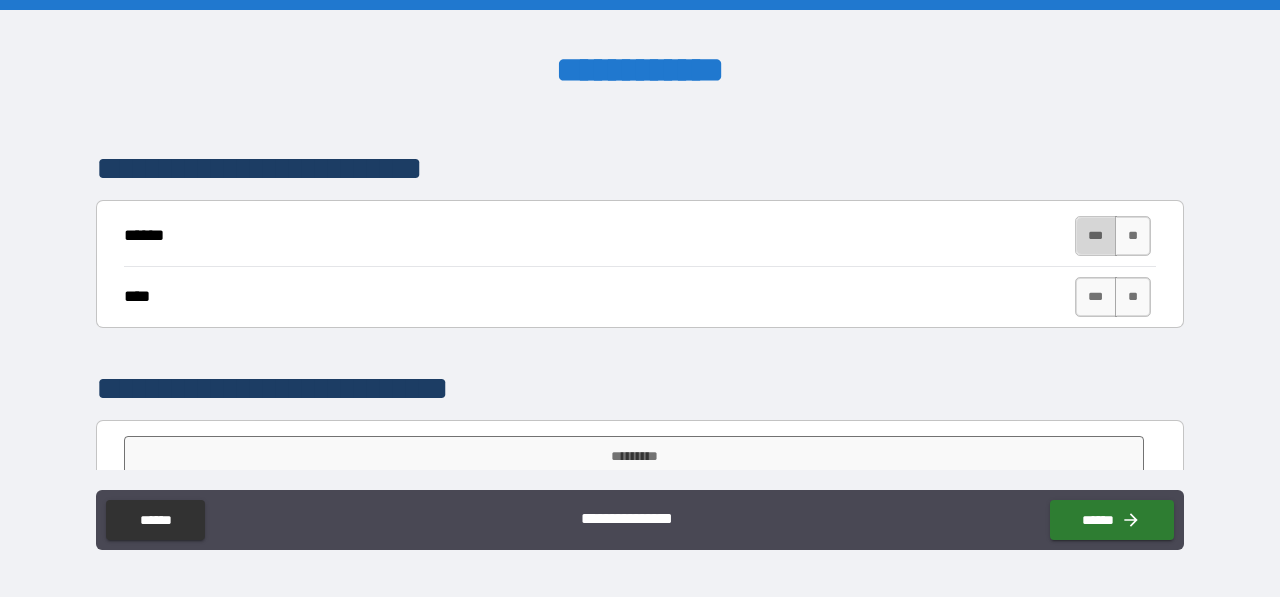 click on "***" at bounding box center [1096, 236] 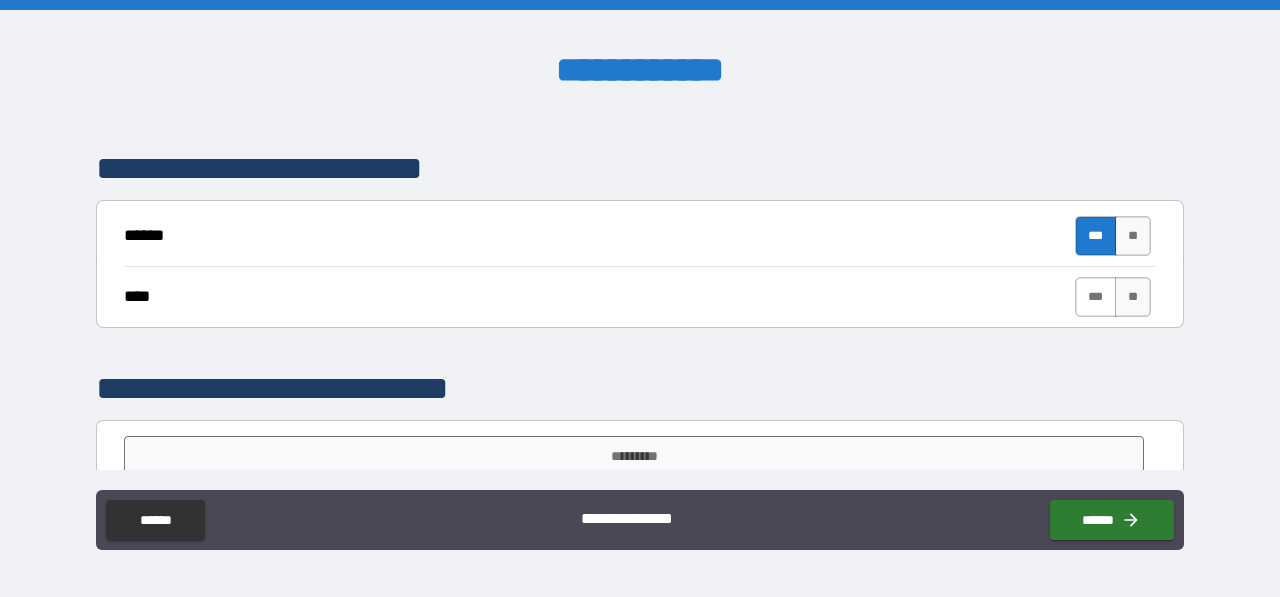 click on "***" at bounding box center (1096, 297) 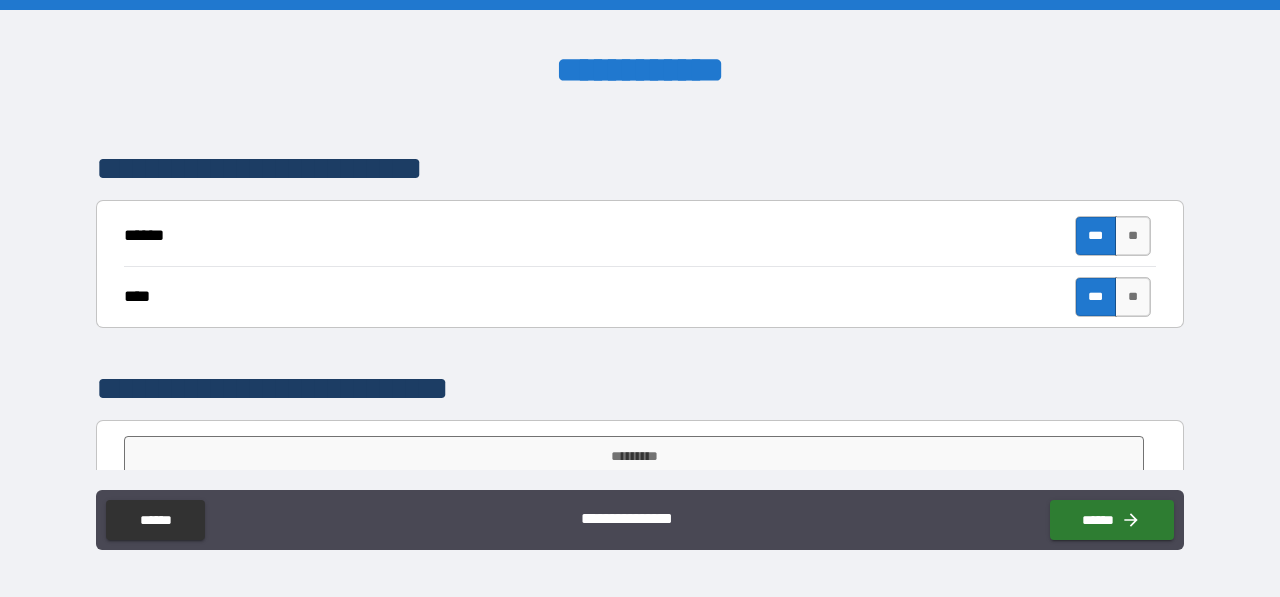 scroll, scrollTop: 1425, scrollLeft: 0, axis: vertical 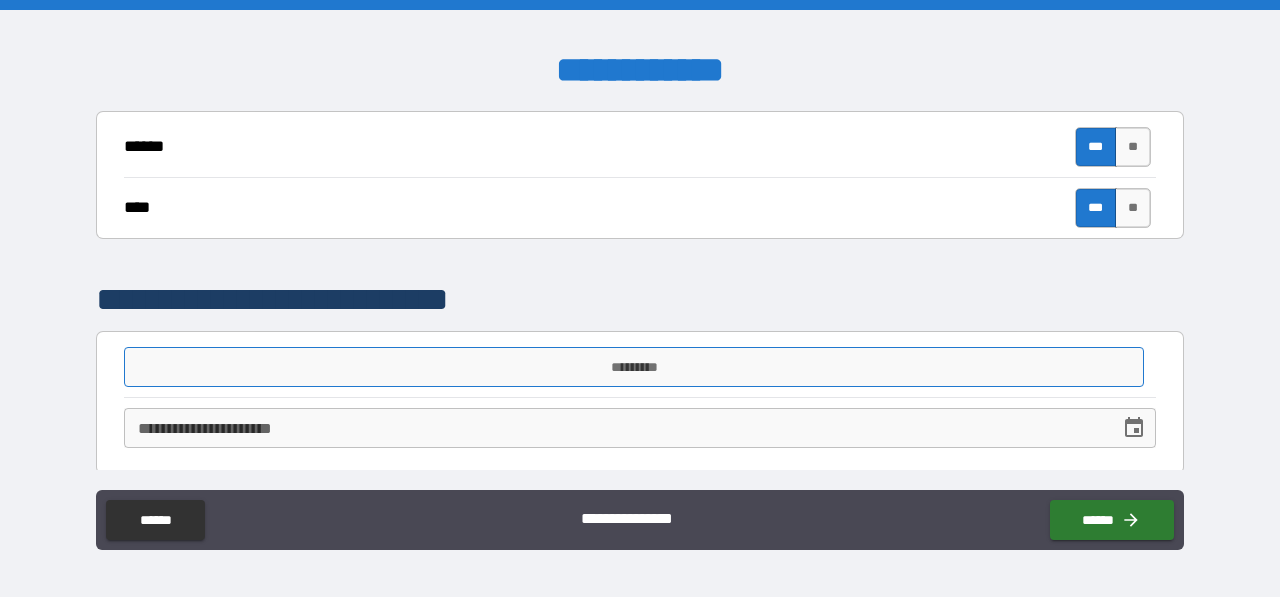 click on "*********" at bounding box center (634, 367) 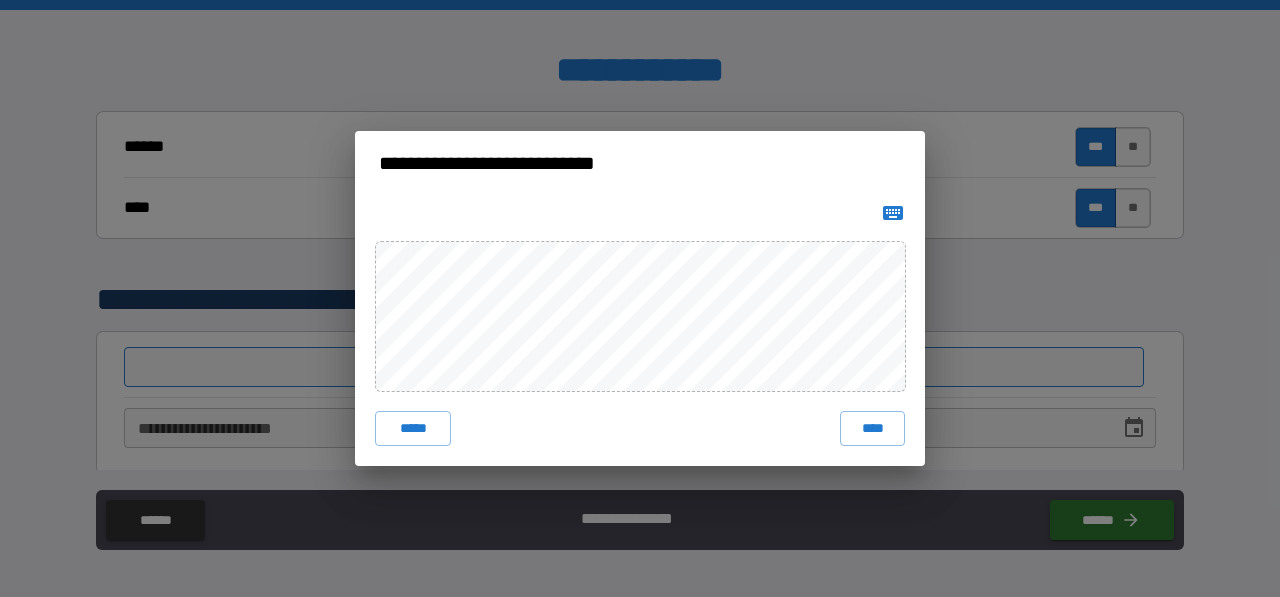 click on "**********" at bounding box center (640, 298) 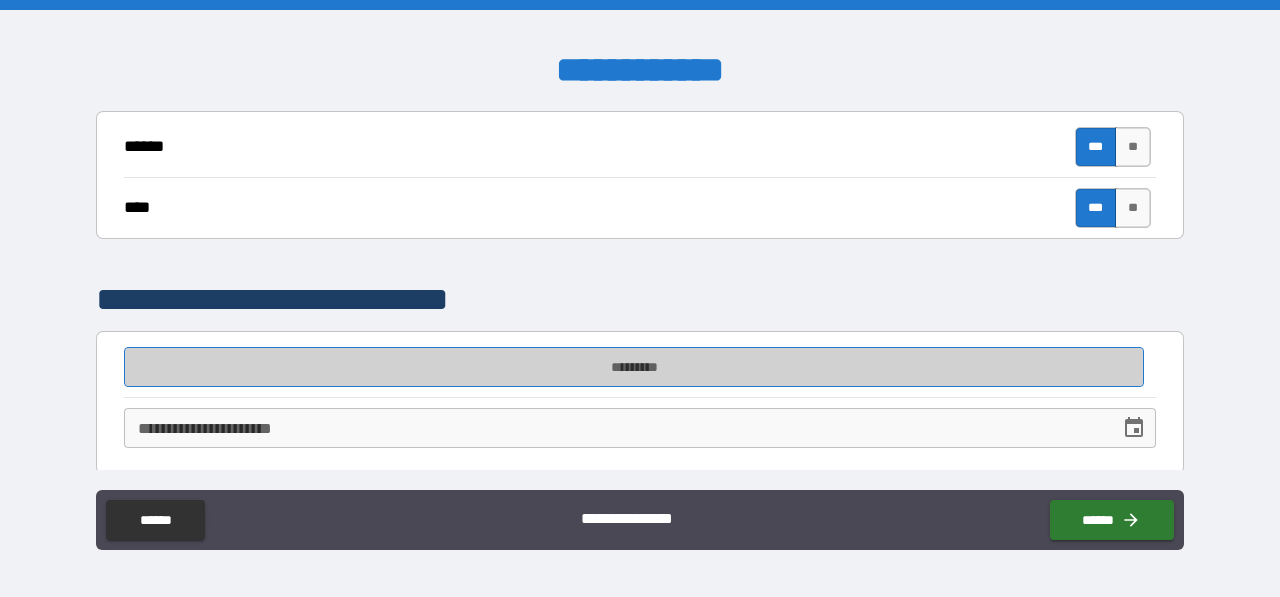 click on "*********" at bounding box center [634, 367] 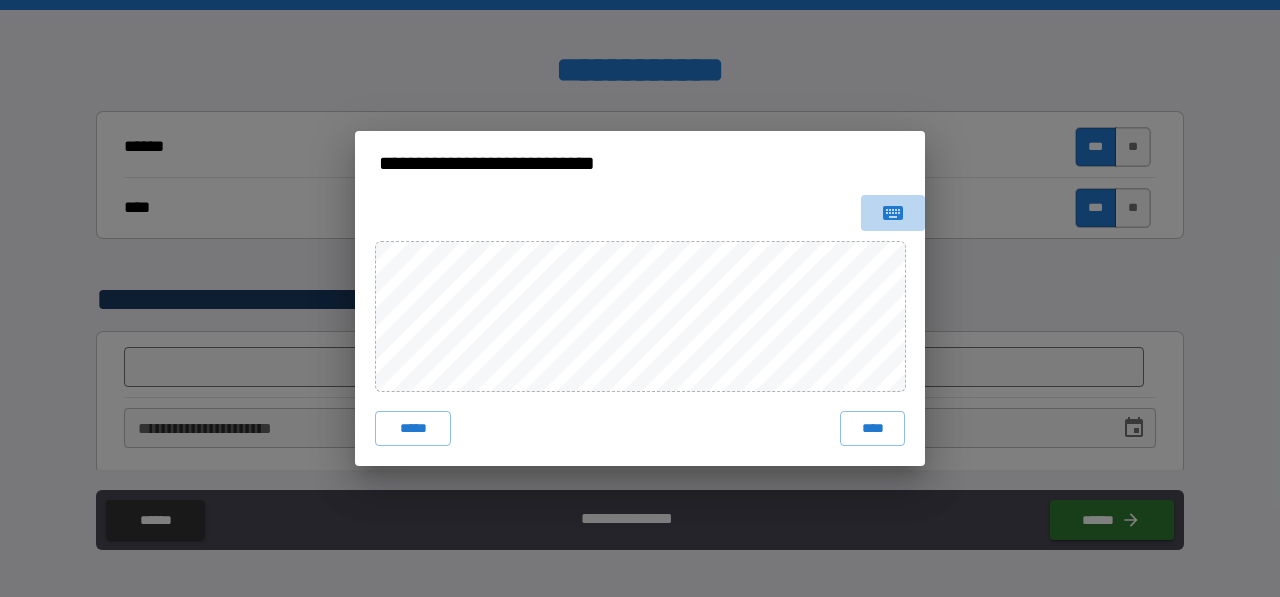 click at bounding box center [893, 213] 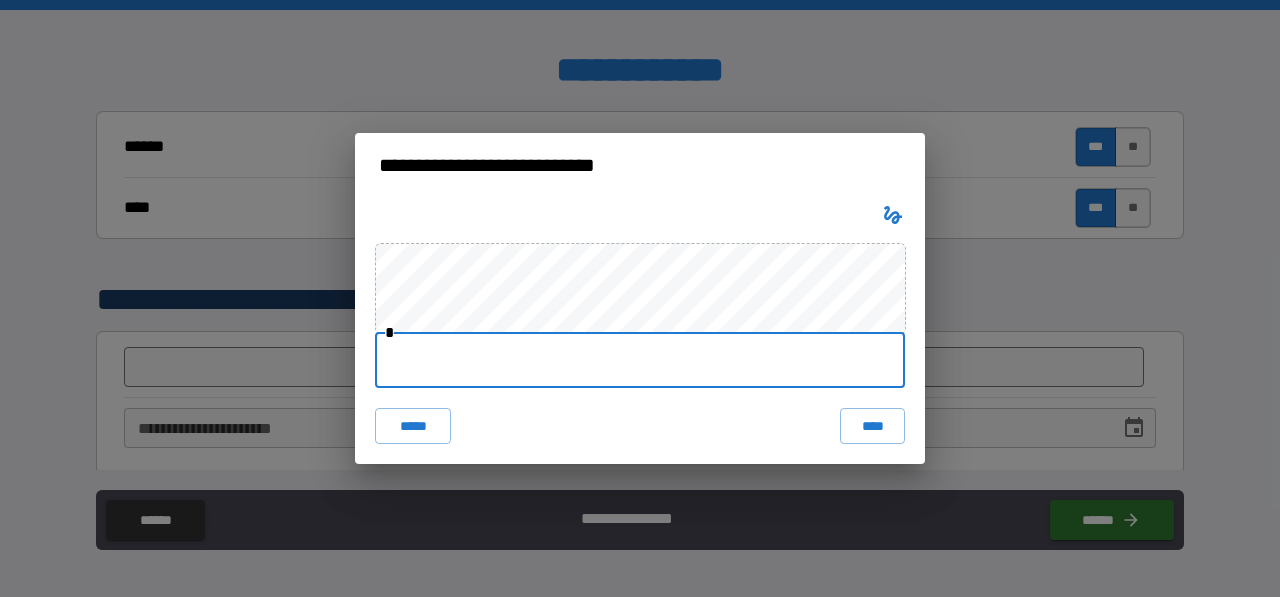 click at bounding box center (640, 360) 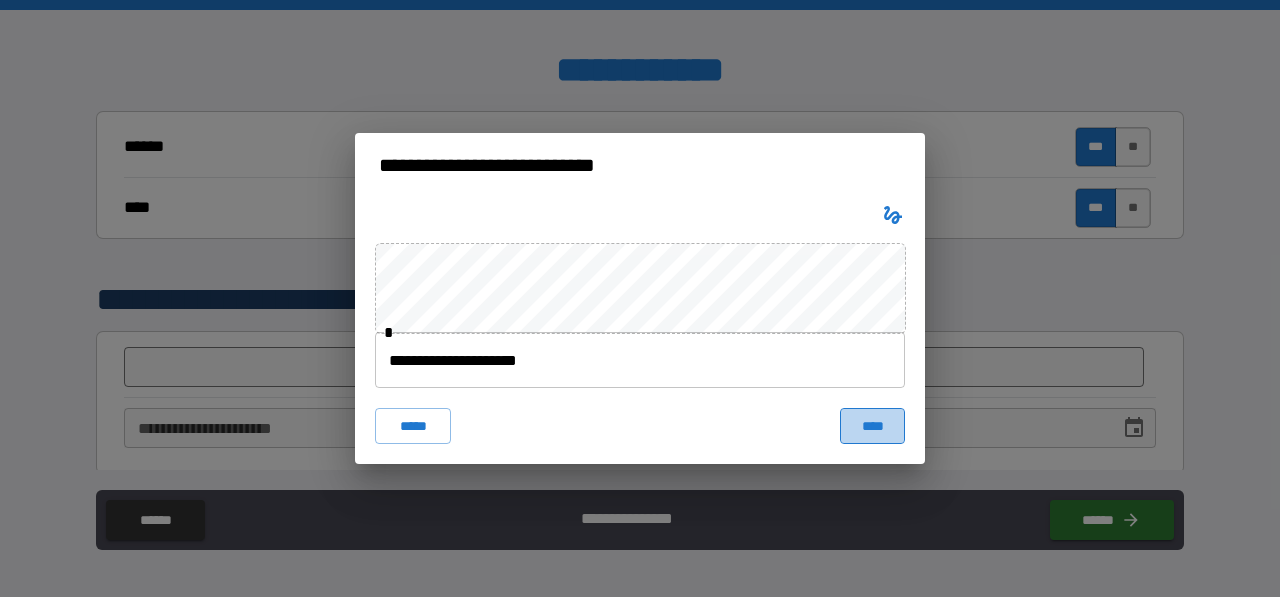 click on "****" at bounding box center (872, 426) 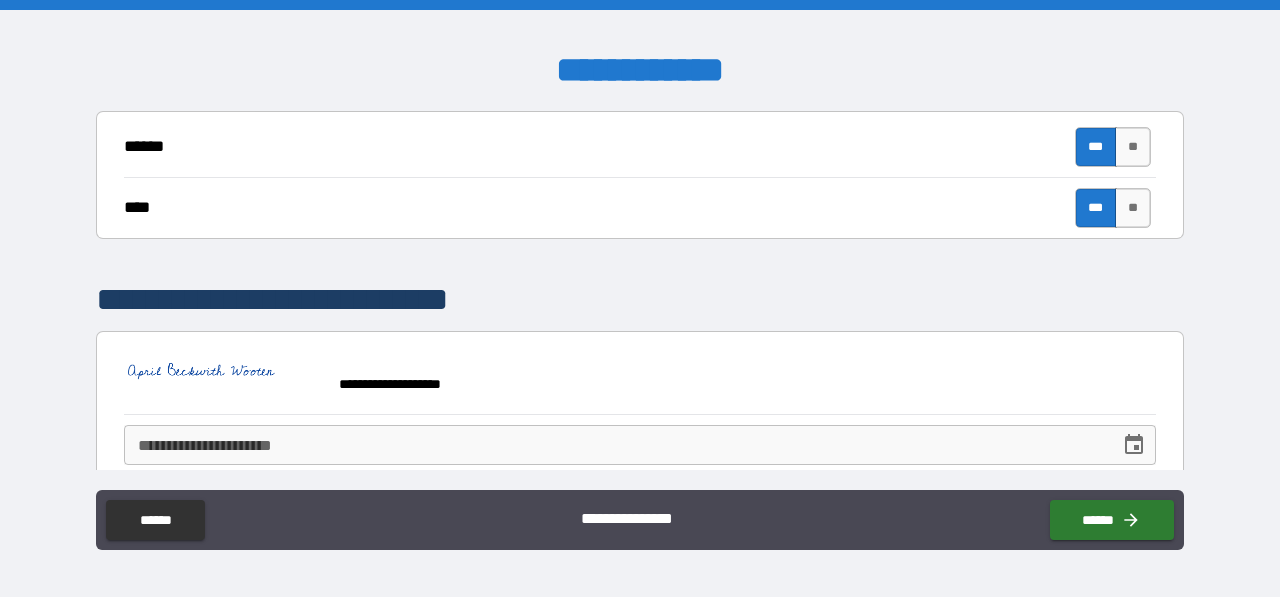 click on "**********" at bounding box center [615, 445] 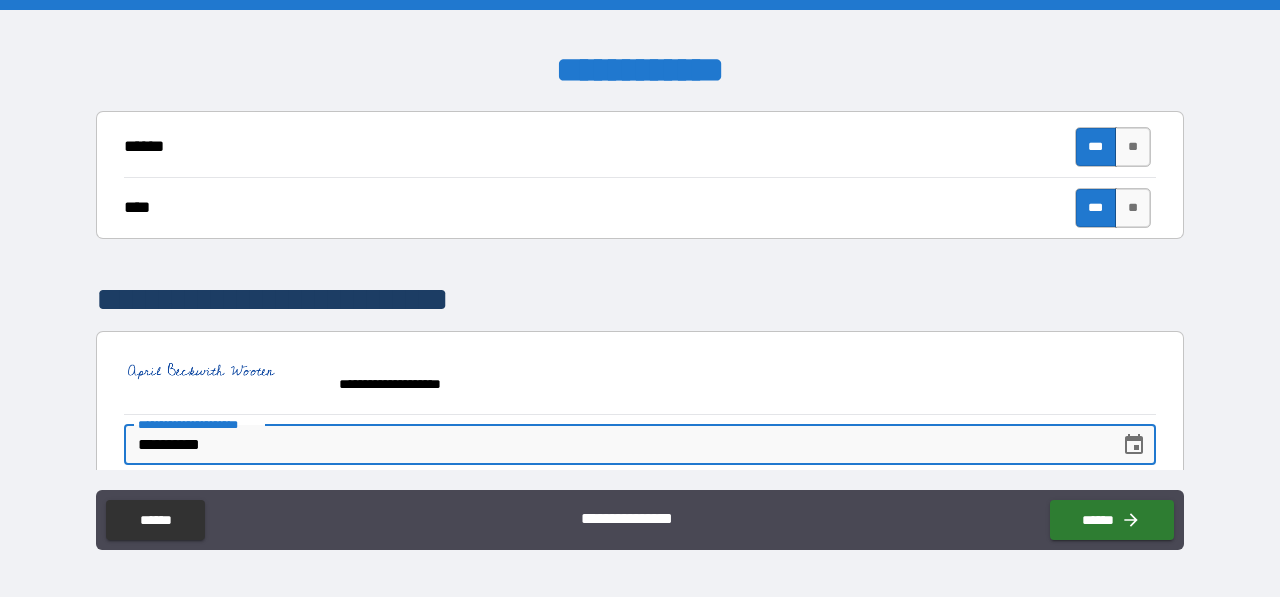scroll, scrollTop: 1442, scrollLeft: 0, axis: vertical 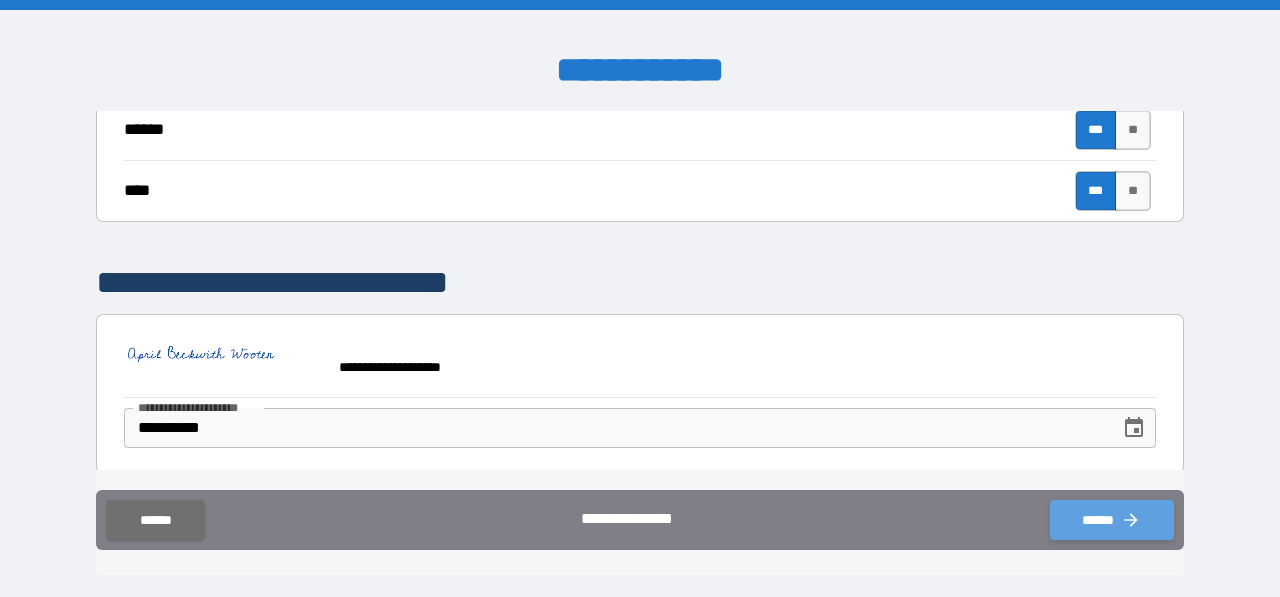 click on "******" at bounding box center [1112, 520] 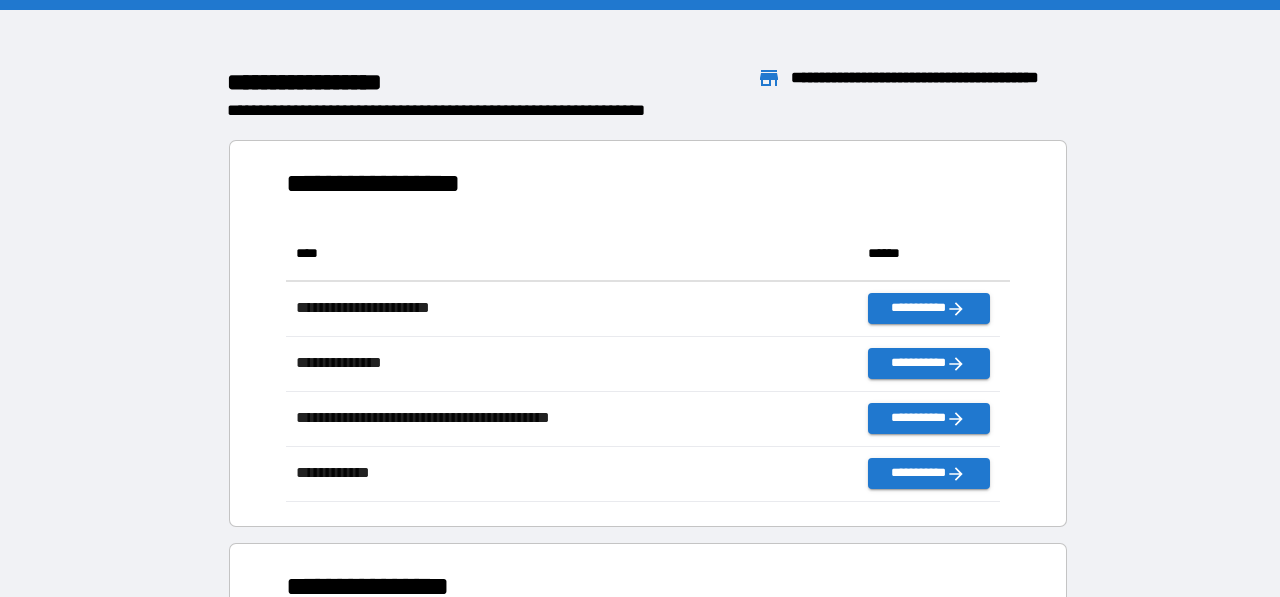 scroll, scrollTop: 16, scrollLeft: 16, axis: both 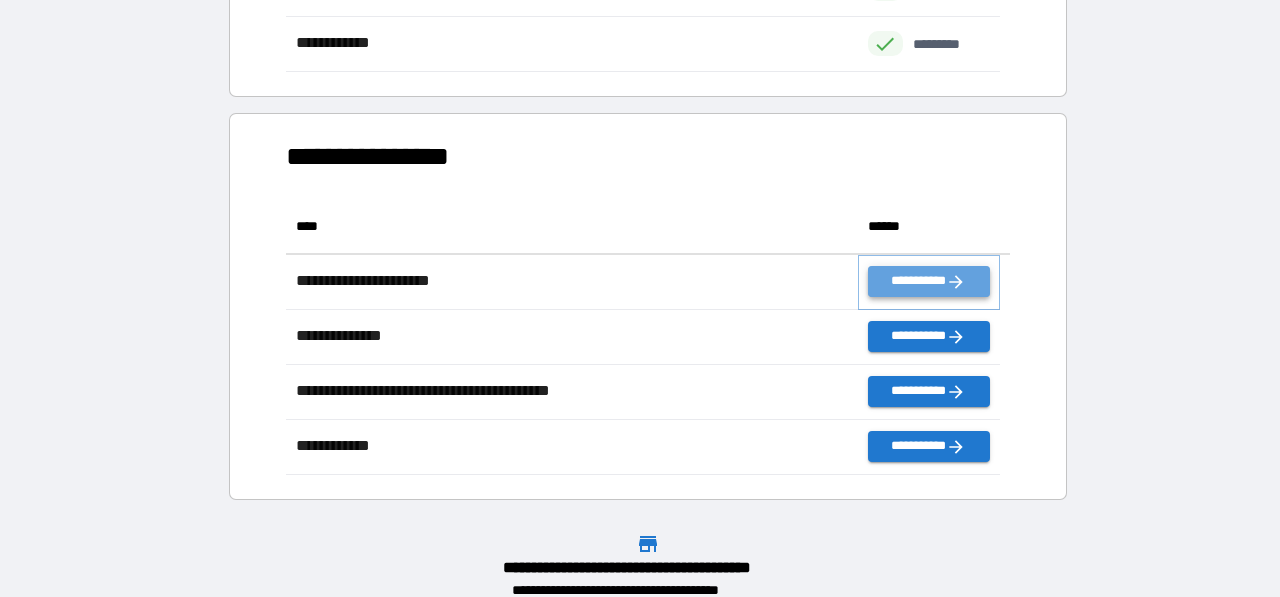 click on "**********" at bounding box center (929, 281) 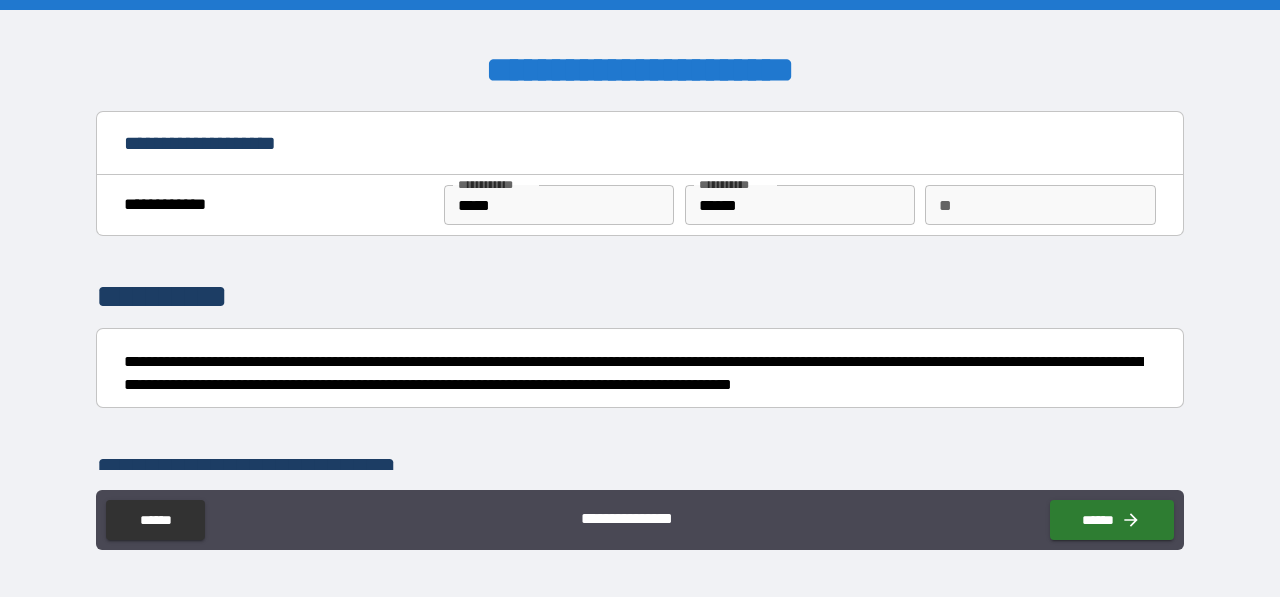 click on "**********" at bounding box center (640, 297) 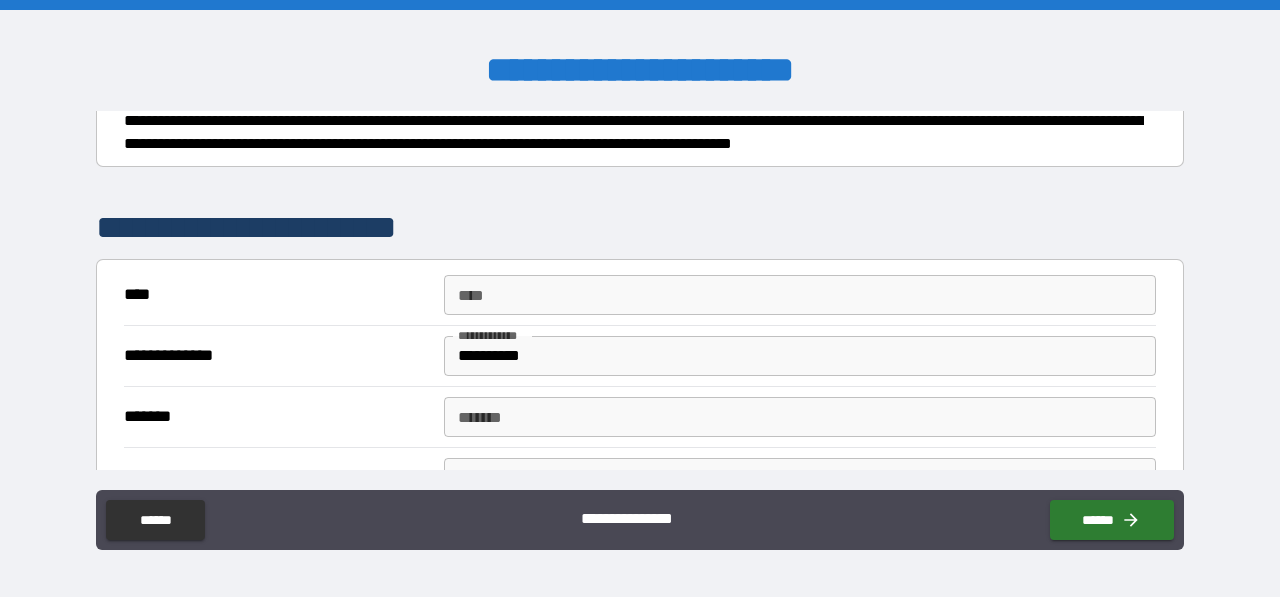 scroll, scrollTop: 240, scrollLeft: 0, axis: vertical 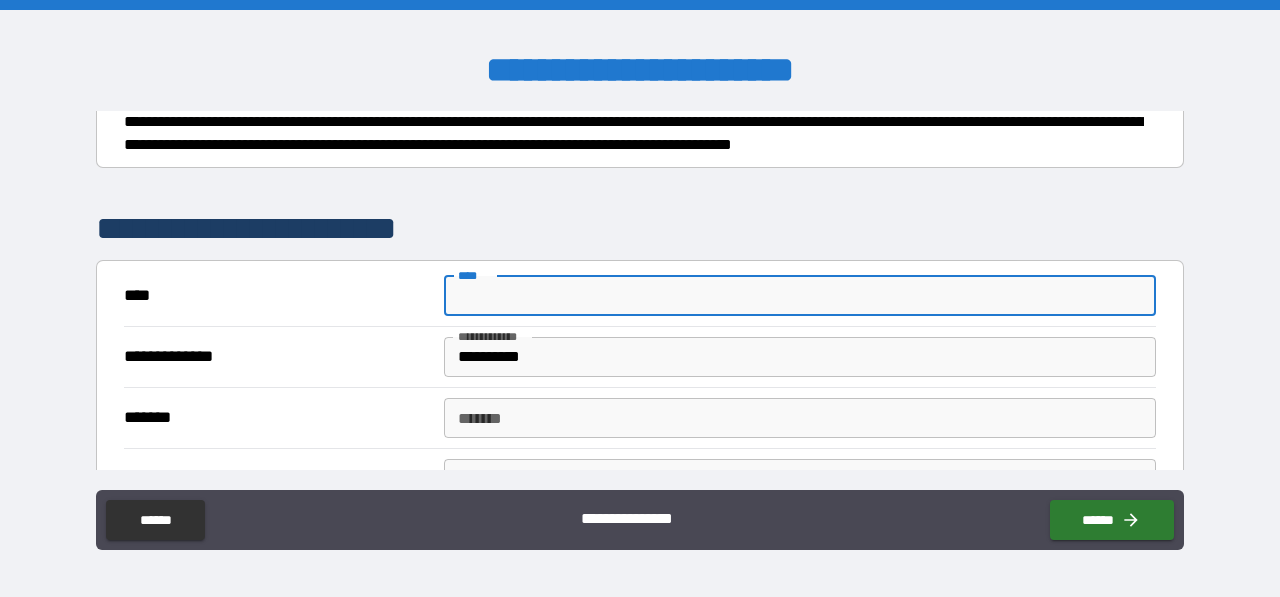 click on "****" at bounding box center [800, 296] 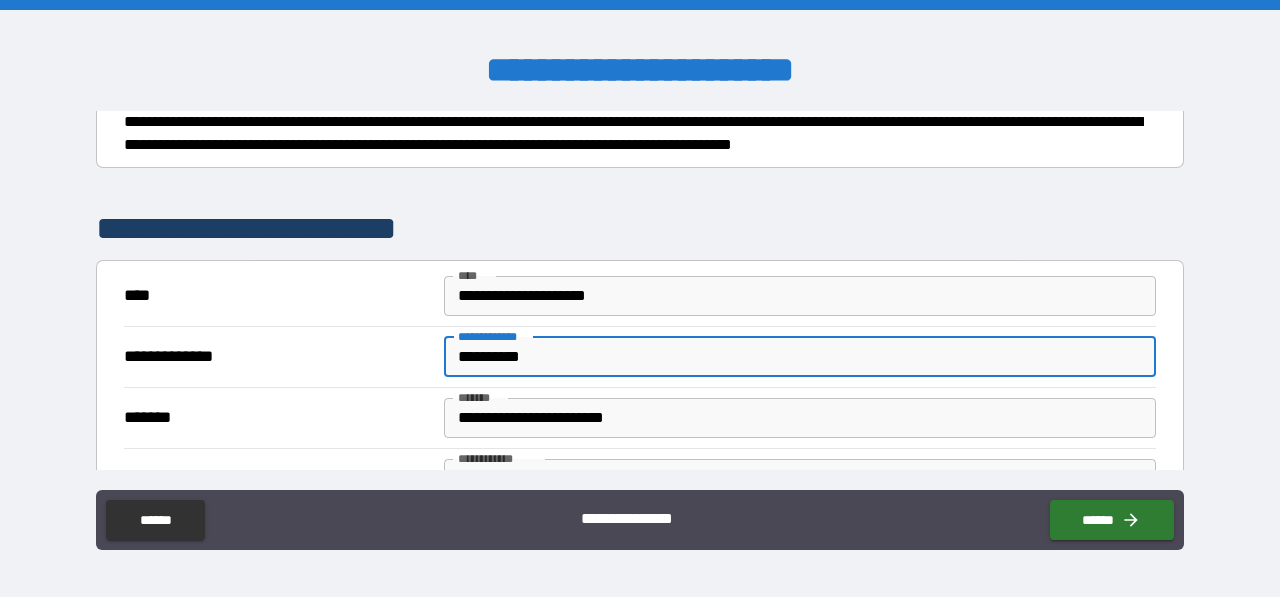 click on "**********" at bounding box center [800, 357] 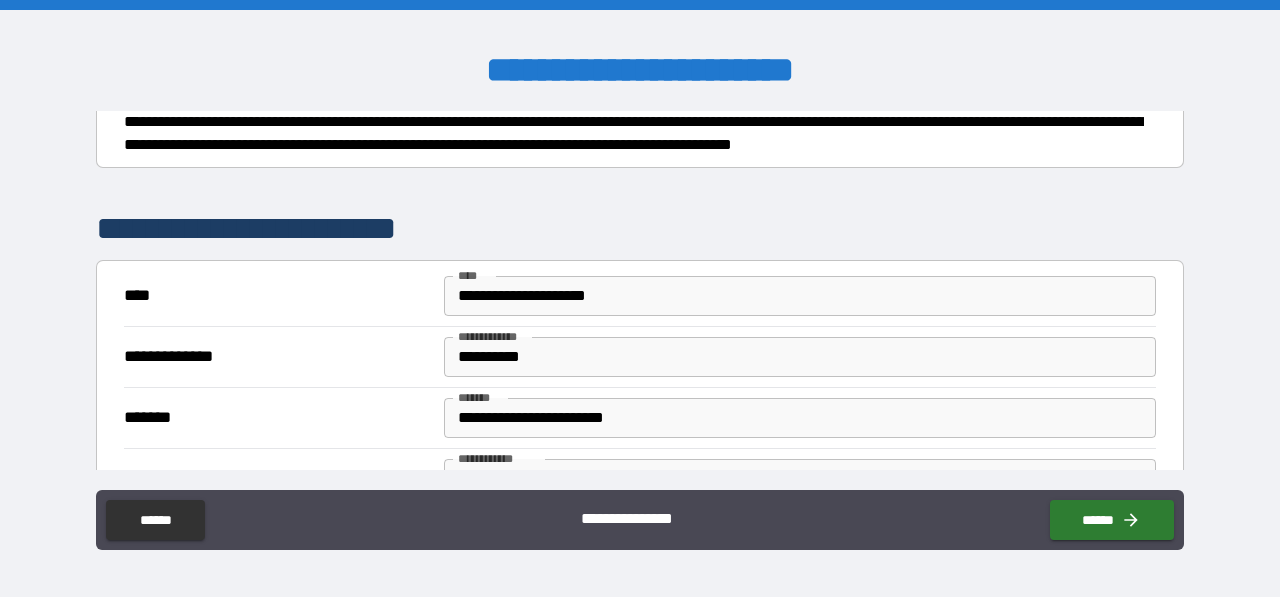click on "**********" at bounding box center (279, 357) 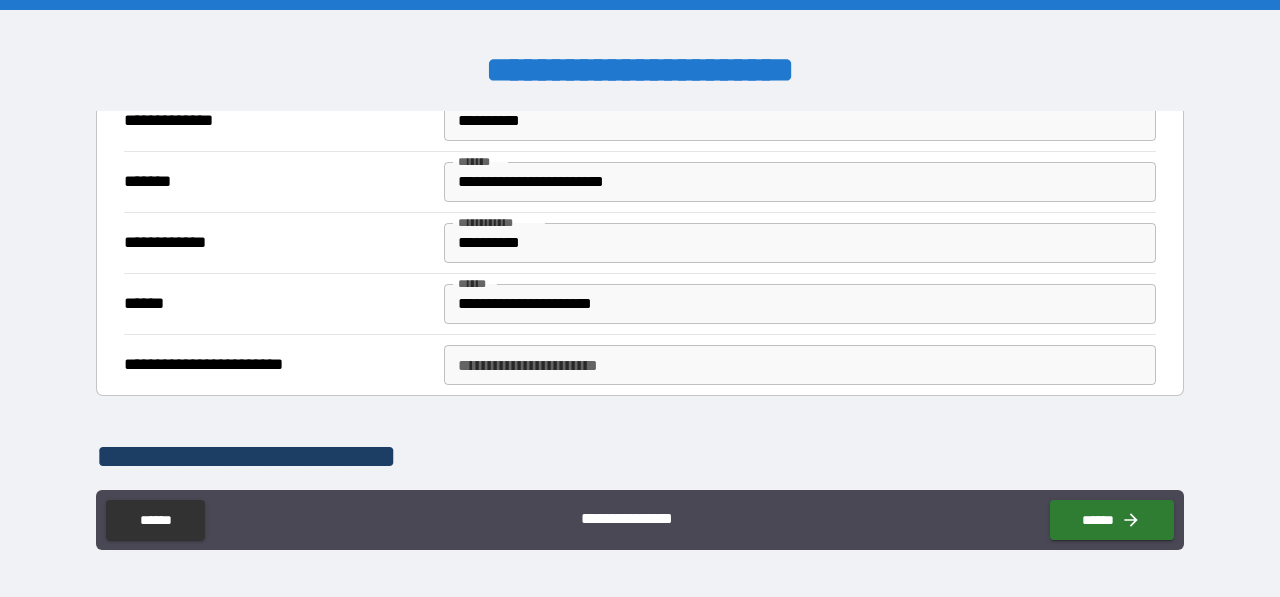 scroll, scrollTop: 480, scrollLeft: 0, axis: vertical 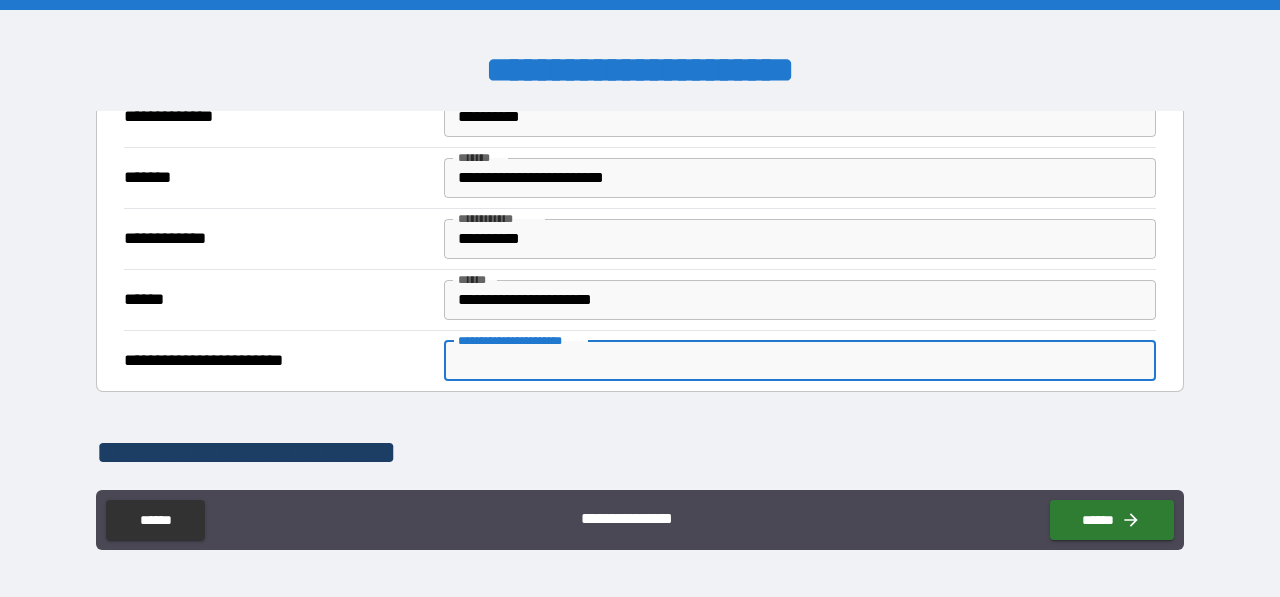 click on "**********" at bounding box center [800, 361] 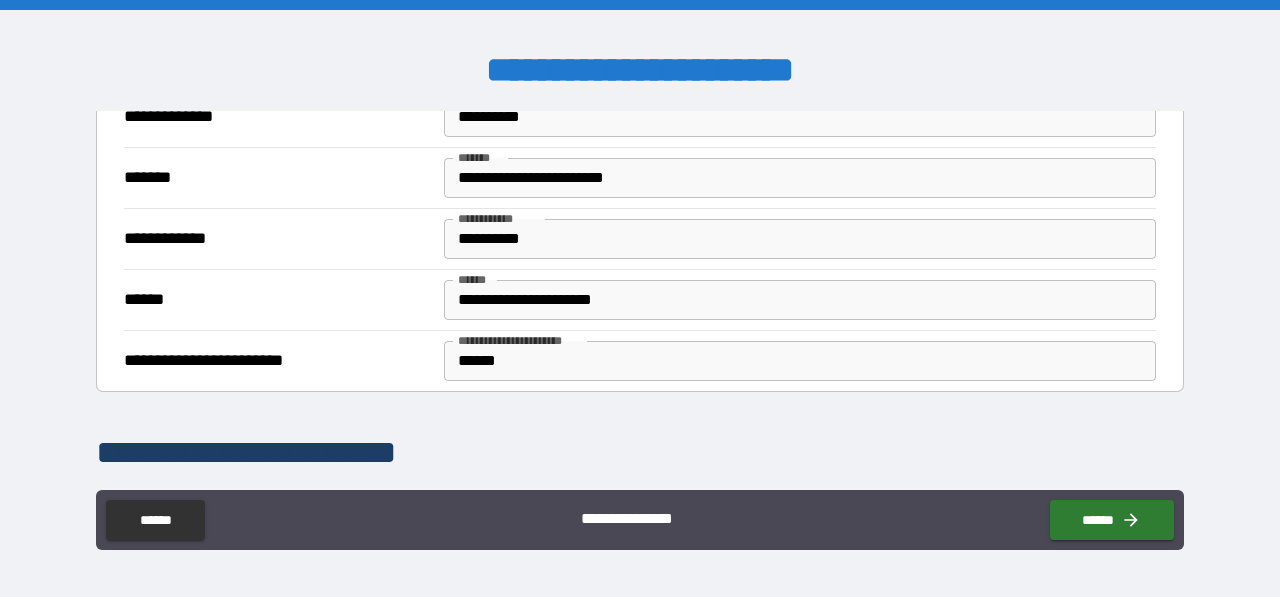 click on "**********" at bounding box center (640, 290) 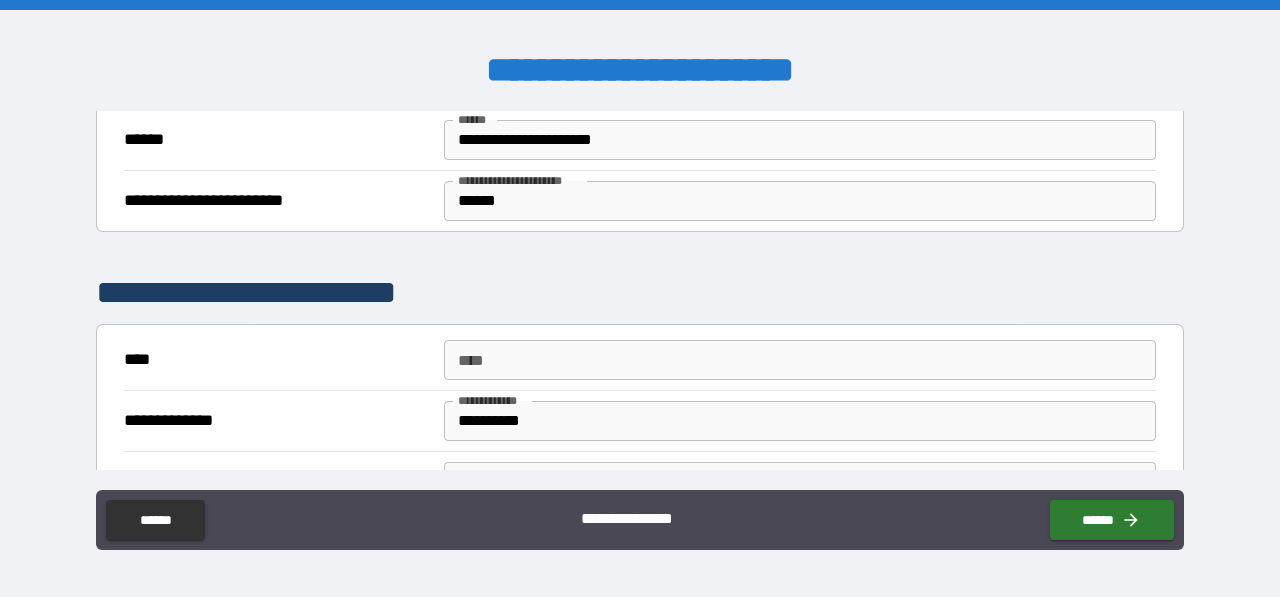 scroll, scrollTop: 680, scrollLeft: 0, axis: vertical 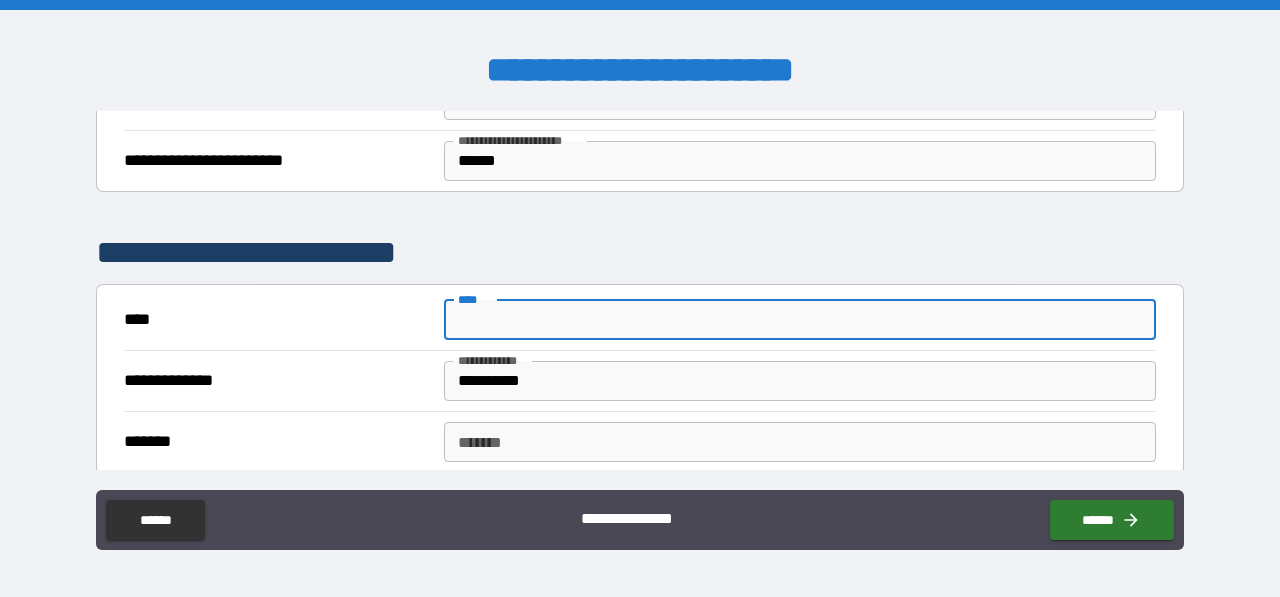 click on "****" at bounding box center (800, 320) 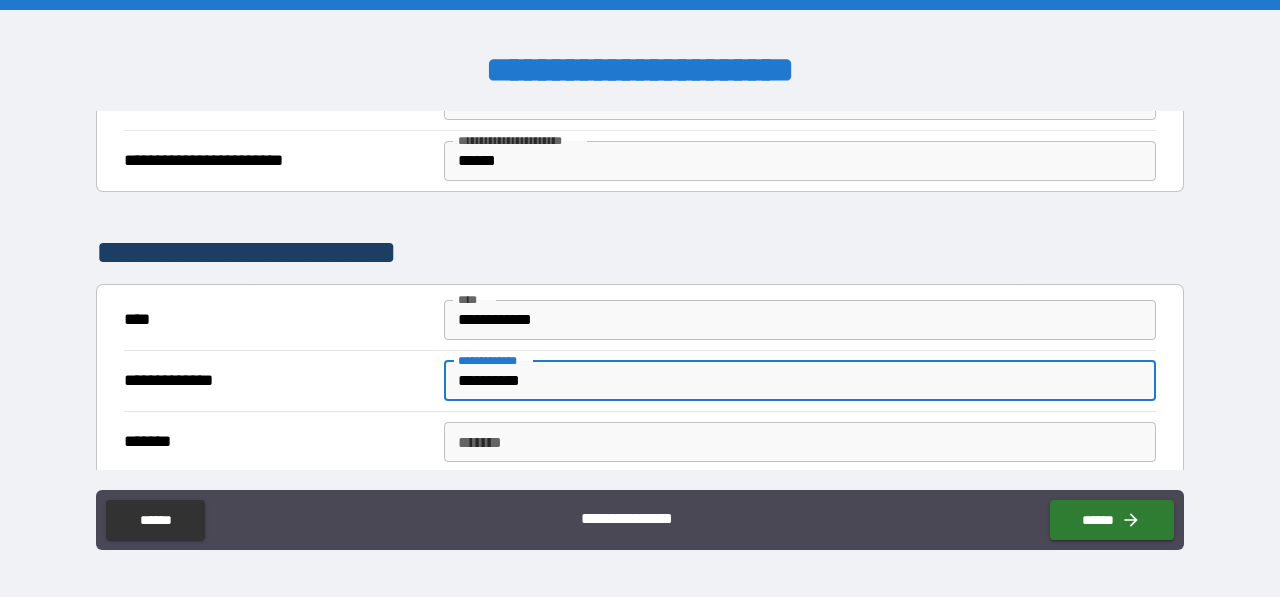 click on "**********" at bounding box center (277, 381) 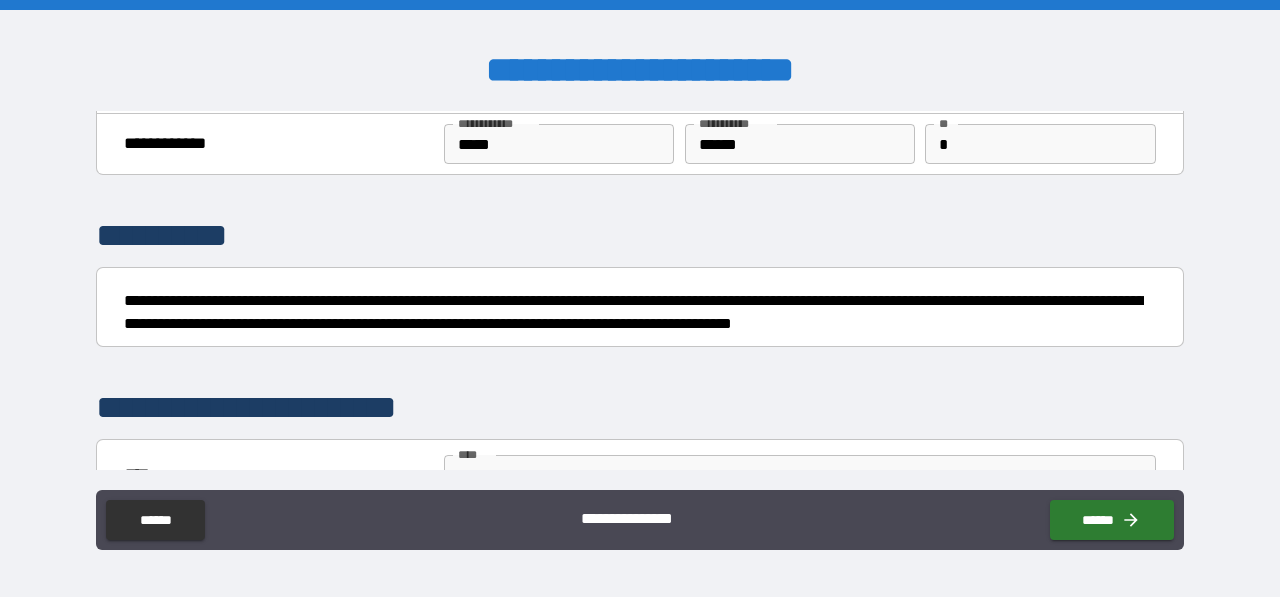 scroll, scrollTop: 0, scrollLeft: 0, axis: both 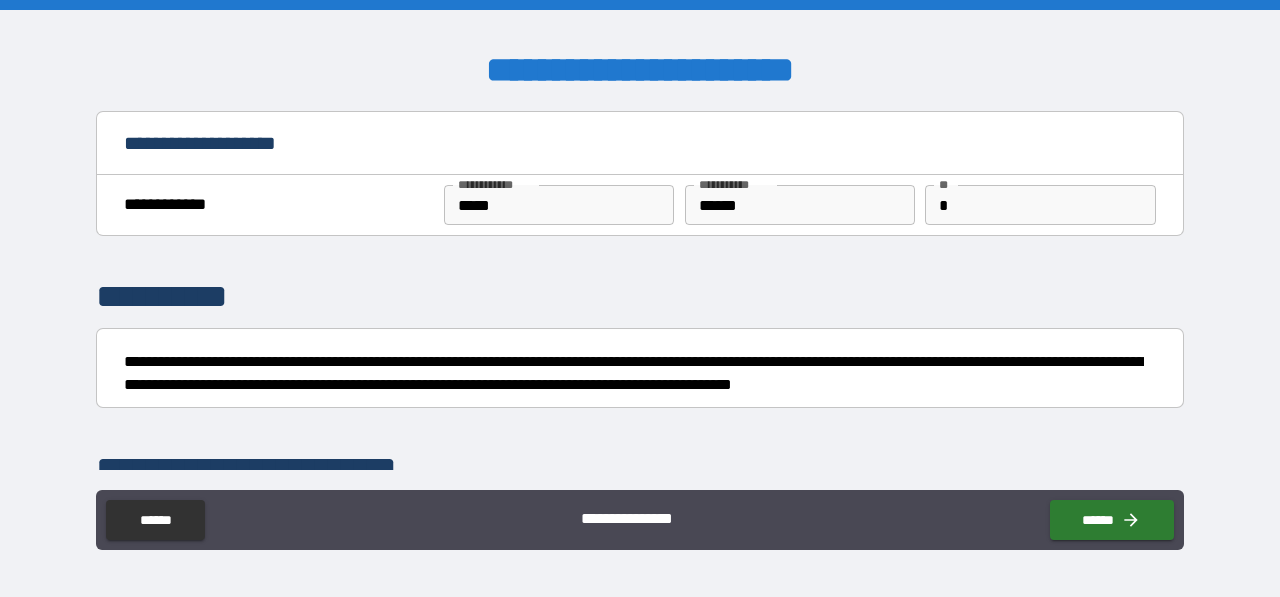 click on "*****" at bounding box center (559, 205) 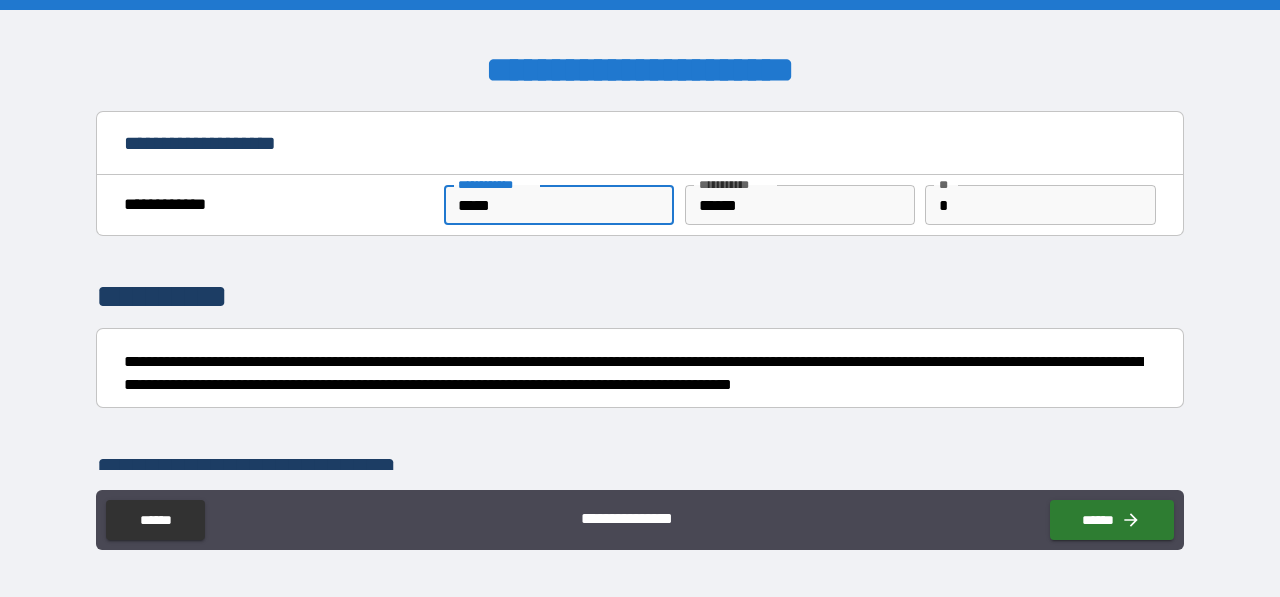 click on "*" at bounding box center [1040, 205] 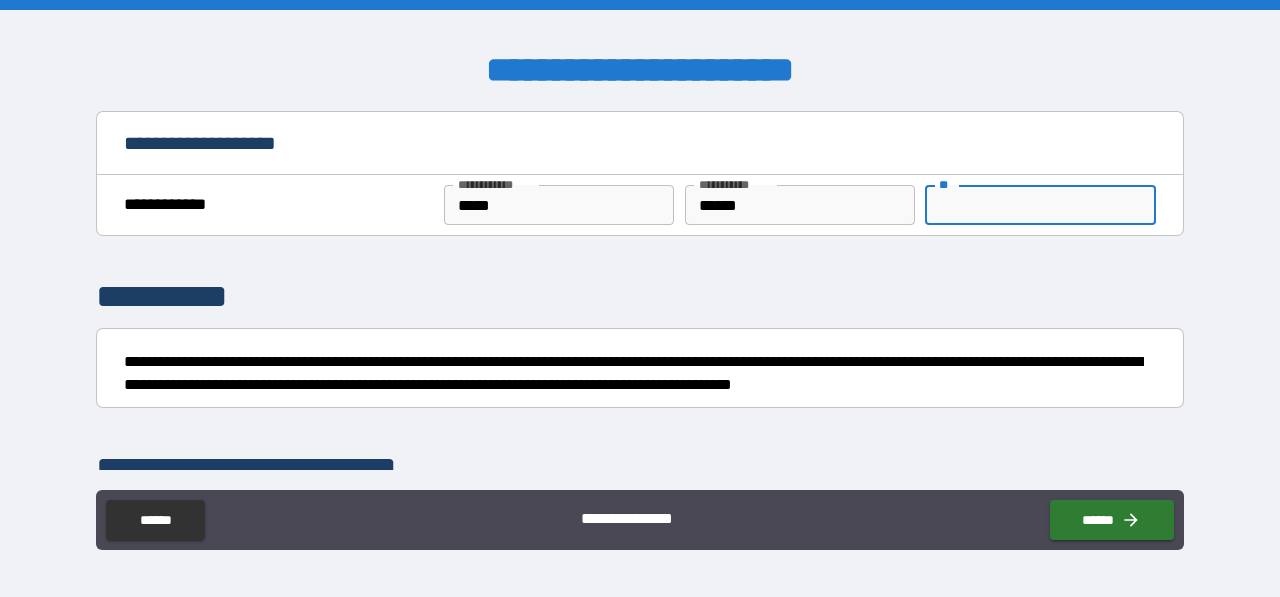click on "**********" at bounding box center (640, 290) 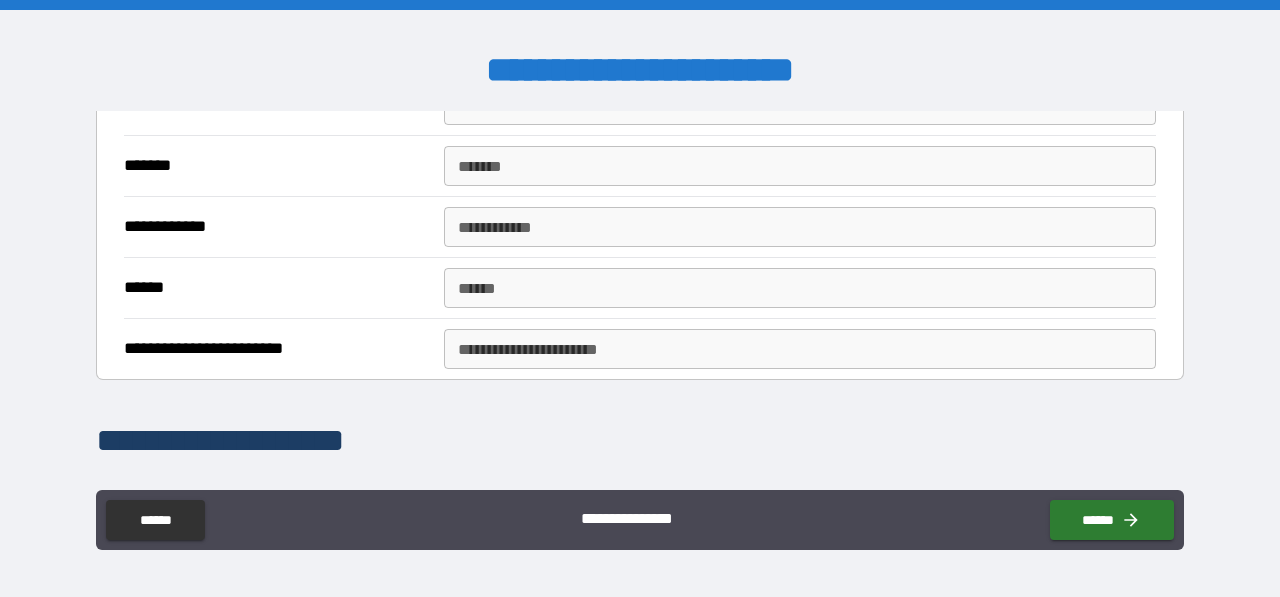 scroll, scrollTop: 992, scrollLeft: 0, axis: vertical 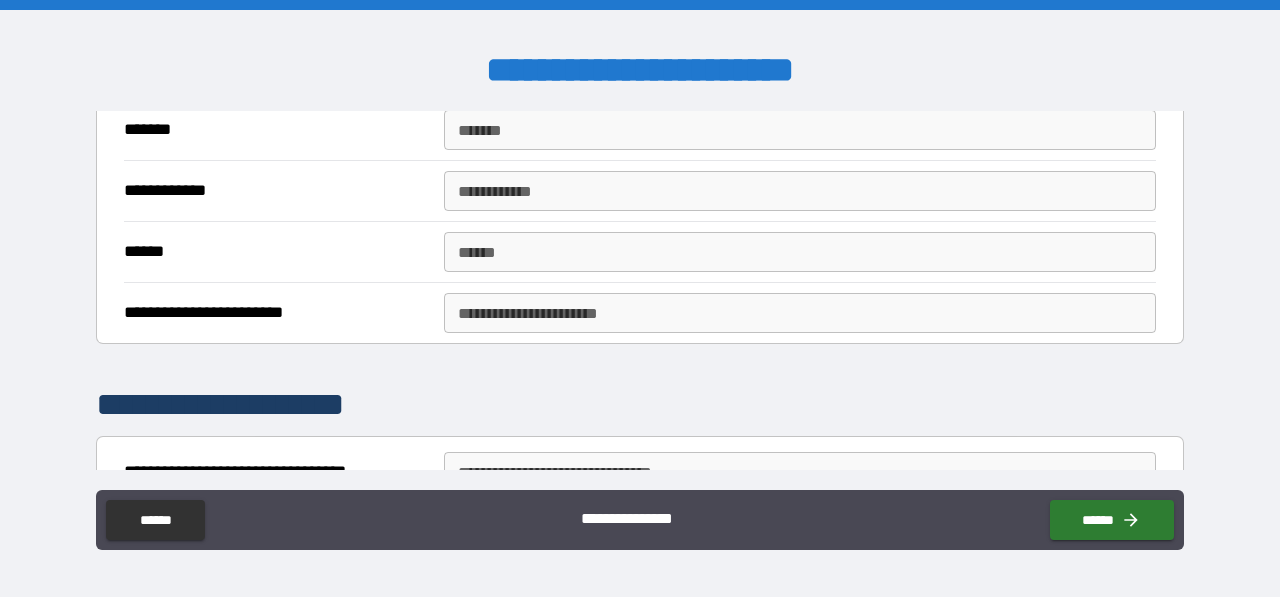 click on "**********" at bounding box center (800, 313) 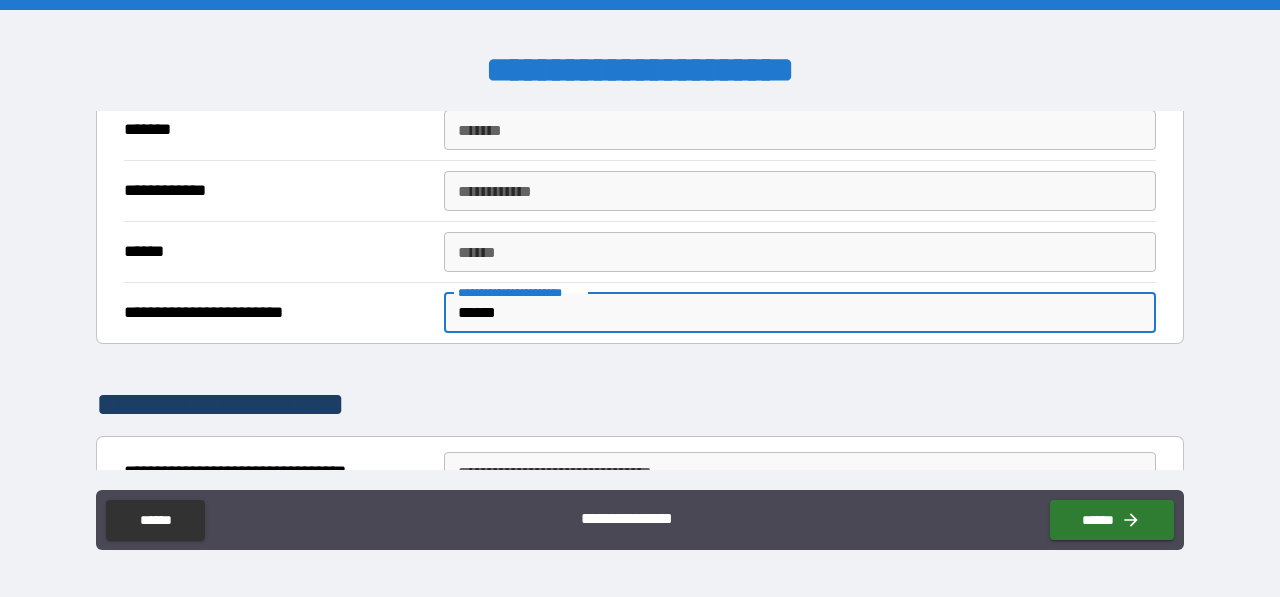 click on "**********" at bounding box center [640, 405] 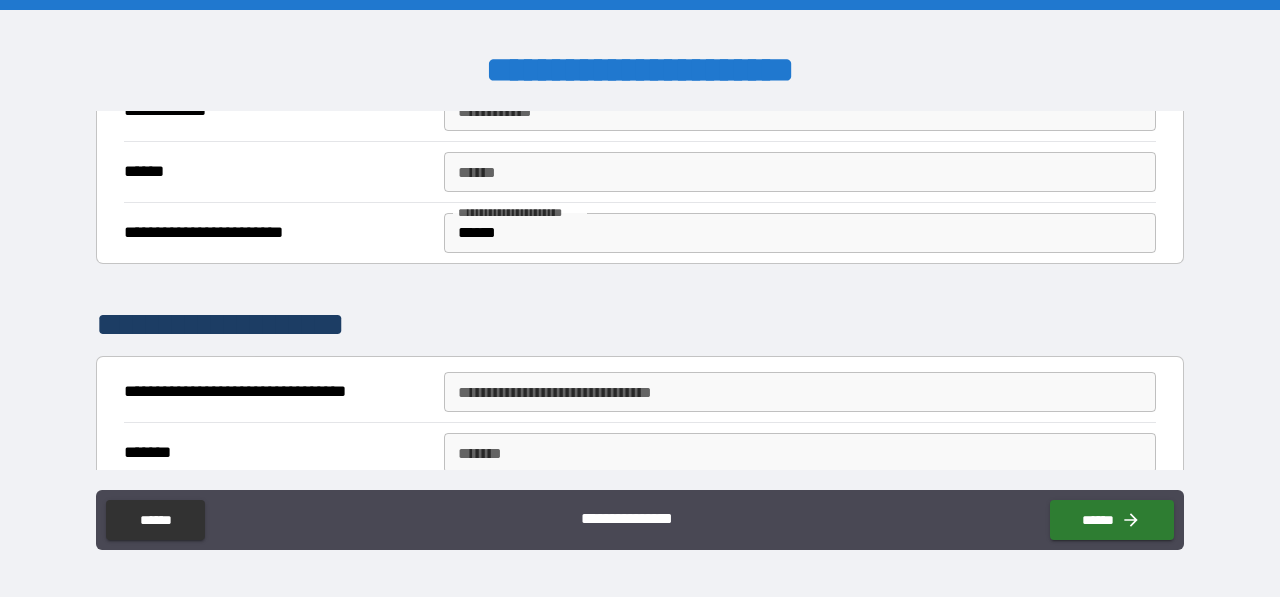 scroll, scrollTop: 1112, scrollLeft: 0, axis: vertical 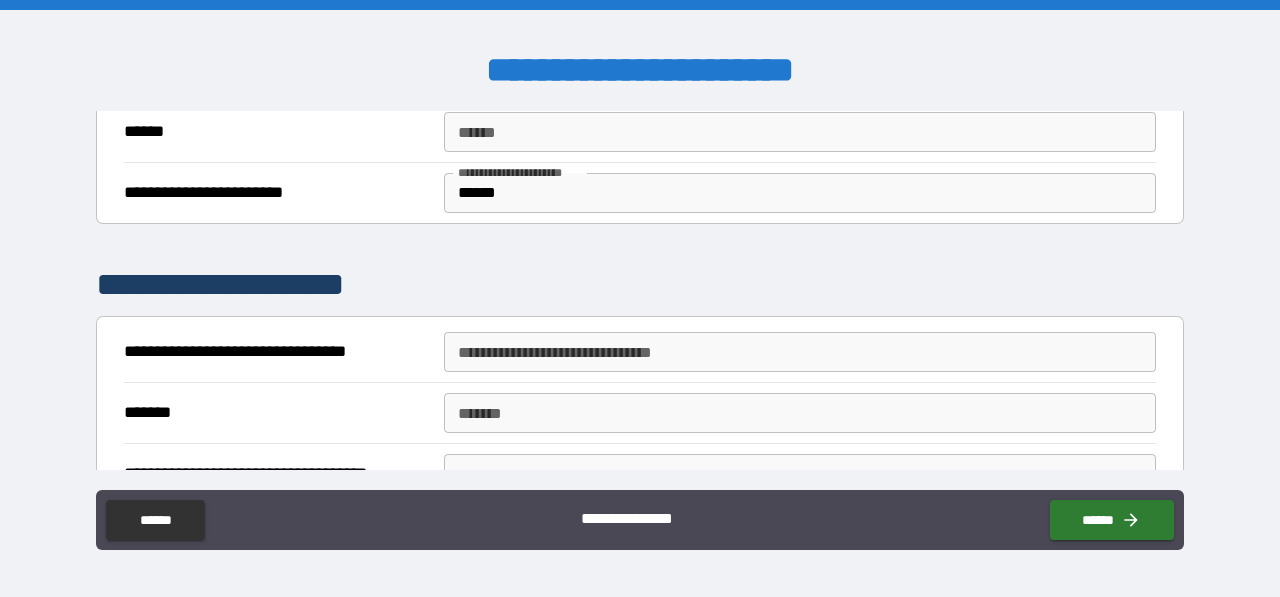 click on "**********" at bounding box center [800, 352] 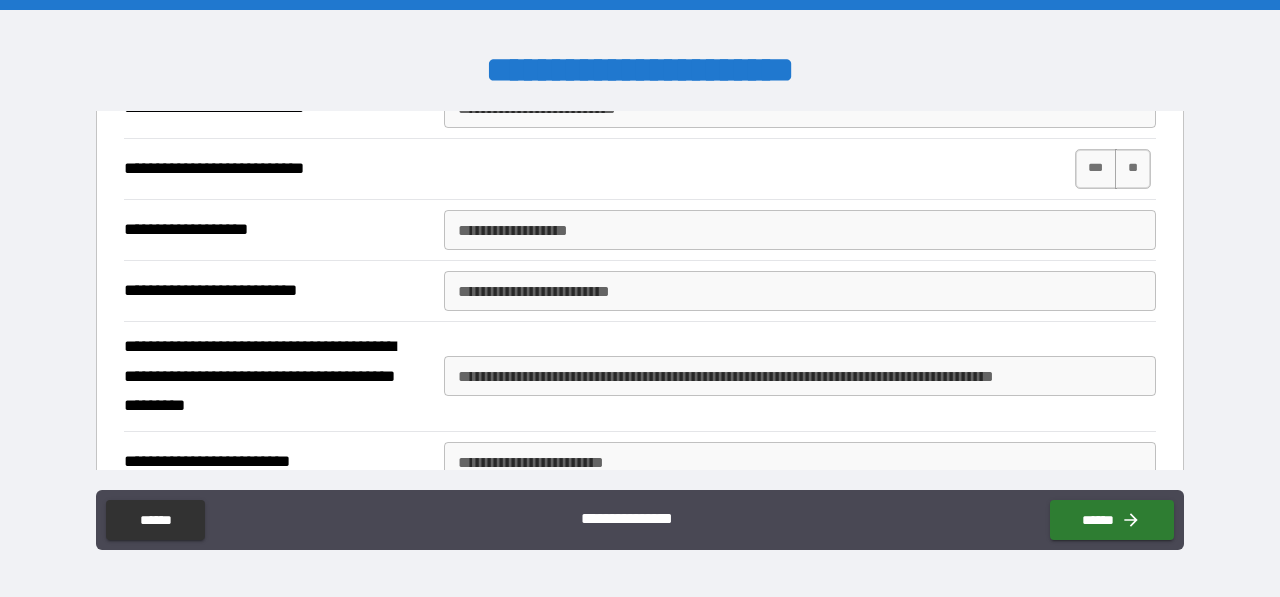 scroll, scrollTop: 1614, scrollLeft: 0, axis: vertical 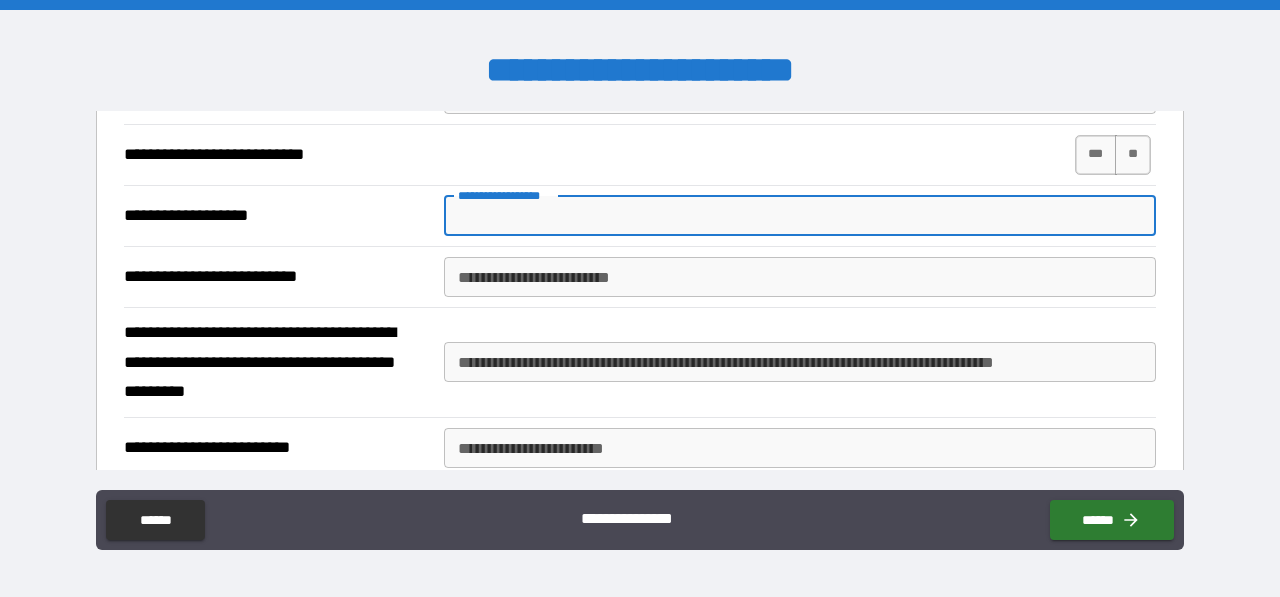 click on "**********" at bounding box center (800, 216) 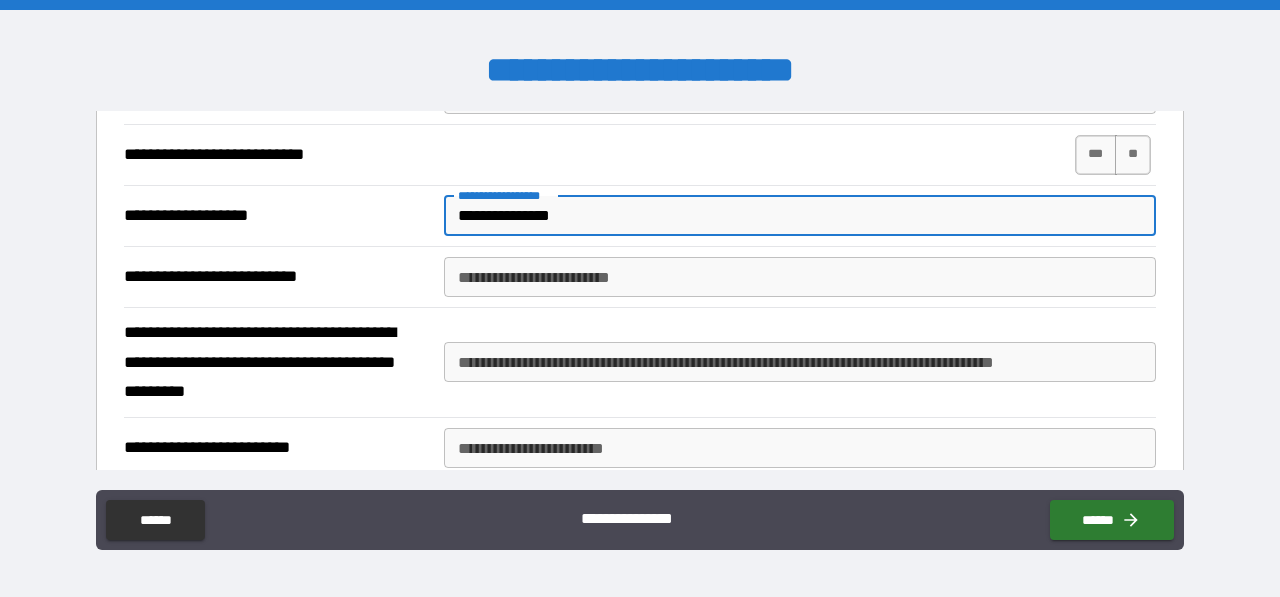 click on "**********" at bounding box center [800, 277] 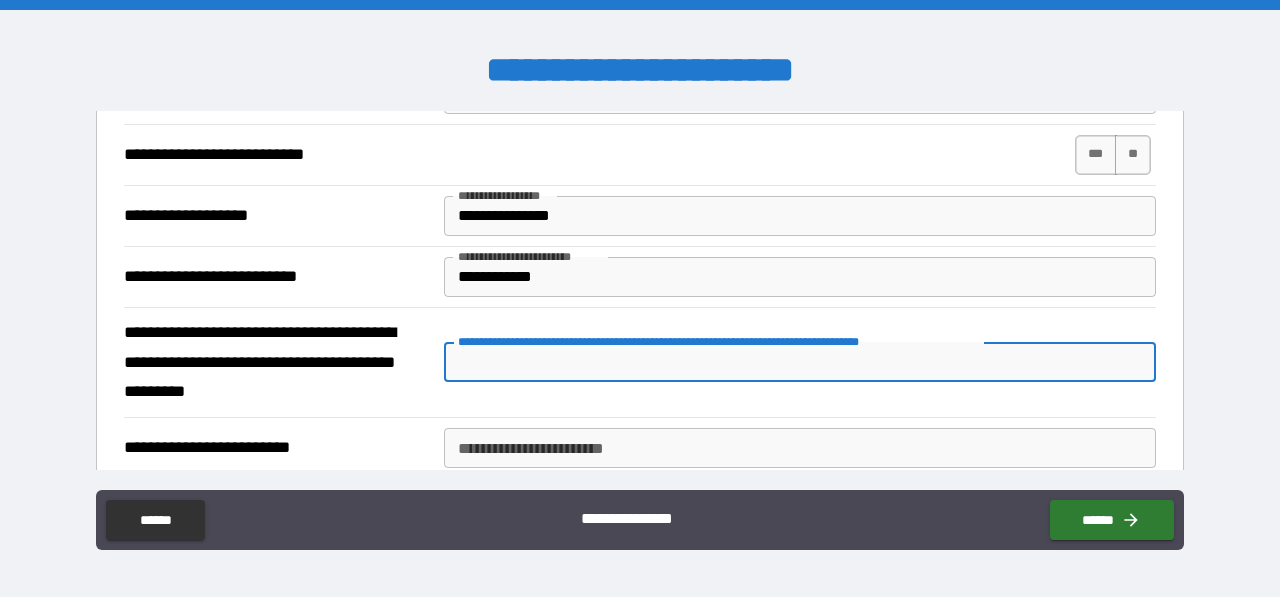 click on "**********" at bounding box center [800, 362] 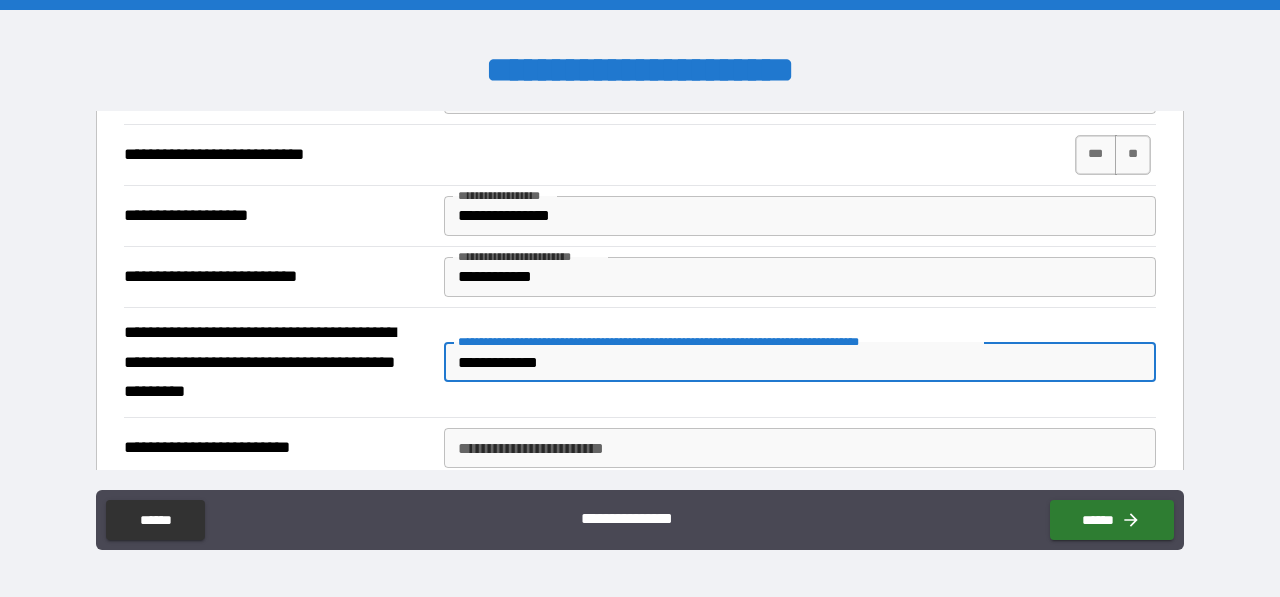 click on "**********" at bounding box center [800, 448] 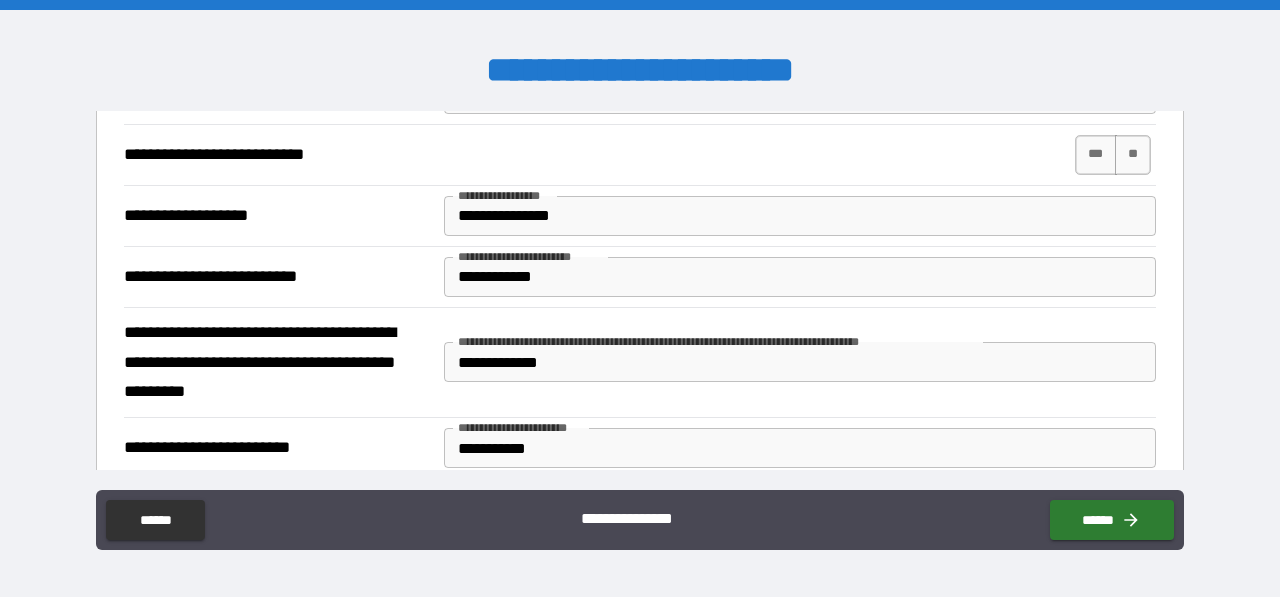 click on "**********" at bounding box center [640, 276] 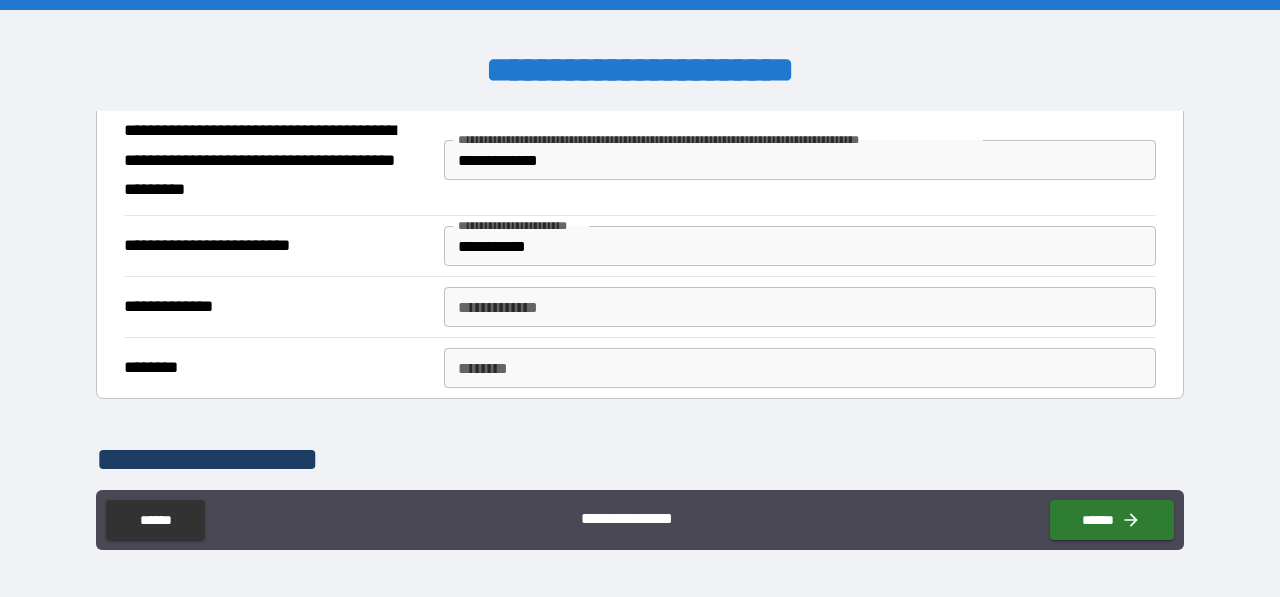 scroll, scrollTop: 1854, scrollLeft: 0, axis: vertical 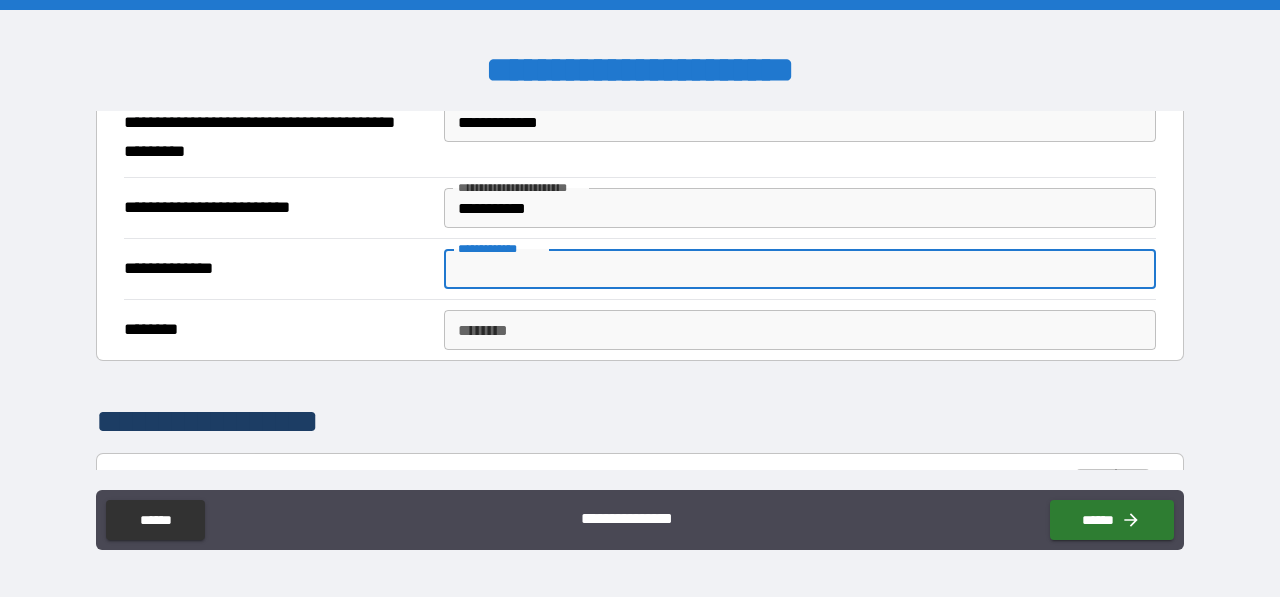click on "**********" at bounding box center (800, 269) 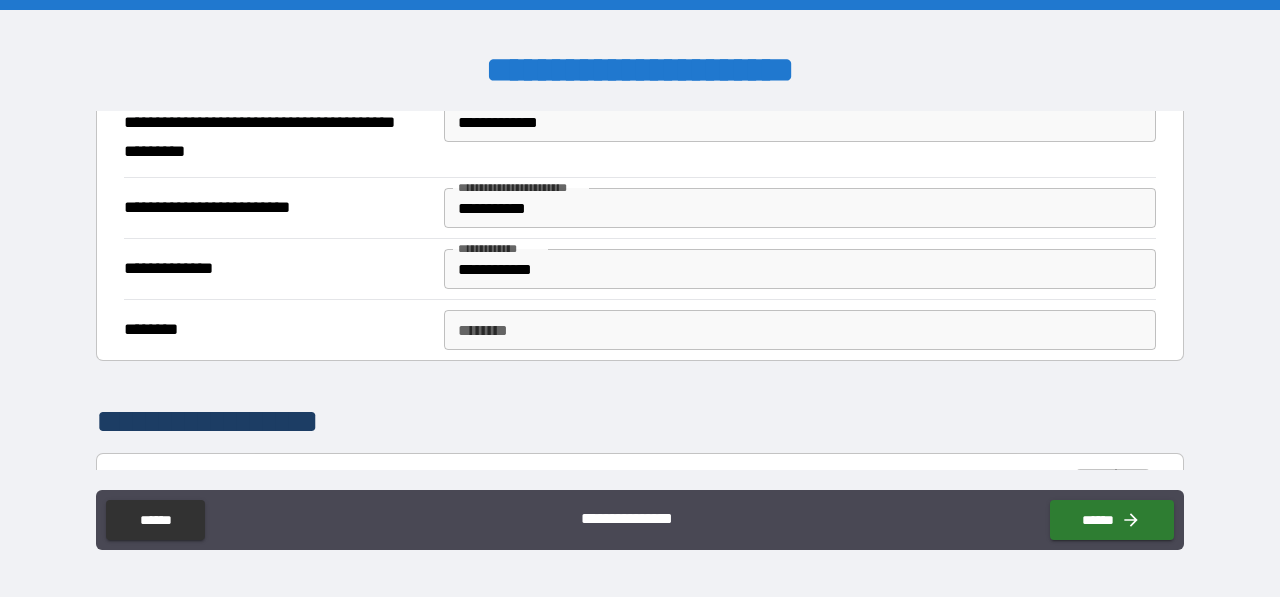 click on "**********" at bounding box center (640, 422) 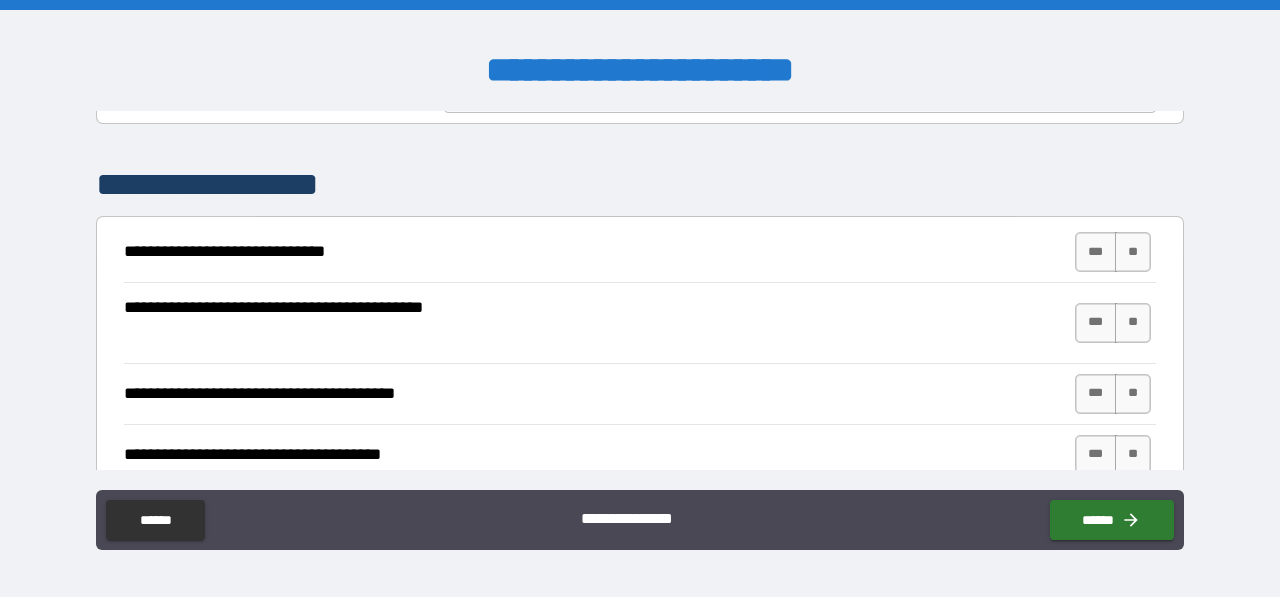 scroll, scrollTop: 2094, scrollLeft: 0, axis: vertical 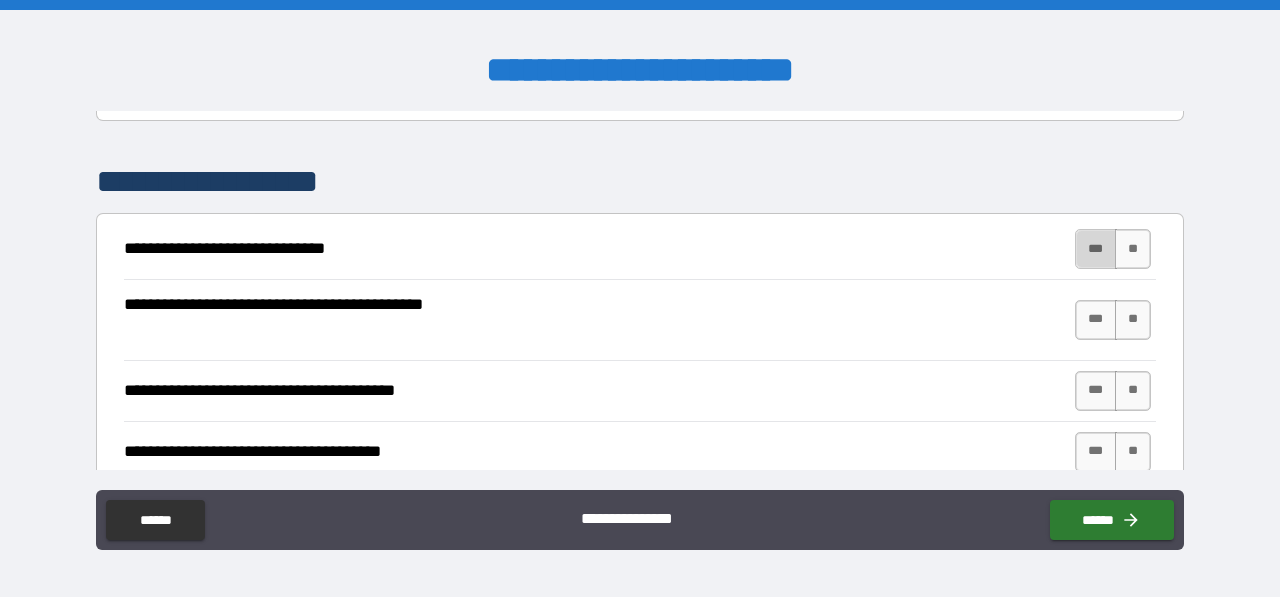 click on "***" at bounding box center [1096, 249] 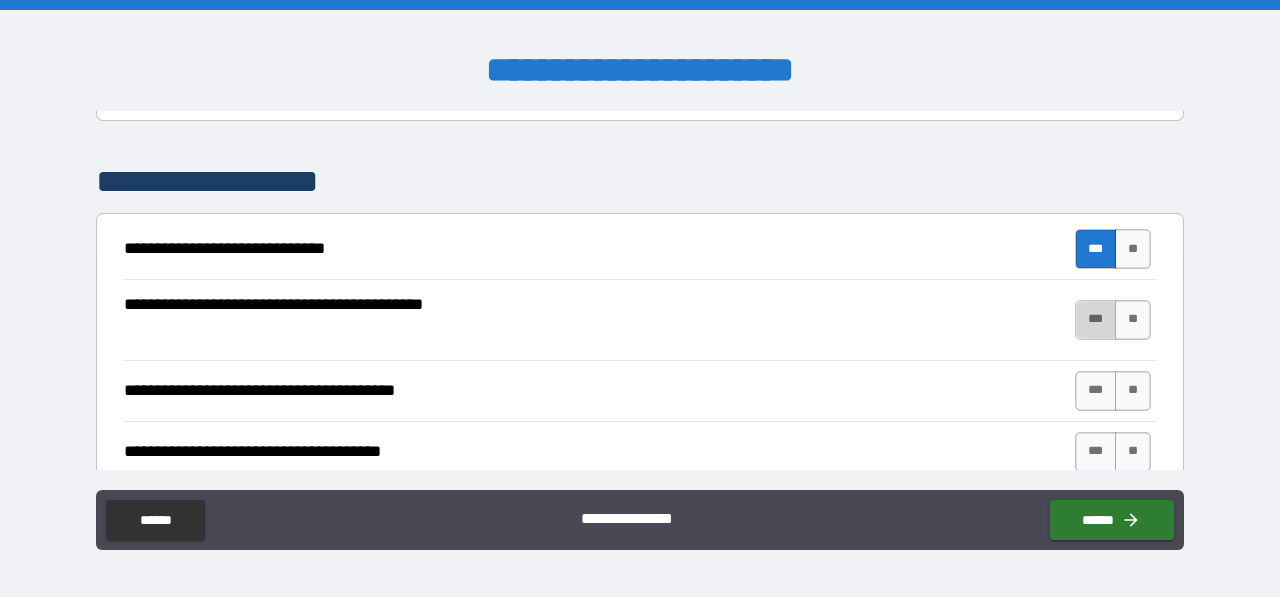 click on "***" at bounding box center [1096, 320] 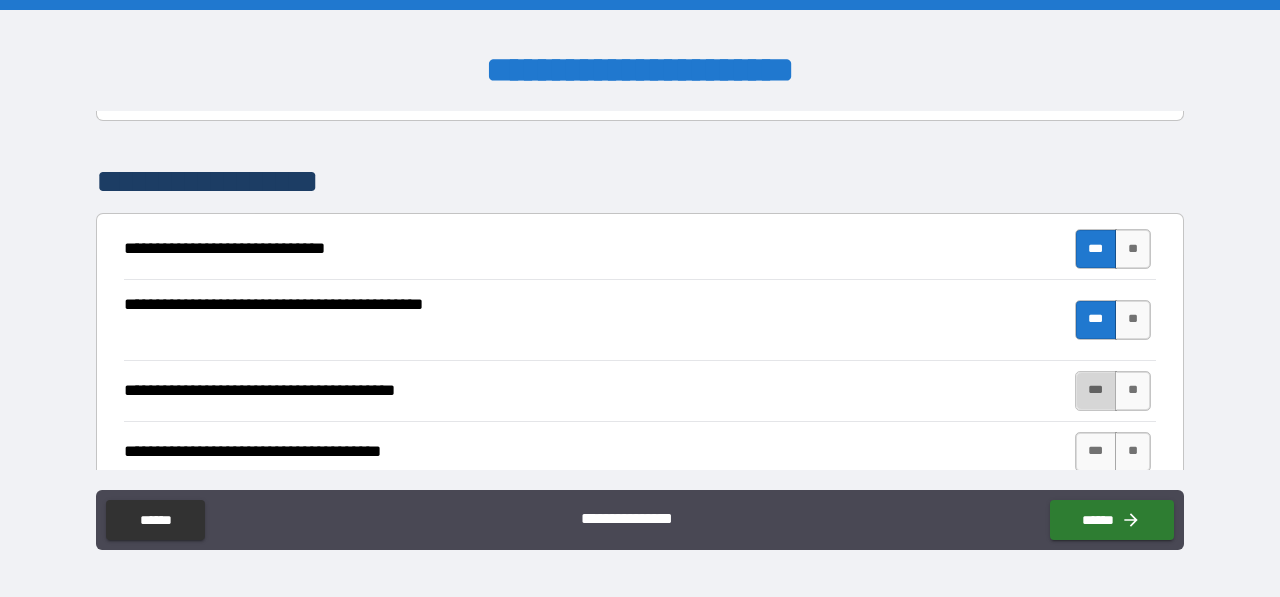 click on "***" at bounding box center (1096, 391) 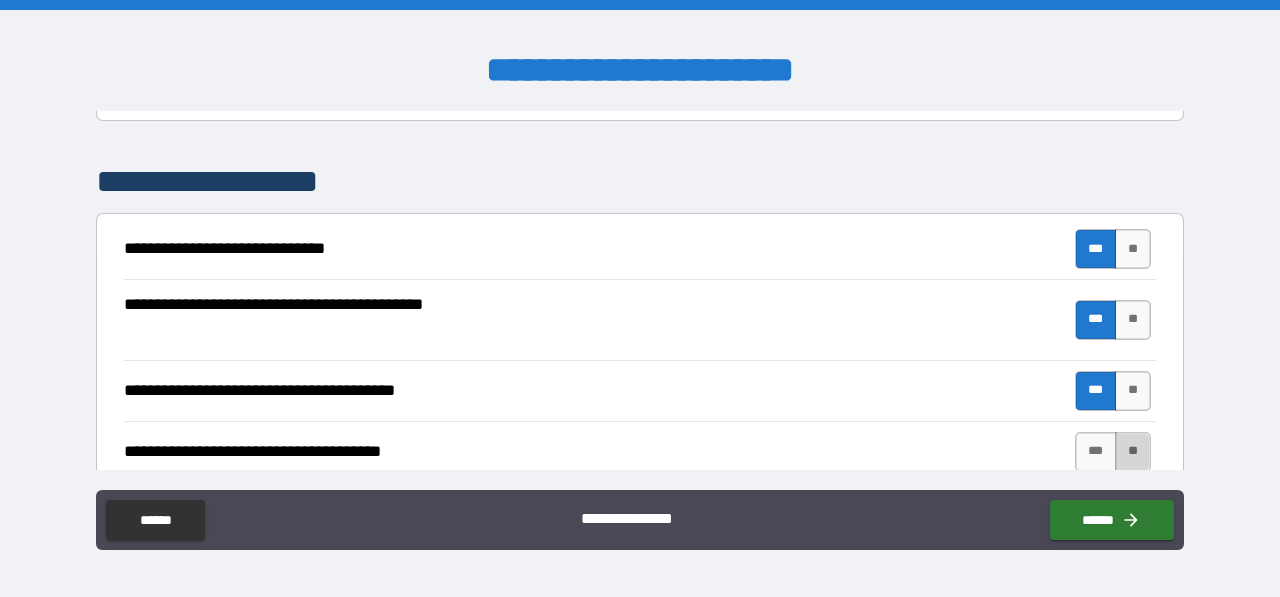 click on "**" at bounding box center [1133, 452] 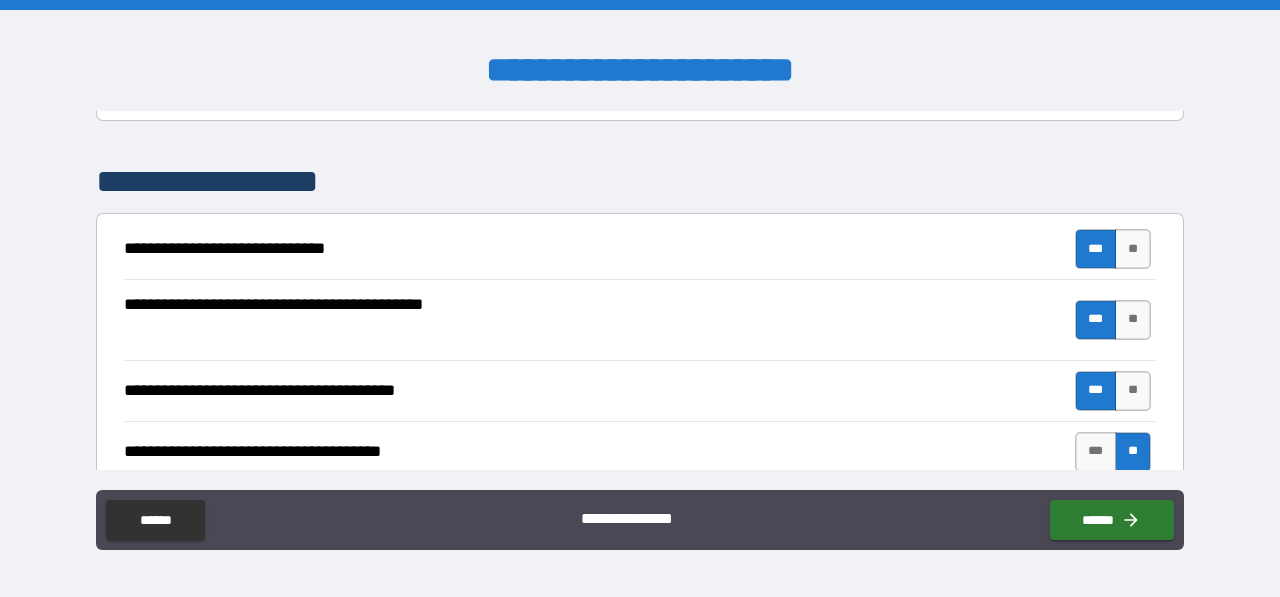click on "**********" at bounding box center [640, 452] 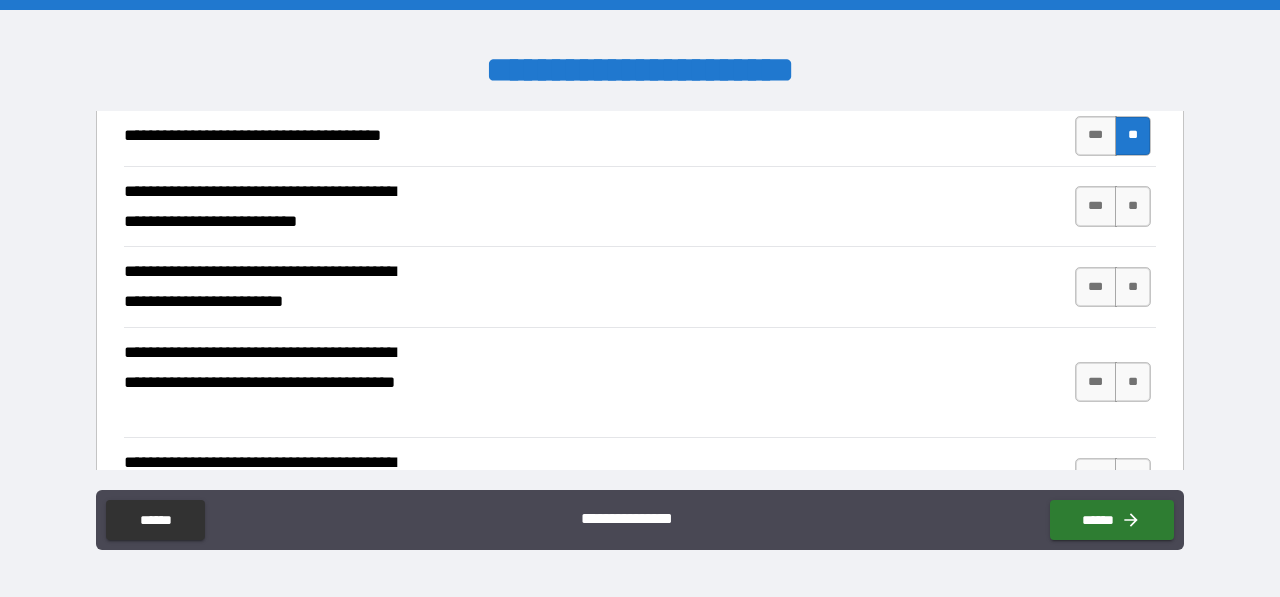scroll, scrollTop: 2414, scrollLeft: 0, axis: vertical 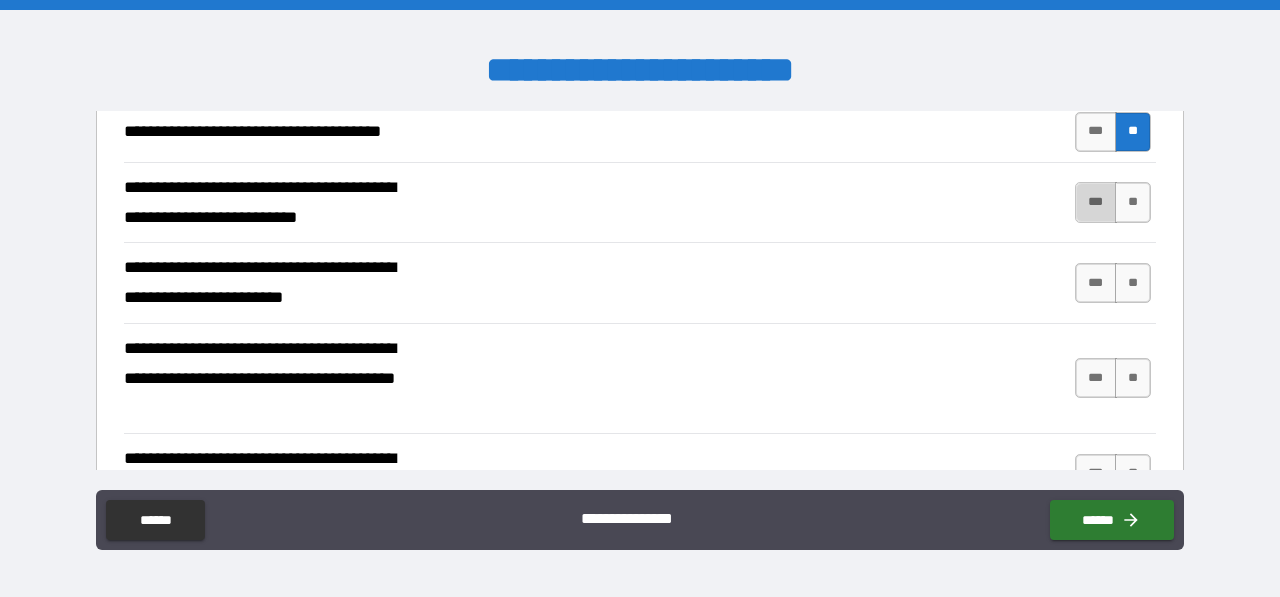 click on "***" at bounding box center [1096, 202] 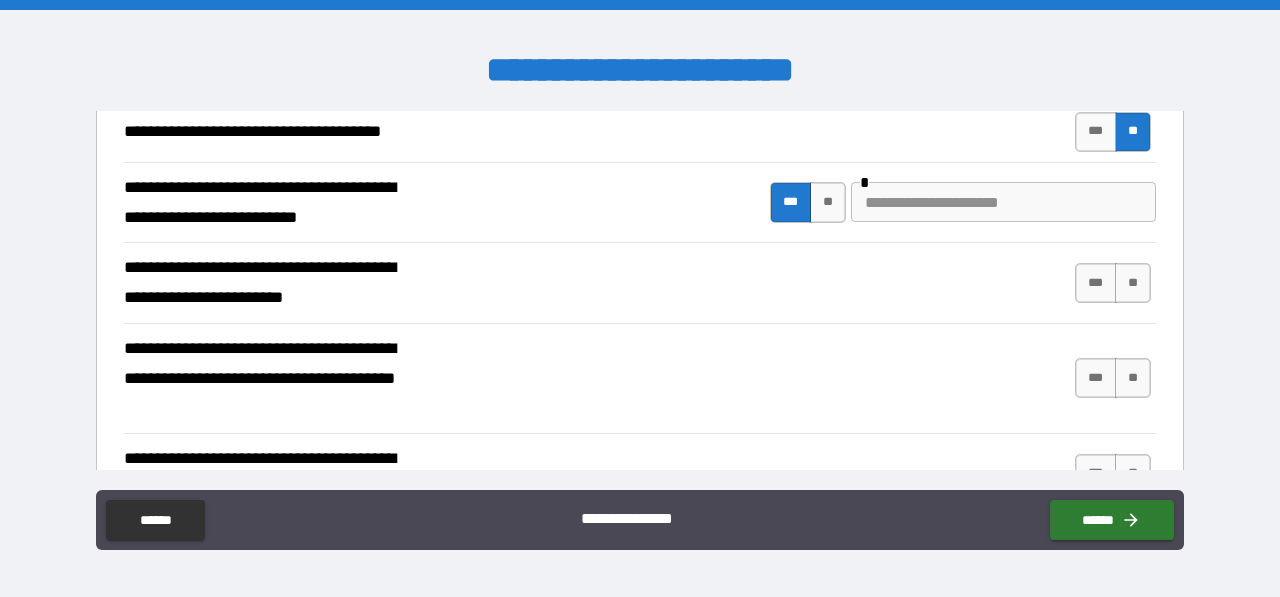 click at bounding box center (1003, 202) 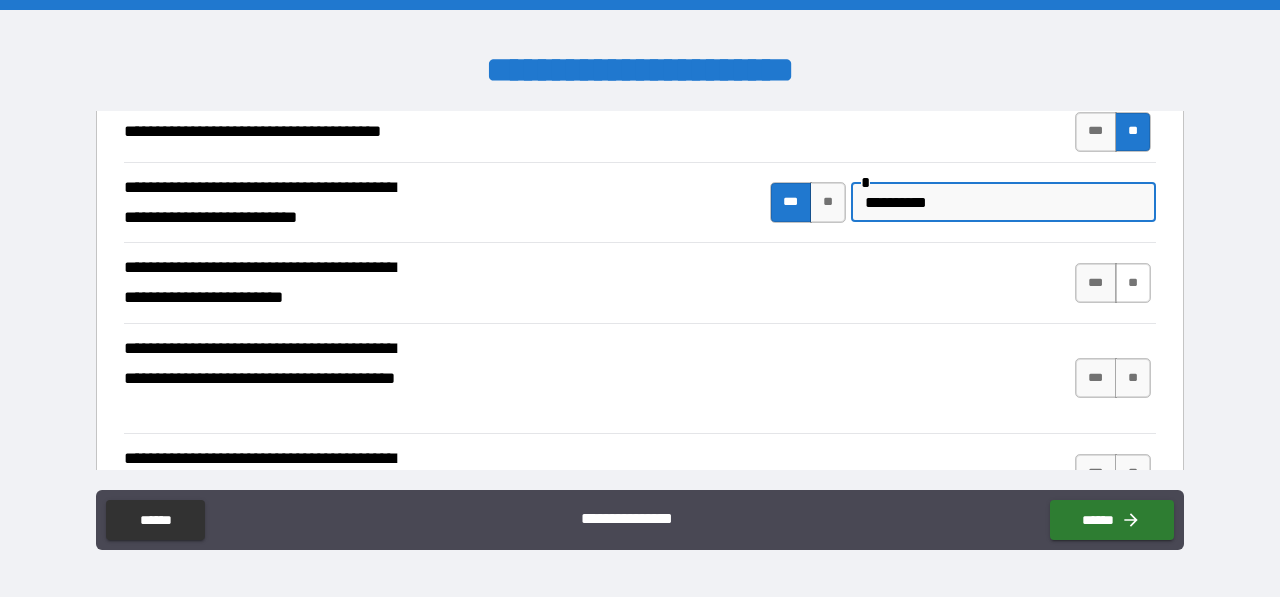 click on "**" at bounding box center [1133, 283] 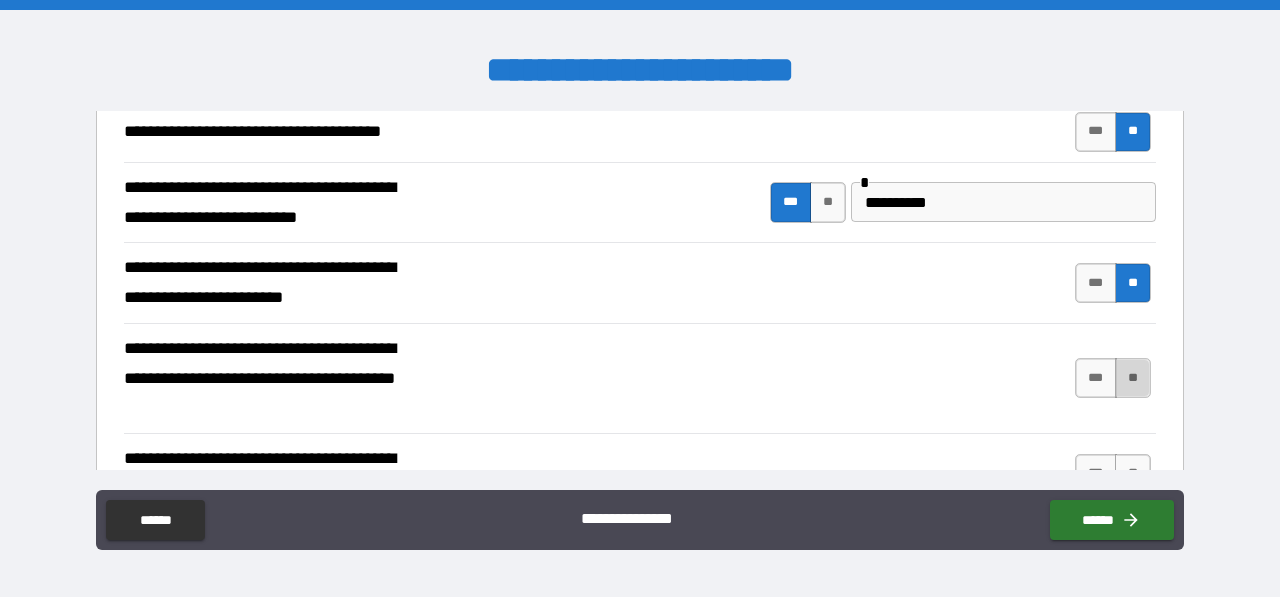 click on "**" at bounding box center [1133, 378] 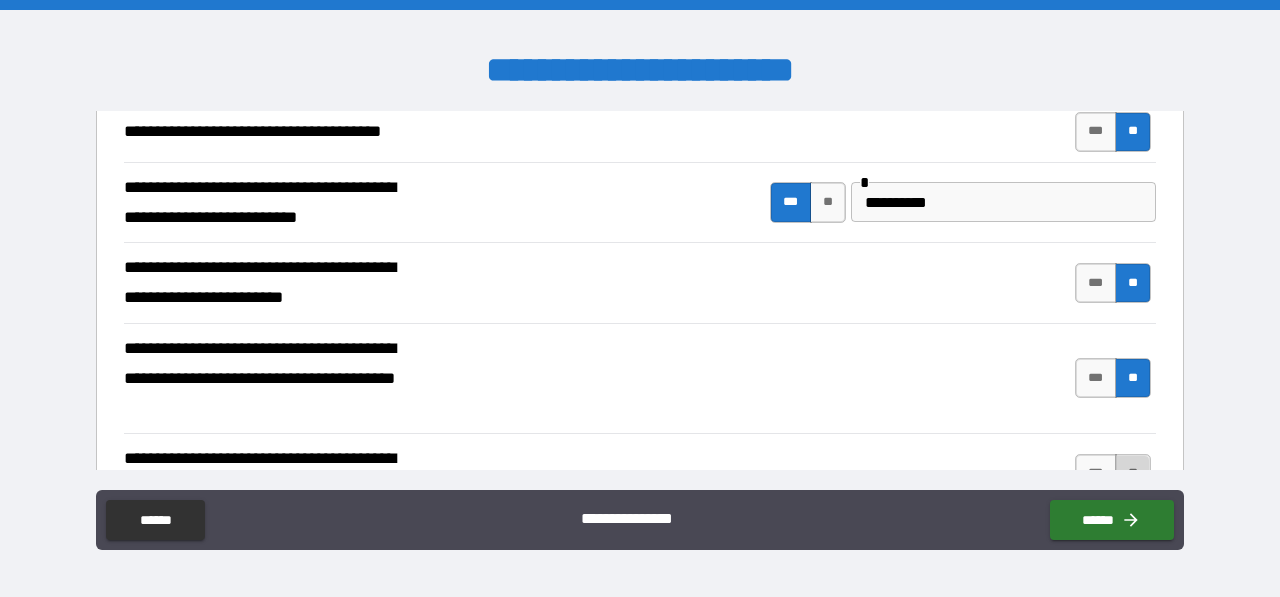 click on "**" at bounding box center [1133, 474] 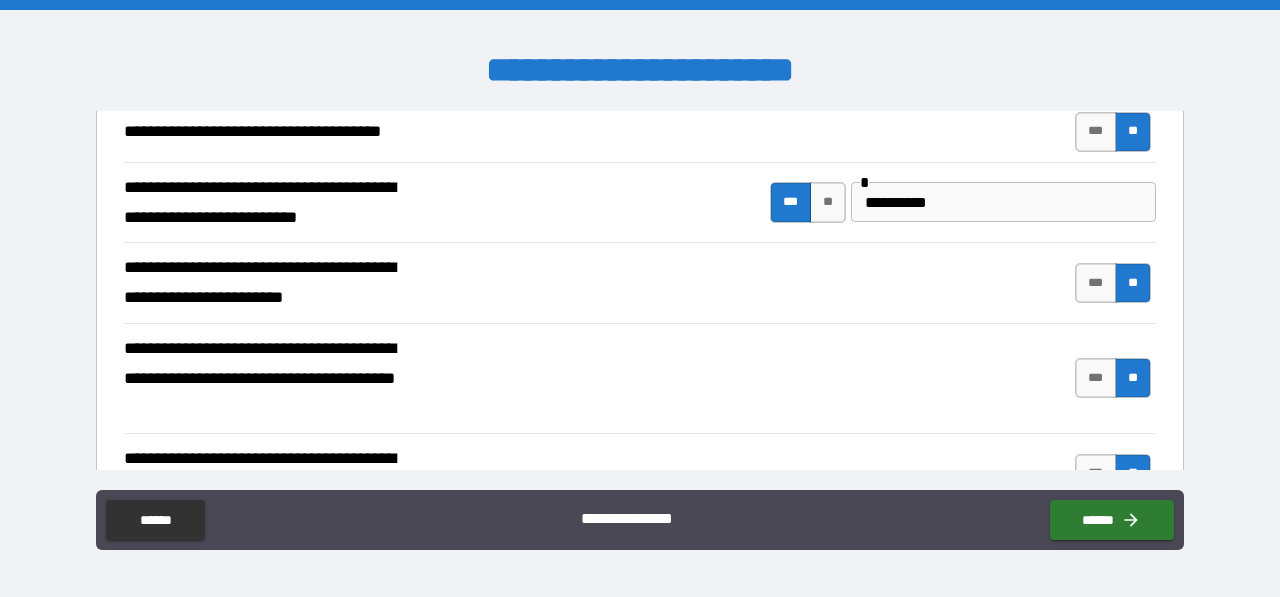 click on "**********" at bounding box center [640, 378] 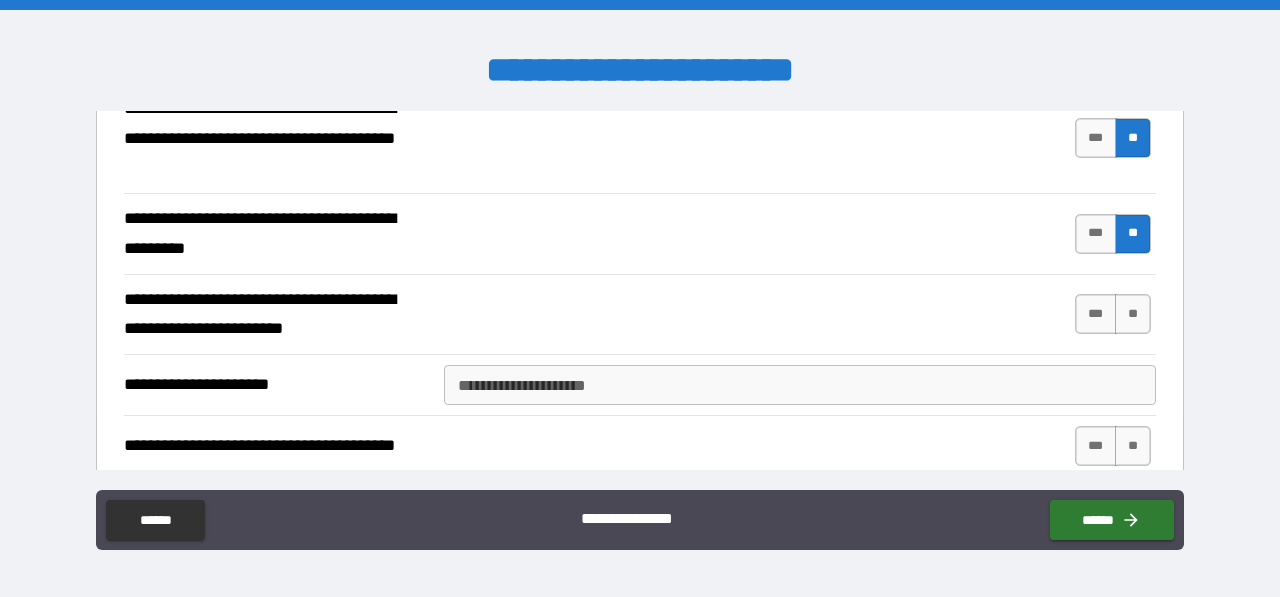 scroll, scrollTop: 2694, scrollLeft: 0, axis: vertical 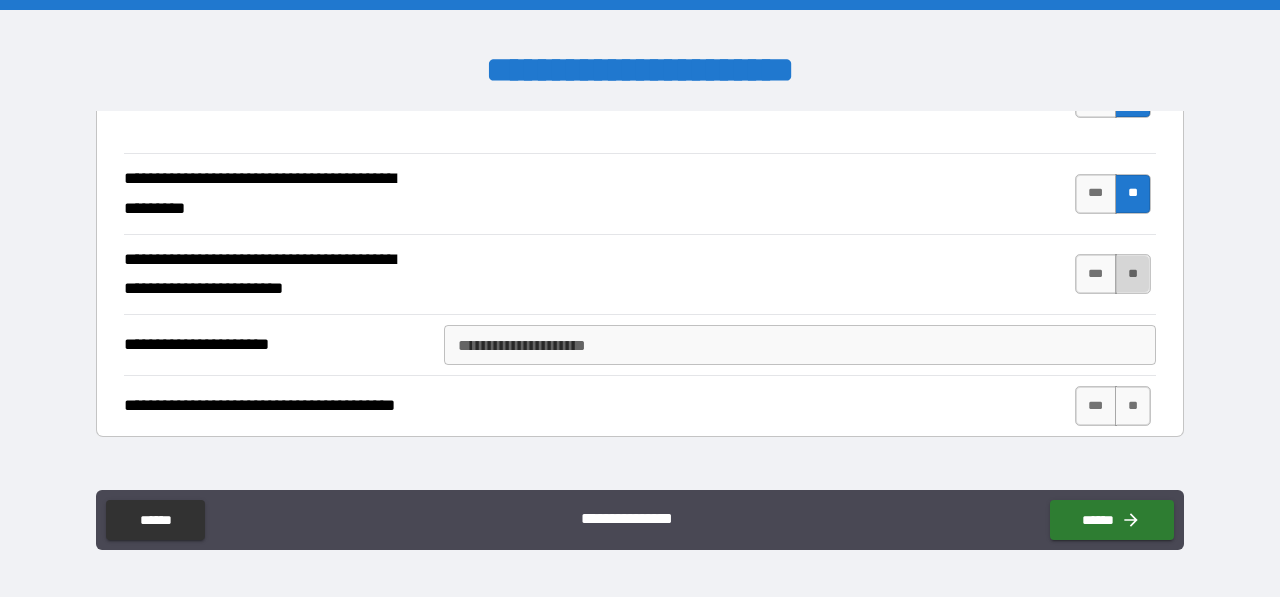 click on "**" at bounding box center (1133, 274) 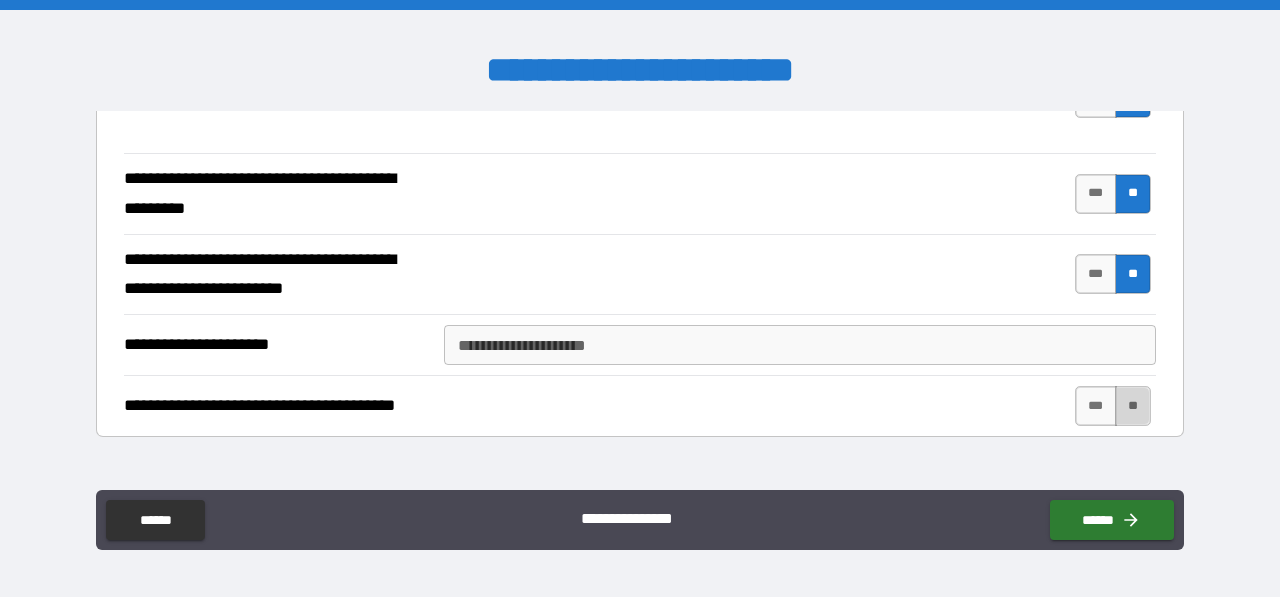 click on "**" at bounding box center [1133, 406] 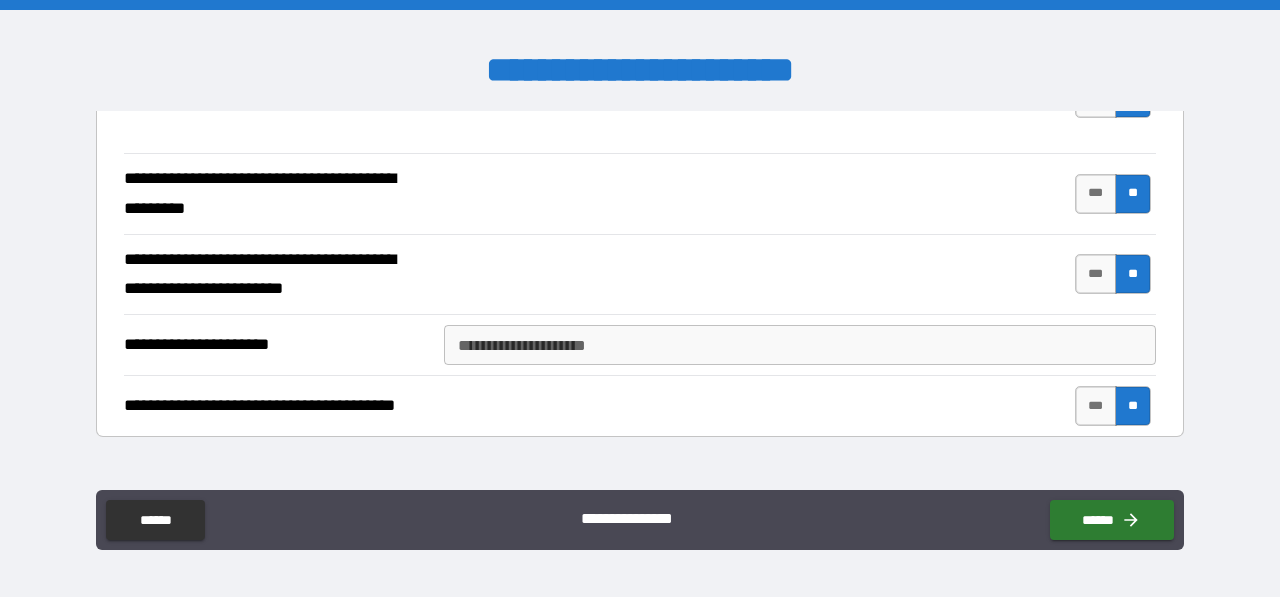 click on "**********" at bounding box center [640, 498] 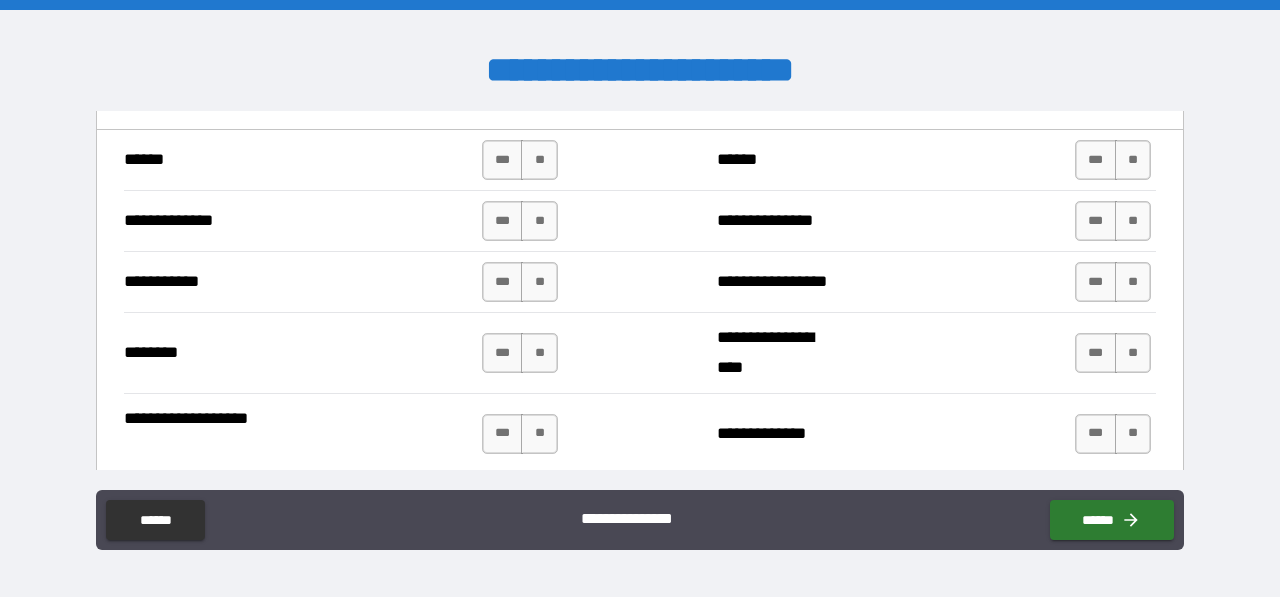 scroll, scrollTop: 3174, scrollLeft: 0, axis: vertical 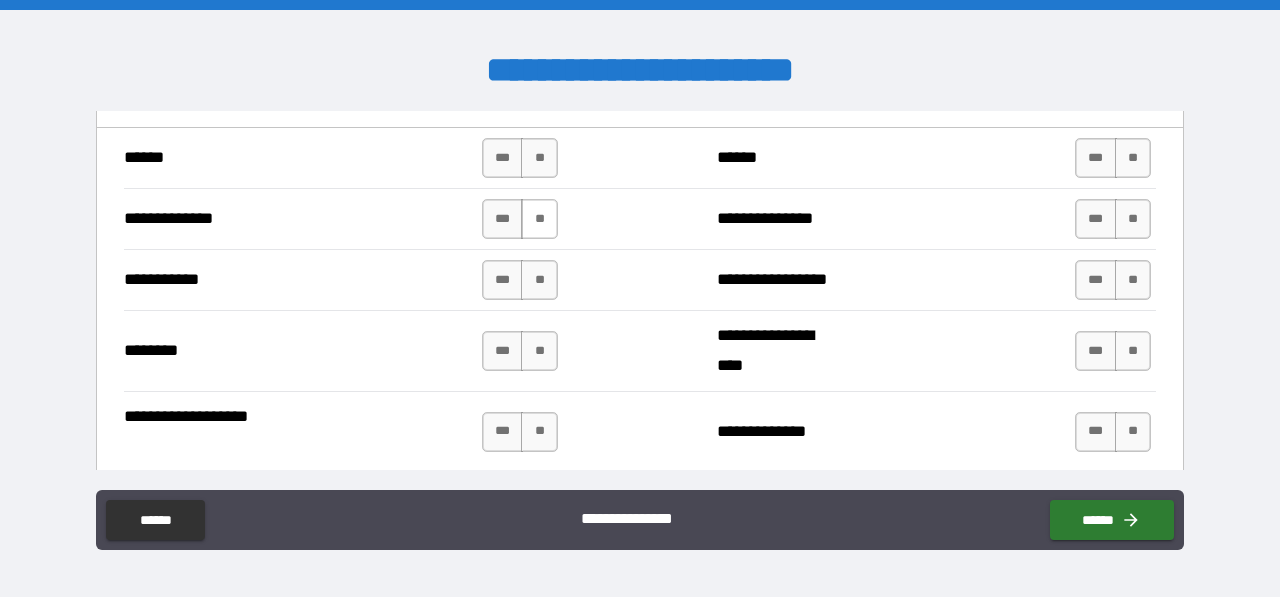 drag, startPoint x: 538, startPoint y: 141, endPoint x: 540, endPoint y: 214, distance: 73.02739 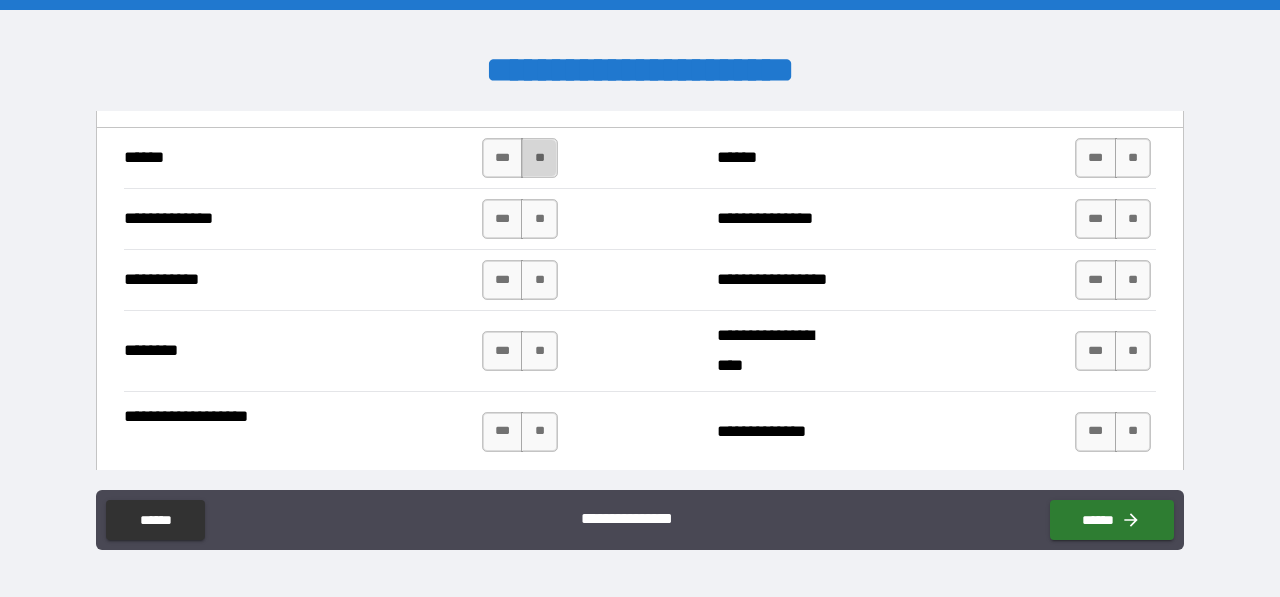 click on "**" at bounding box center (539, 158) 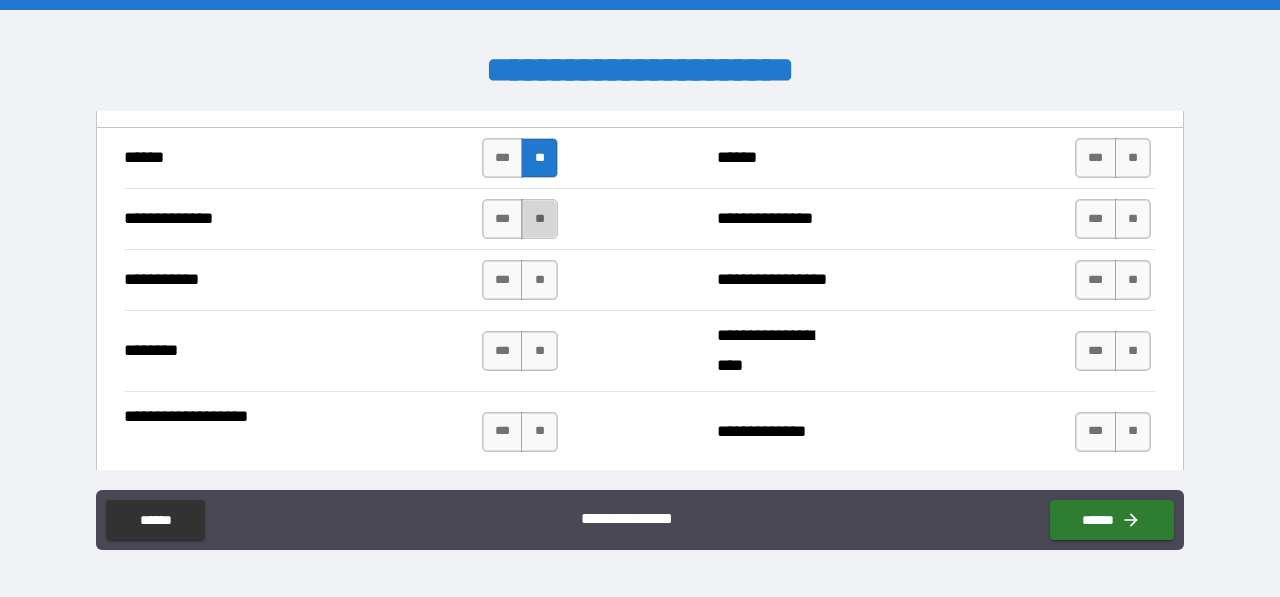 click on "**" at bounding box center [539, 219] 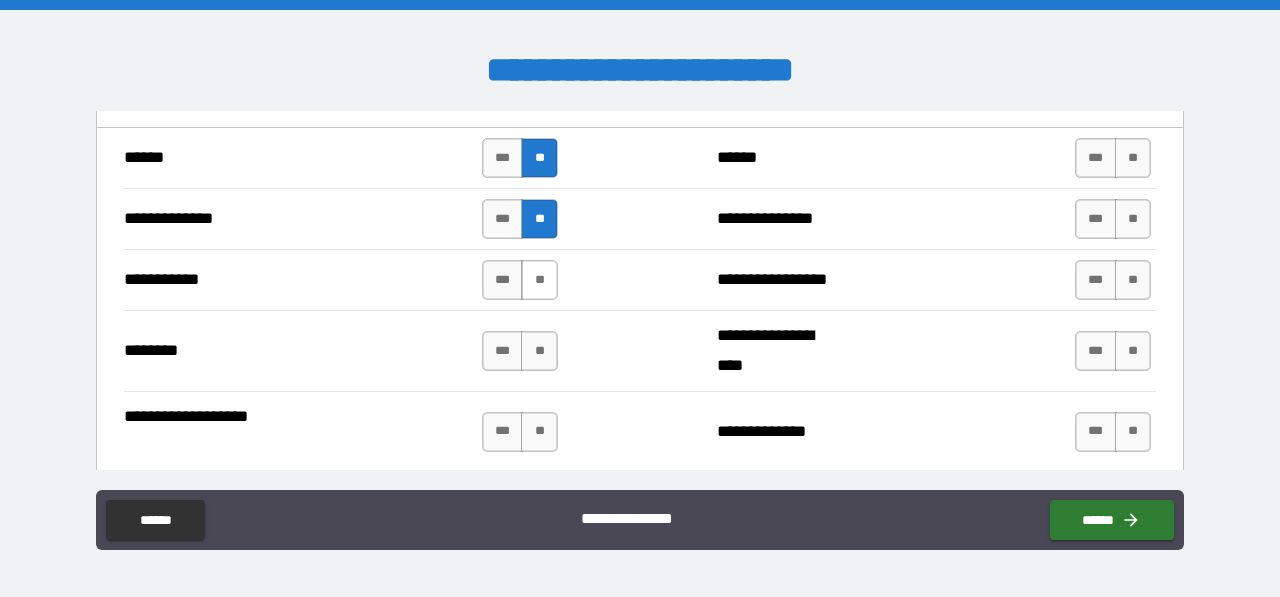 click on "**" at bounding box center [539, 280] 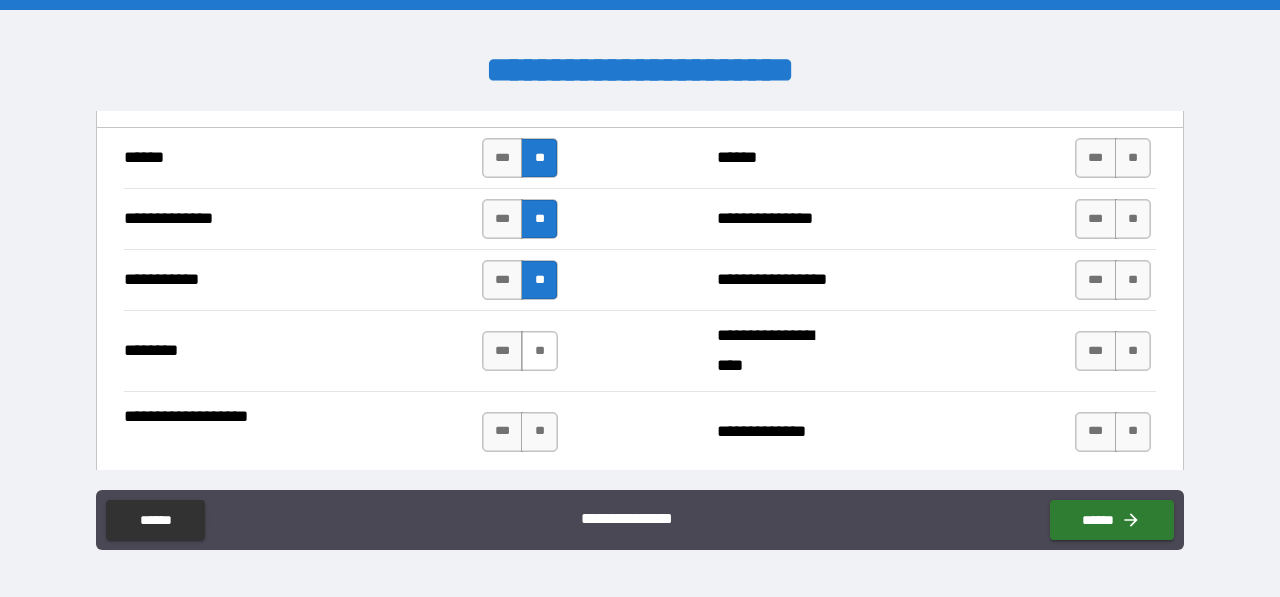 click on "**" at bounding box center (539, 351) 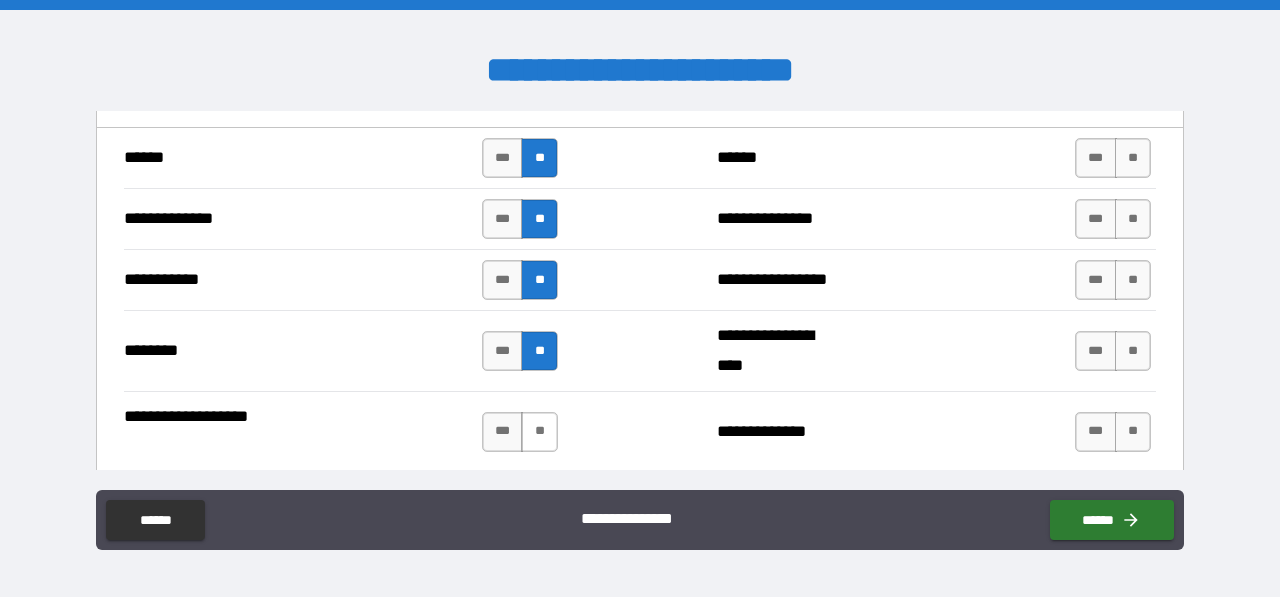 click on "**" at bounding box center (539, 432) 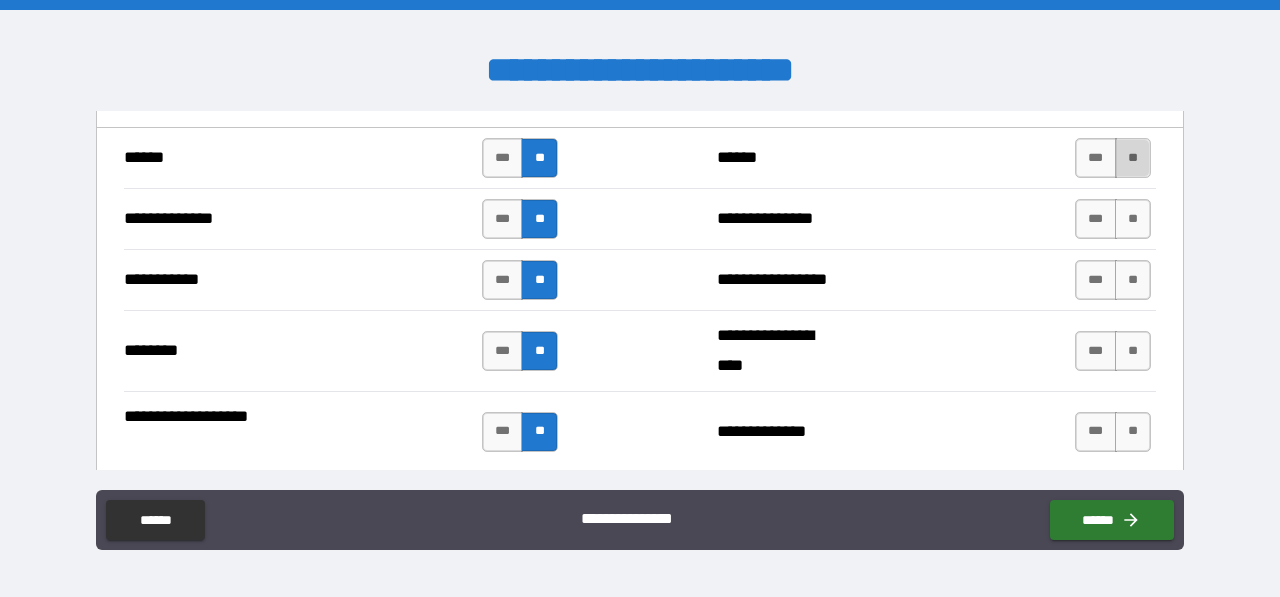 click on "**" at bounding box center (1133, 158) 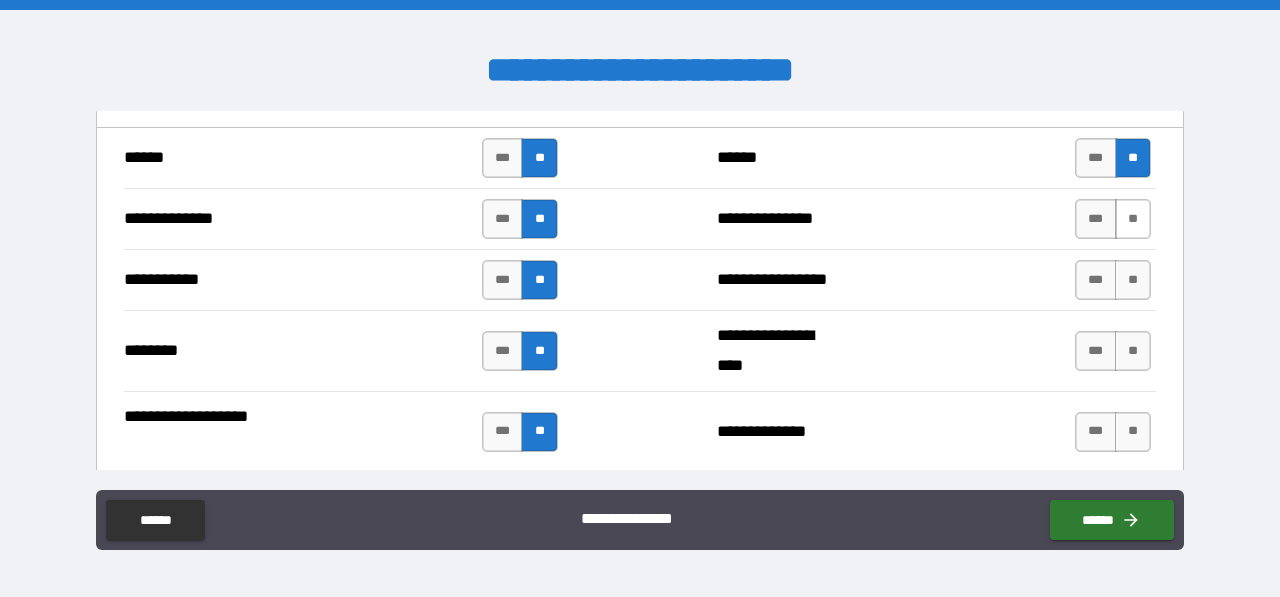 click on "**" at bounding box center (1133, 219) 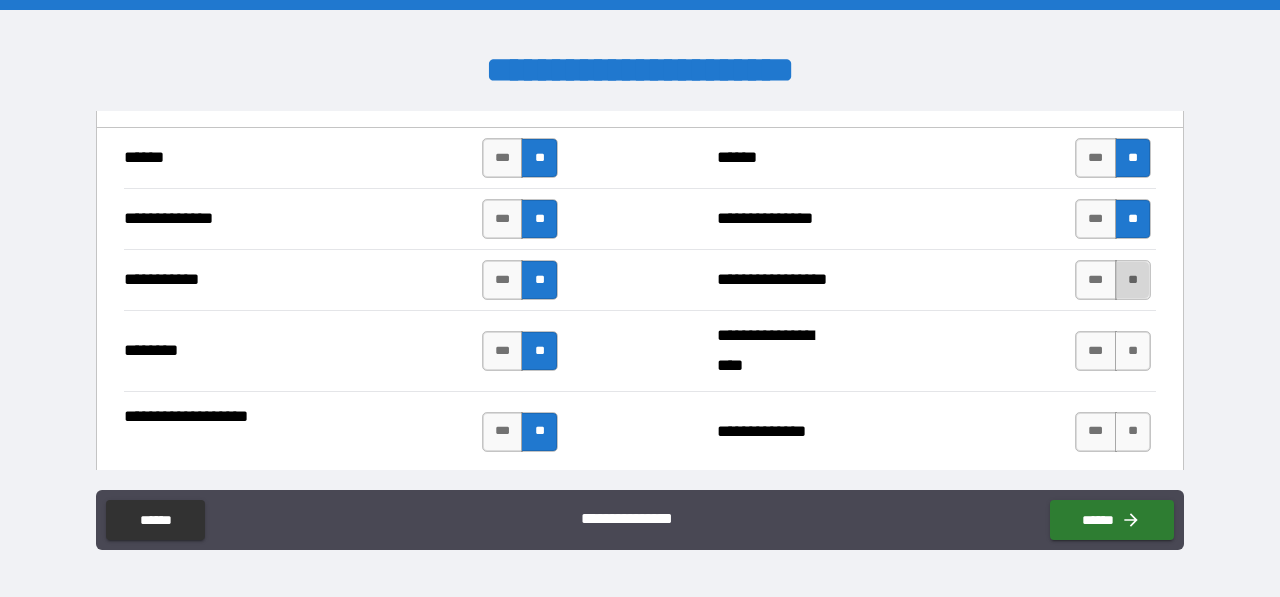 click on "**" at bounding box center (1133, 280) 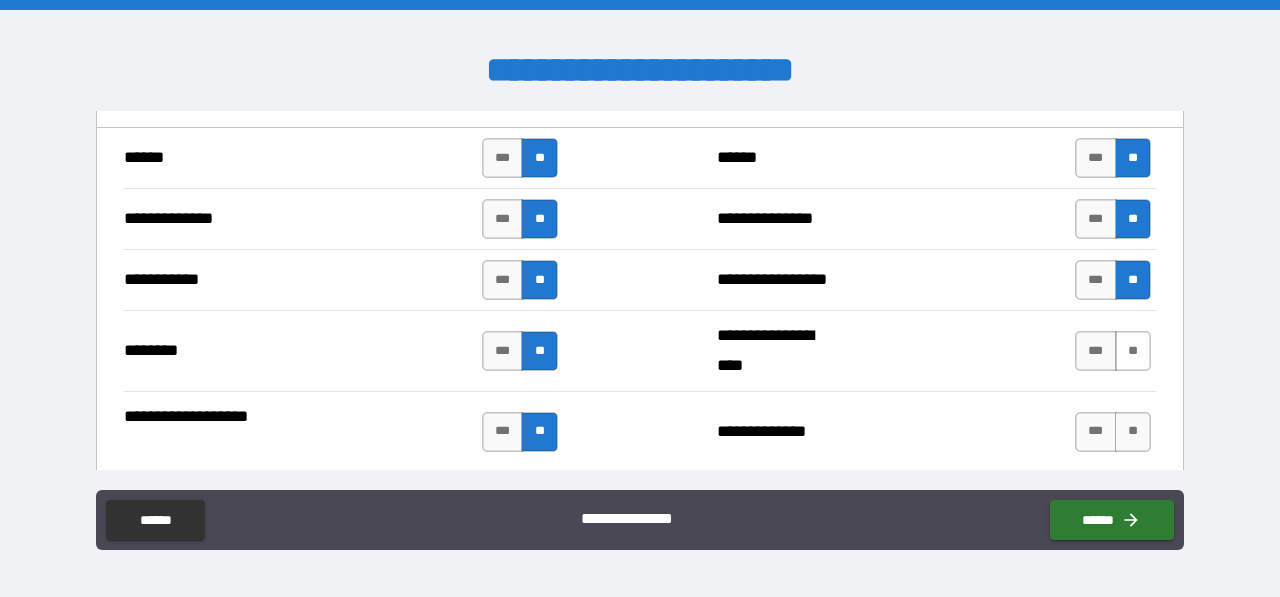 click on "**" at bounding box center [1133, 351] 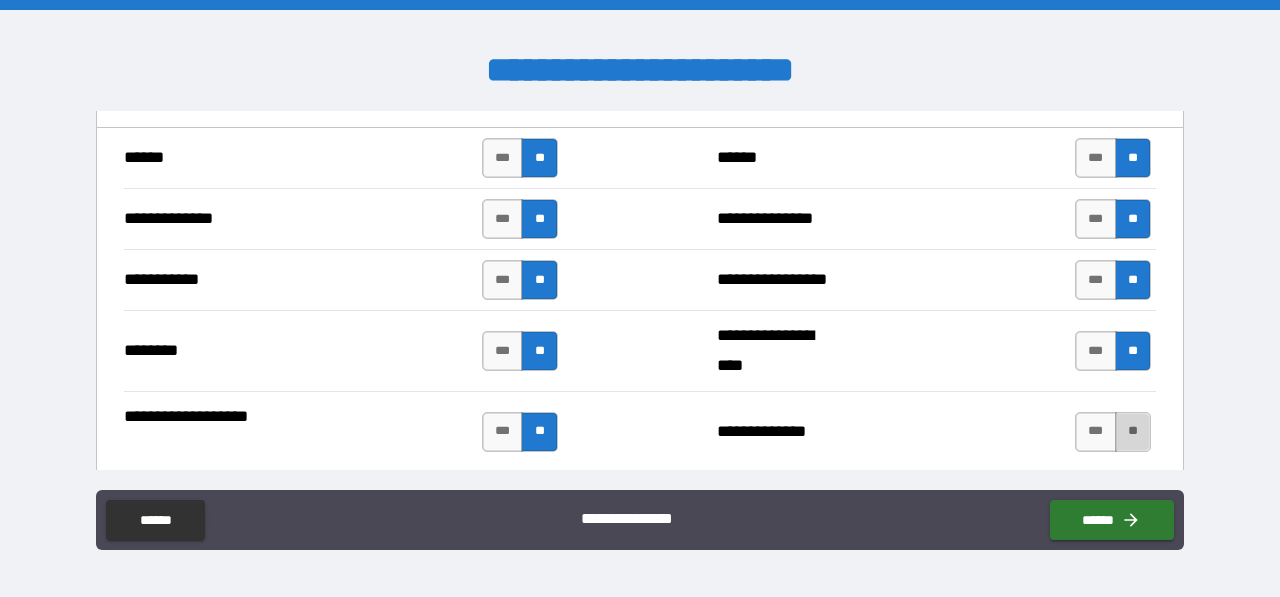 click on "**" at bounding box center (1133, 432) 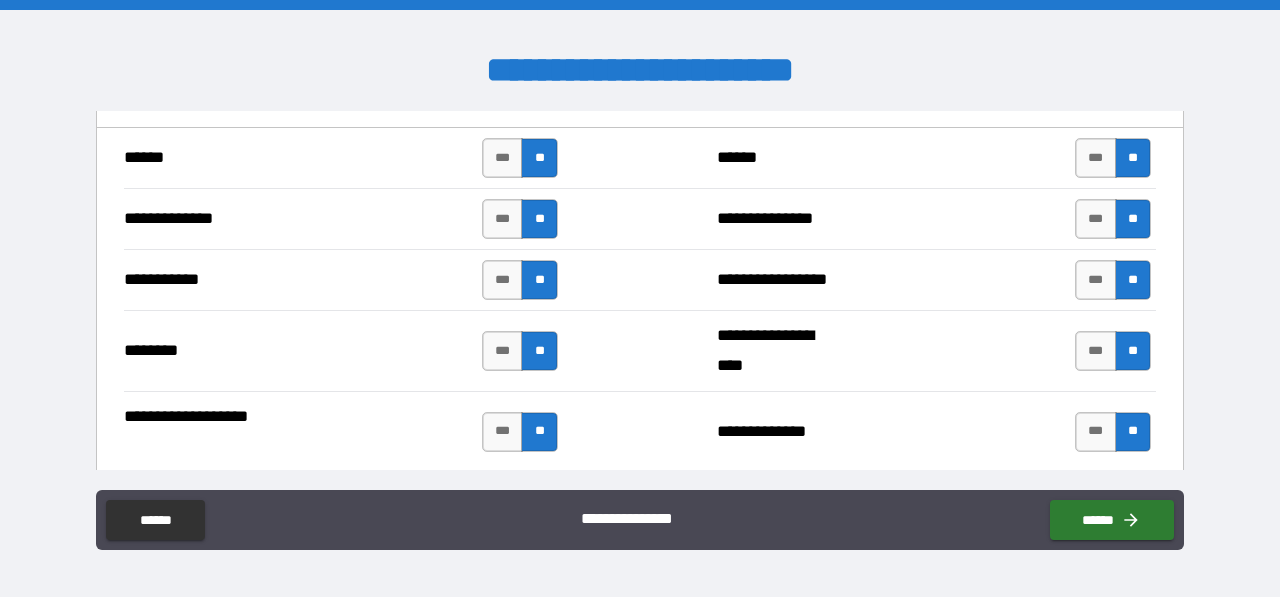 click on "**********" at bounding box center (936, 432) 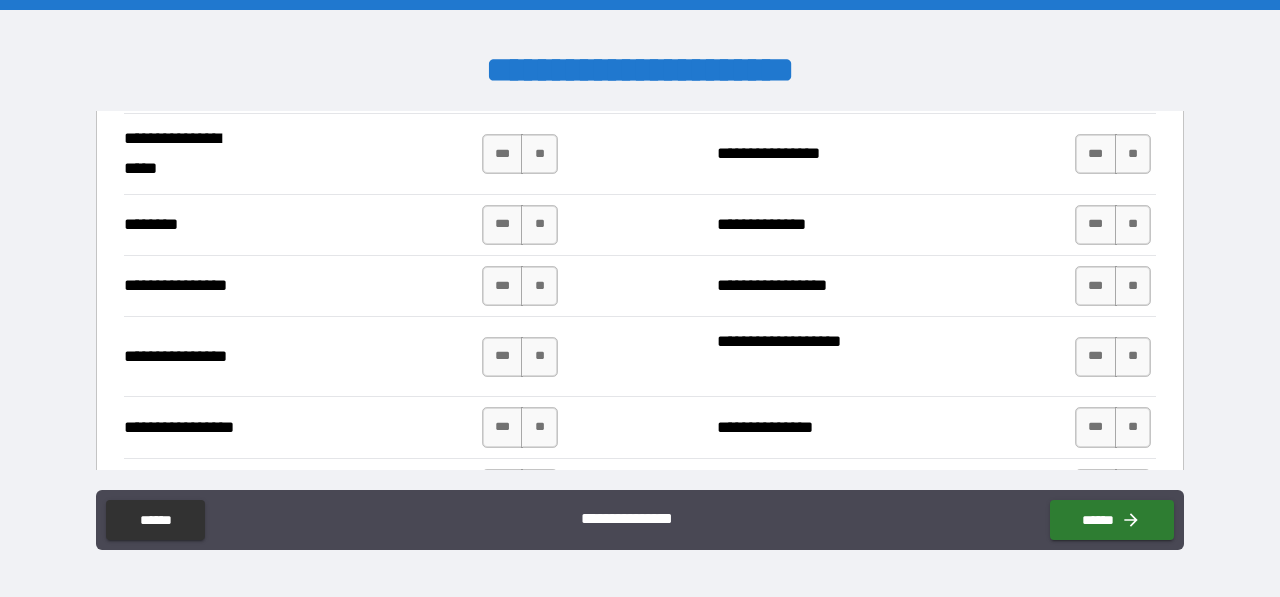 scroll, scrollTop: 3534, scrollLeft: 0, axis: vertical 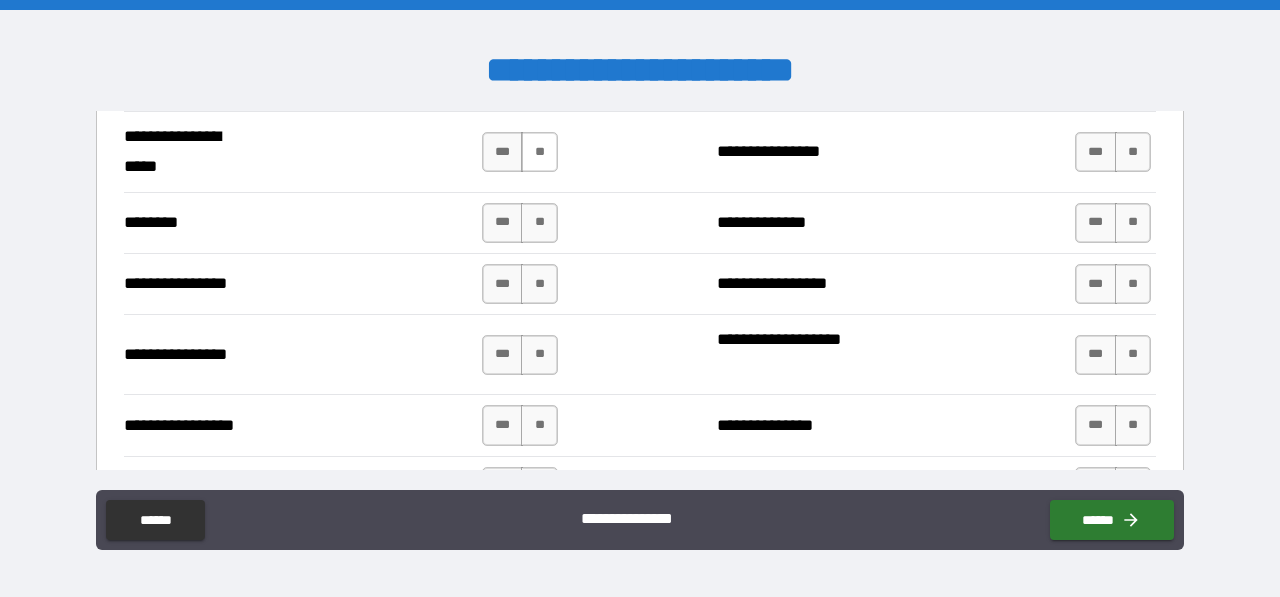 click on "**" at bounding box center (539, 152) 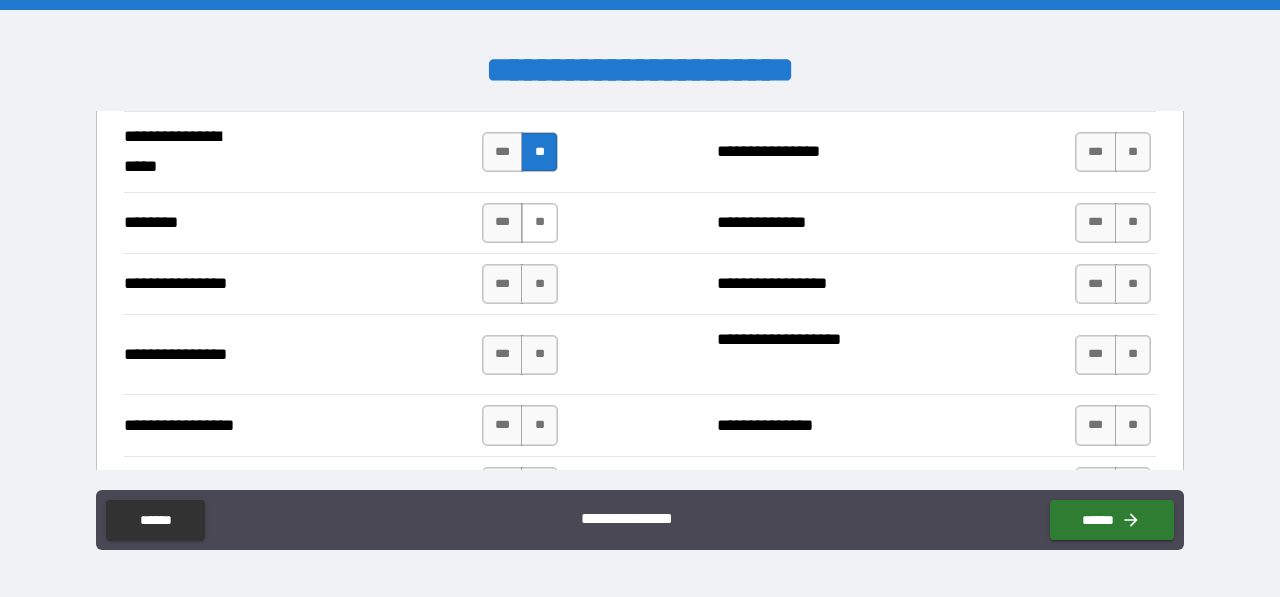 click on "**" at bounding box center [539, 223] 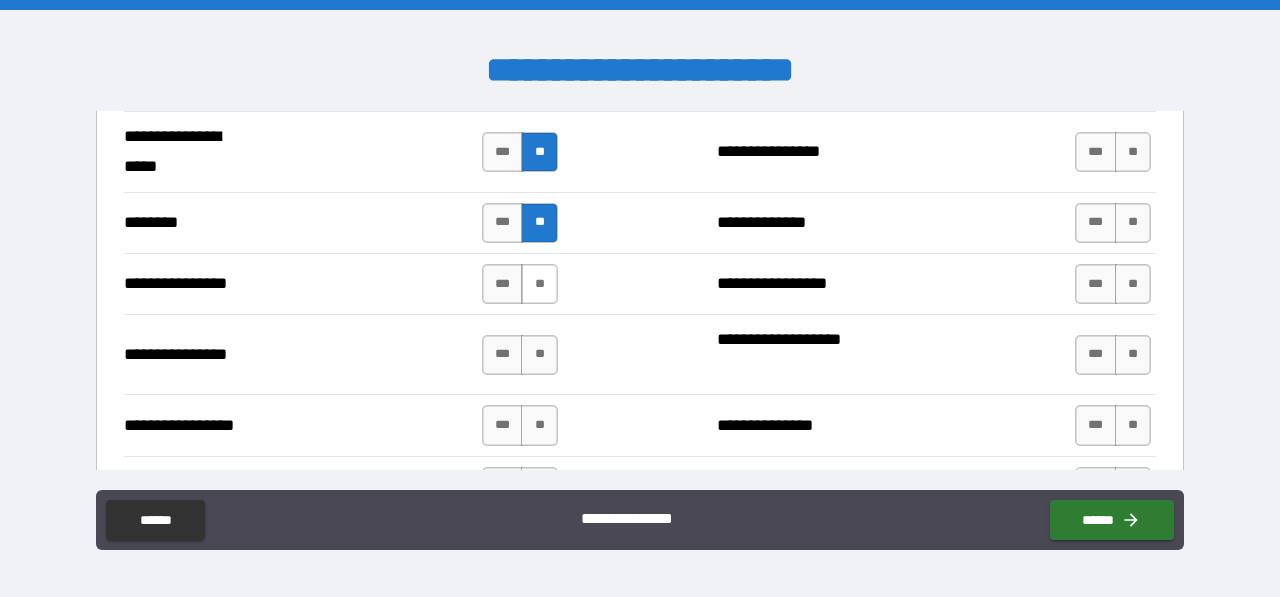 click on "**" at bounding box center (539, 284) 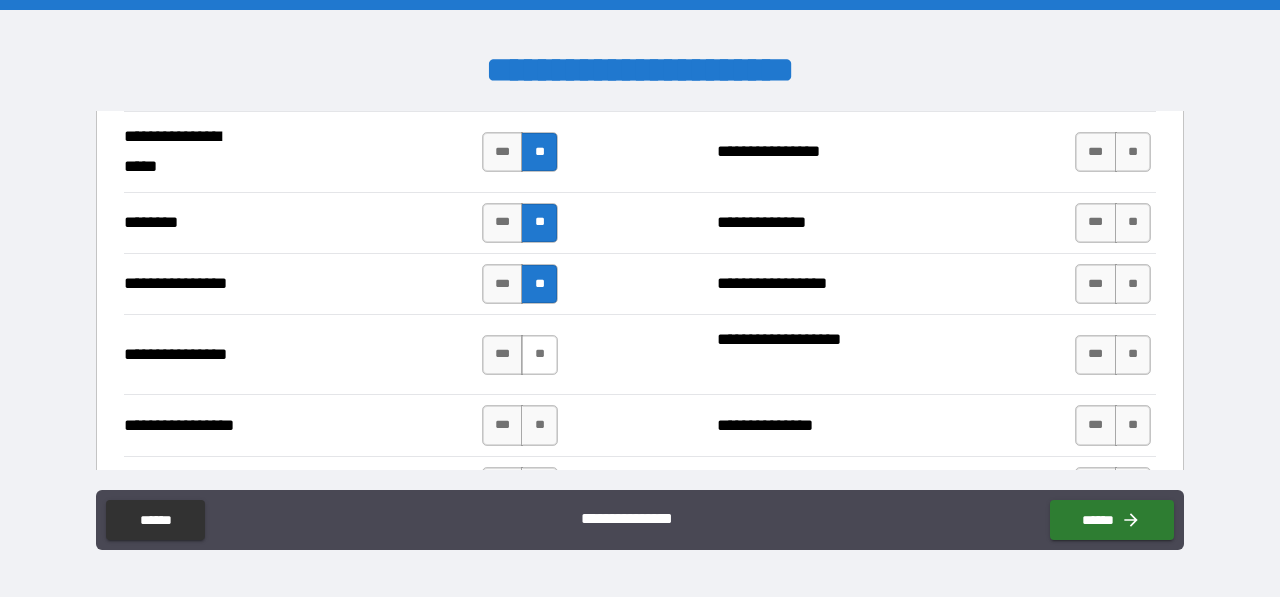 click on "**" at bounding box center [539, 355] 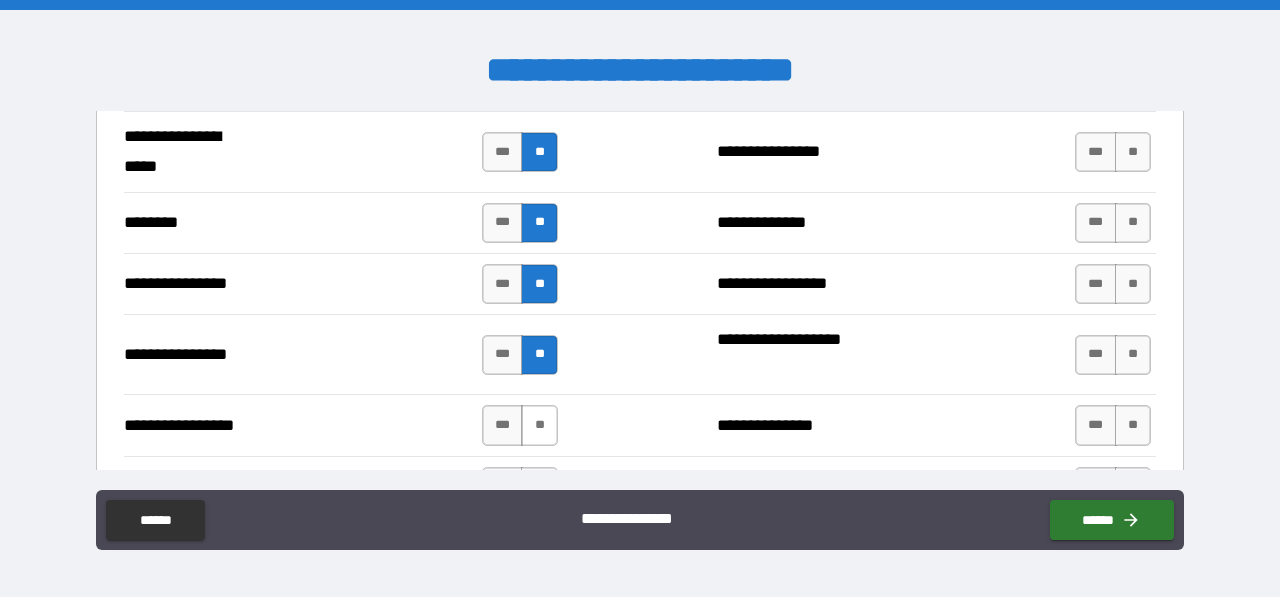 click on "**" at bounding box center [539, 425] 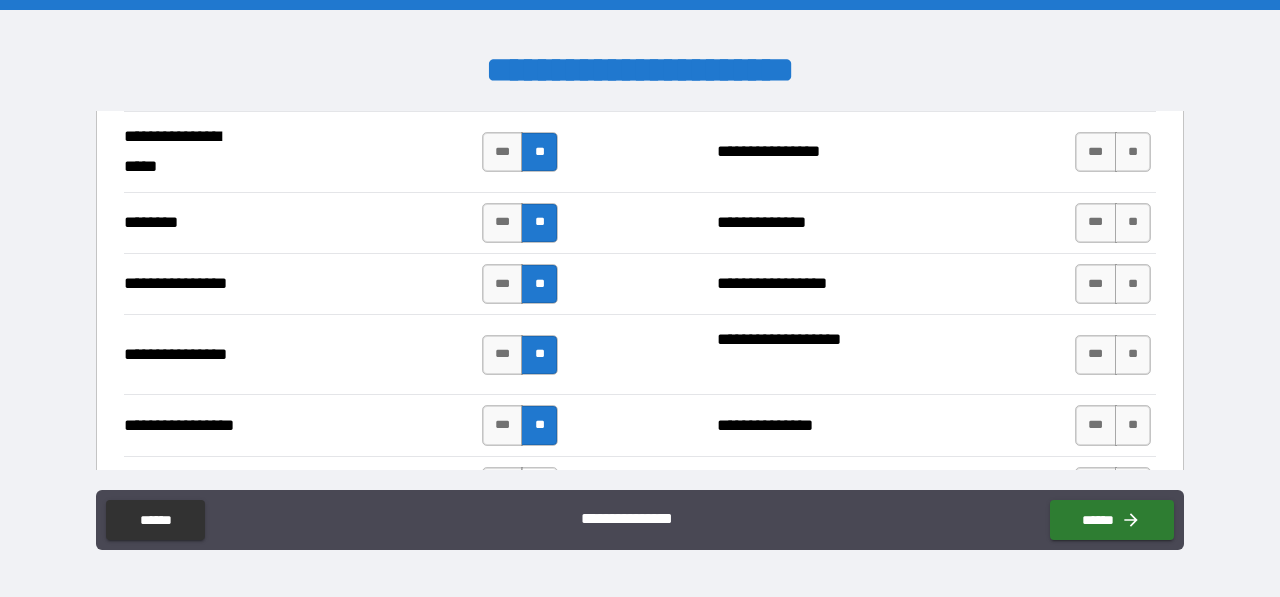 click on "**" at bounding box center (539, 487) 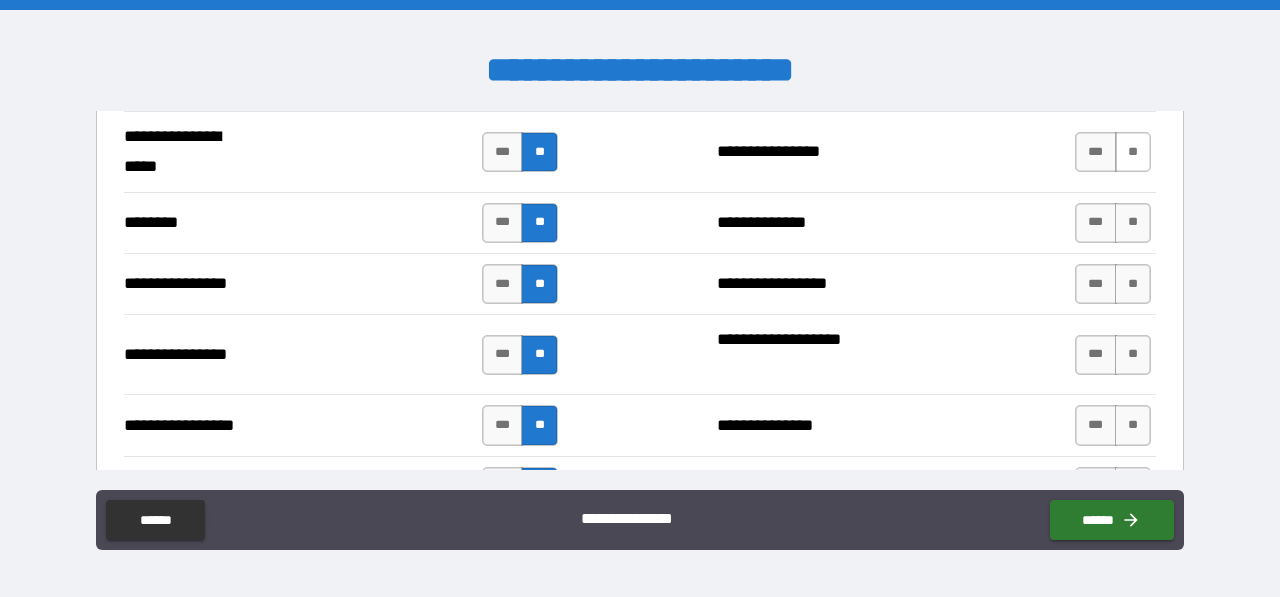 click on "**" at bounding box center [1133, 152] 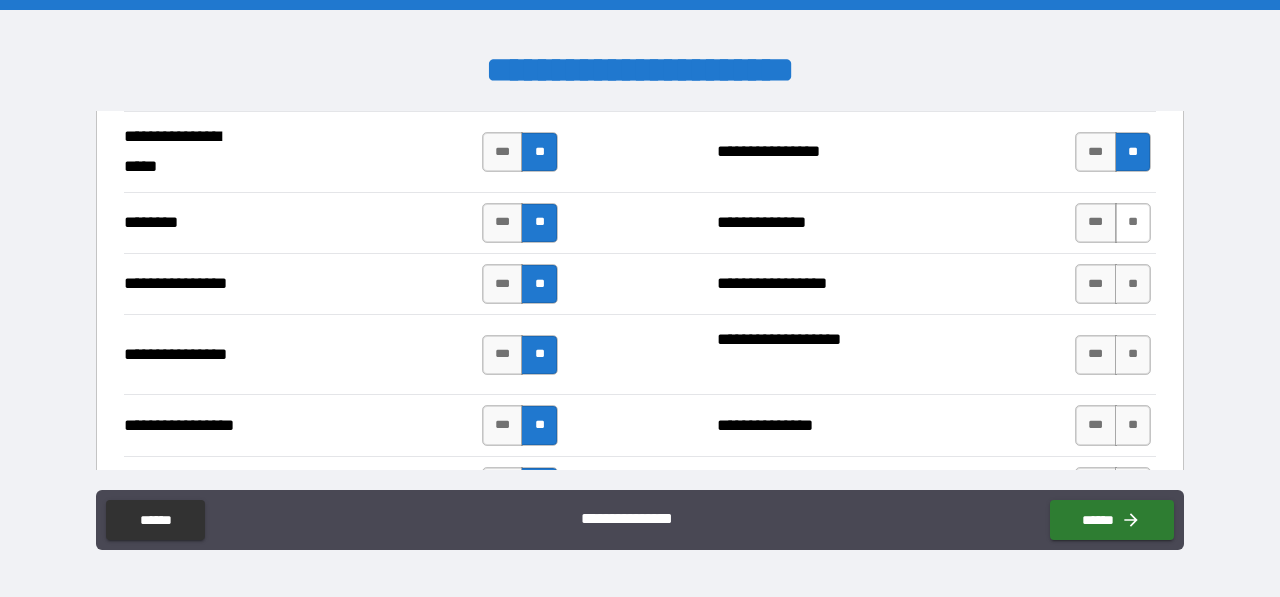 click on "**" at bounding box center (1133, 223) 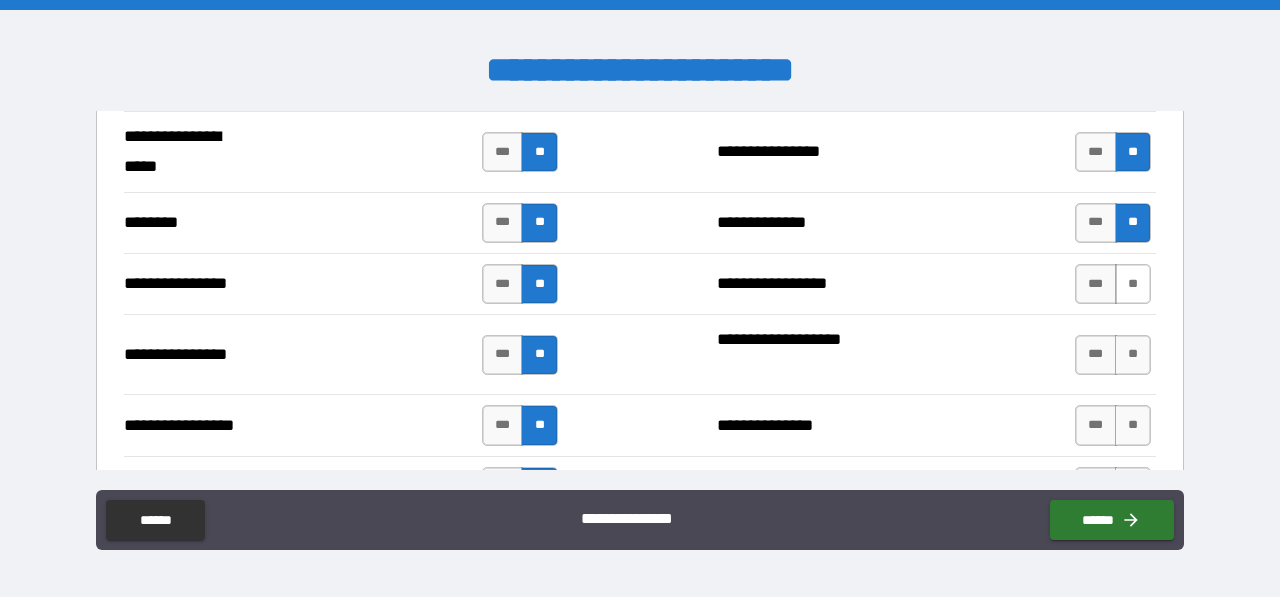 click on "**" at bounding box center [1133, 284] 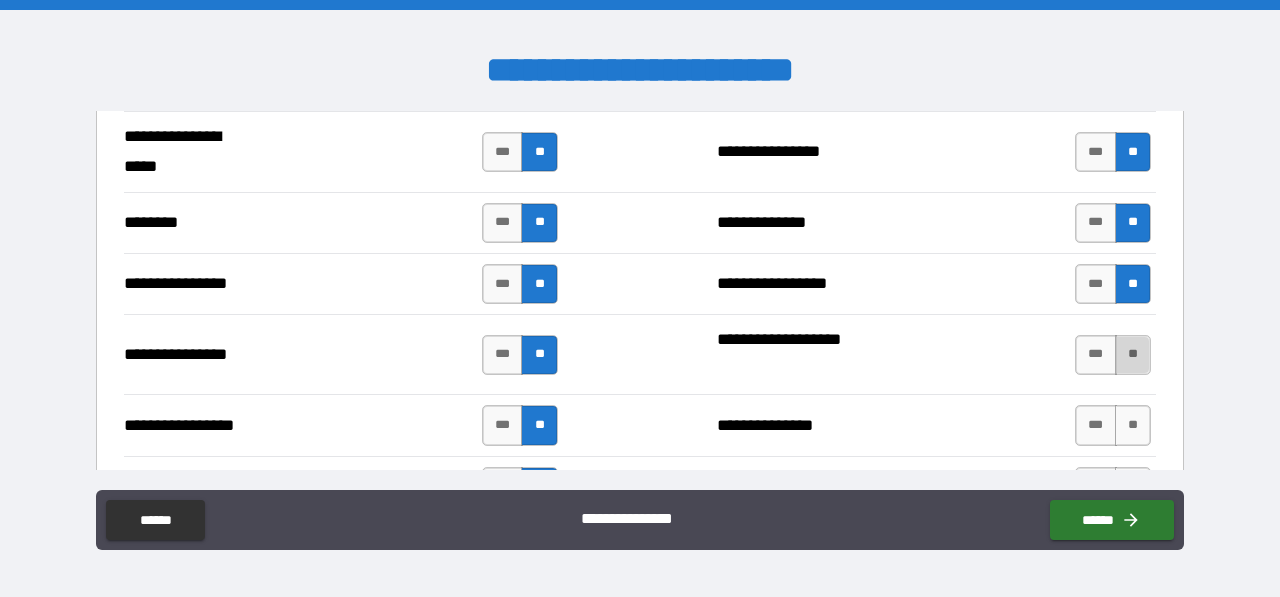 click on "**" at bounding box center [1133, 355] 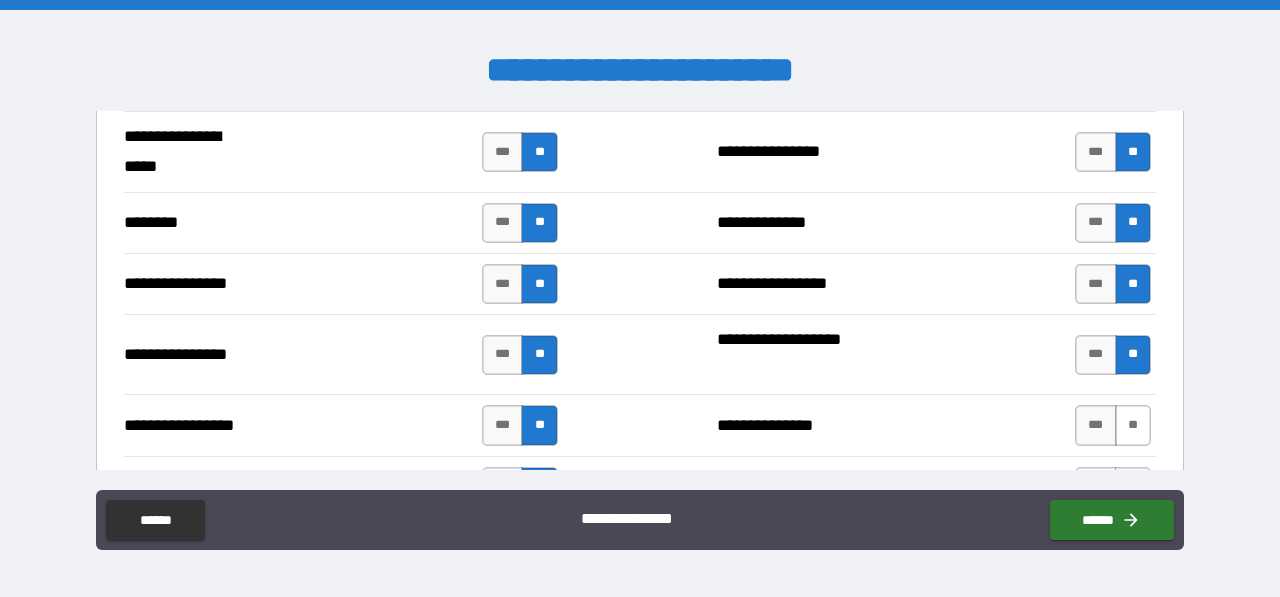 click on "**" at bounding box center (1133, 425) 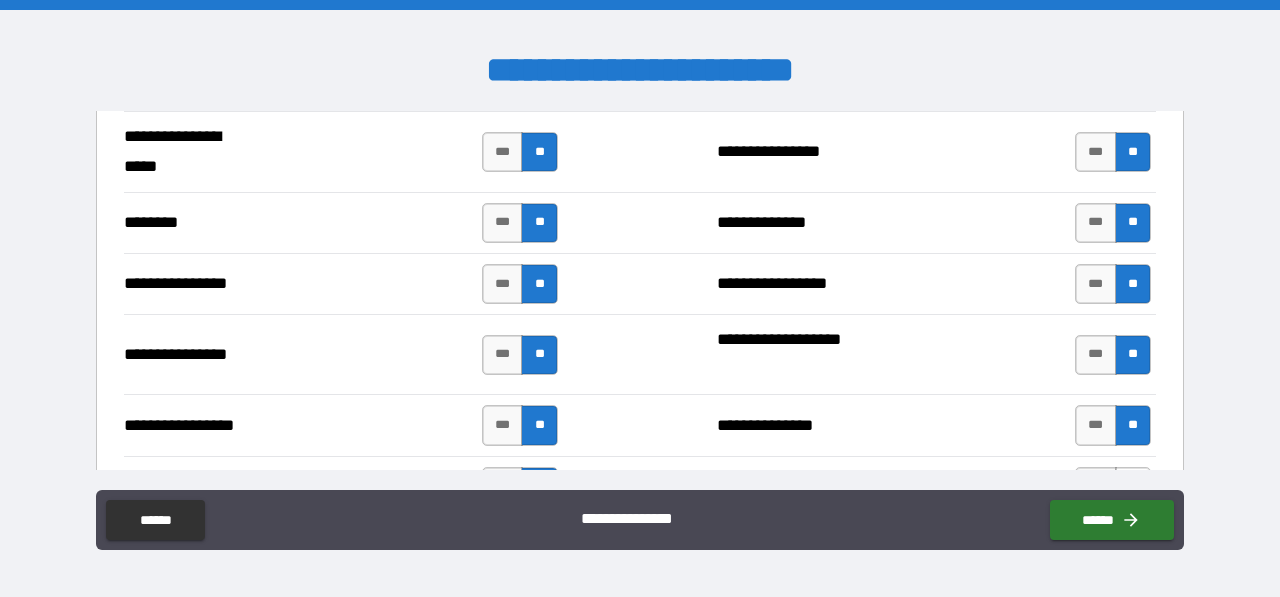 click on "**" at bounding box center (1133, 487) 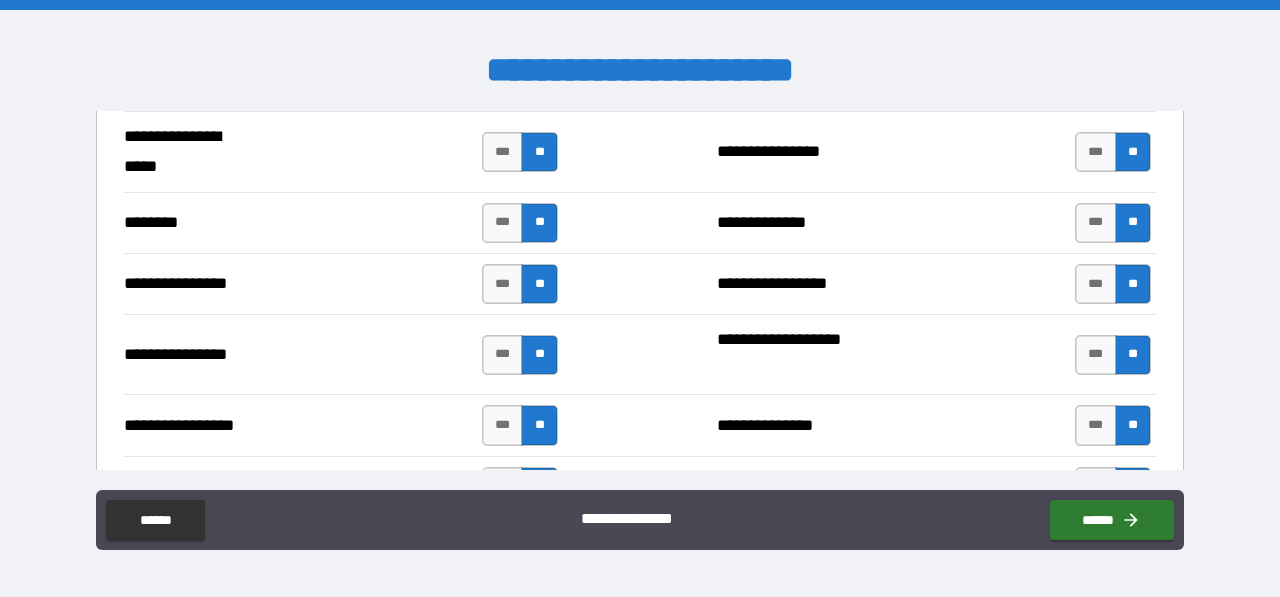 click on "**********" at bounding box center [640, 486] 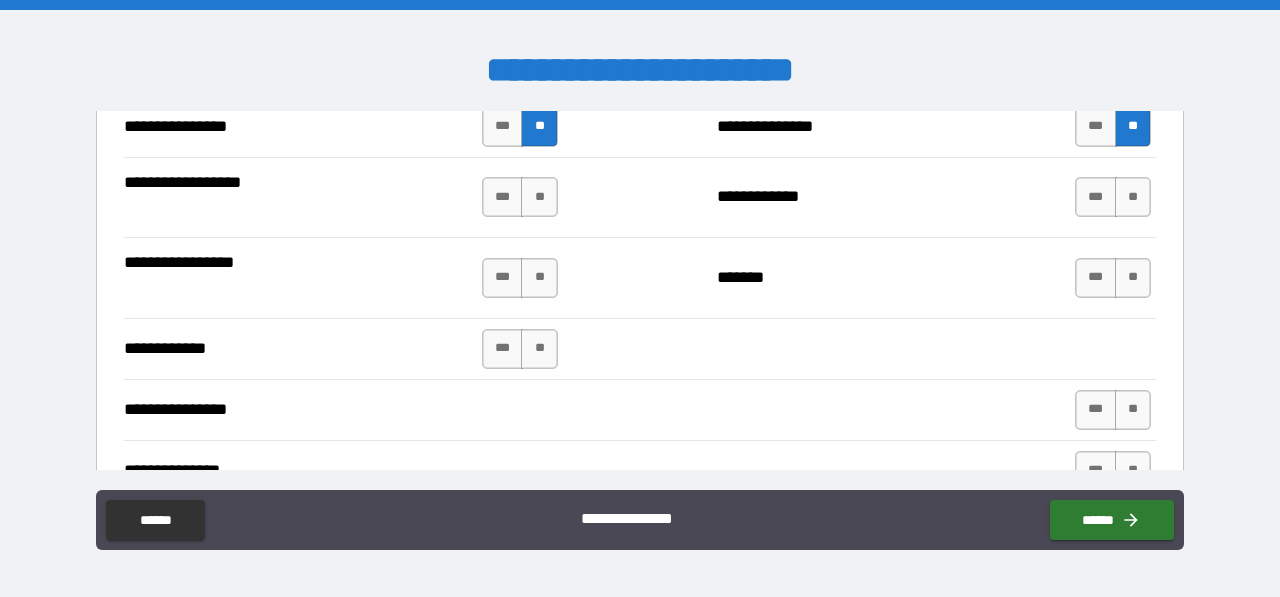 scroll, scrollTop: 3934, scrollLeft: 0, axis: vertical 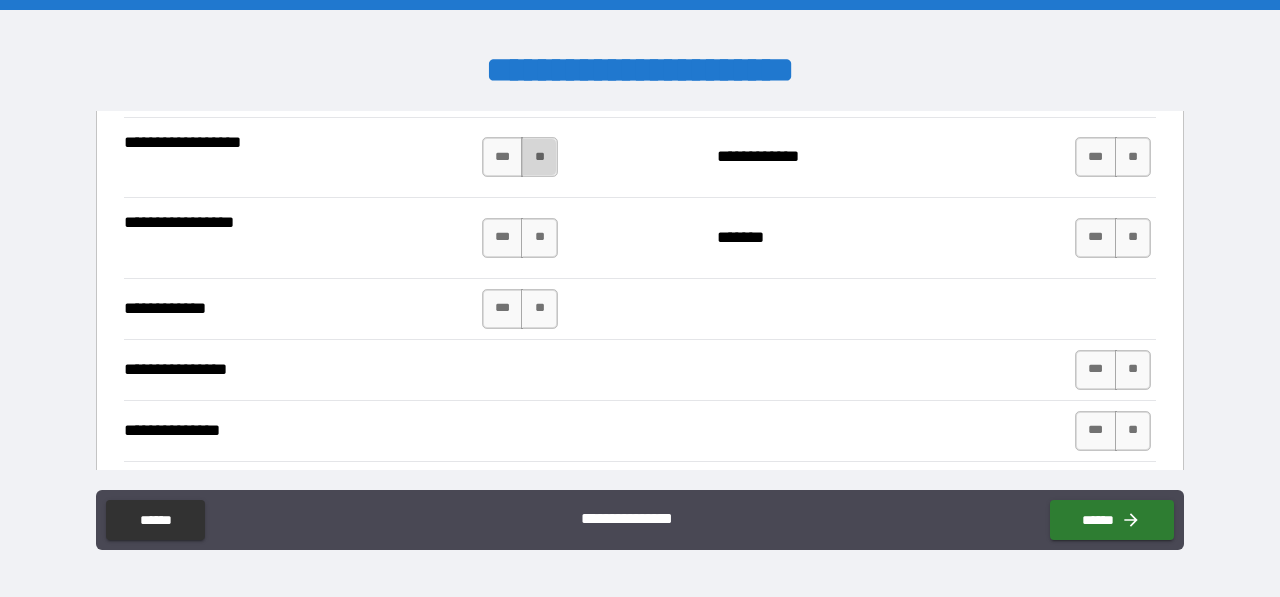 click on "**" at bounding box center (539, 157) 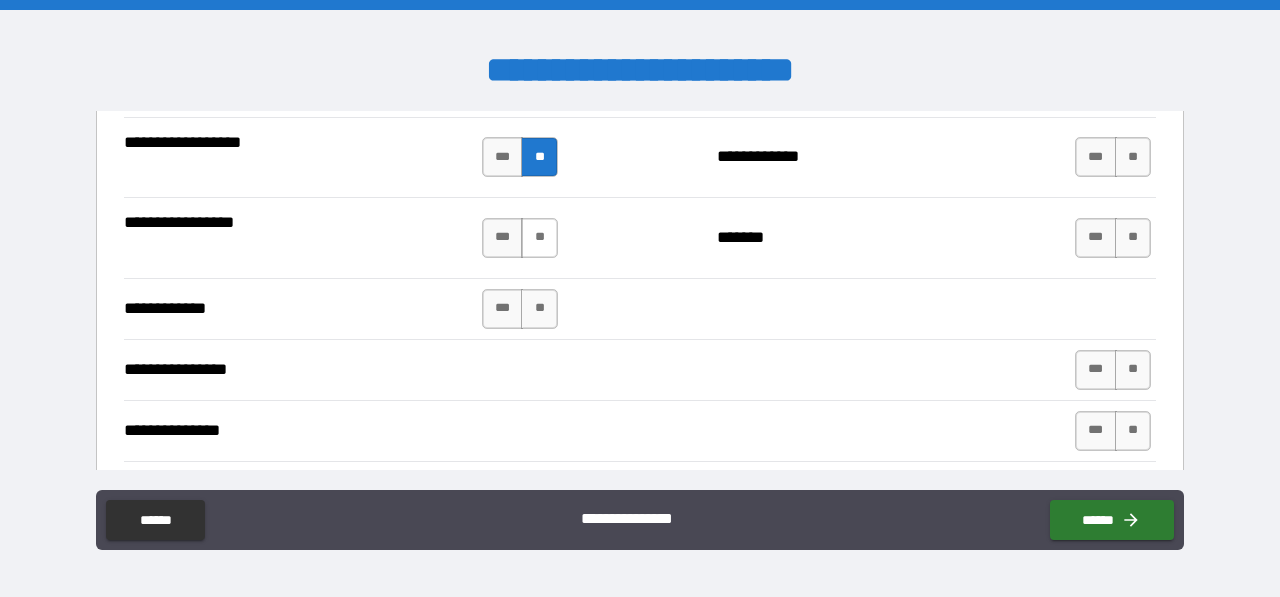 click on "**" at bounding box center (539, 238) 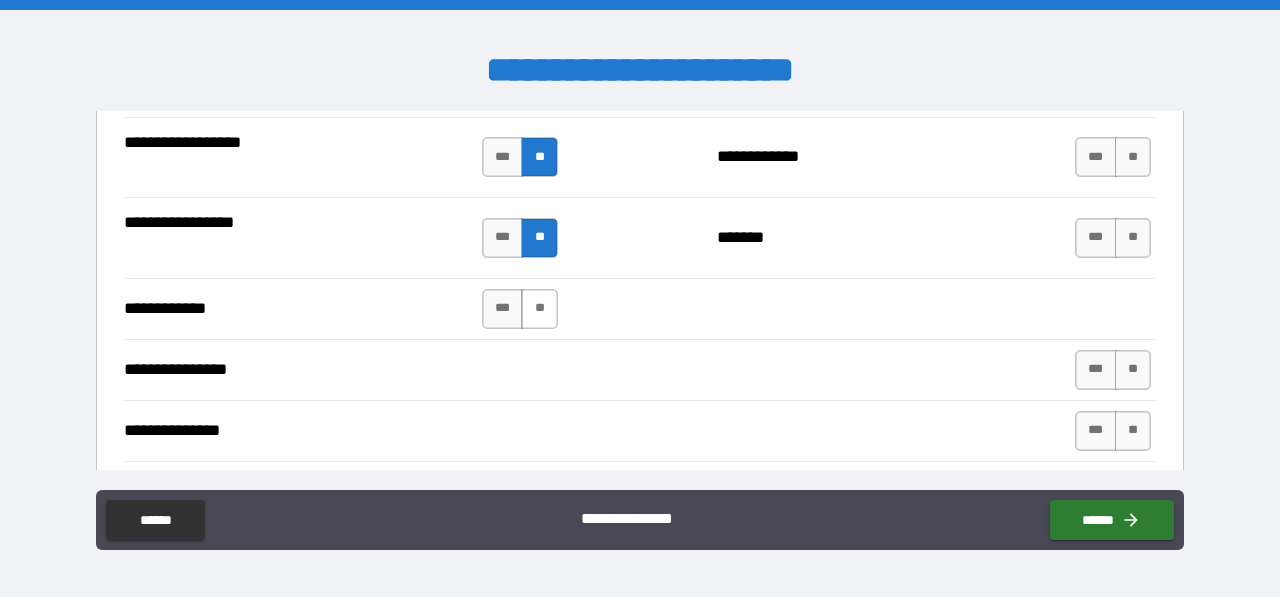 click on "**" at bounding box center (539, 309) 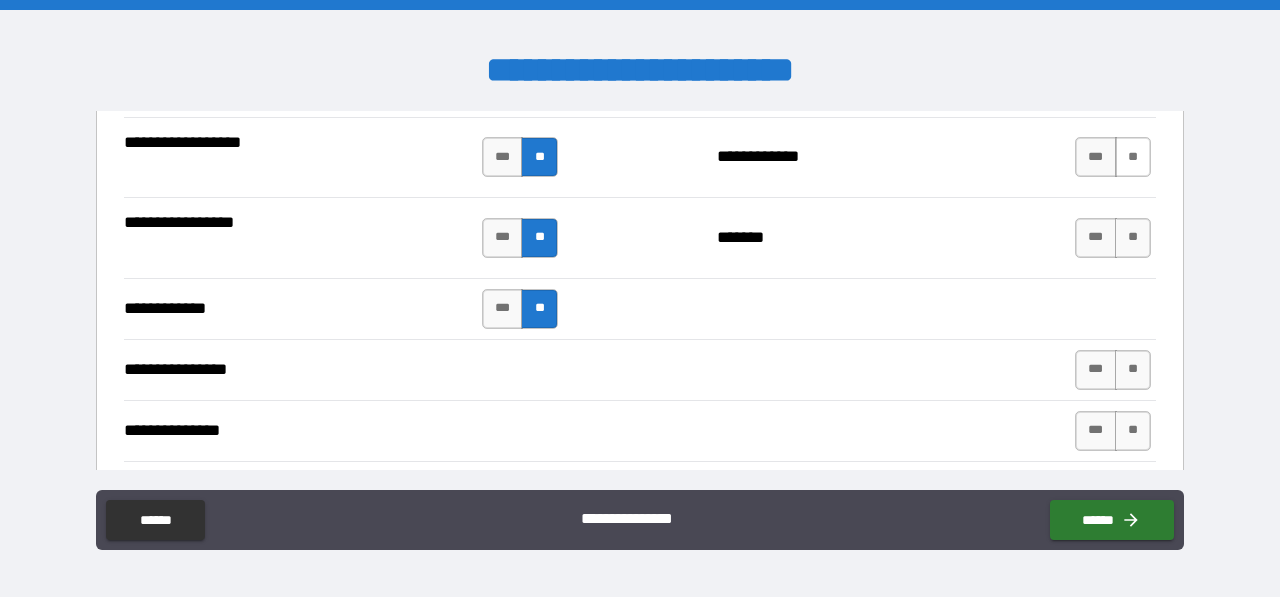 click on "**" at bounding box center (1133, 157) 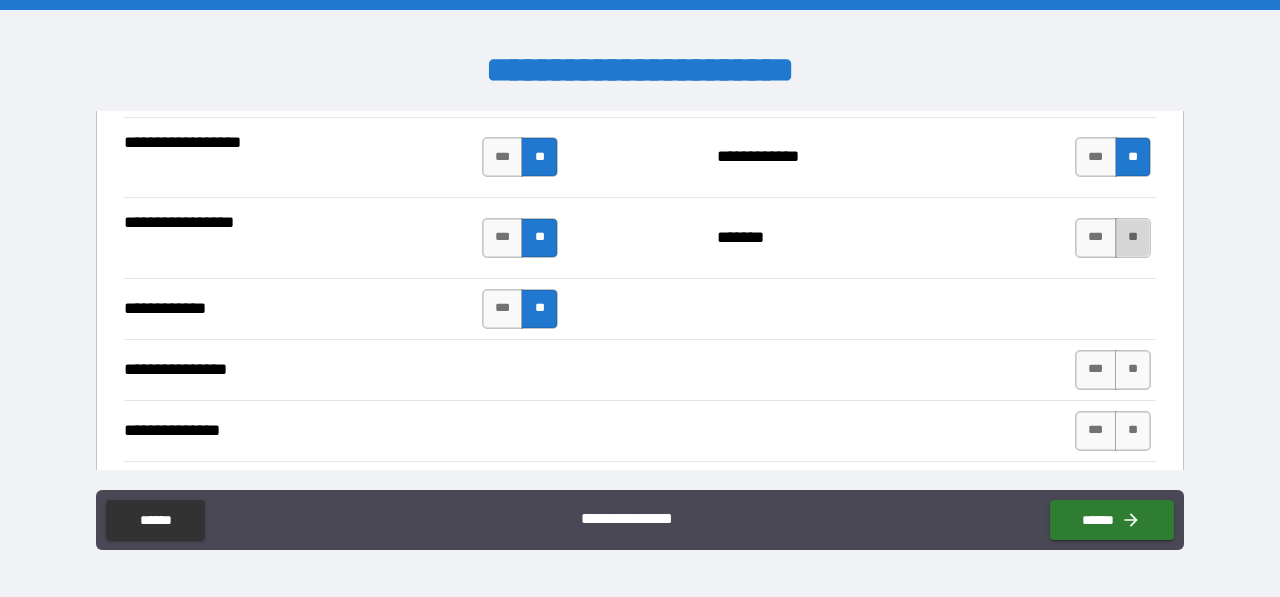 click on "**" at bounding box center (1133, 238) 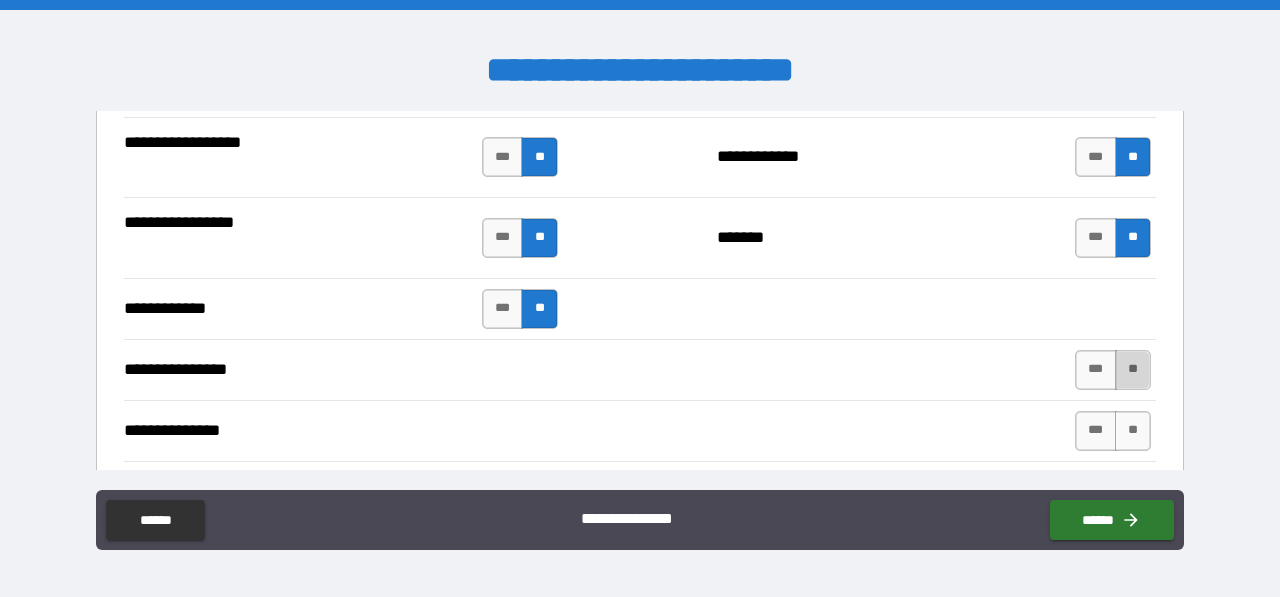 click on "**" at bounding box center (1133, 370) 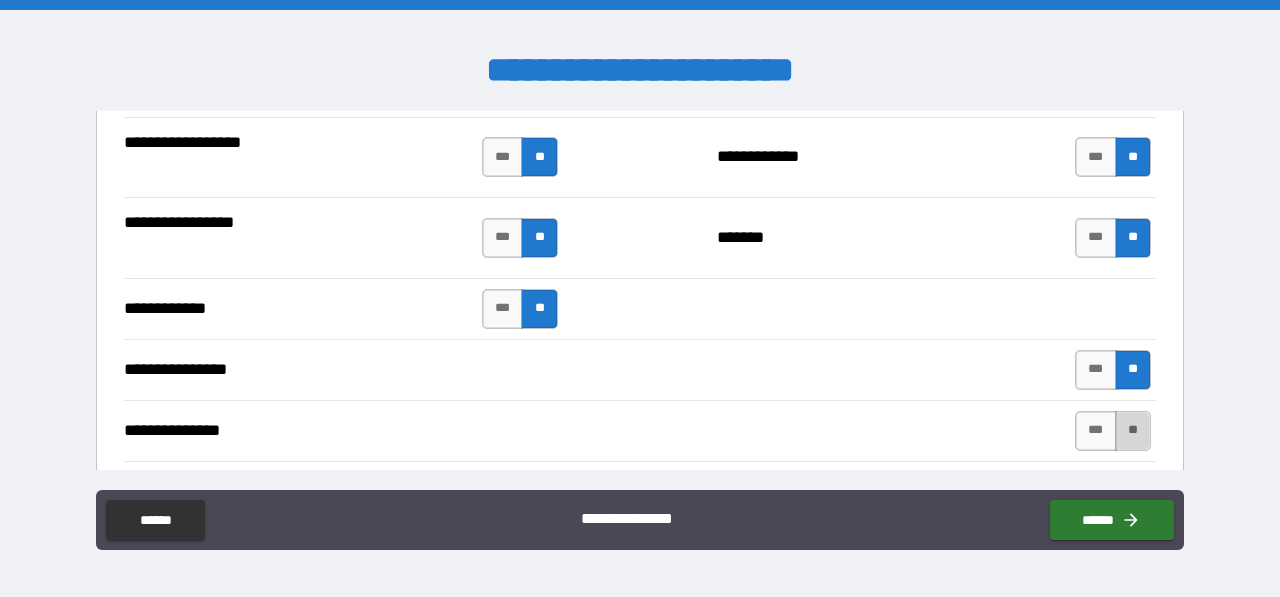 click on "**" at bounding box center [1133, 431] 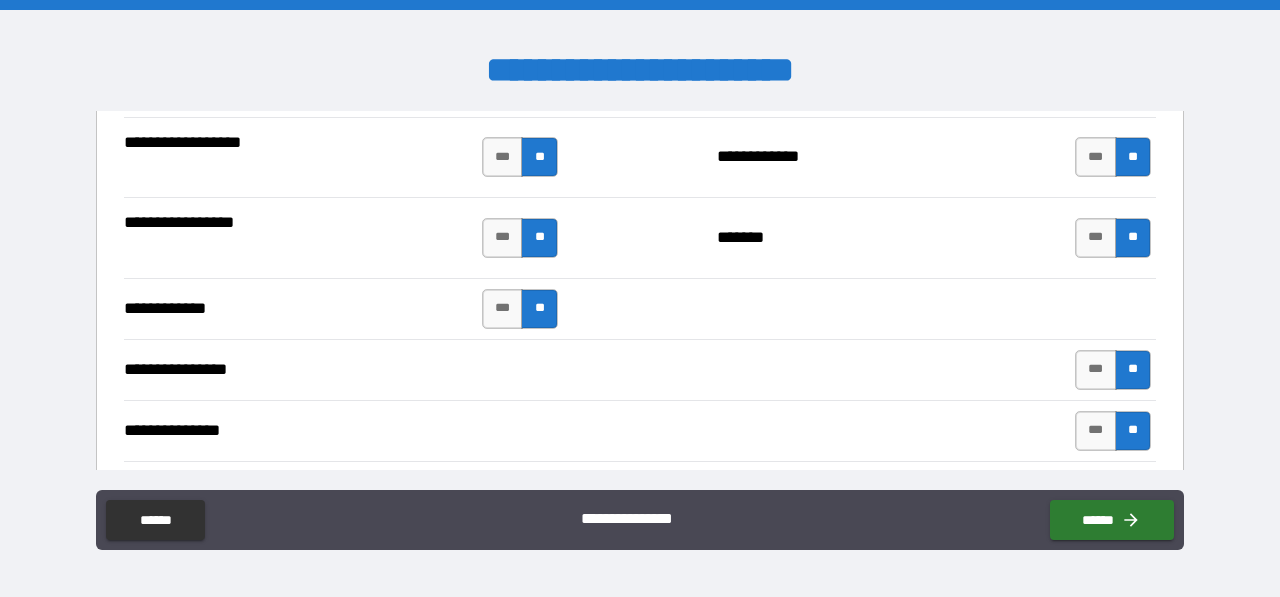 click on "**********" at bounding box center (640, 431) 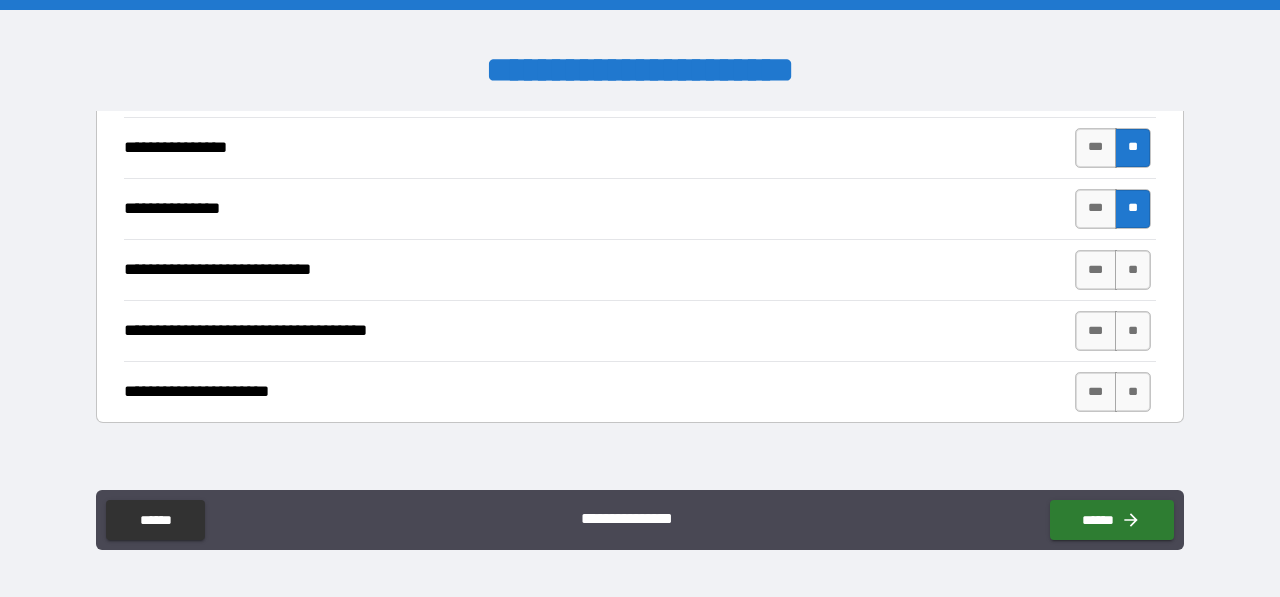scroll, scrollTop: 4174, scrollLeft: 0, axis: vertical 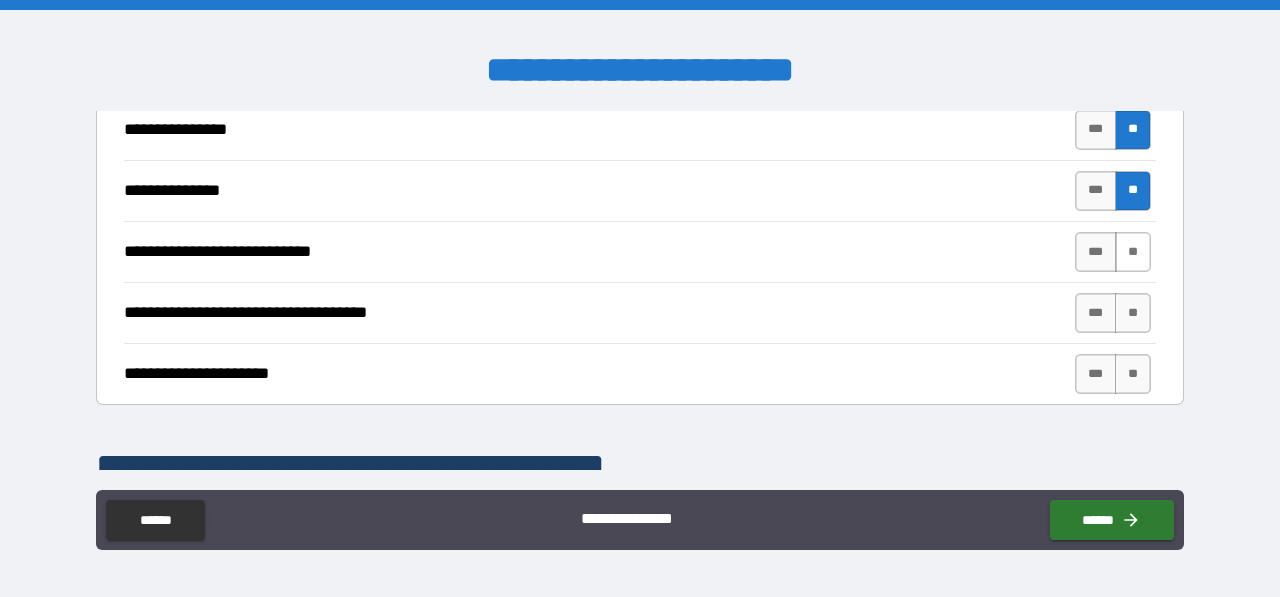 click on "**" at bounding box center (1133, 252) 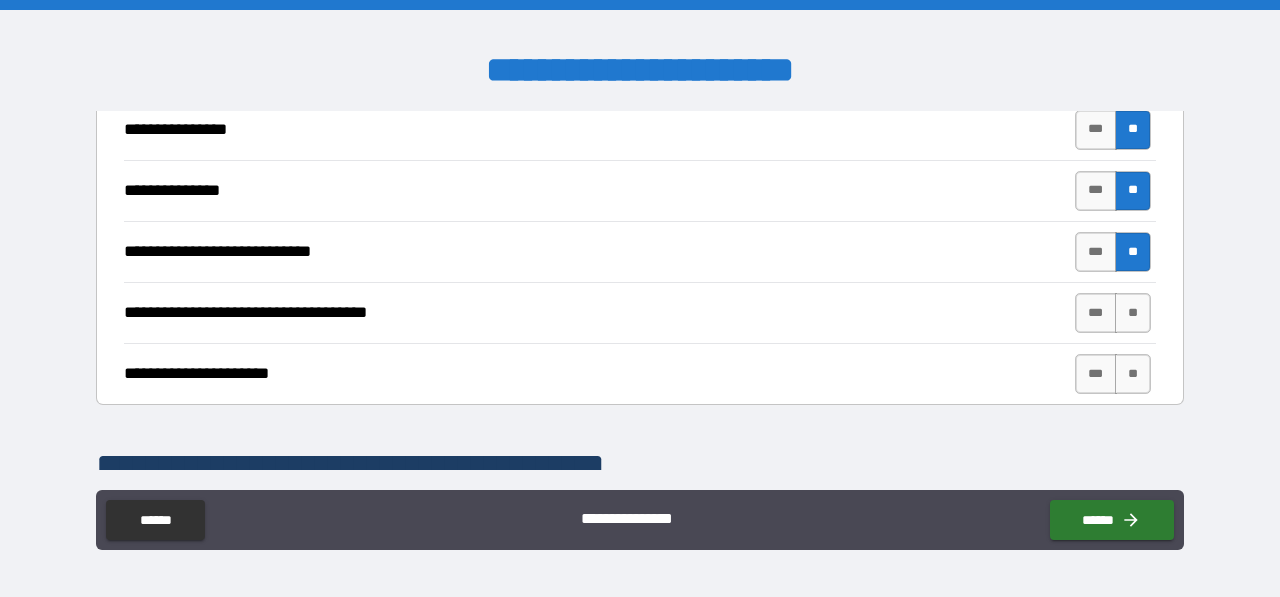 click on "**********" at bounding box center [640, 312] 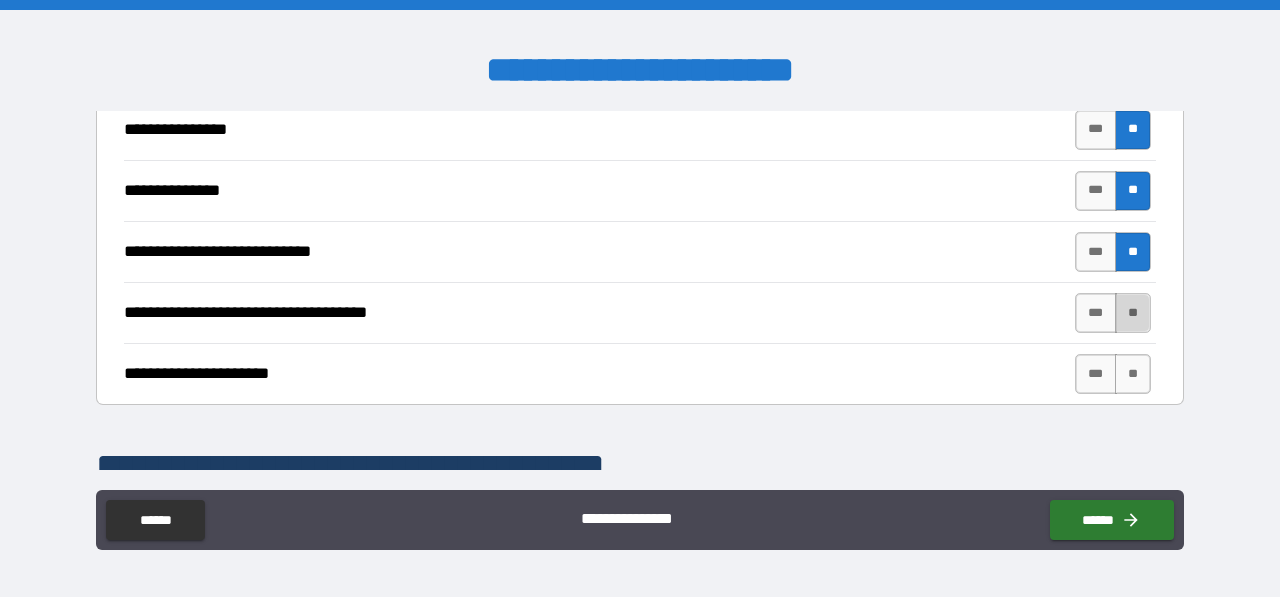 click on "**" at bounding box center [1133, 313] 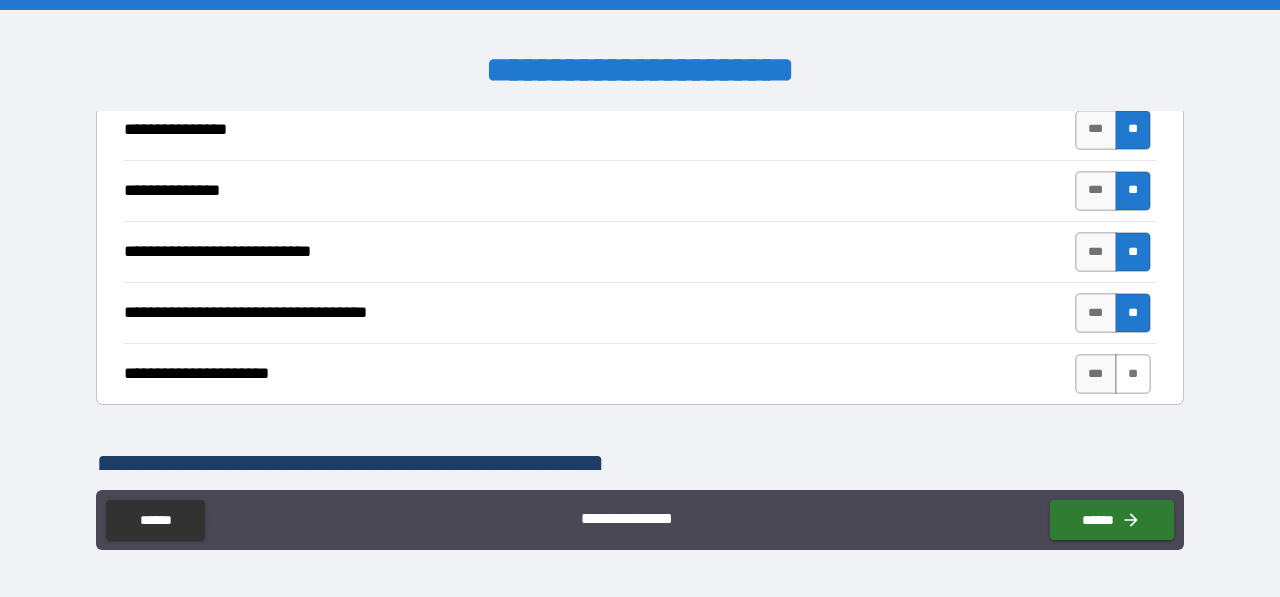 click on "**" at bounding box center [1133, 374] 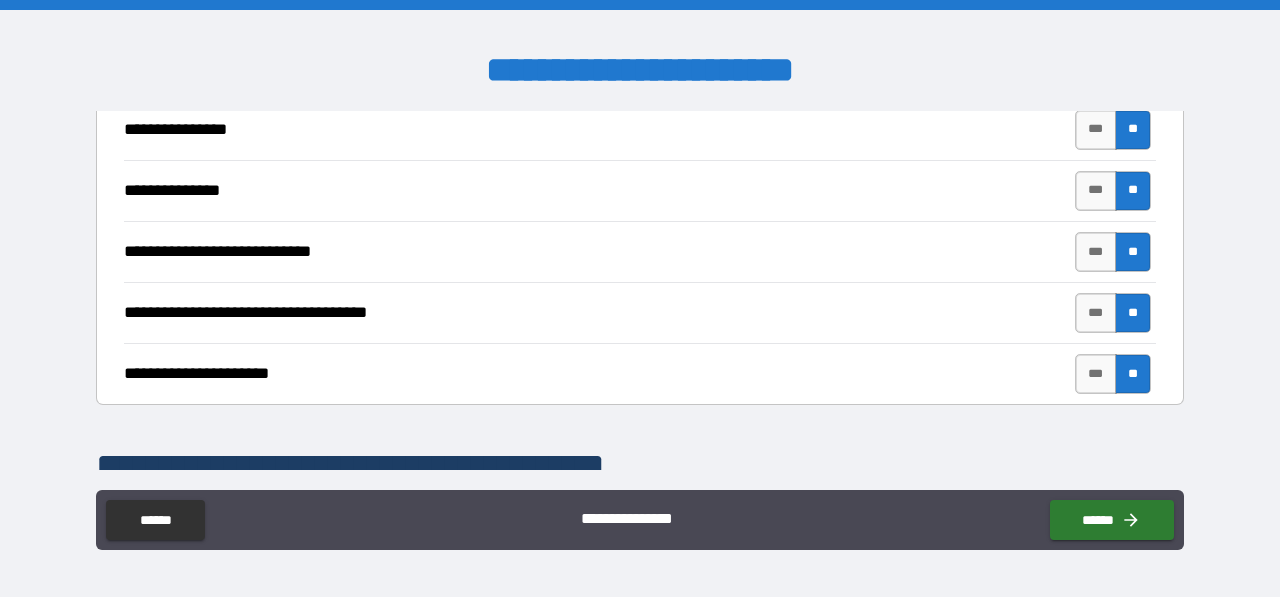 click on "**********" at bounding box center (640, 466) 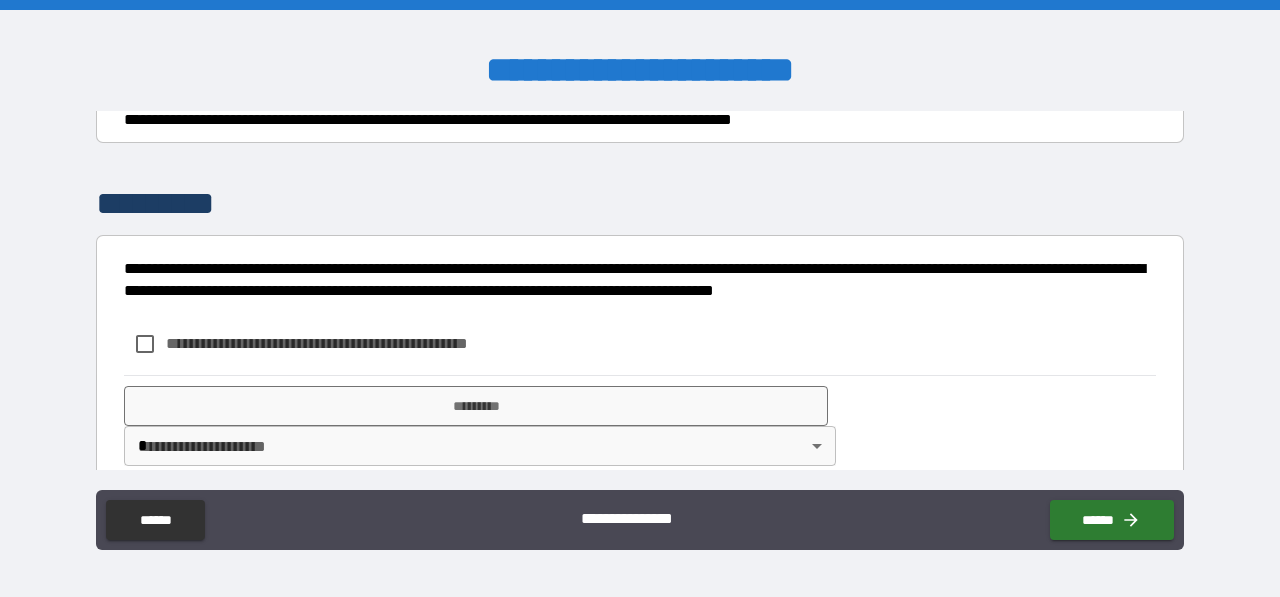 scroll, scrollTop: 6317, scrollLeft: 0, axis: vertical 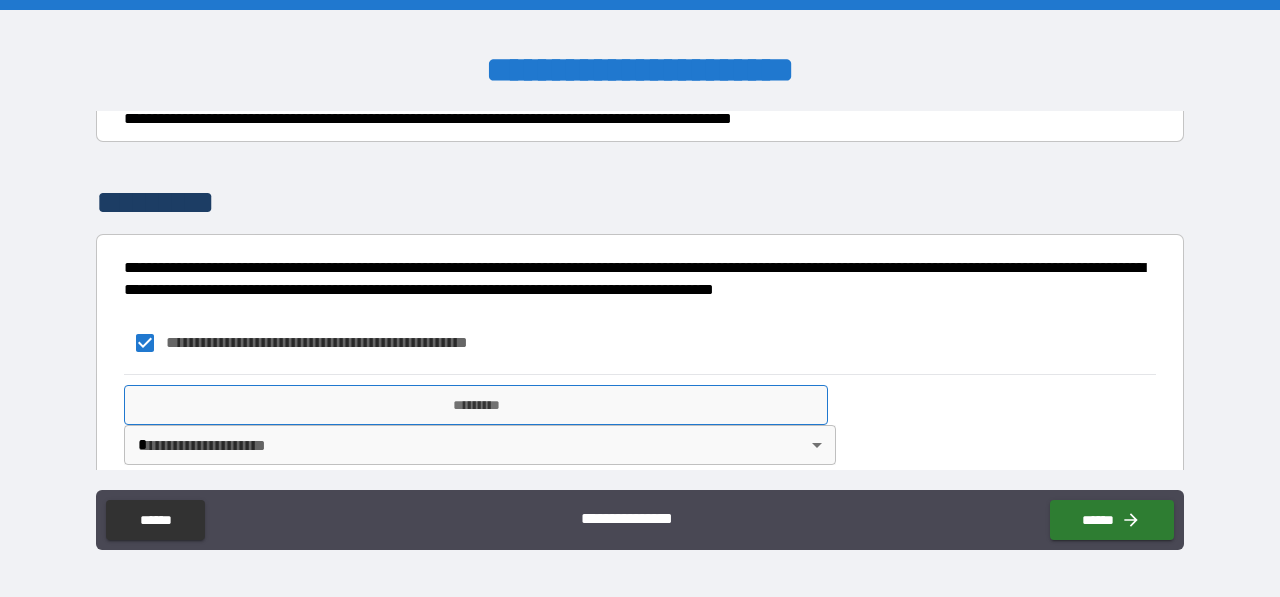 click on "*********" at bounding box center [476, 405] 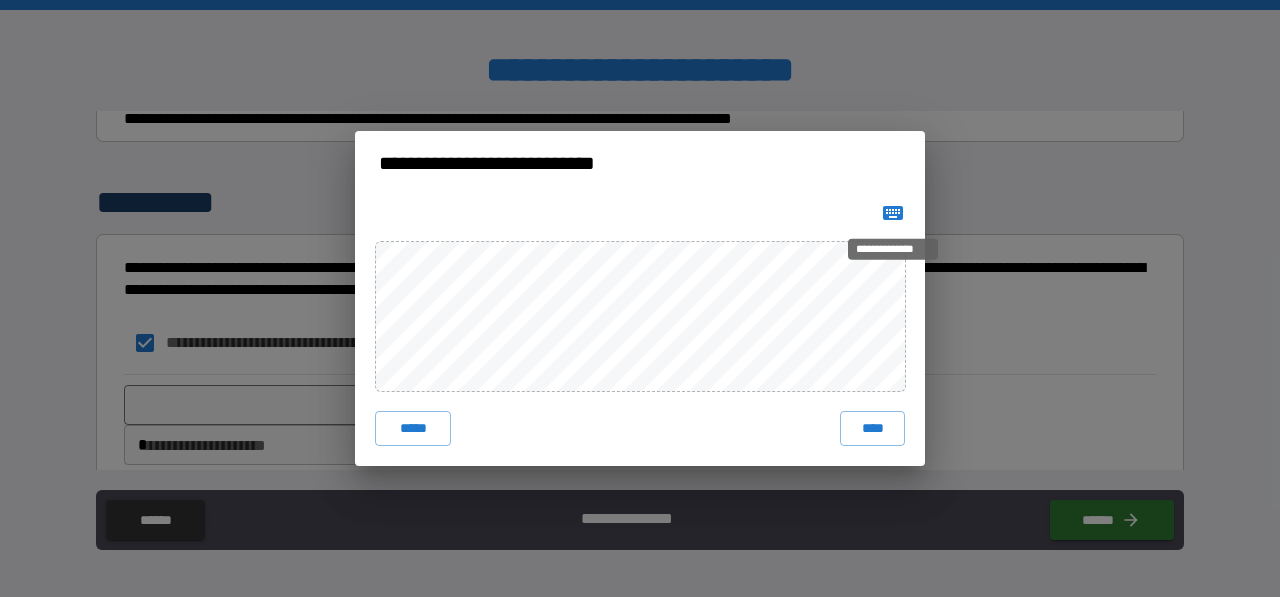 click 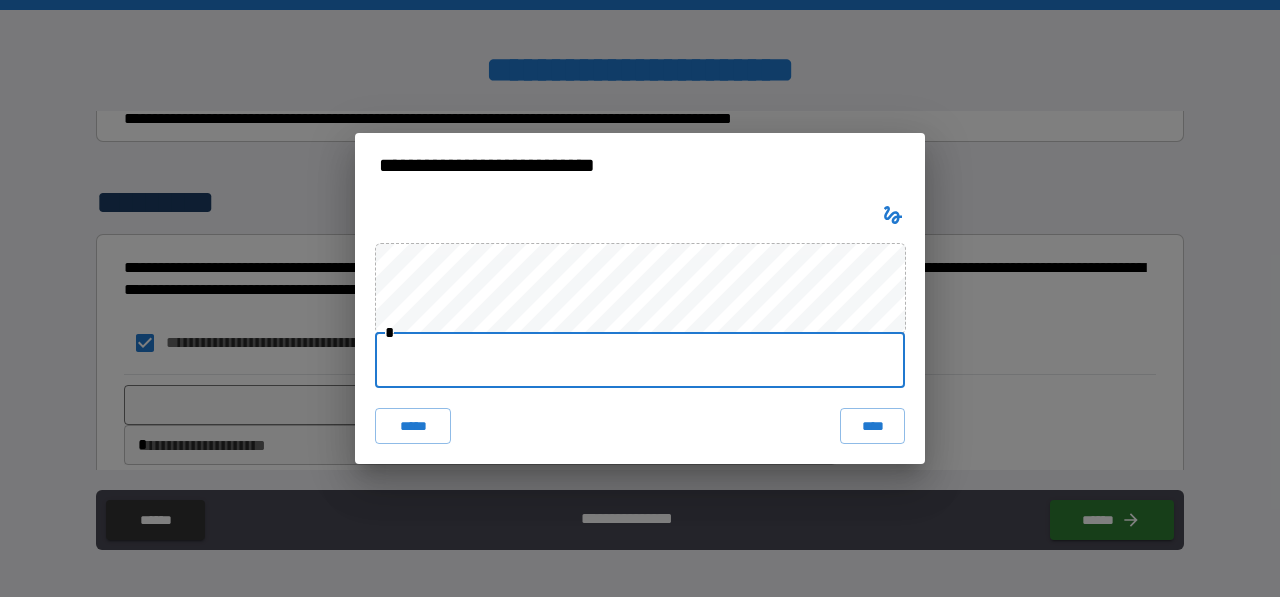 click at bounding box center (640, 360) 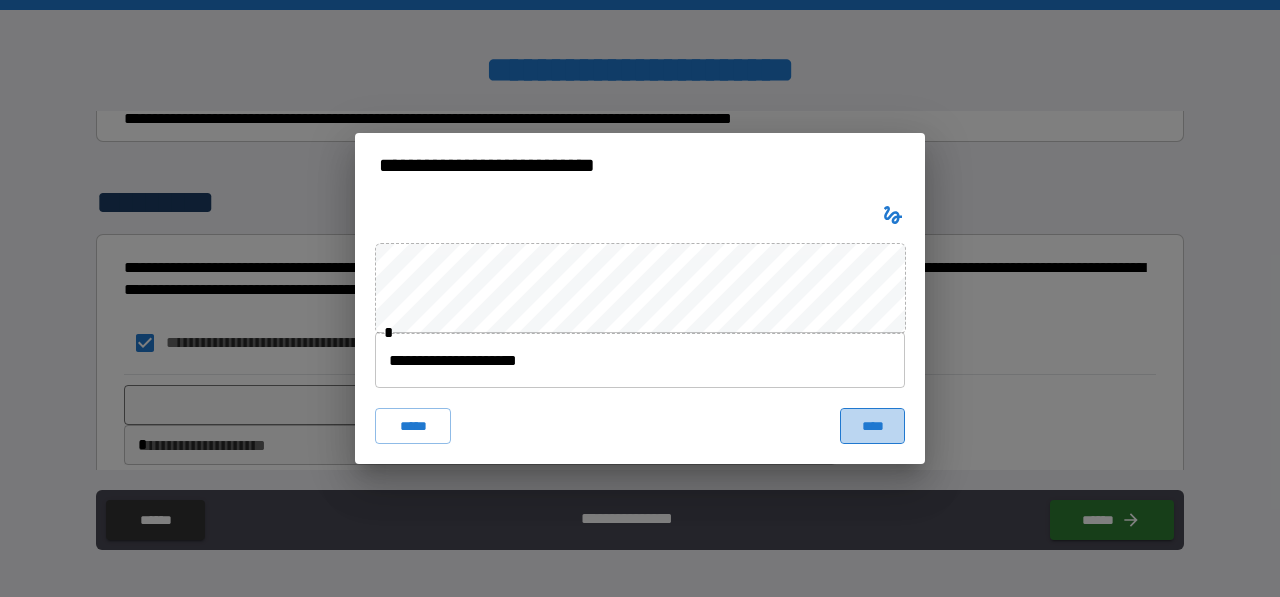 click on "****" at bounding box center (872, 426) 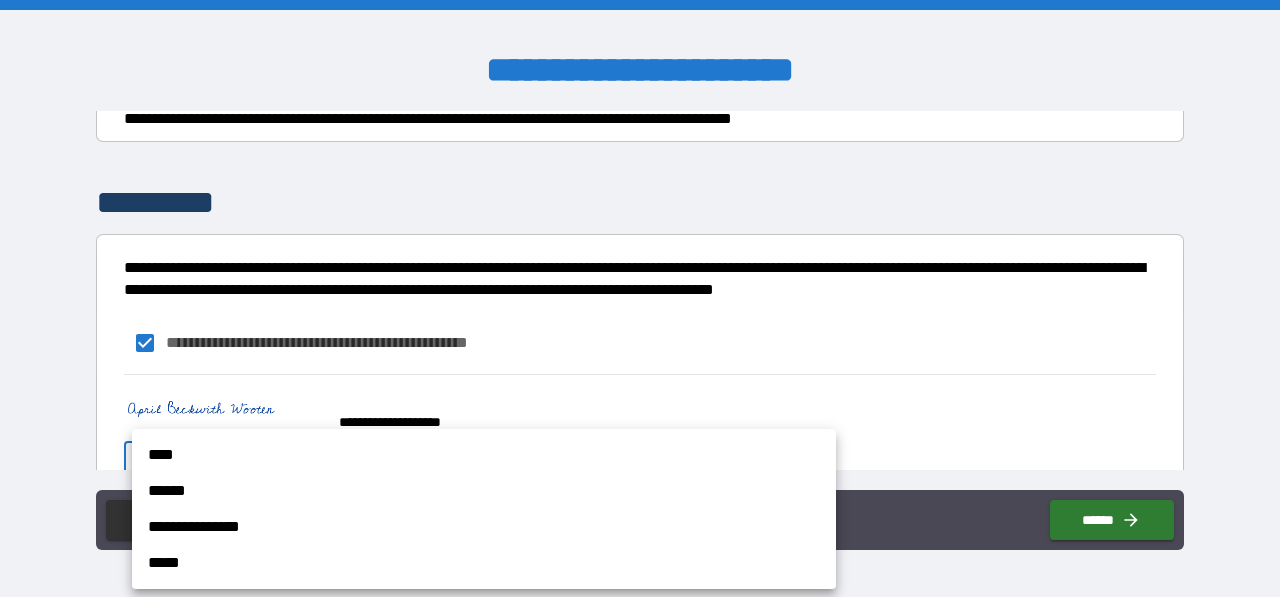 click on "**********" at bounding box center [640, 298] 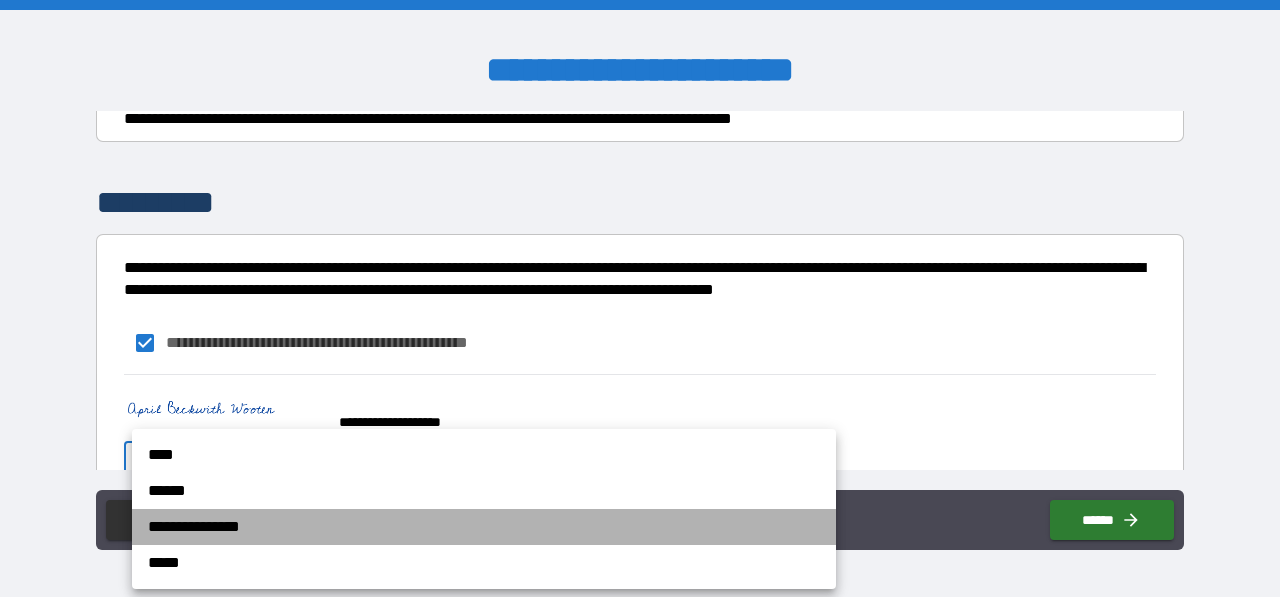 click on "**********" at bounding box center (484, 527) 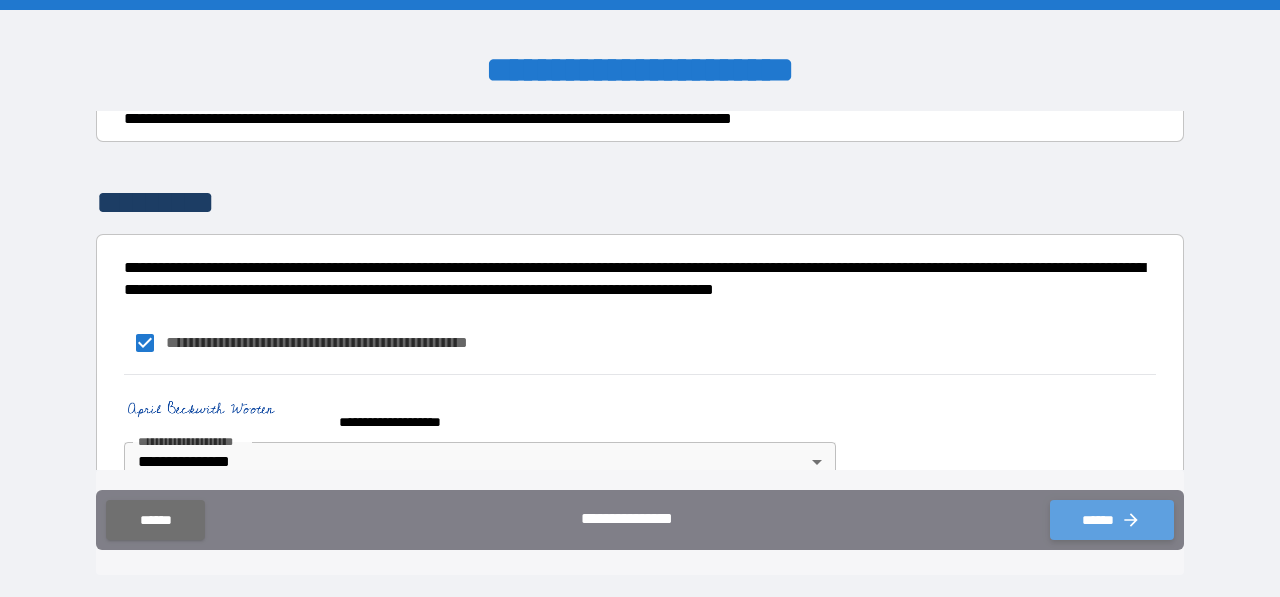 click on "******" at bounding box center (1112, 520) 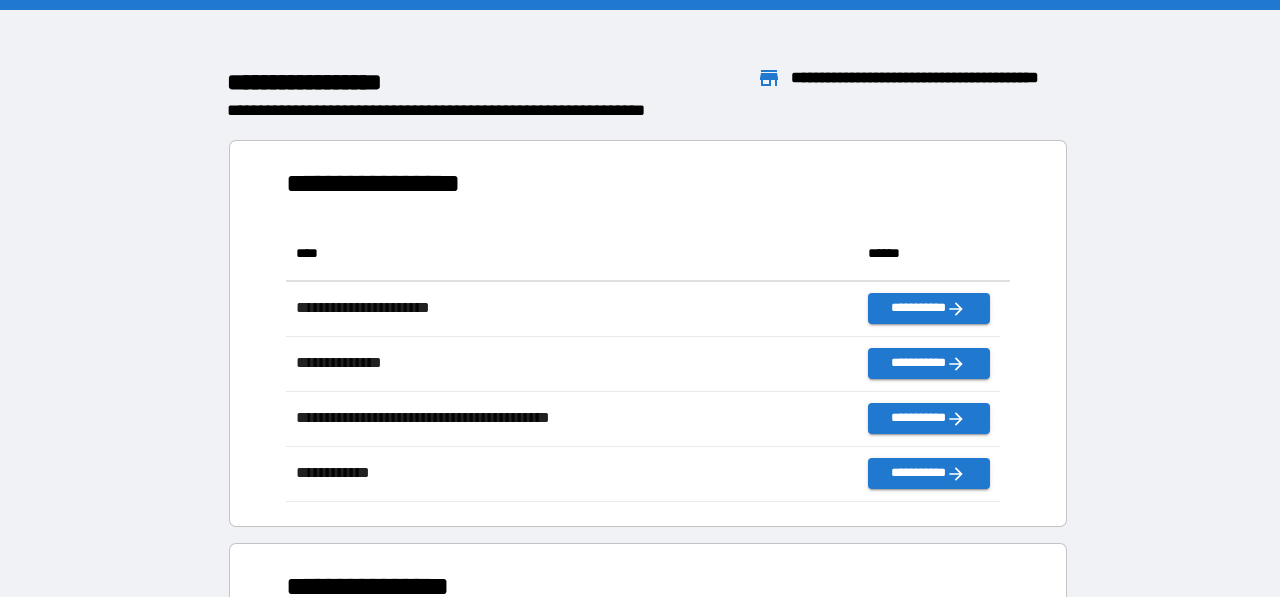 scroll, scrollTop: 16, scrollLeft: 16, axis: both 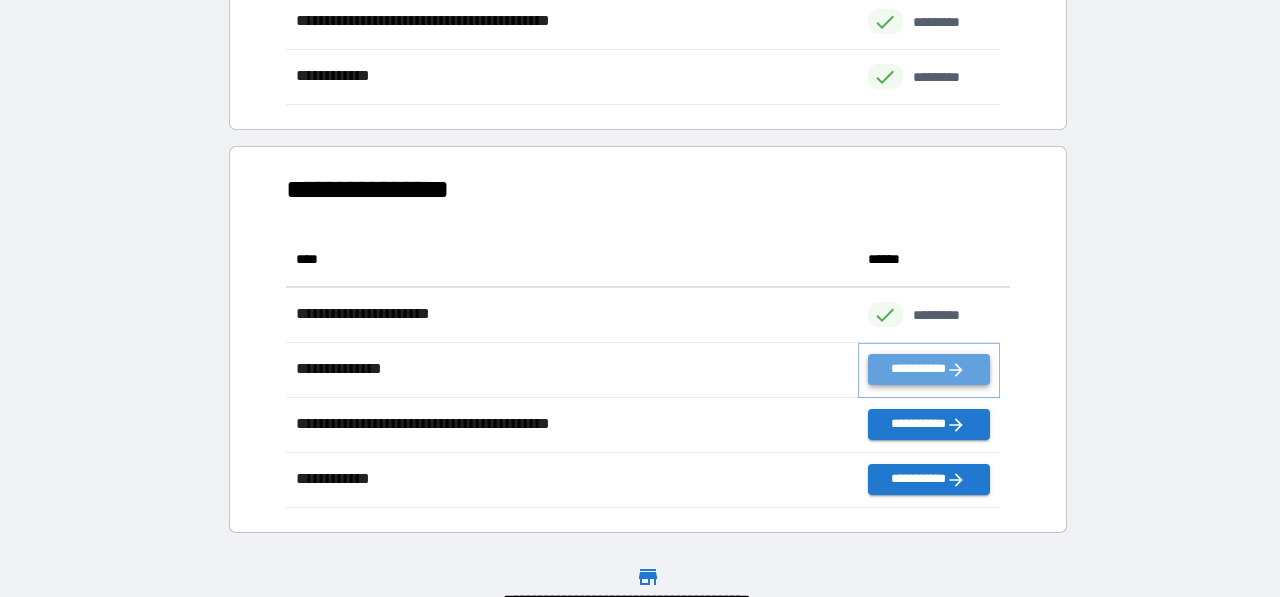 click on "**********" at bounding box center [929, 369] 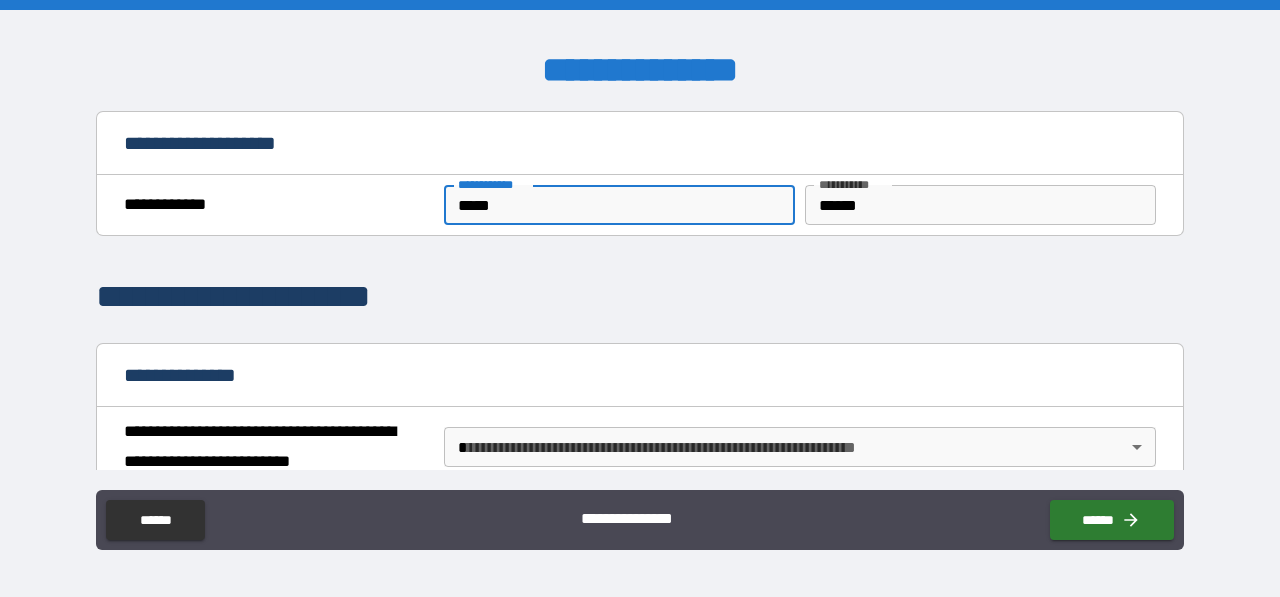 click on "*****" at bounding box center (619, 205) 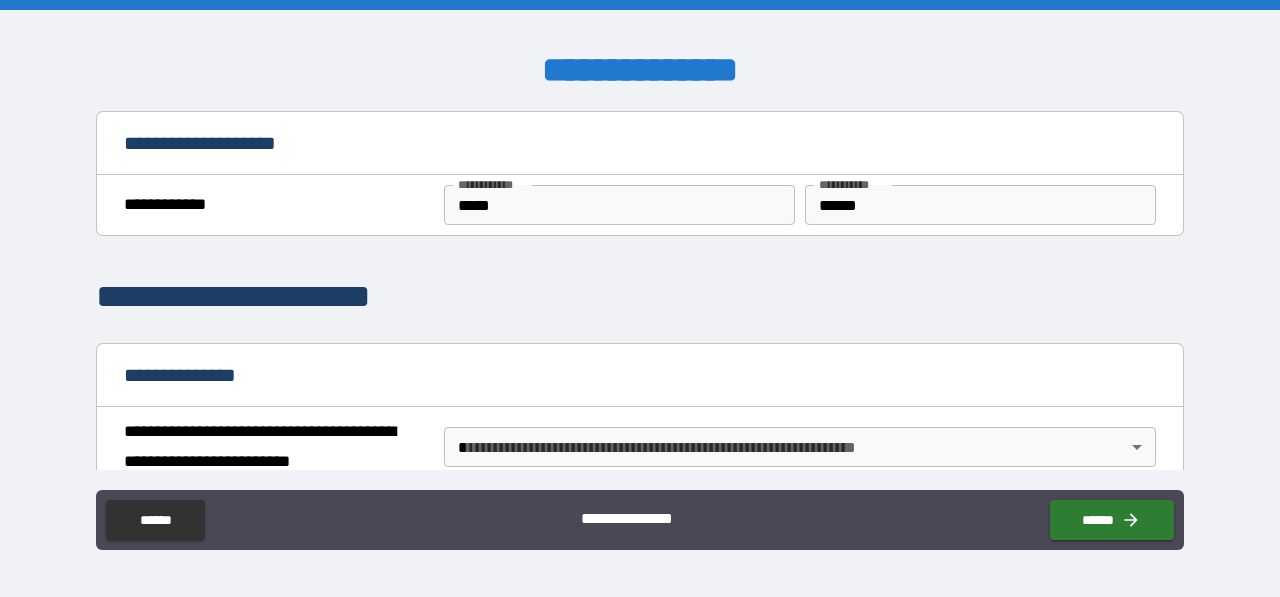click on "**********" at bounding box center [640, 297] 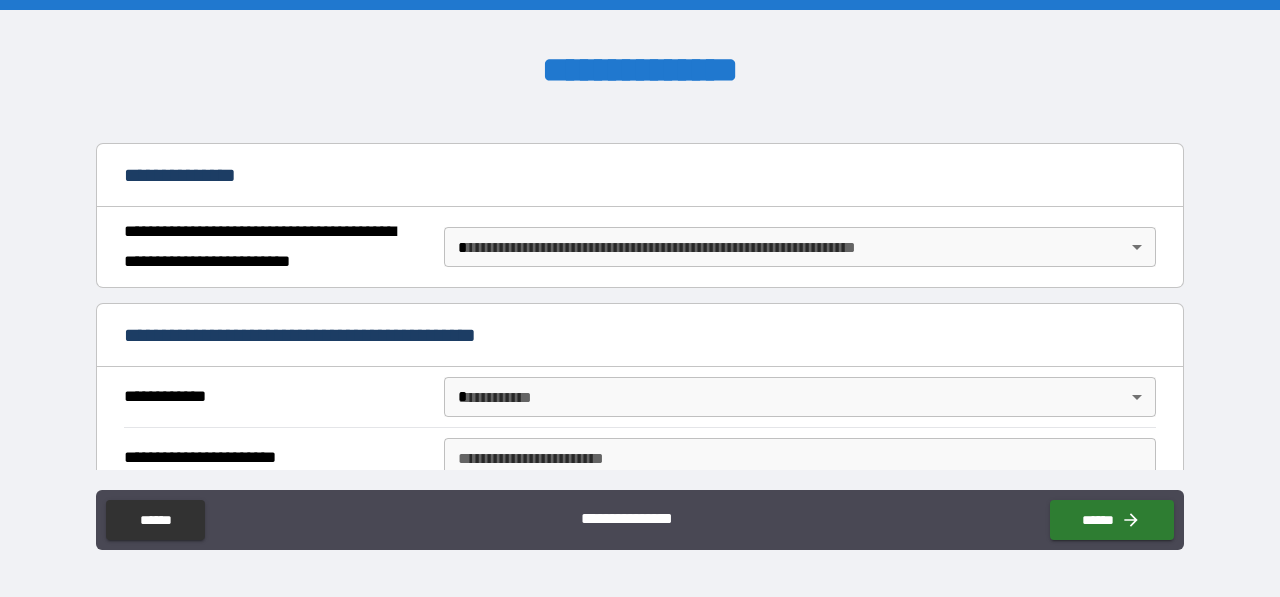 scroll, scrollTop: 240, scrollLeft: 0, axis: vertical 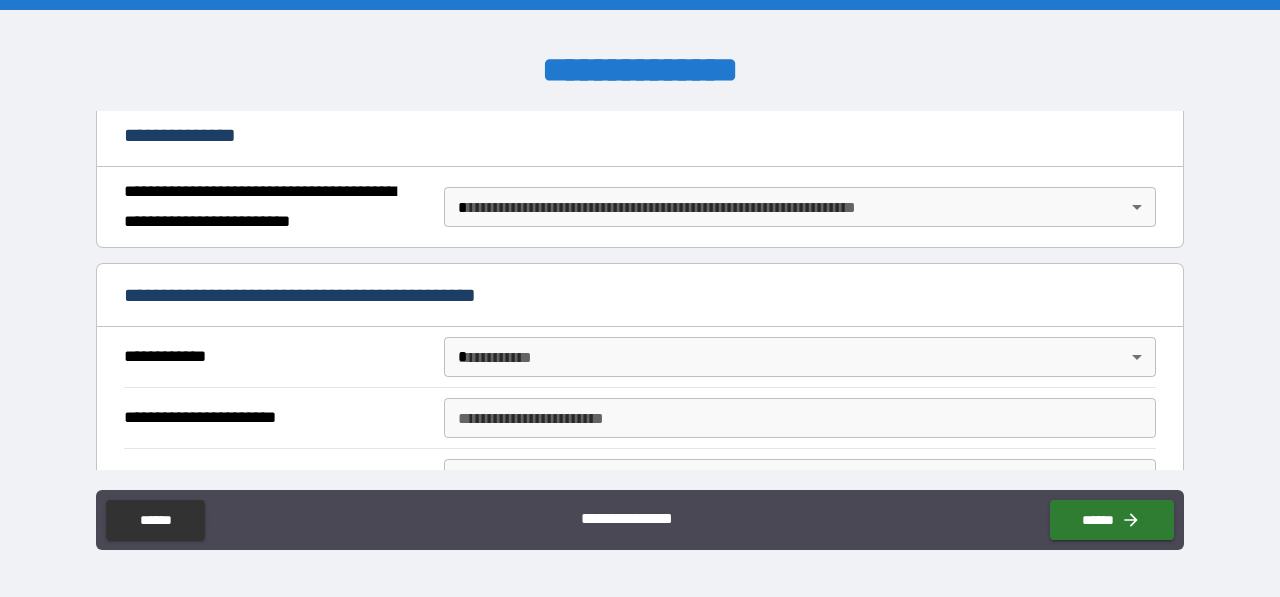 click on "**********" at bounding box center [640, 298] 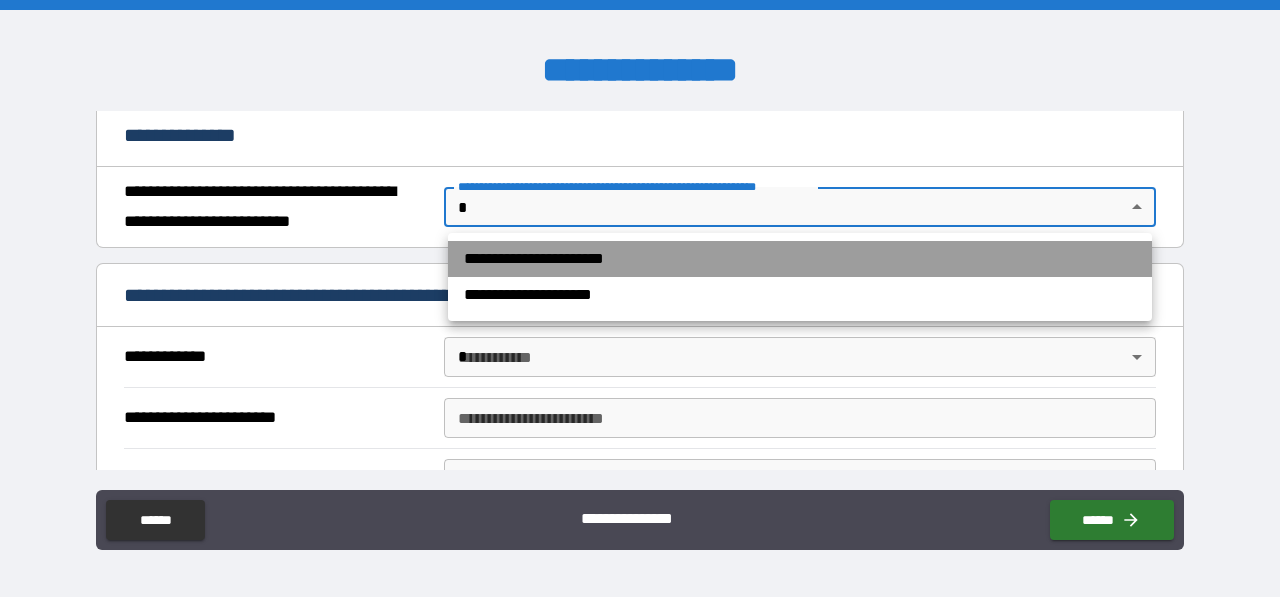 click on "**********" at bounding box center [800, 259] 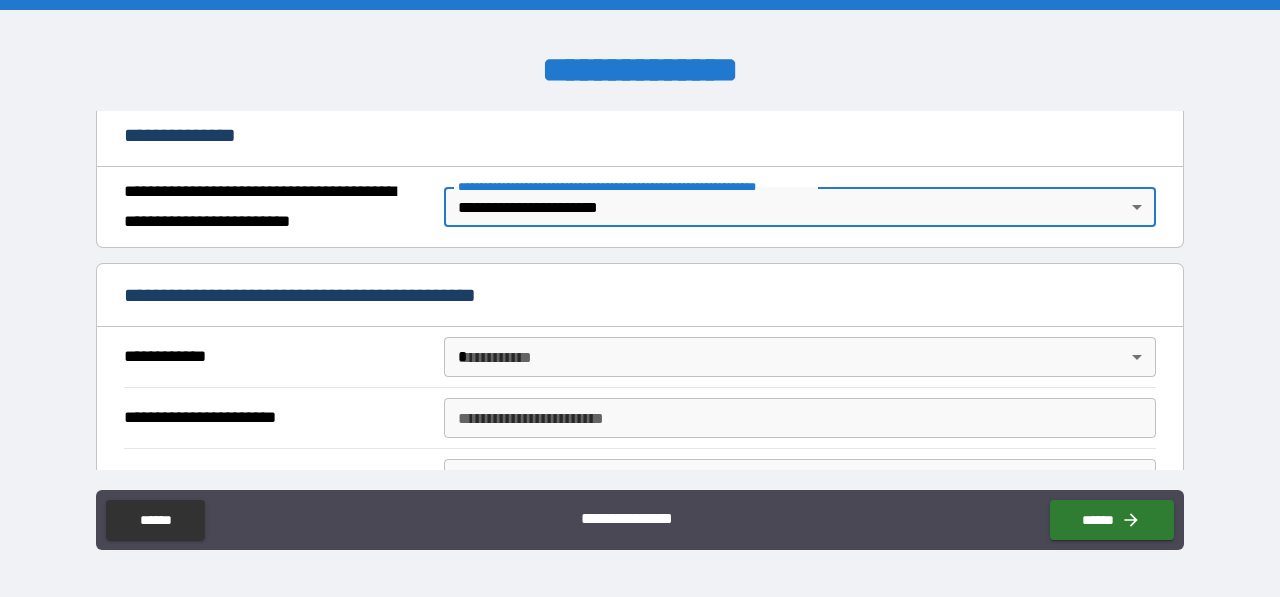 click on "**********" at bounding box center (640, 298) 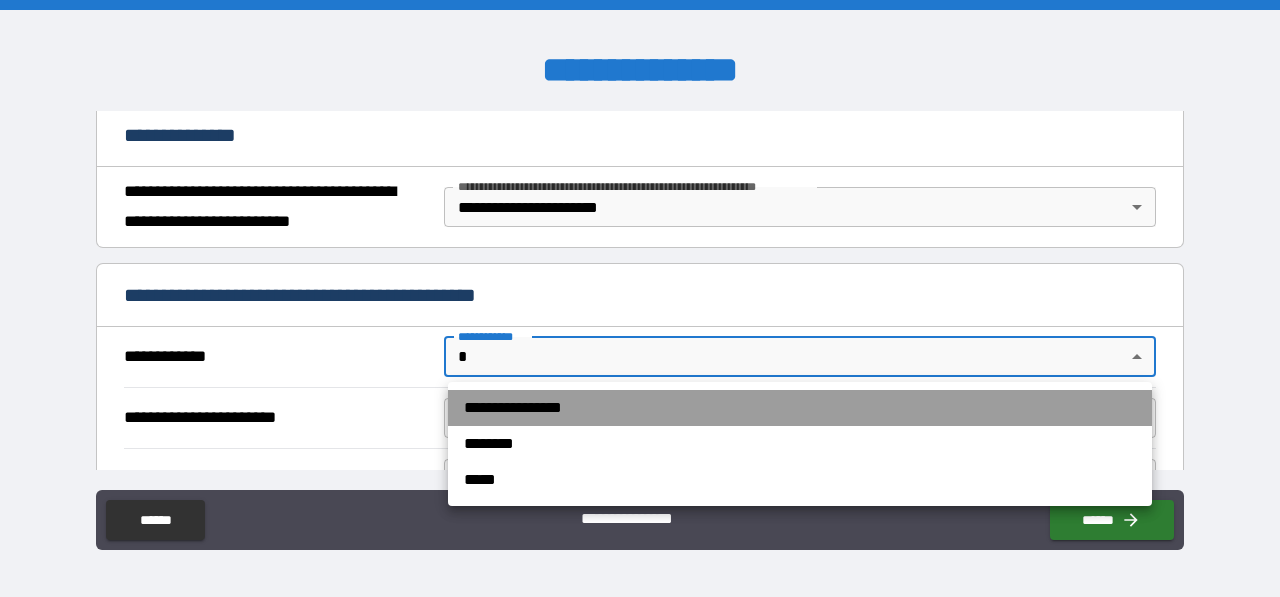 click on "**********" at bounding box center [800, 408] 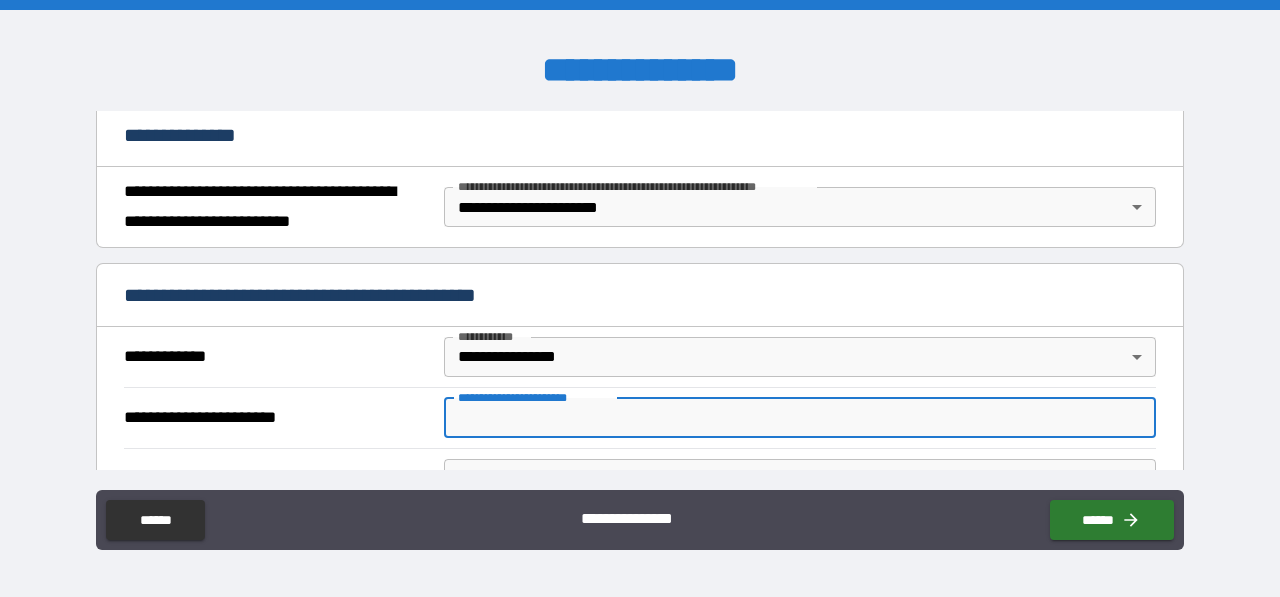click on "**********" at bounding box center [800, 418] 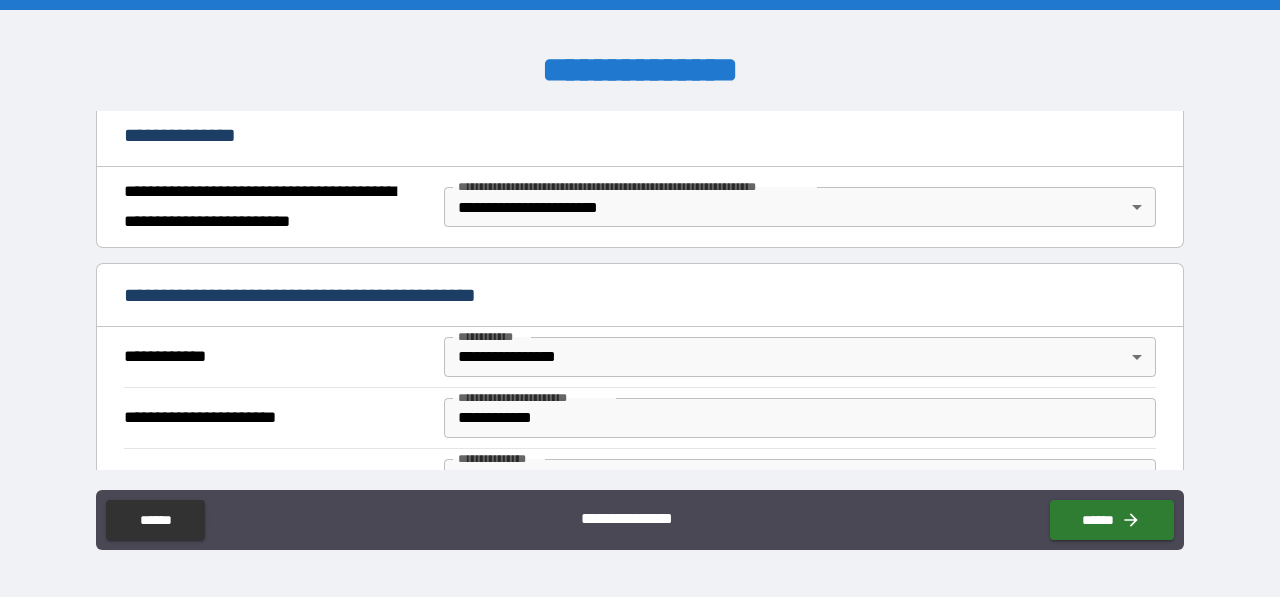 click on "**********" at bounding box center (640, 297) 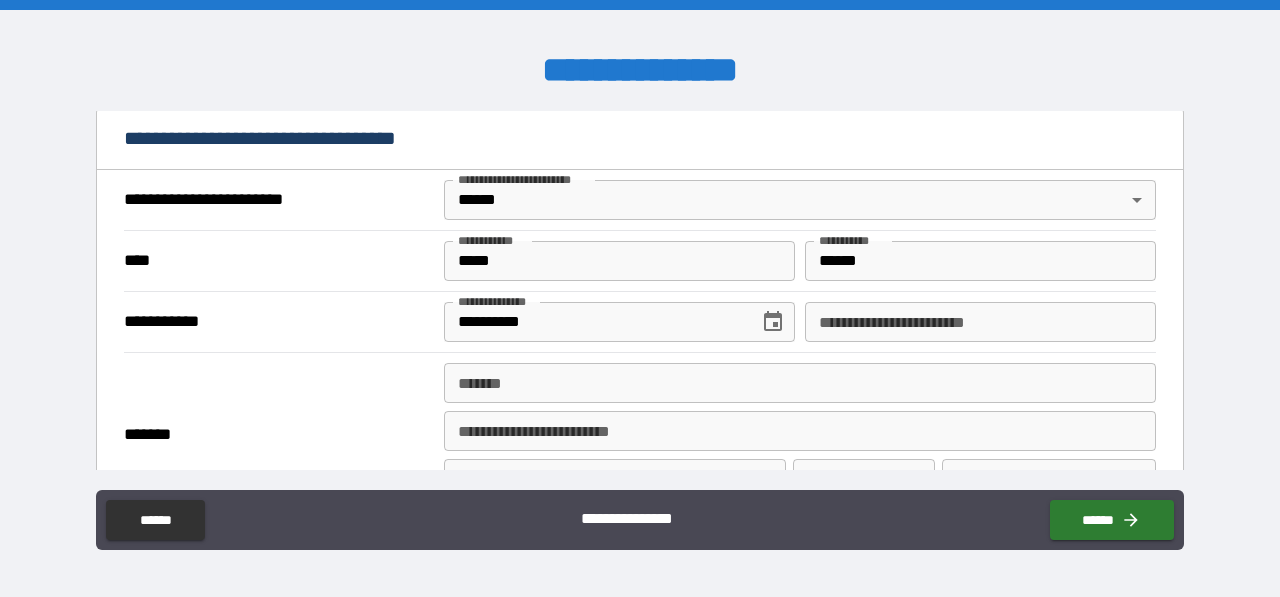scroll, scrollTop: 760, scrollLeft: 0, axis: vertical 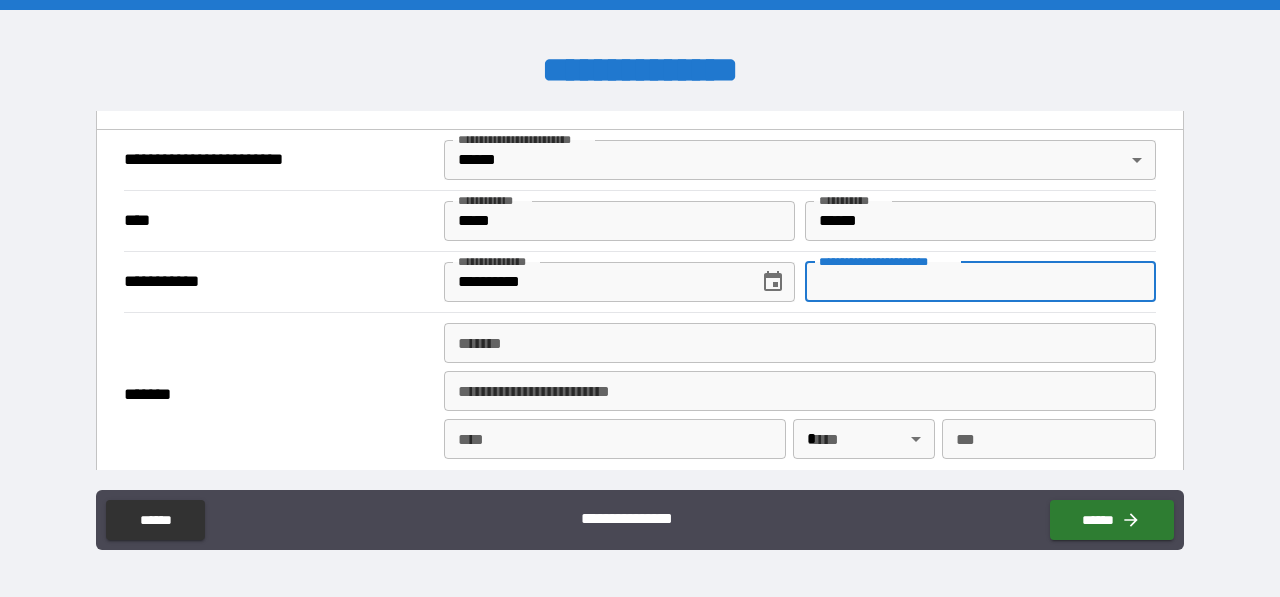 click on "**********" at bounding box center [980, 282] 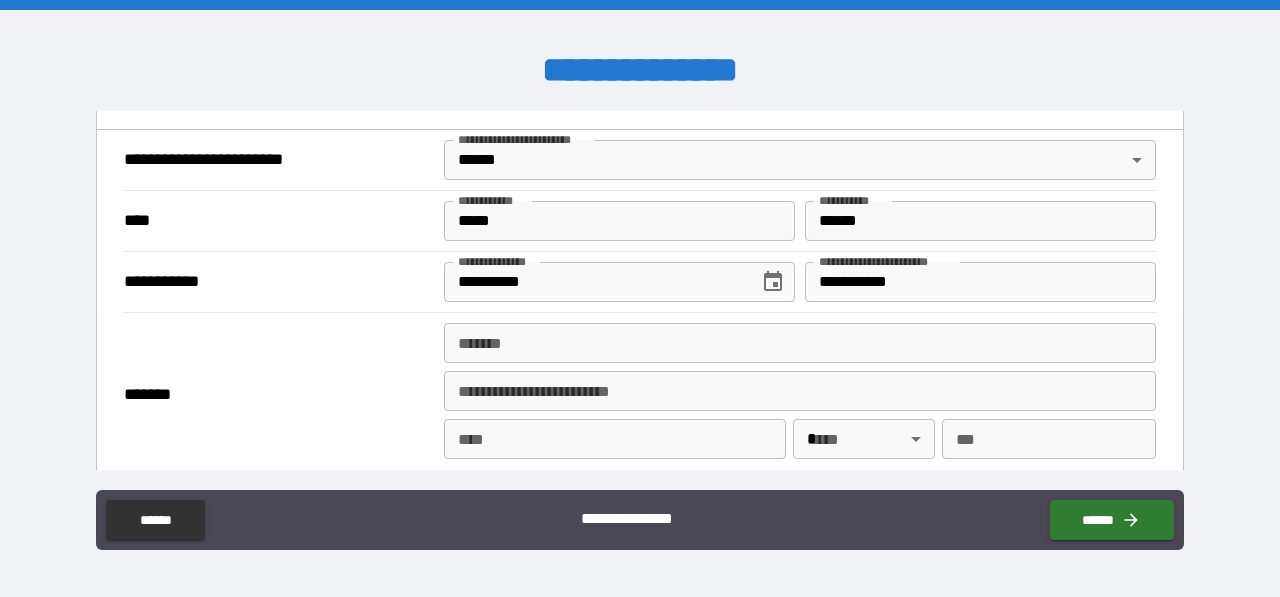 click on "*******" at bounding box center [277, 395] 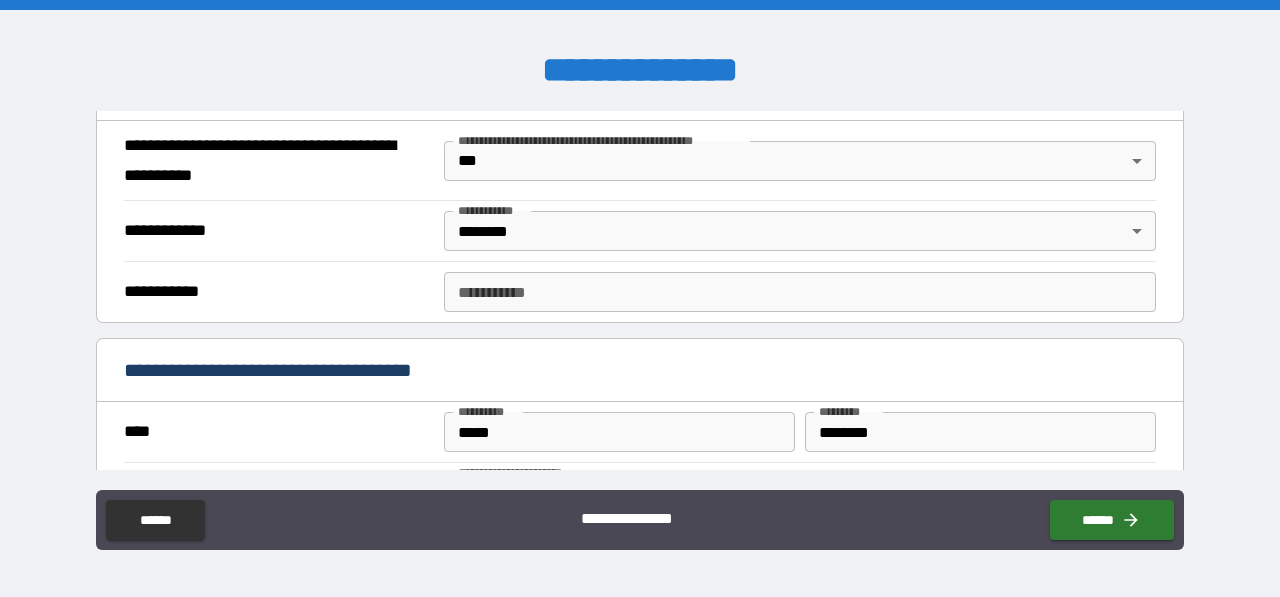 scroll, scrollTop: 1400, scrollLeft: 0, axis: vertical 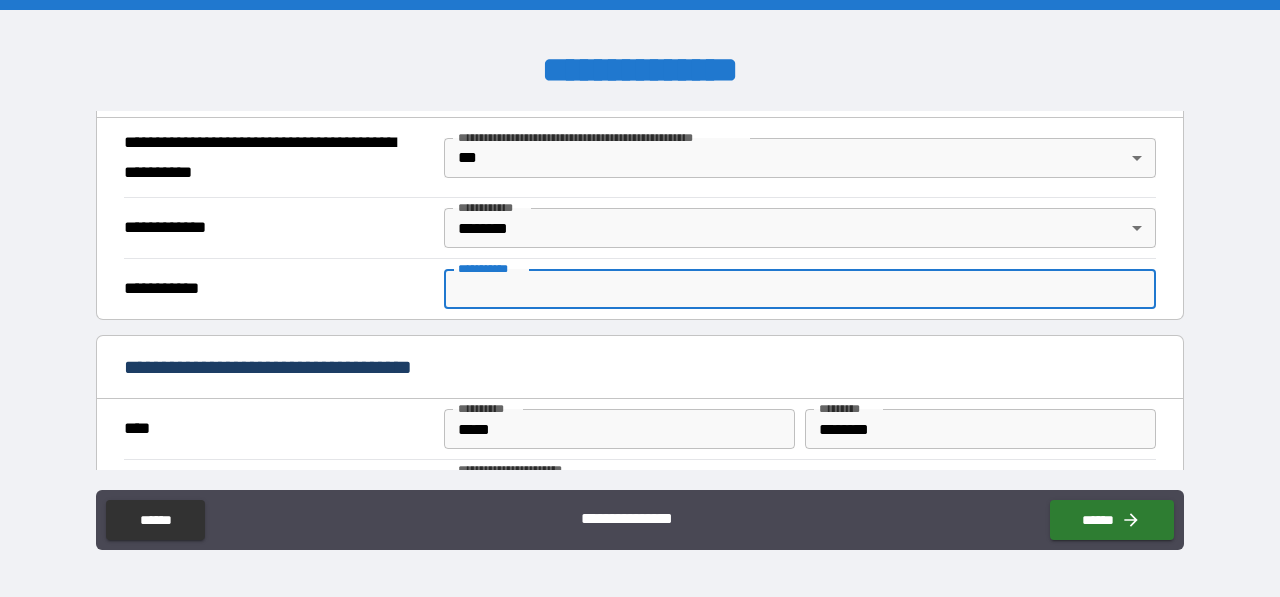click on "**********" at bounding box center [800, 289] 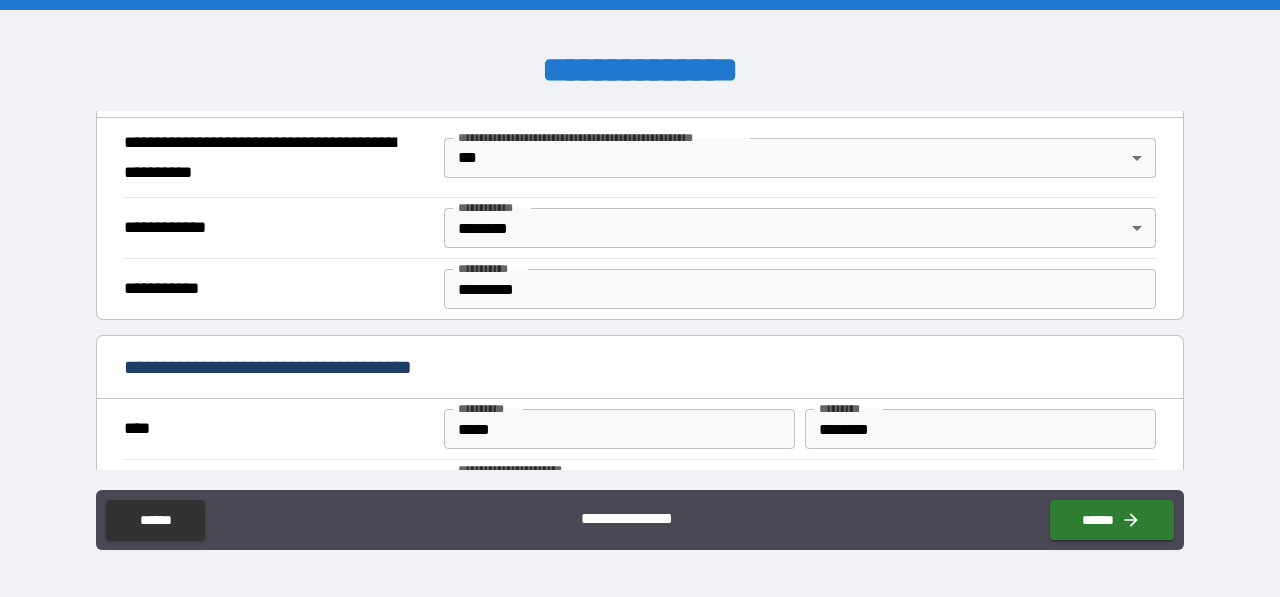 click on "**********" at bounding box center [640, 369] 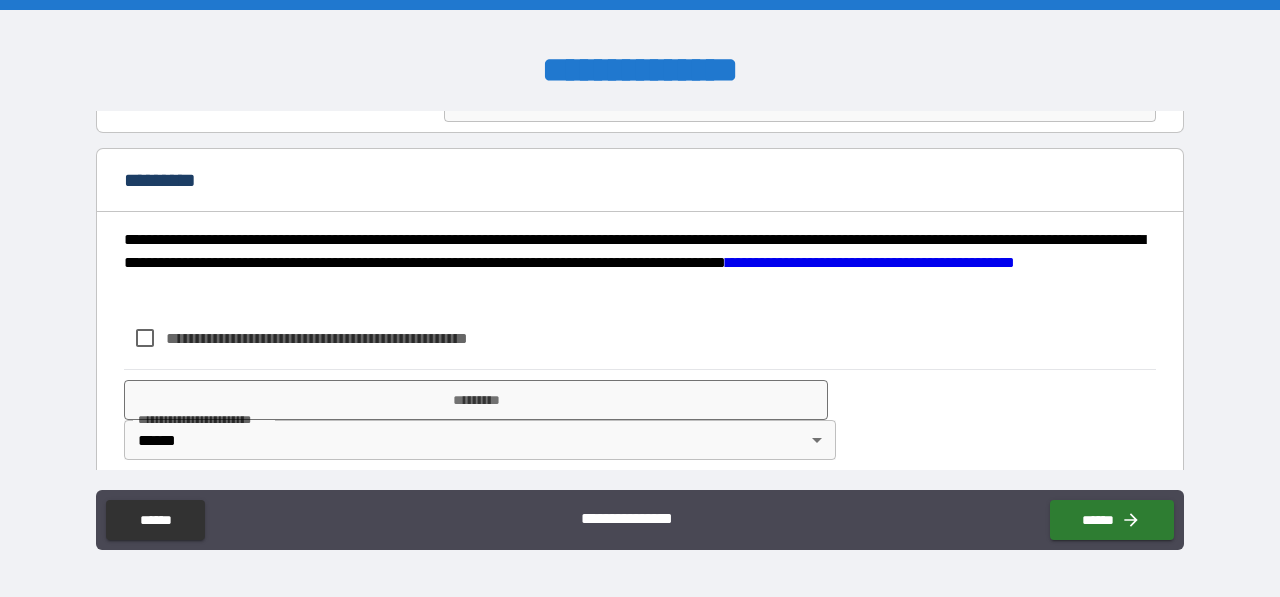 scroll, scrollTop: 2222, scrollLeft: 0, axis: vertical 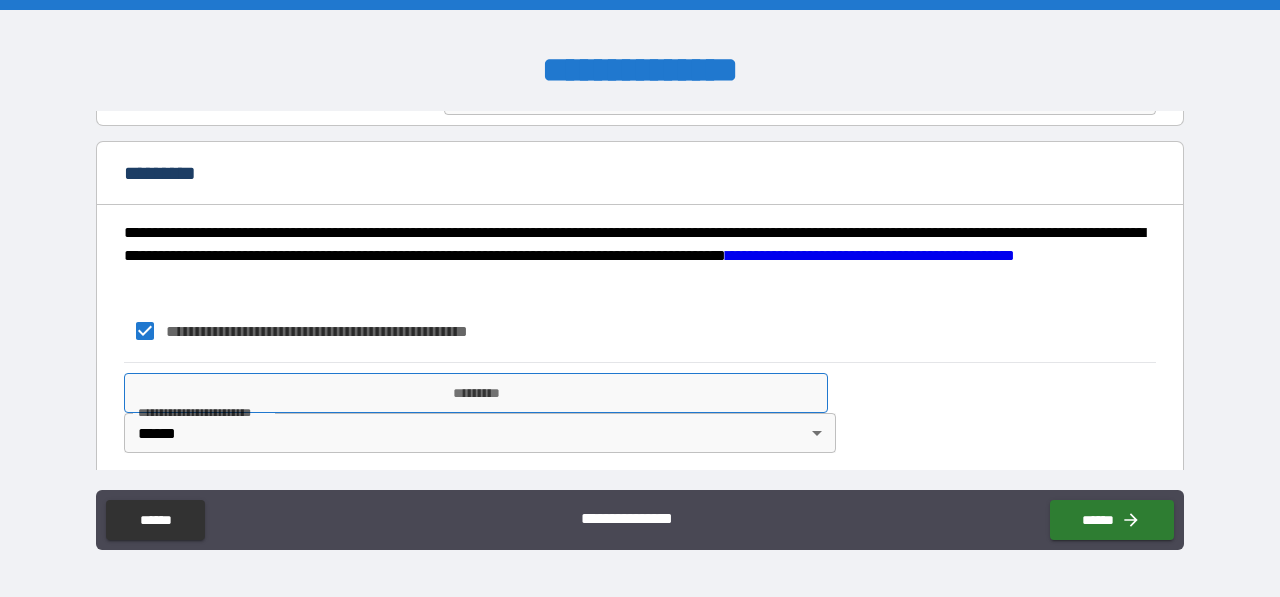click on "*********" at bounding box center (476, 393) 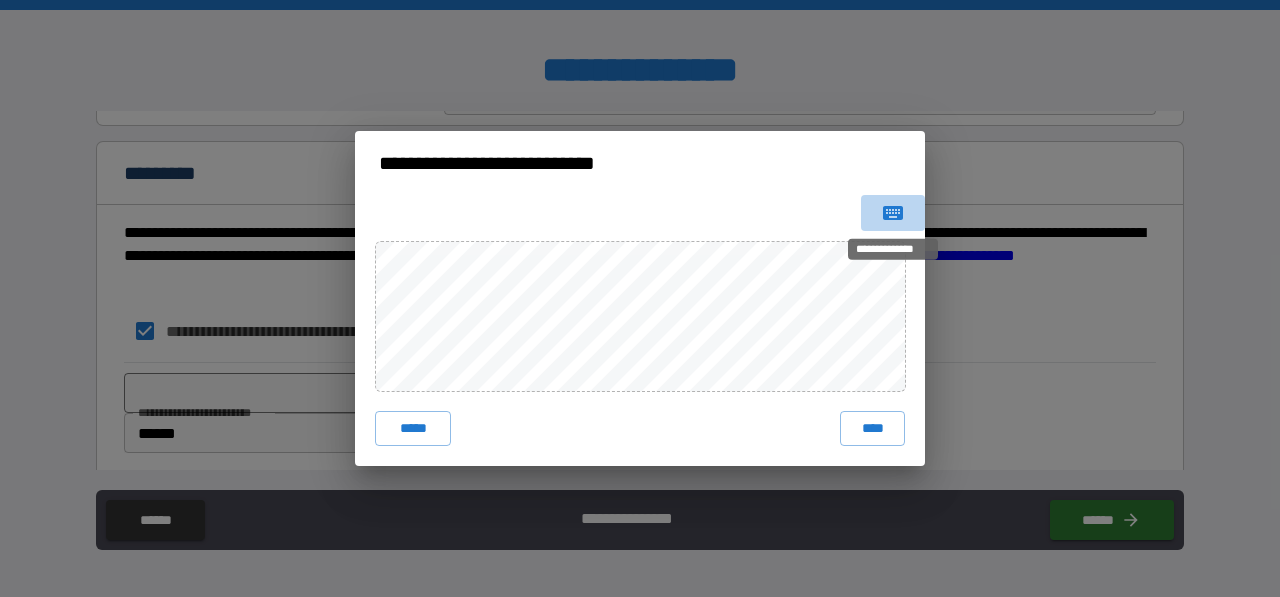 click 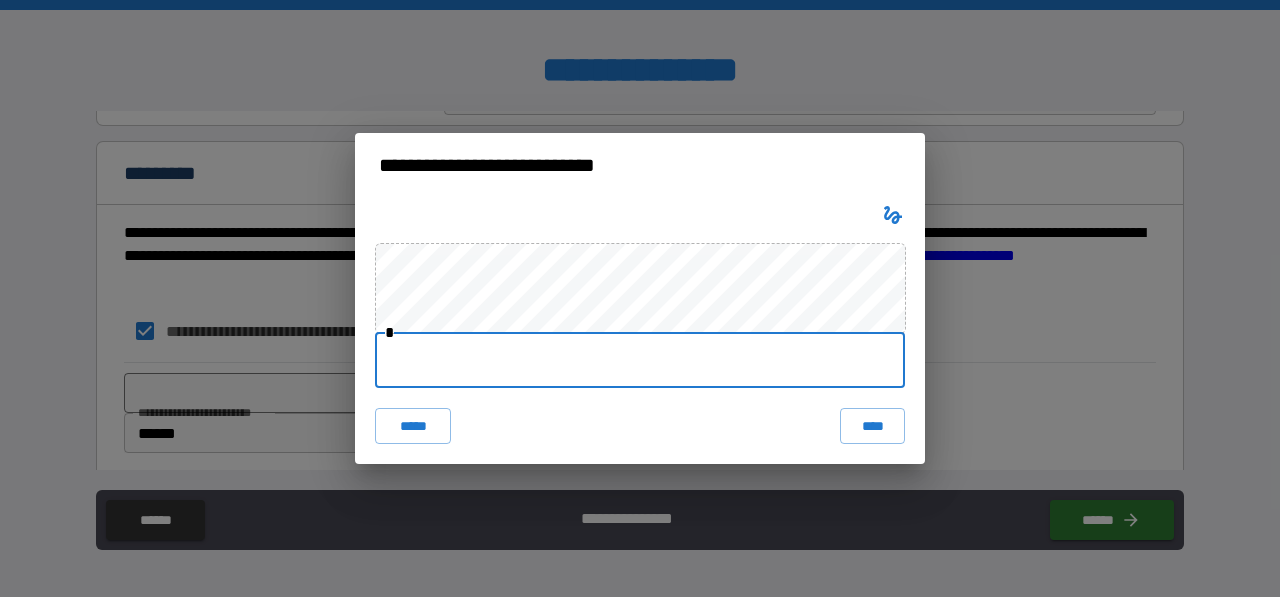 click at bounding box center (640, 360) 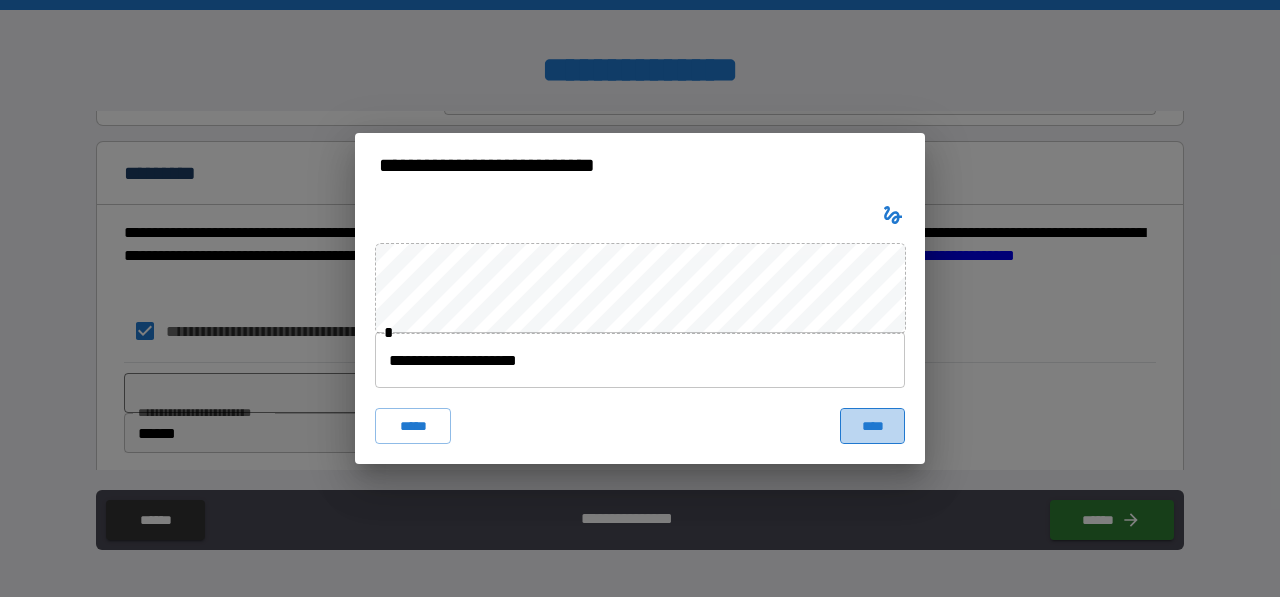 click on "****" at bounding box center [872, 426] 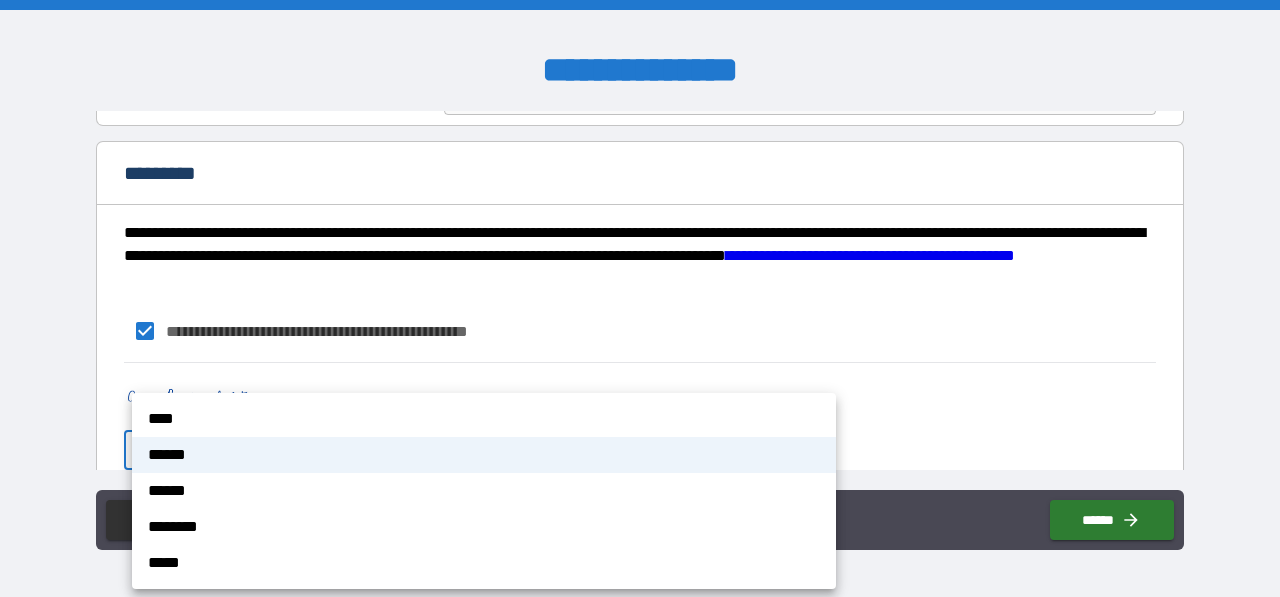 click on "**********" at bounding box center (640, 298) 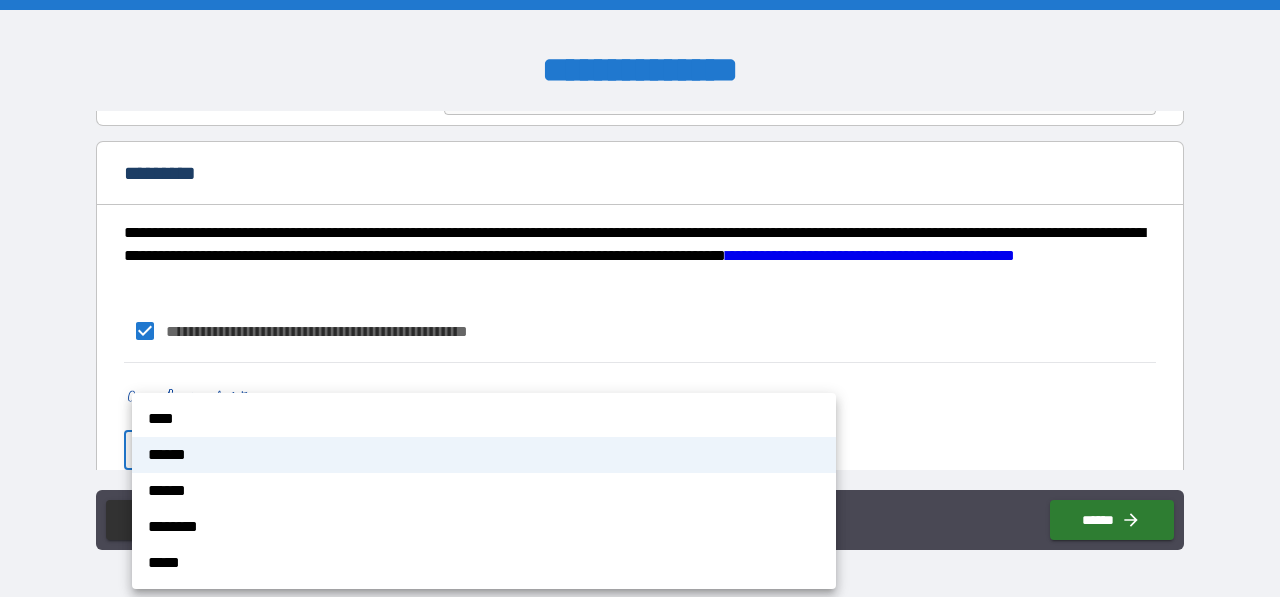 click at bounding box center (640, 298) 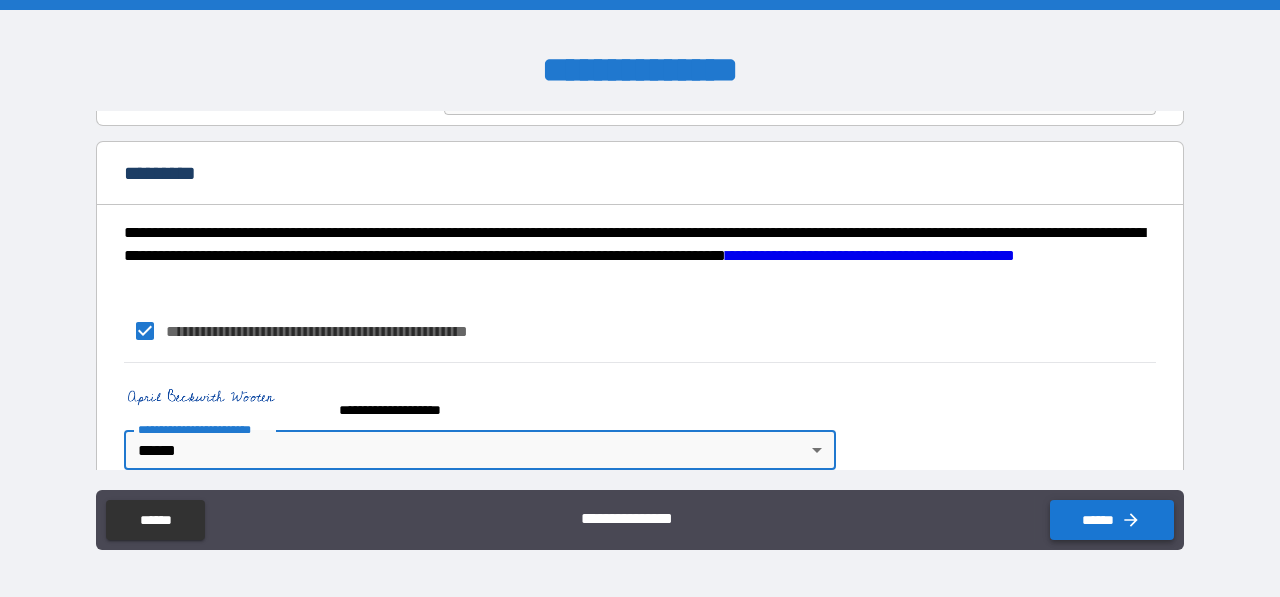 click on "******" at bounding box center (1112, 520) 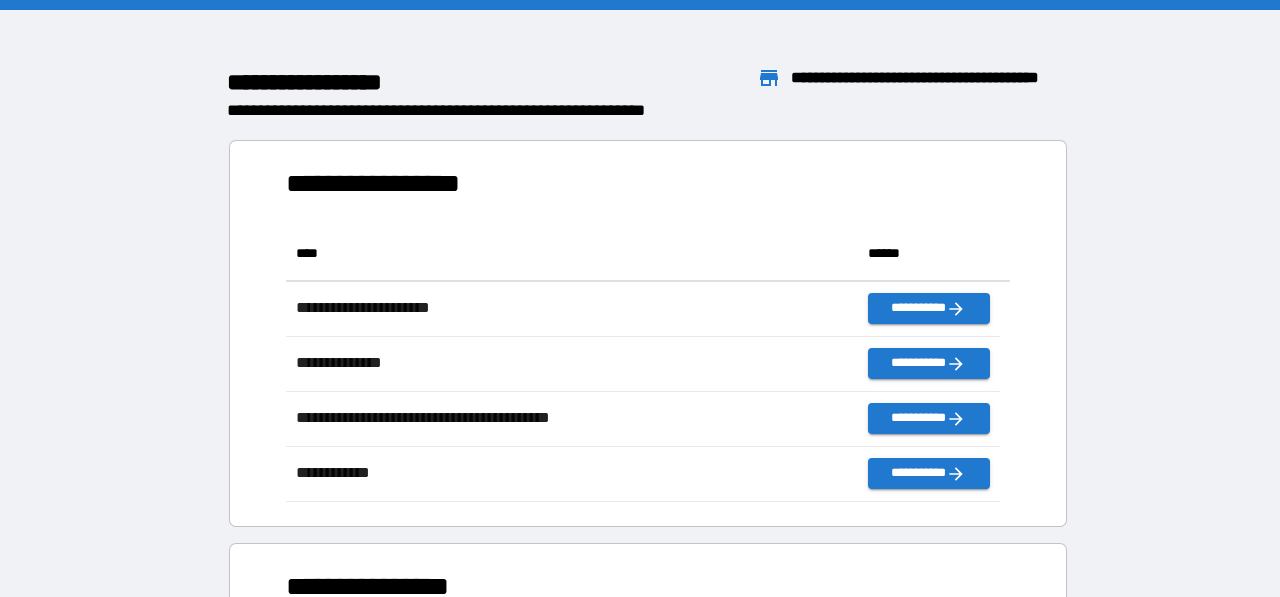 scroll, scrollTop: 16, scrollLeft: 16, axis: both 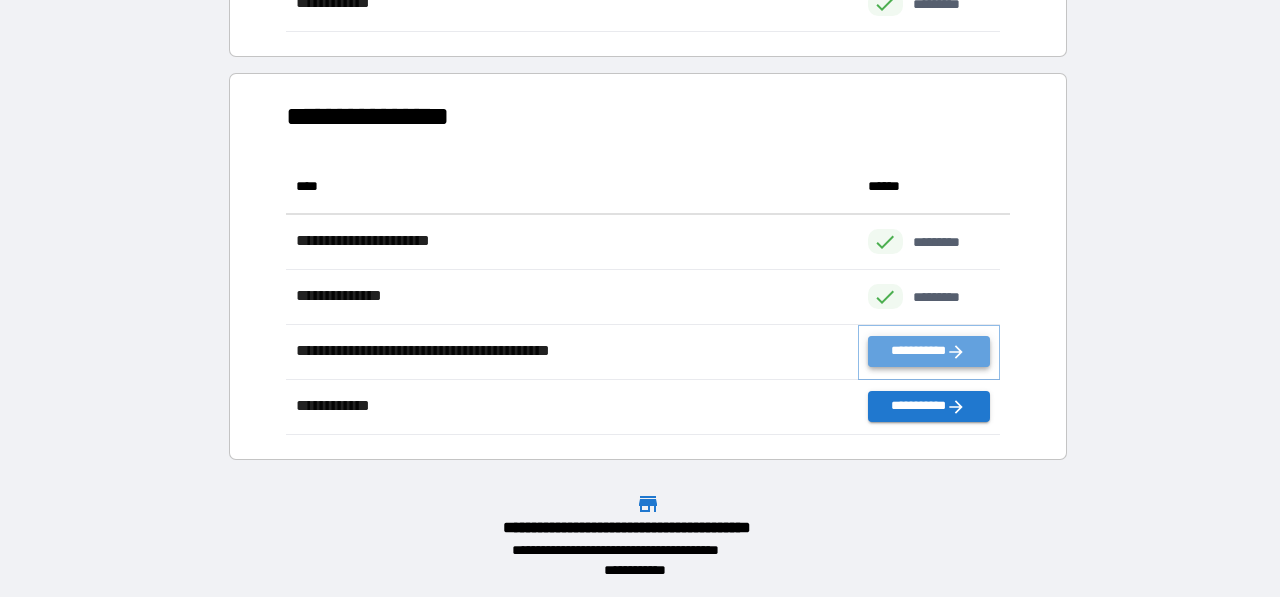 click on "**********" at bounding box center (929, 351) 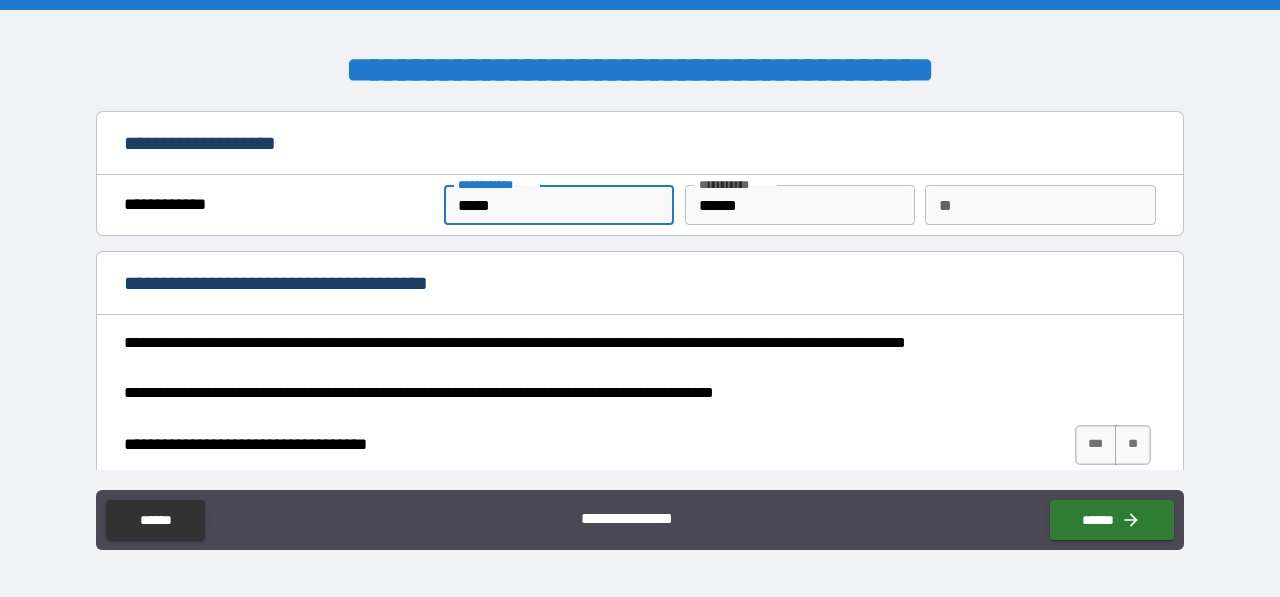 click on "*****" at bounding box center (559, 205) 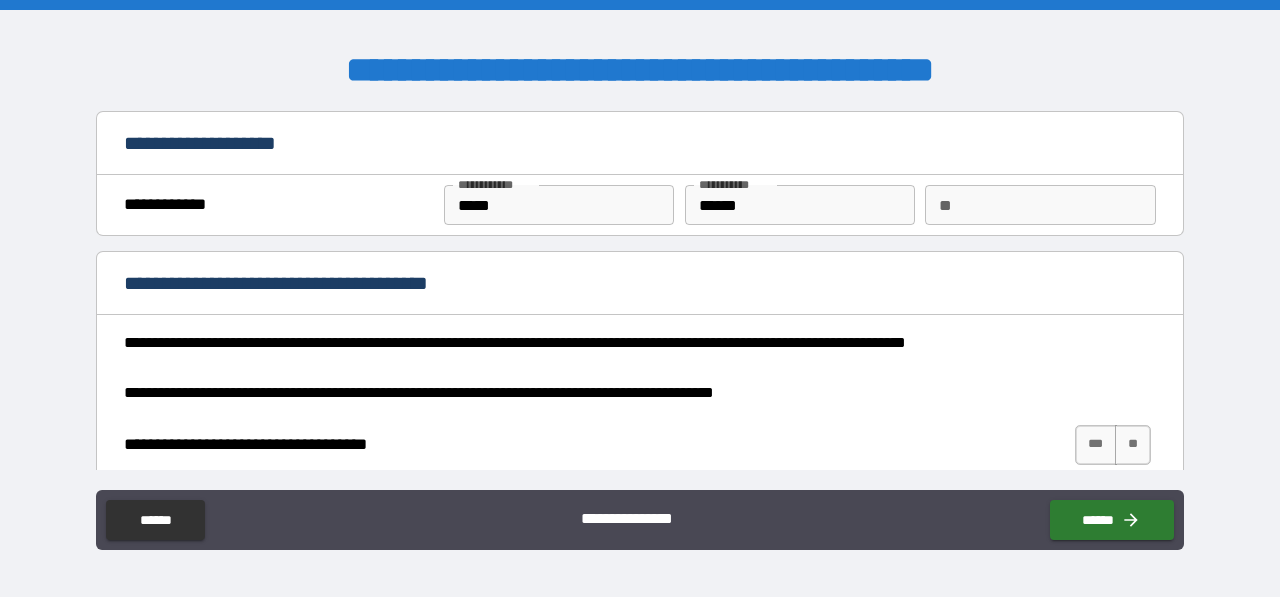 click on "**********" at bounding box center (640, 285) 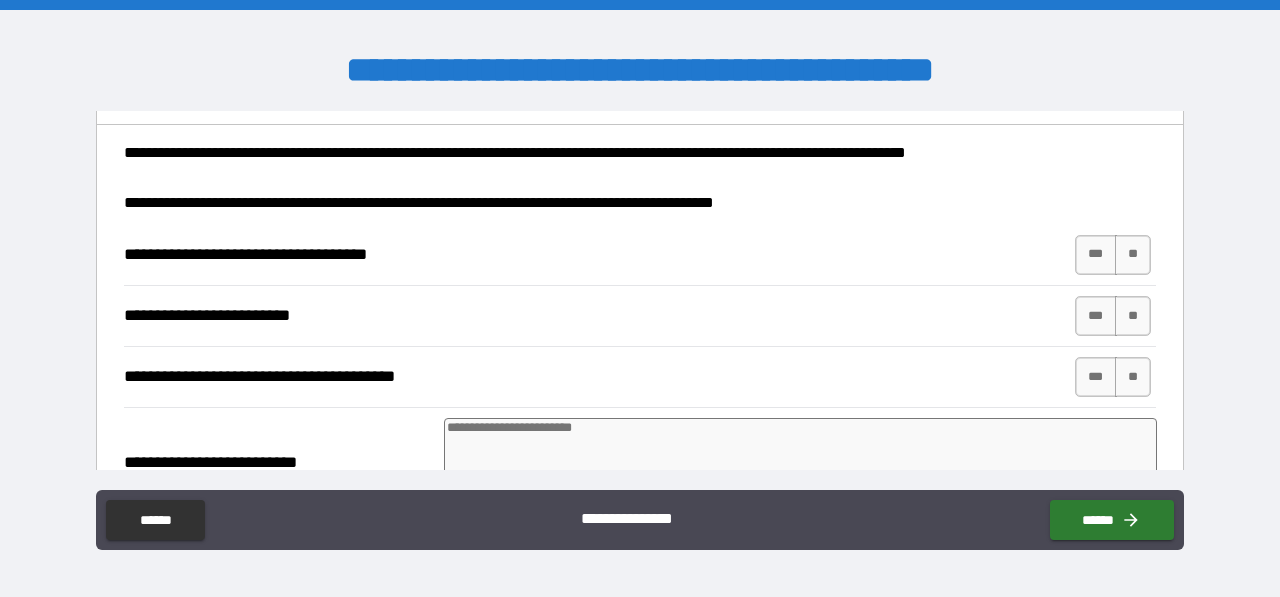 scroll, scrollTop: 200, scrollLeft: 0, axis: vertical 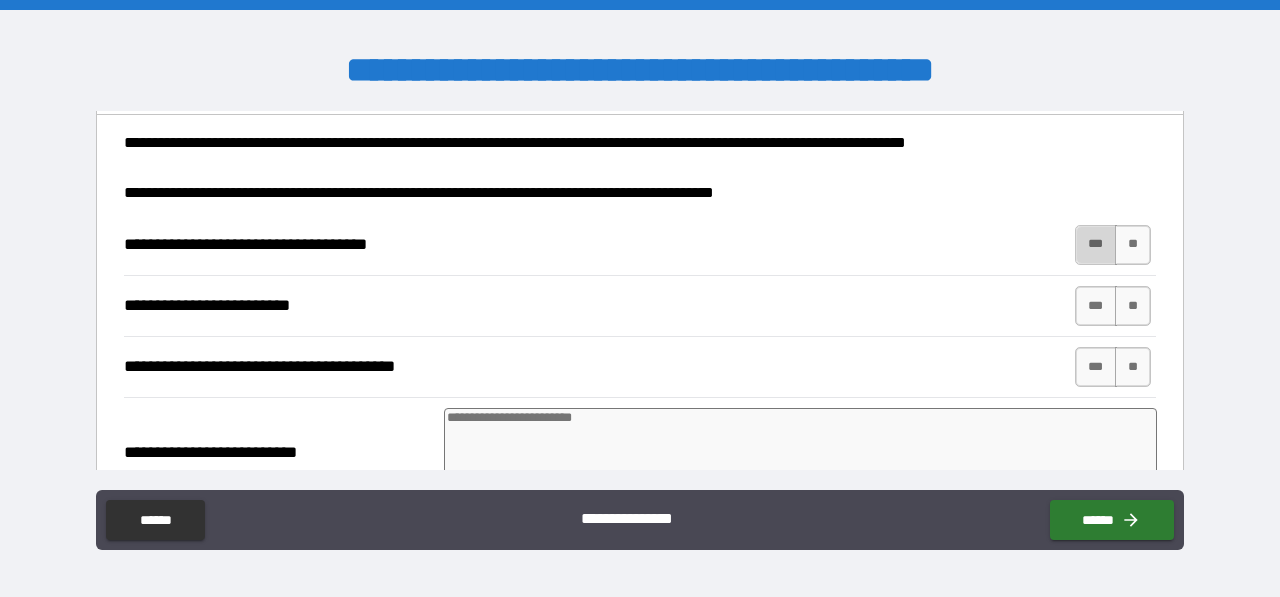 click on "***" at bounding box center [1096, 245] 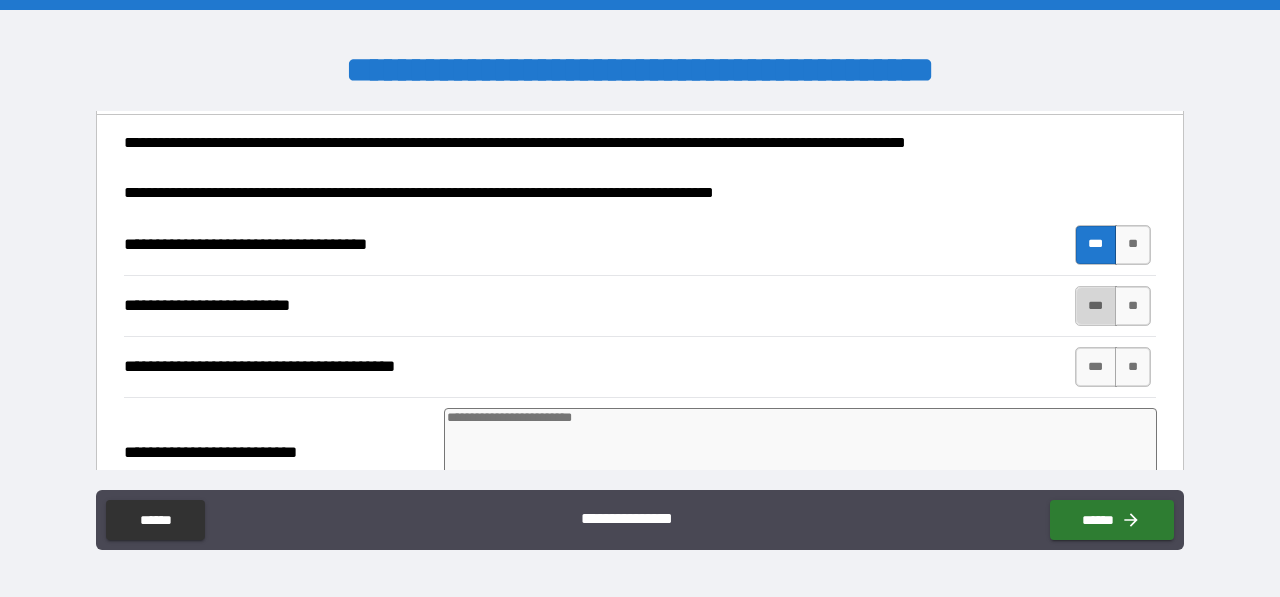 click on "***" at bounding box center [1096, 306] 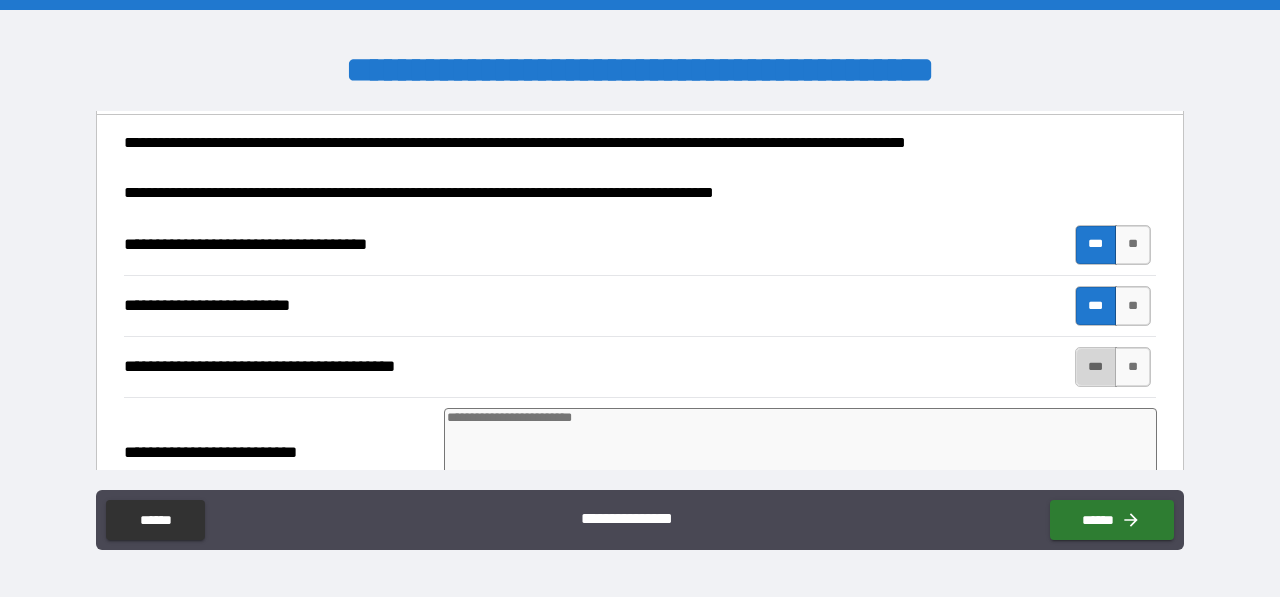 click on "***" at bounding box center (1096, 367) 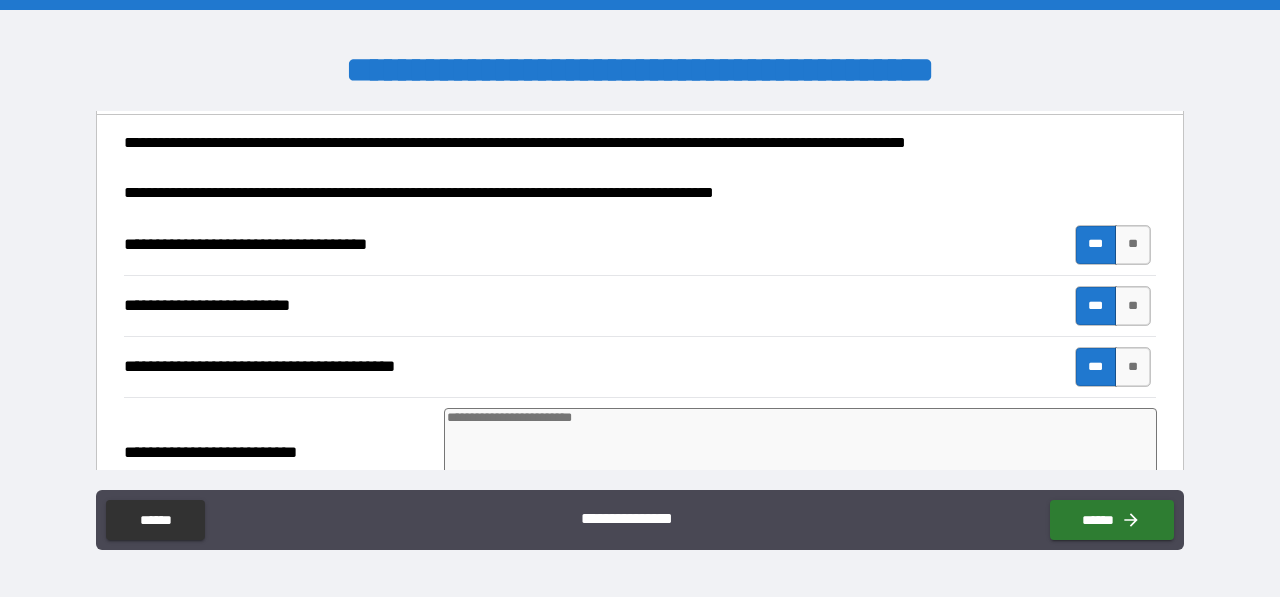 click on "**********" at bounding box center (640, 306) 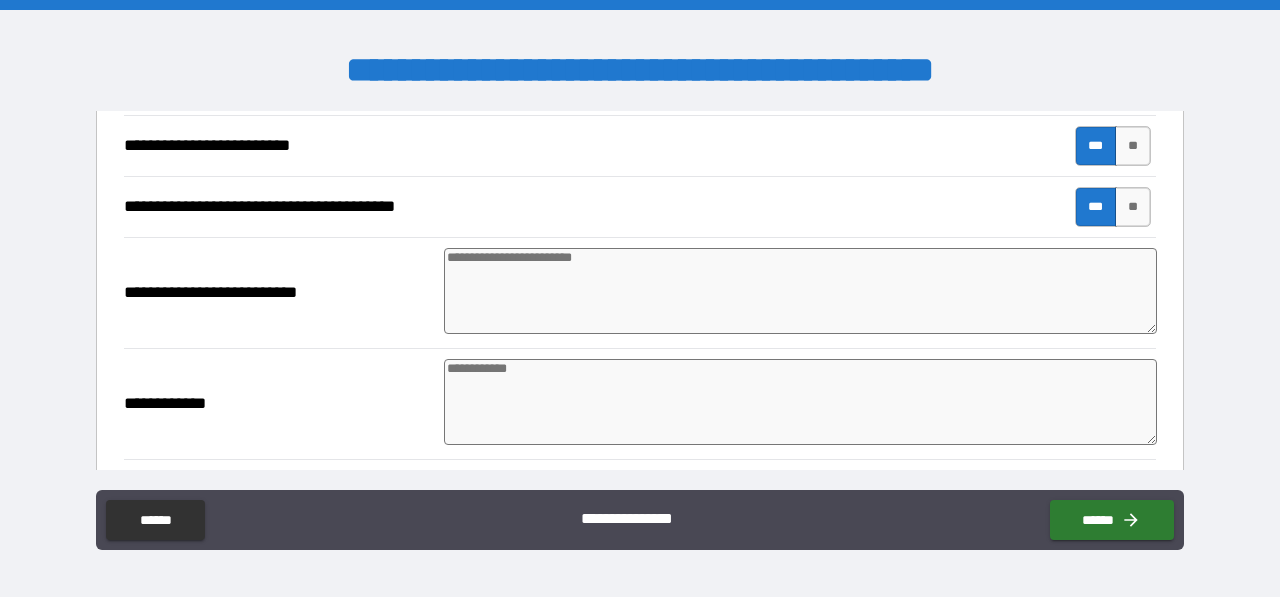 scroll, scrollTop: 400, scrollLeft: 0, axis: vertical 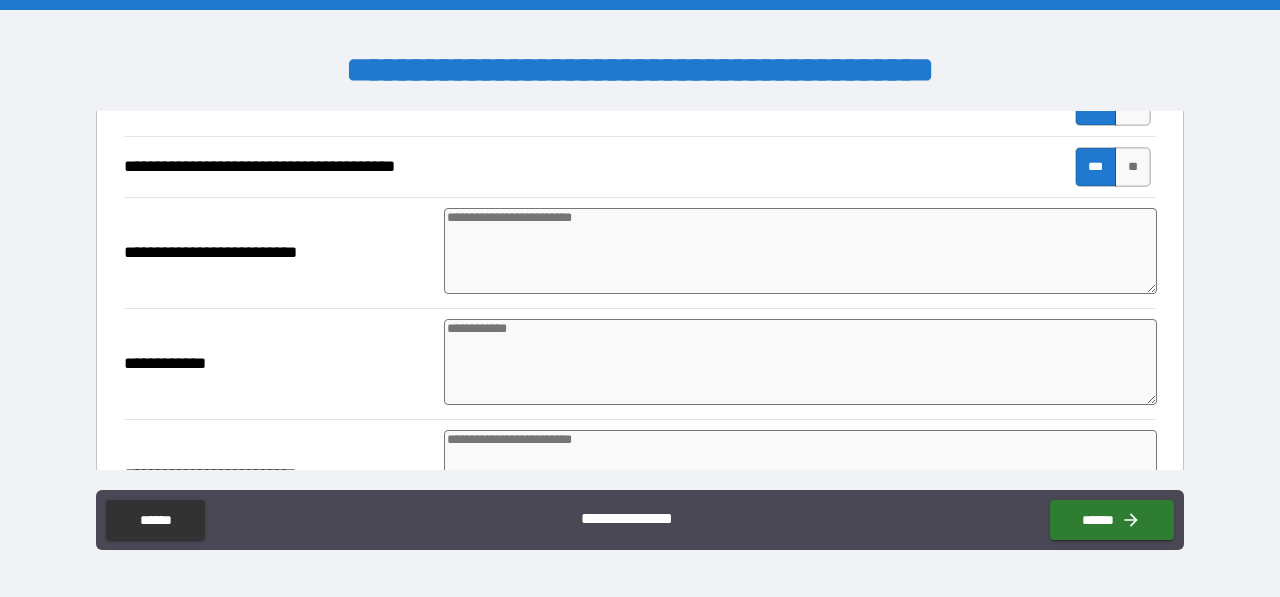 click at bounding box center [800, 251] 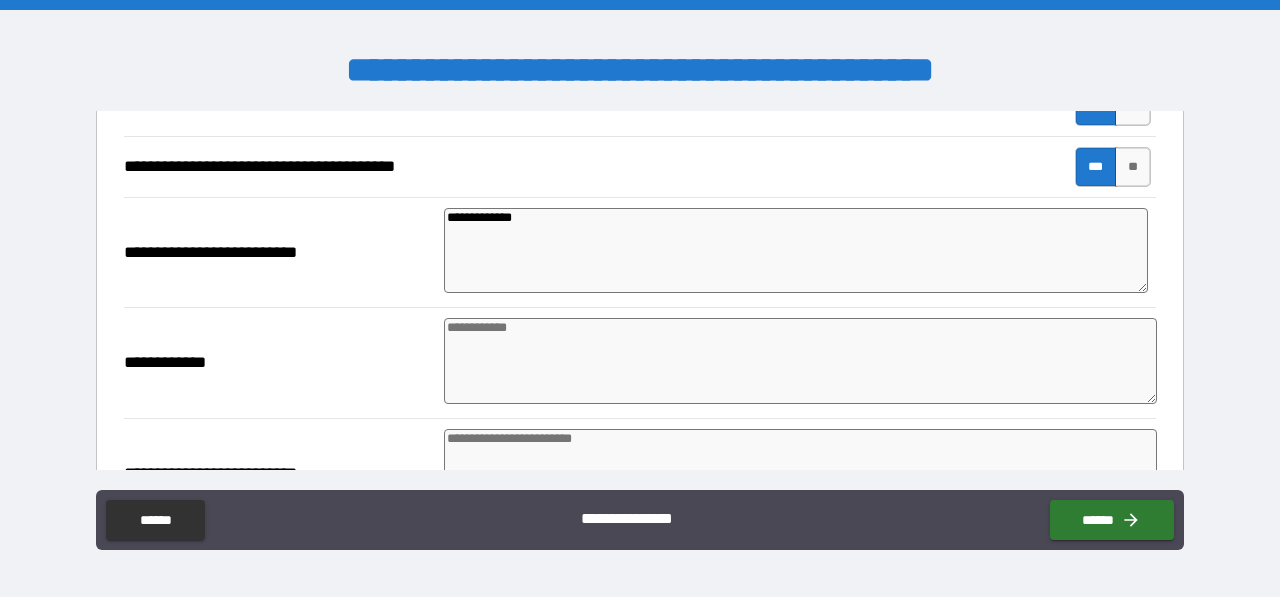 click at bounding box center (800, 361) 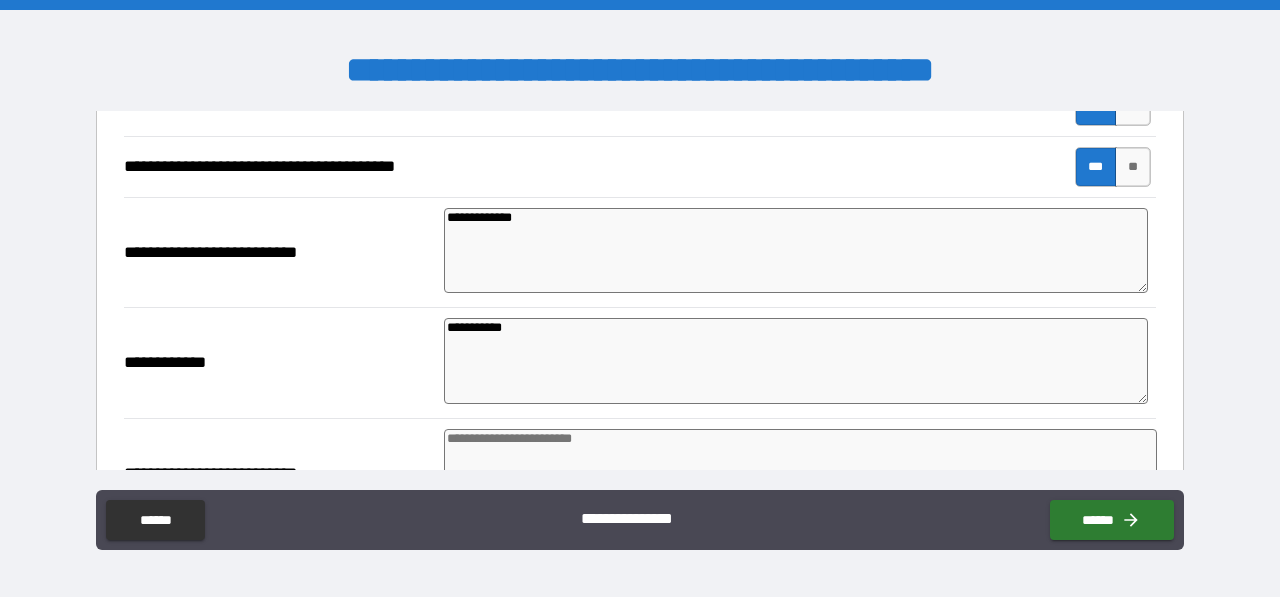 click on "**********" at bounding box center [279, 362] 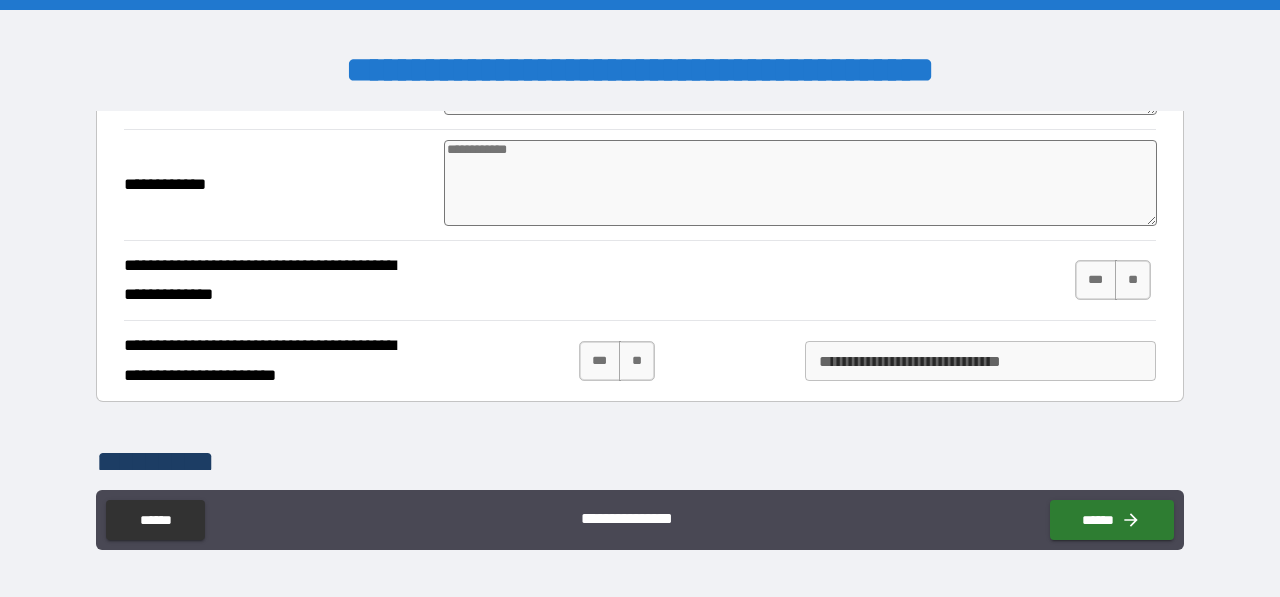 scroll, scrollTop: 840, scrollLeft: 0, axis: vertical 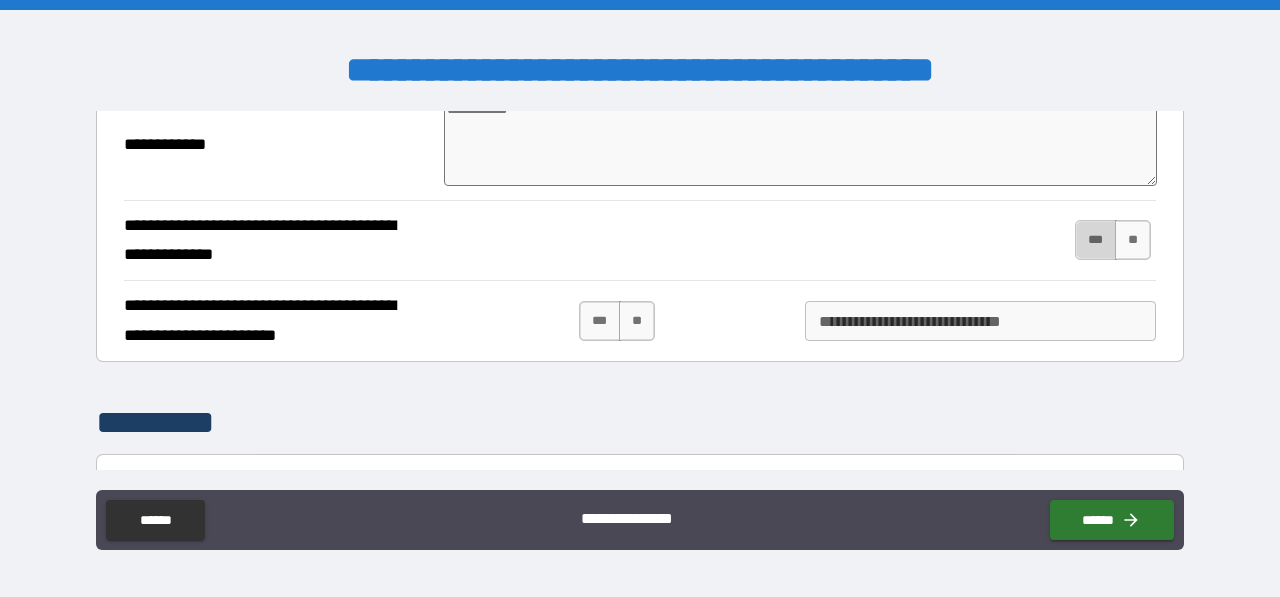 click on "***" at bounding box center (1096, 240) 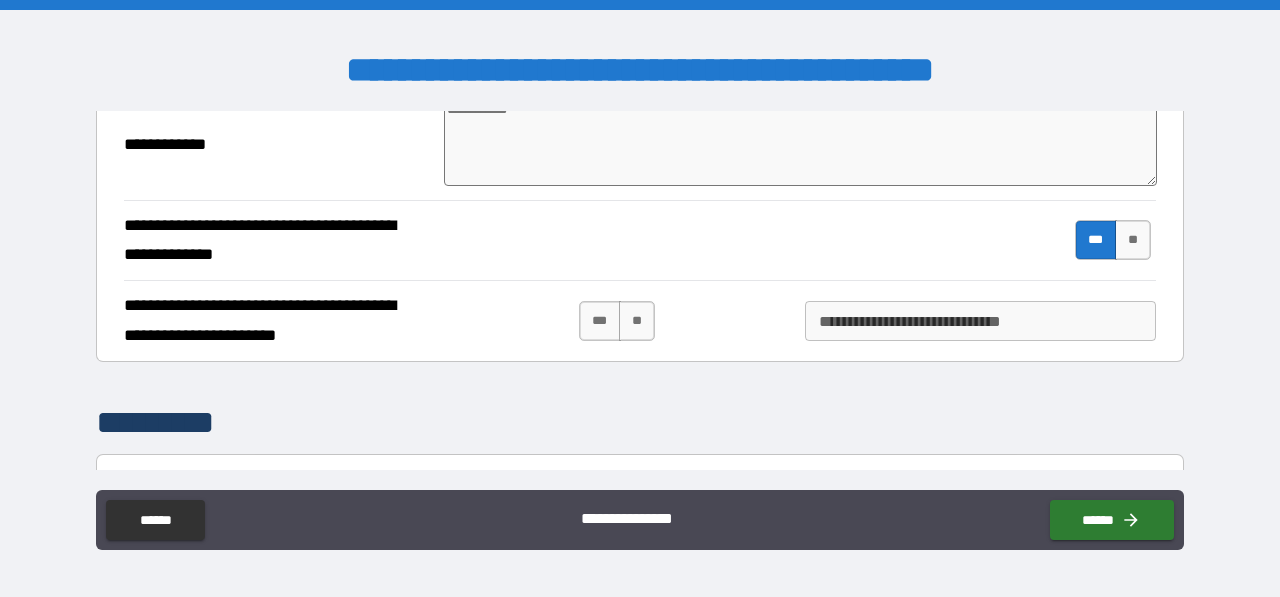 click on "*********" at bounding box center [640, 423] 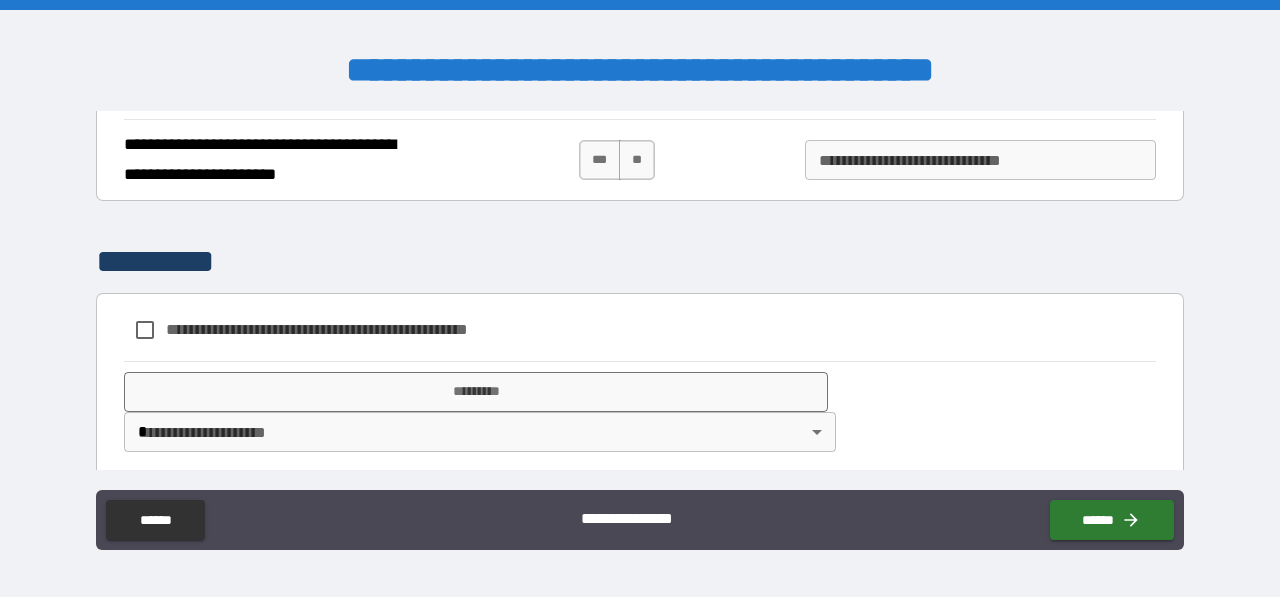 scroll, scrollTop: 1006, scrollLeft: 0, axis: vertical 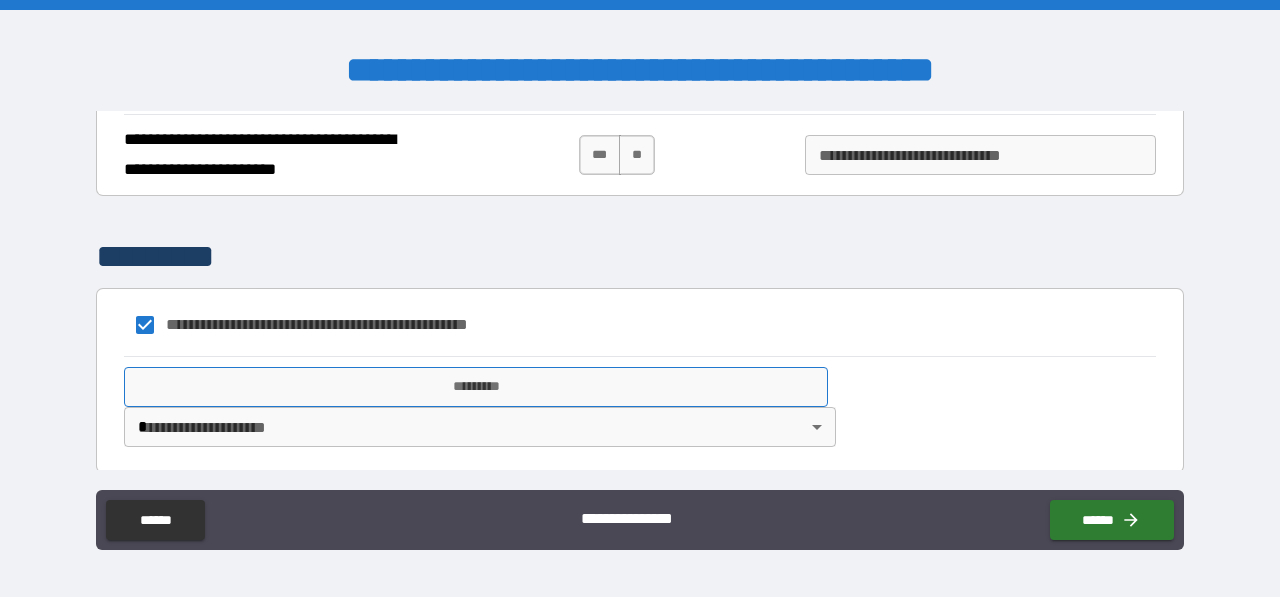 click on "*********" at bounding box center [476, 387] 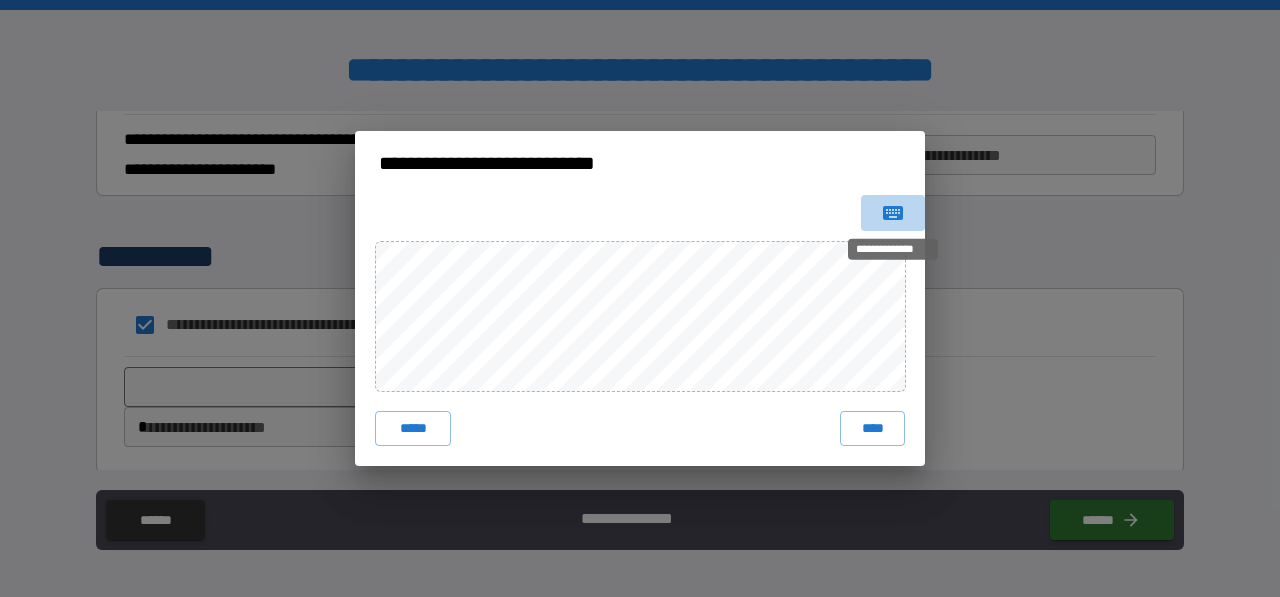 click 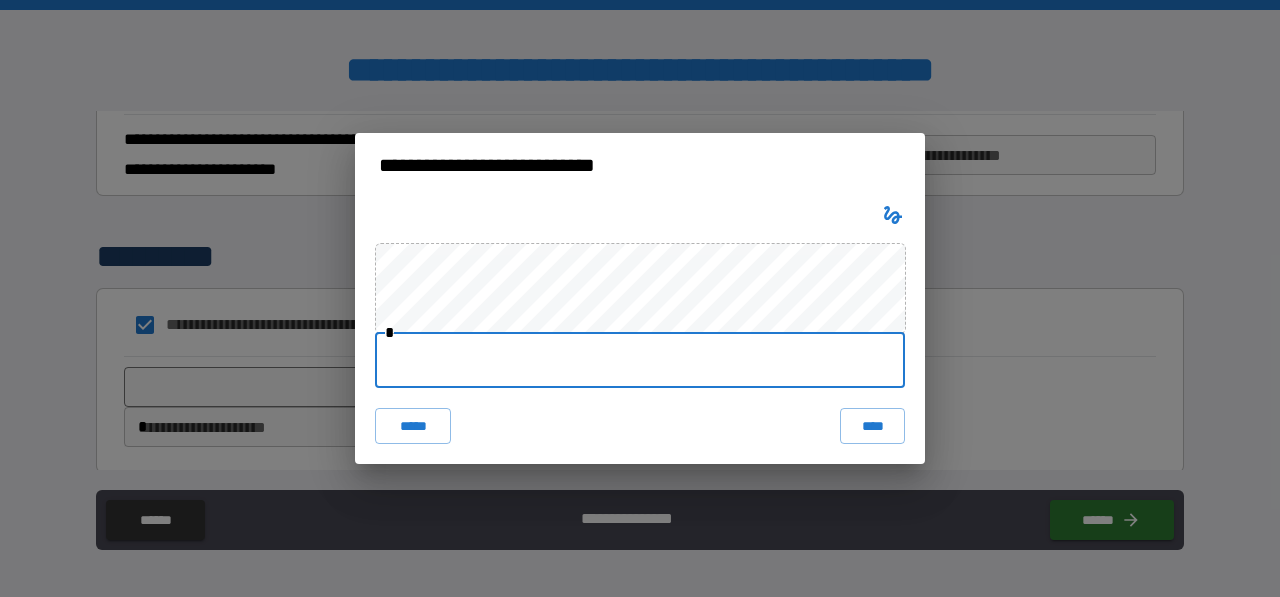 click at bounding box center [640, 360] 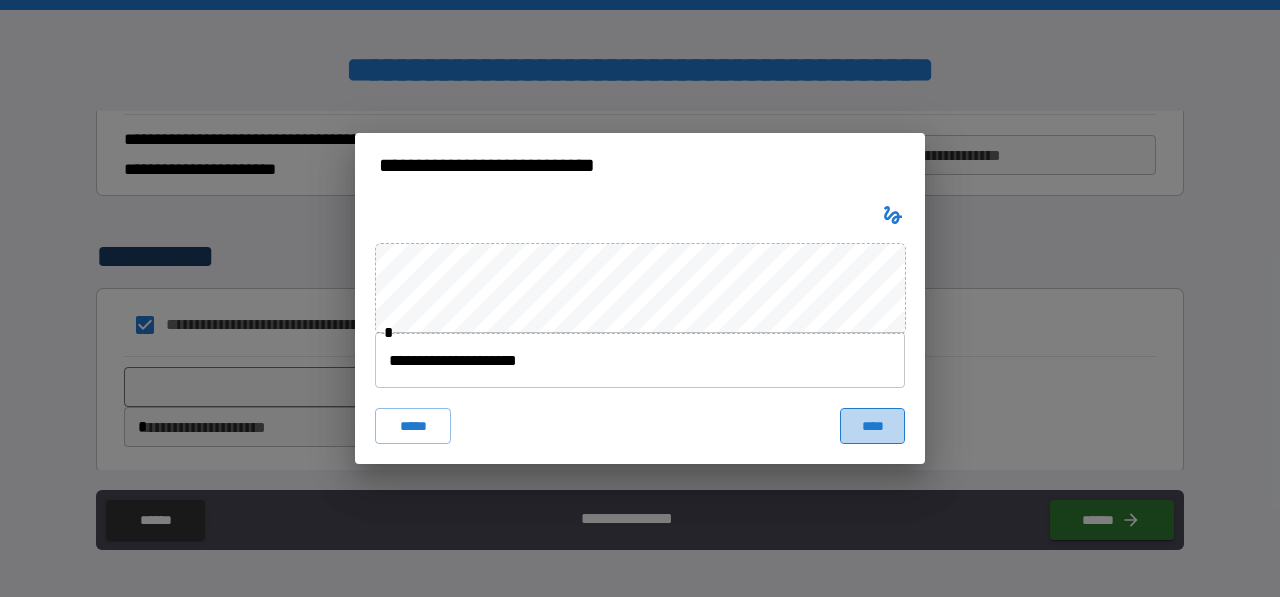 click on "****" at bounding box center (872, 426) 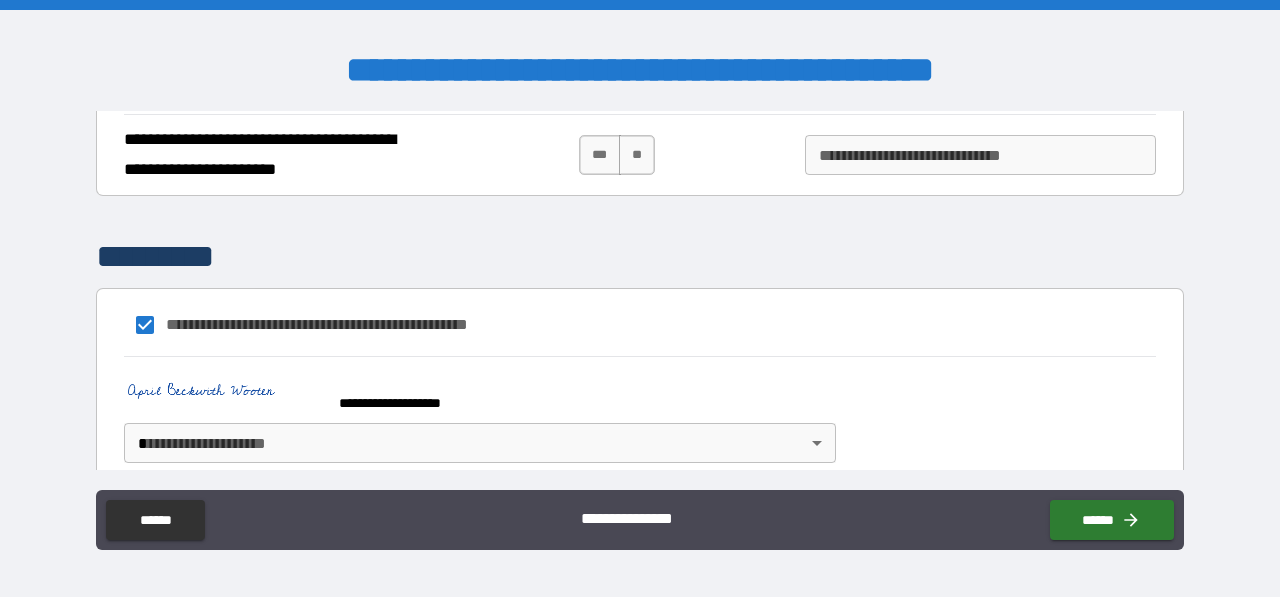 click on "**********" at bounding box center [640, 298] 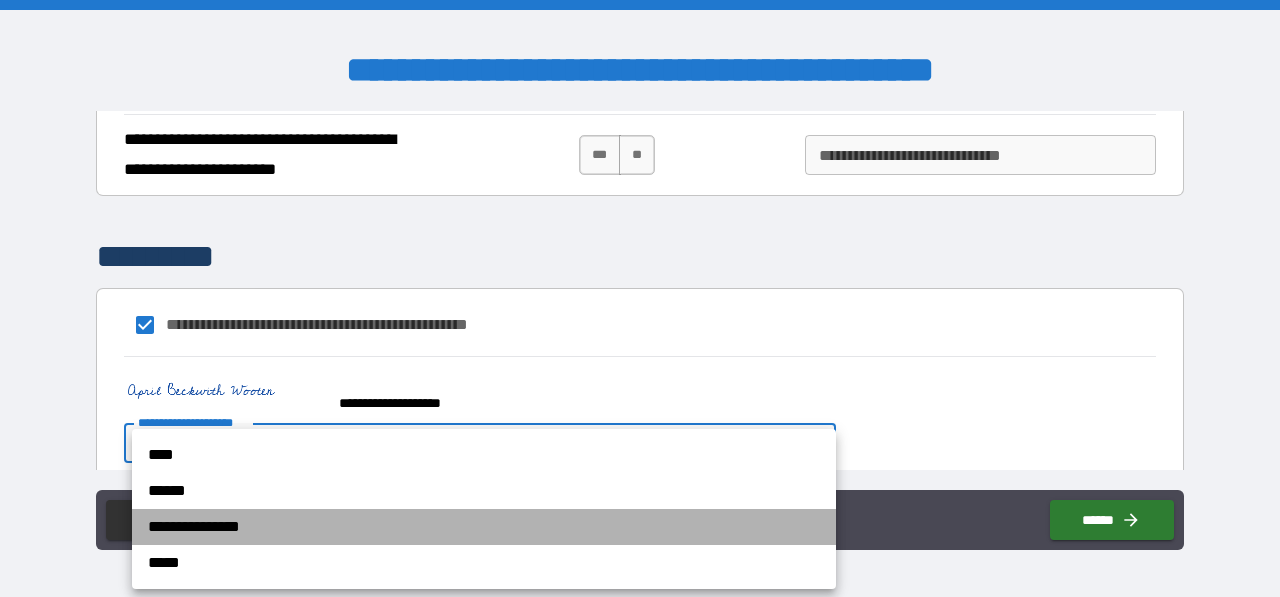 click on "**********" at bounding box center [484, 527] 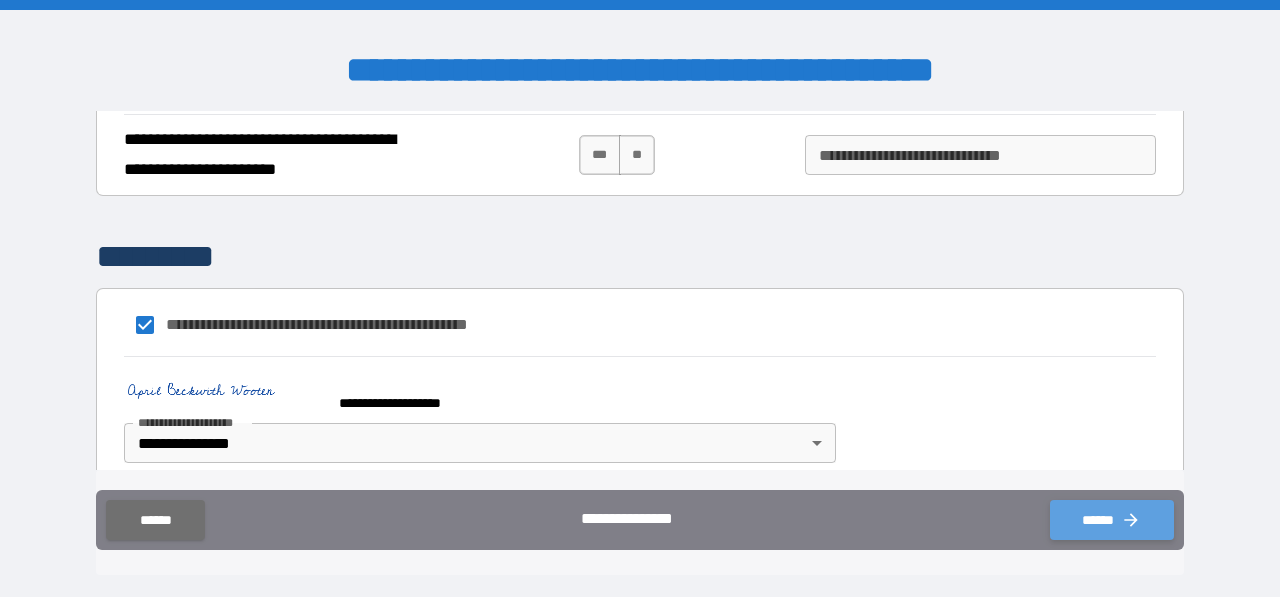 click on "******" at bounding box center [1112, 520] 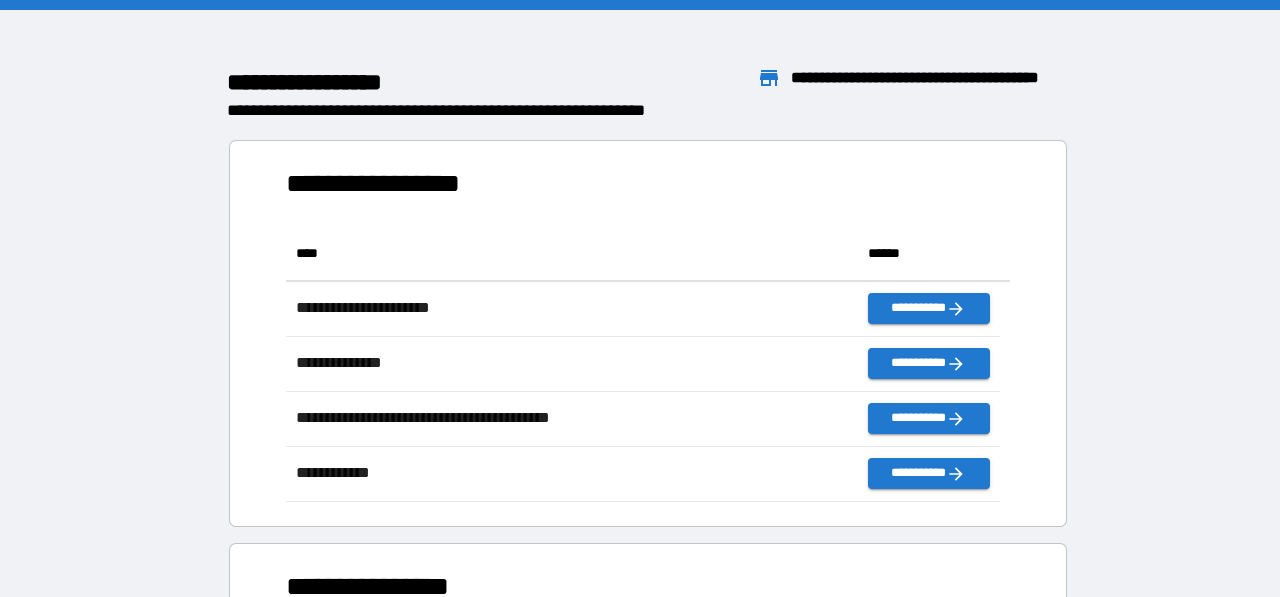 scroll, scrollTop: 16, scrollLeft: 16, axis: both 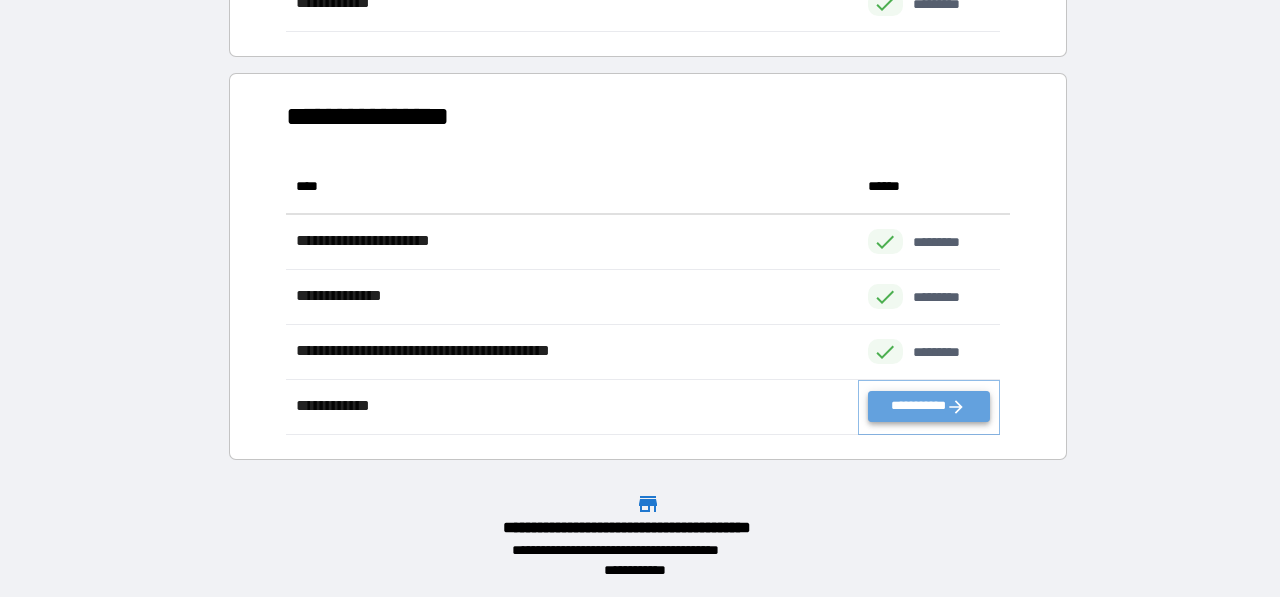 click on "**********" at bounding box center [929, 406] 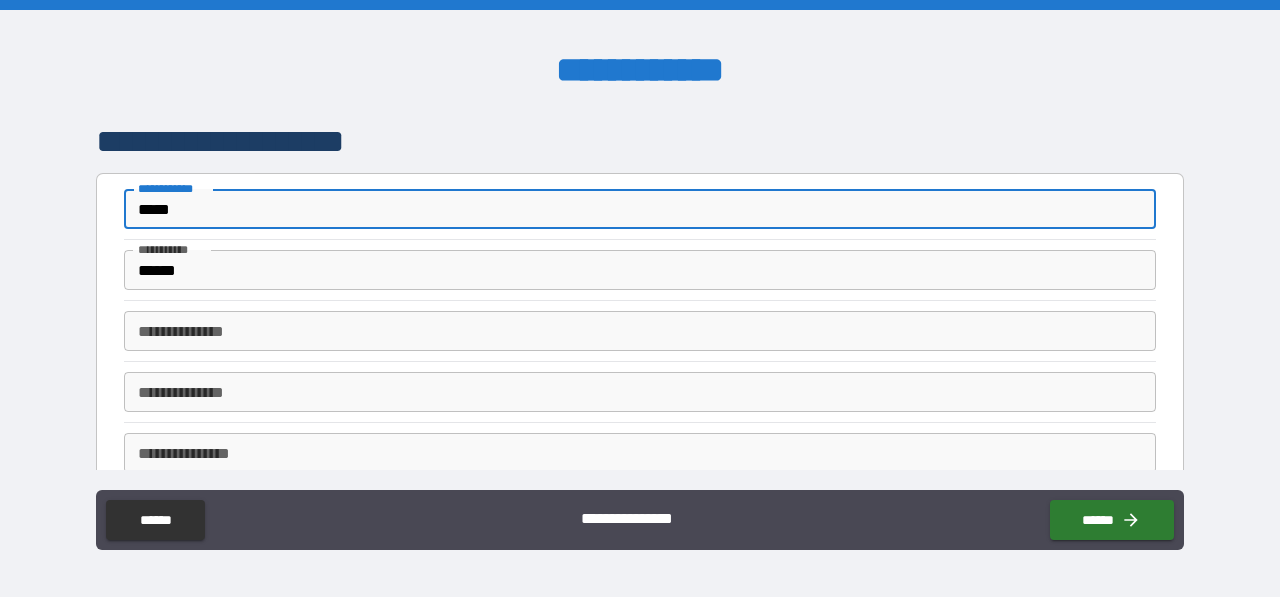 click on "*****" at bounding box center (640, 209) 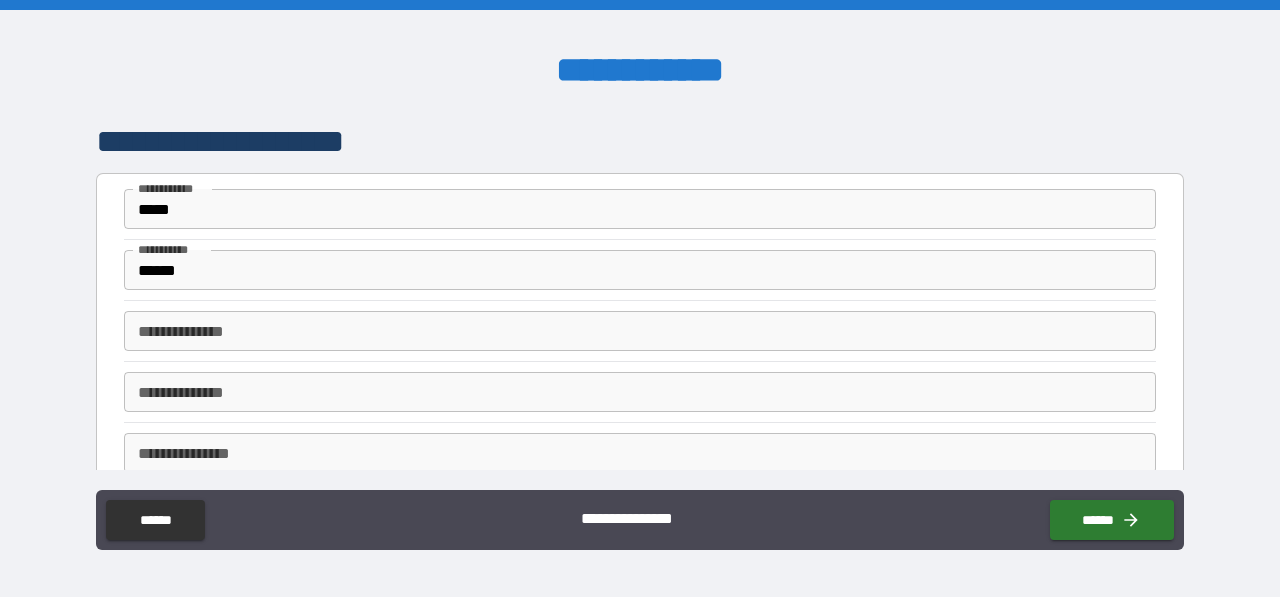 click on "**********" at bounding box center (640, 142) 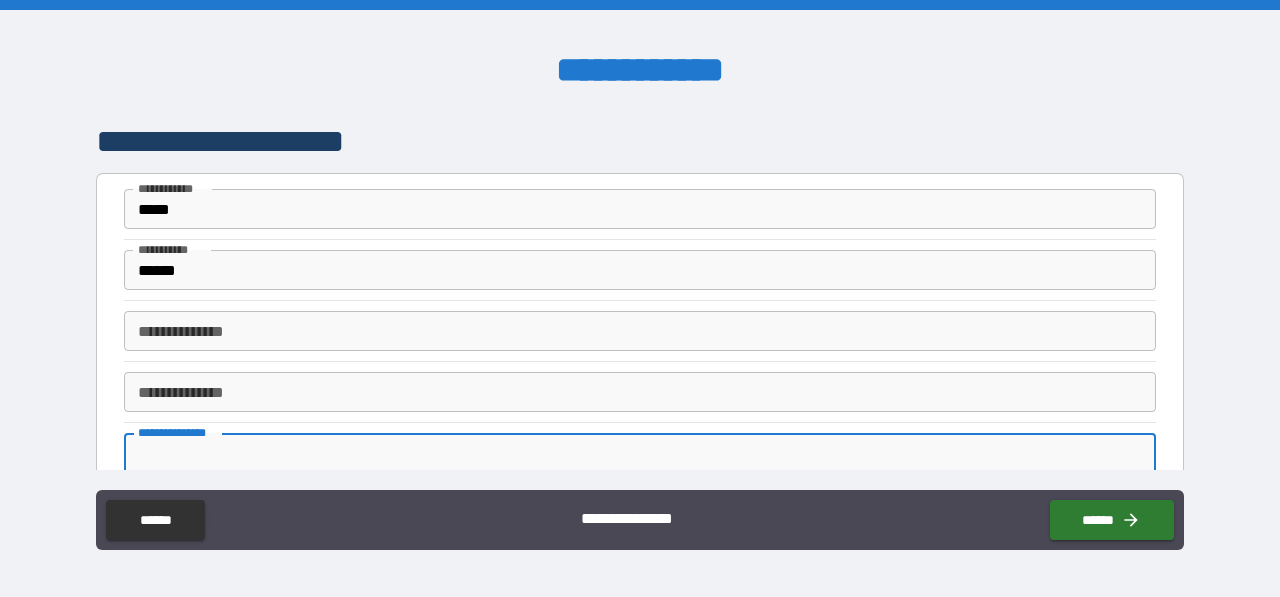 click on "**********" at bounding box center [640, 453] 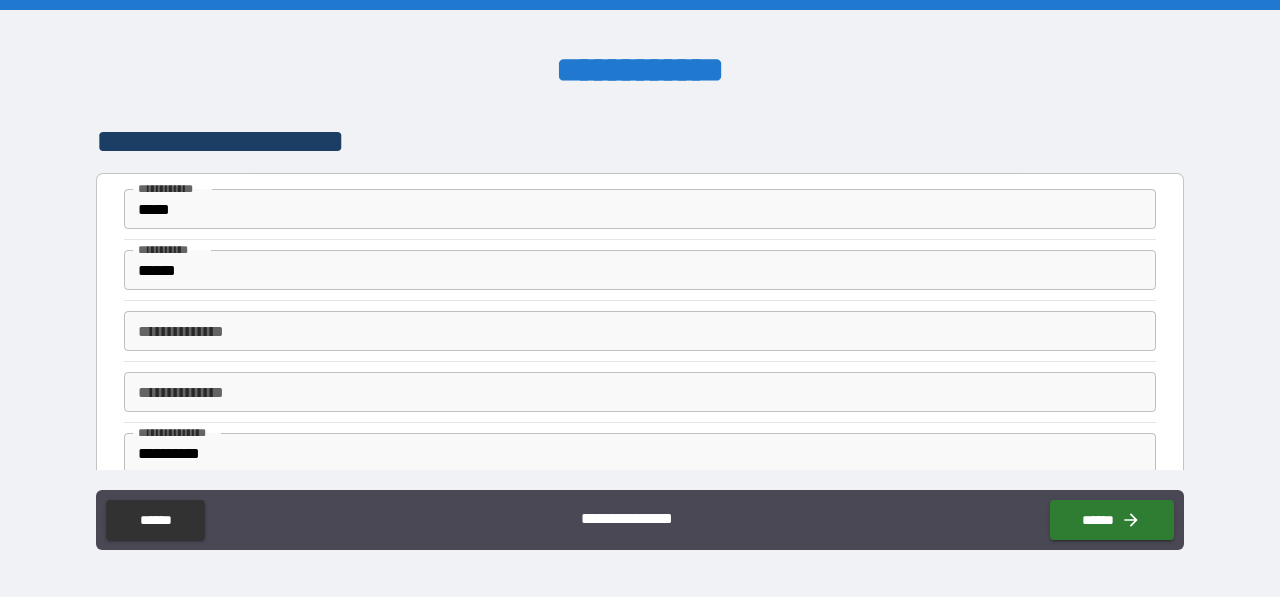 click on "**********" at bounding box center (640, 391) 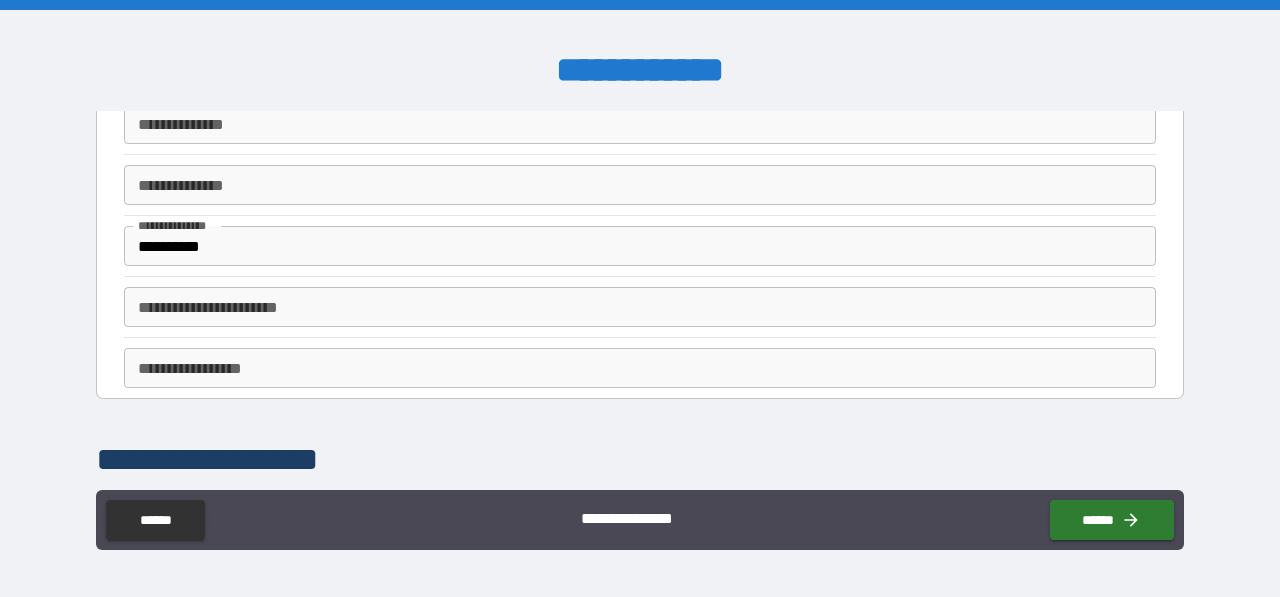 scroll, scrollTop: 240, scrollLeft: 0, axis: vertical 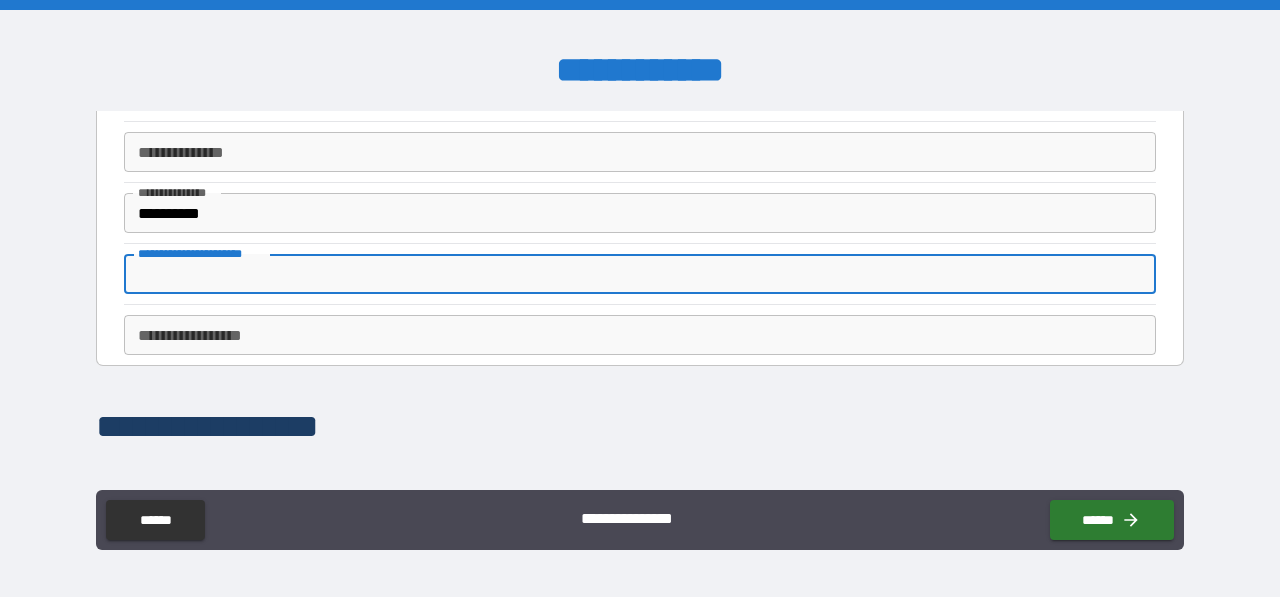 click on "**********" at bounding box center [640, 274] 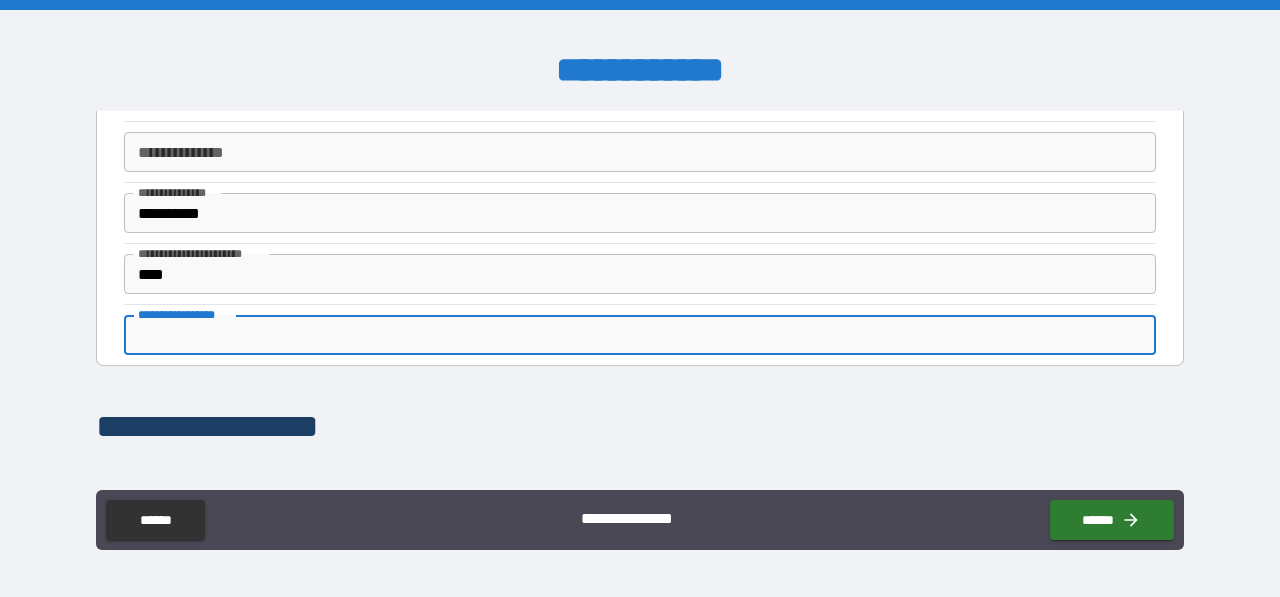 click on "**********" at bounding box center (640, 335) 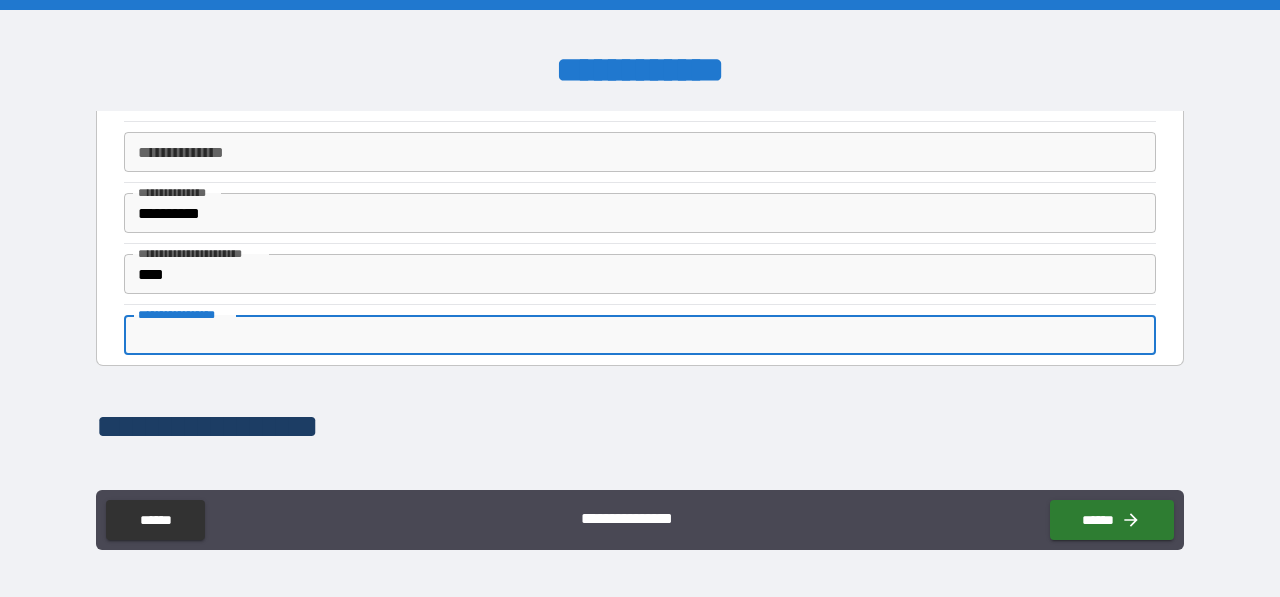 click on "**********" at bounding box center (640, 427) 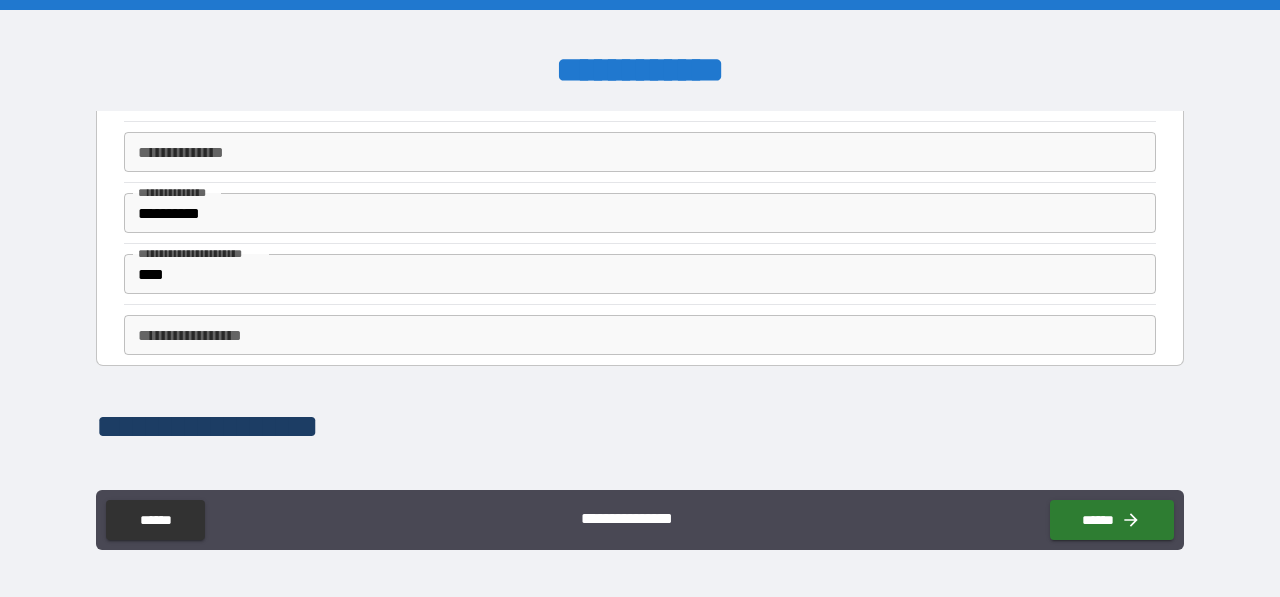 click on "**********" at bounding box center (640, 427) 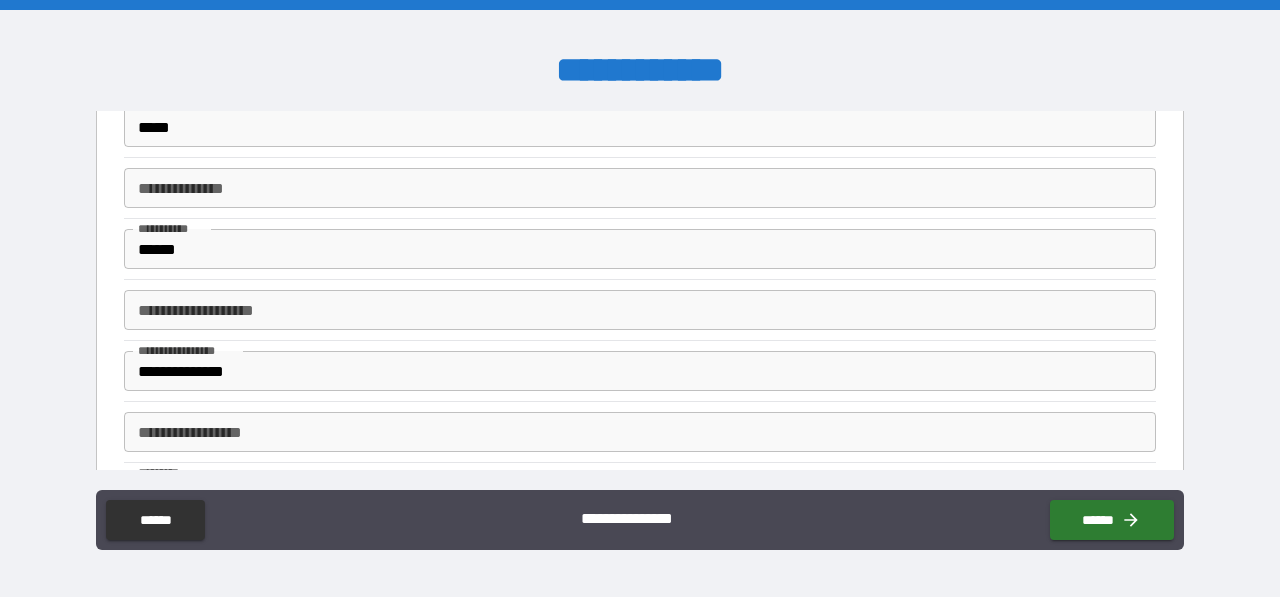scroll, scrollTop: 720, scrollLeft: 0, axis: vertical 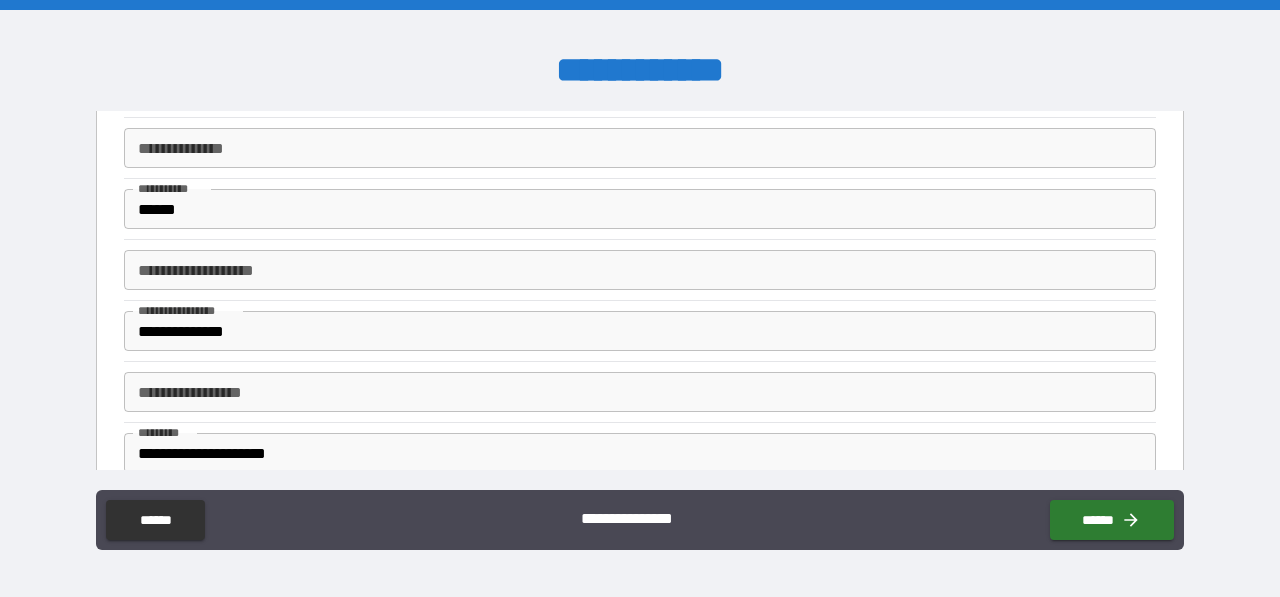 click on "**********" at bounding box center [640, 270] 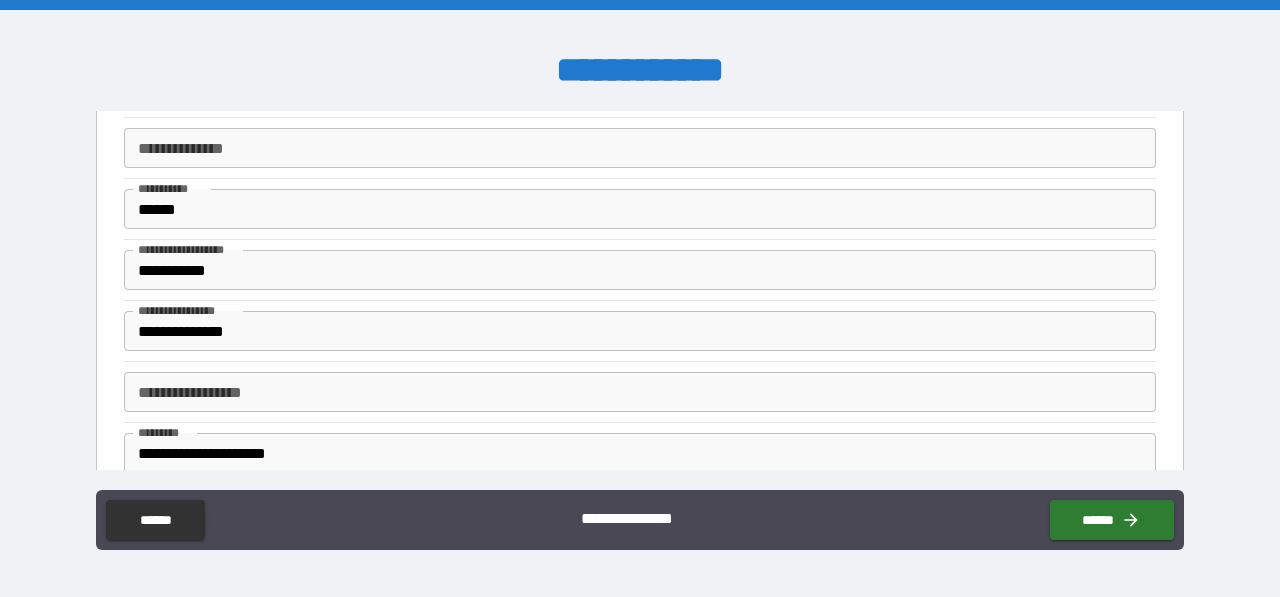 click on "**********" at bounding box center (640, 391) 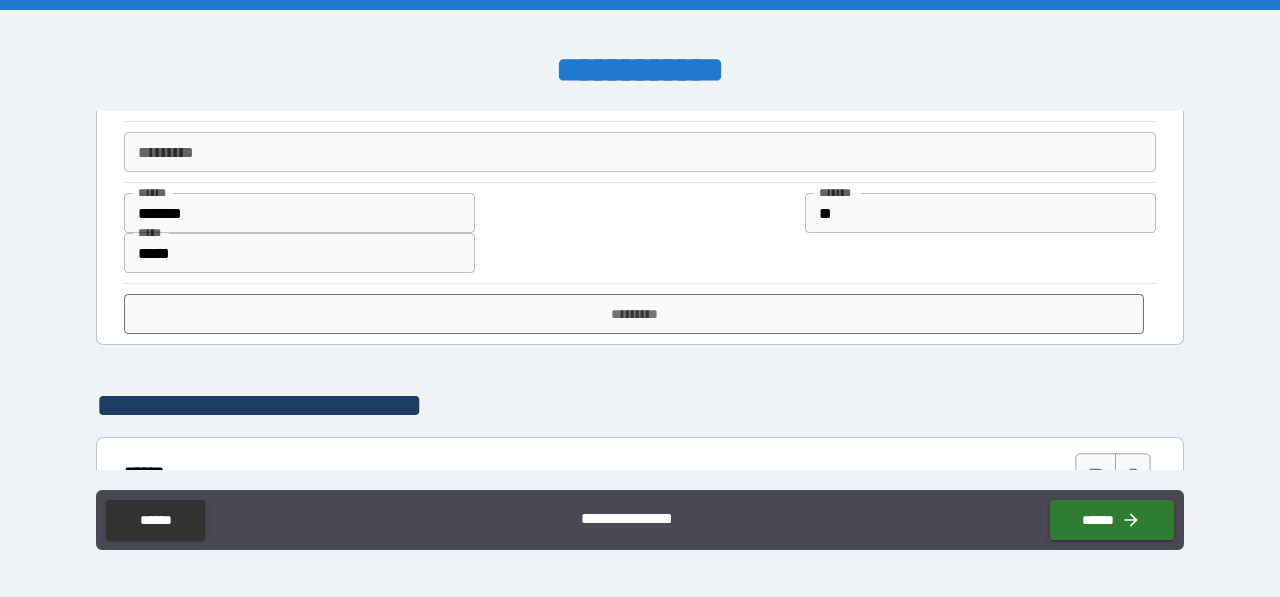 scroll, scrollTop: 1120, scrollLeft: 0, axis: vertical 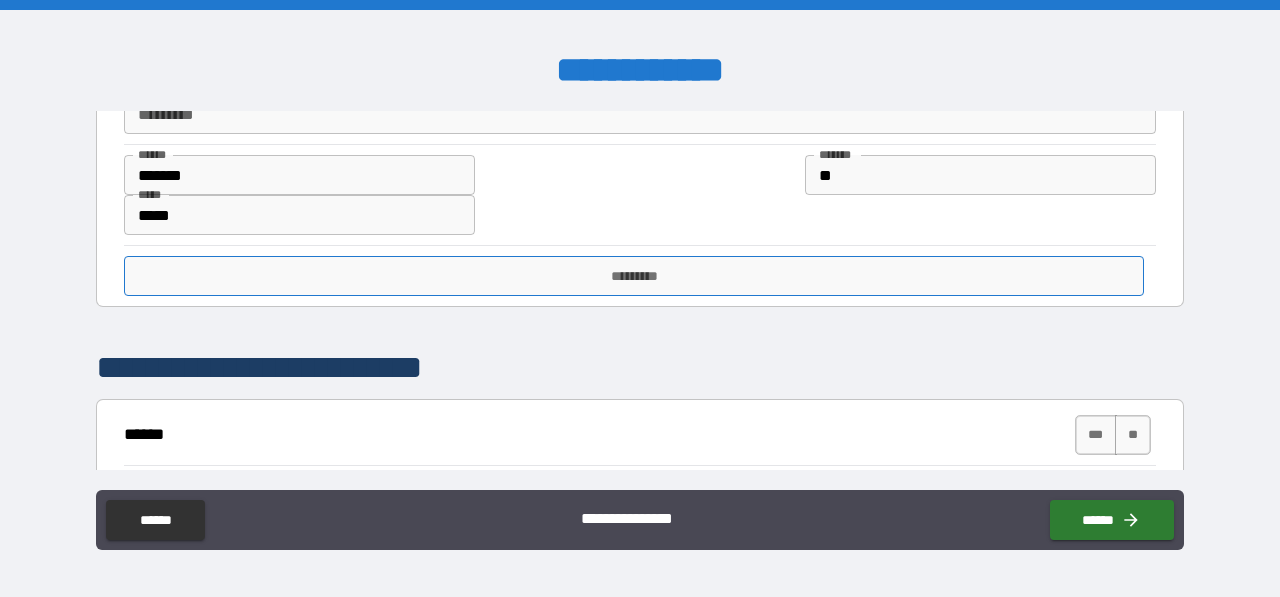 click on "*********" at bounding box center (634, 276) 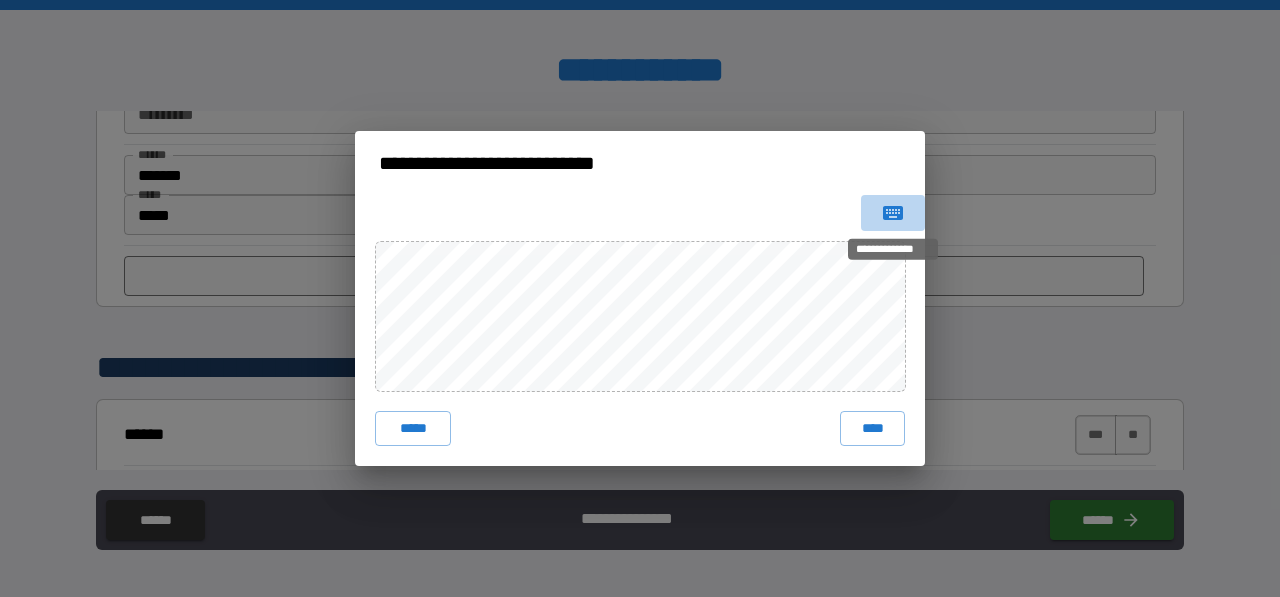 click 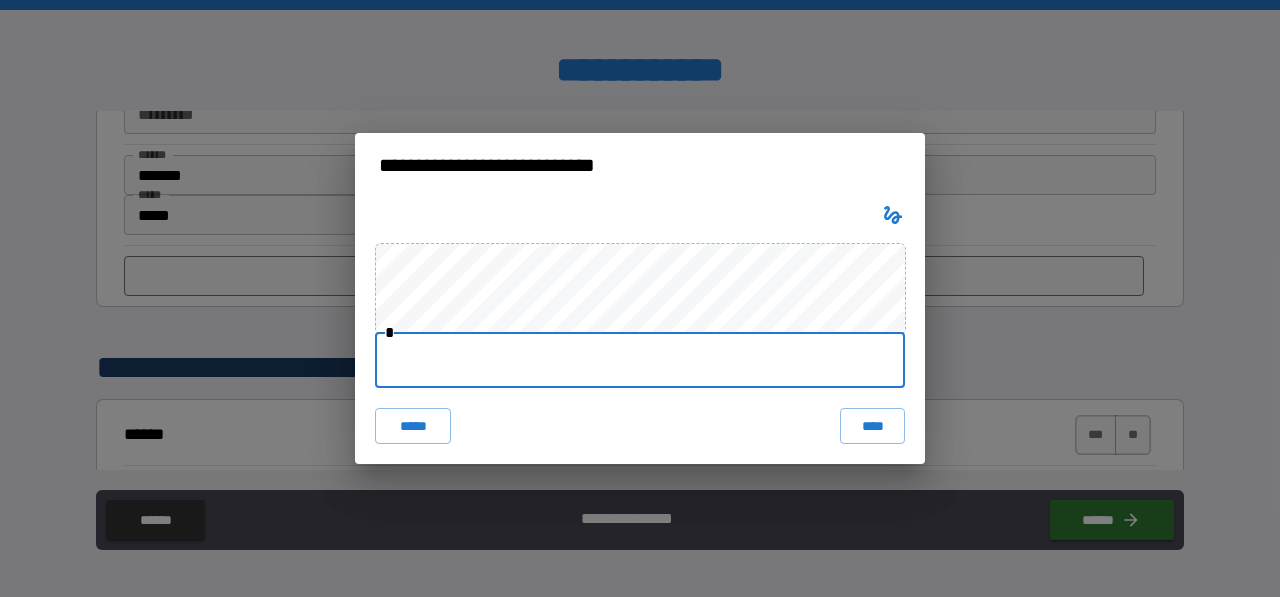 click at bounding box center [640, 360] 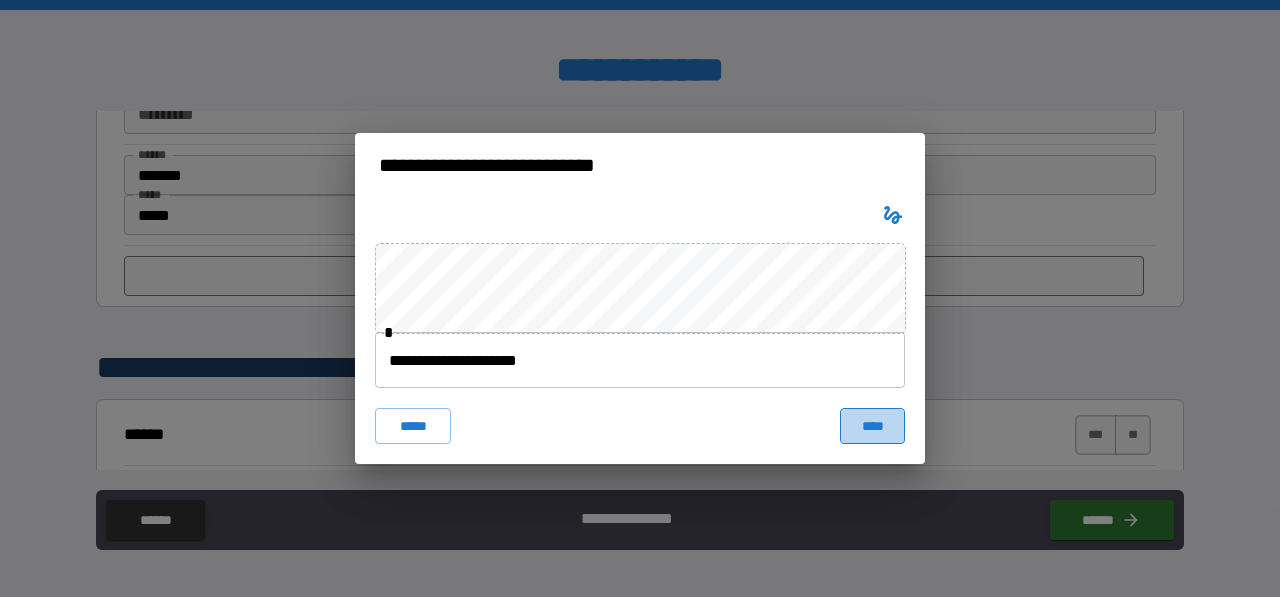 click on "****" at bounding box center [872, 426] 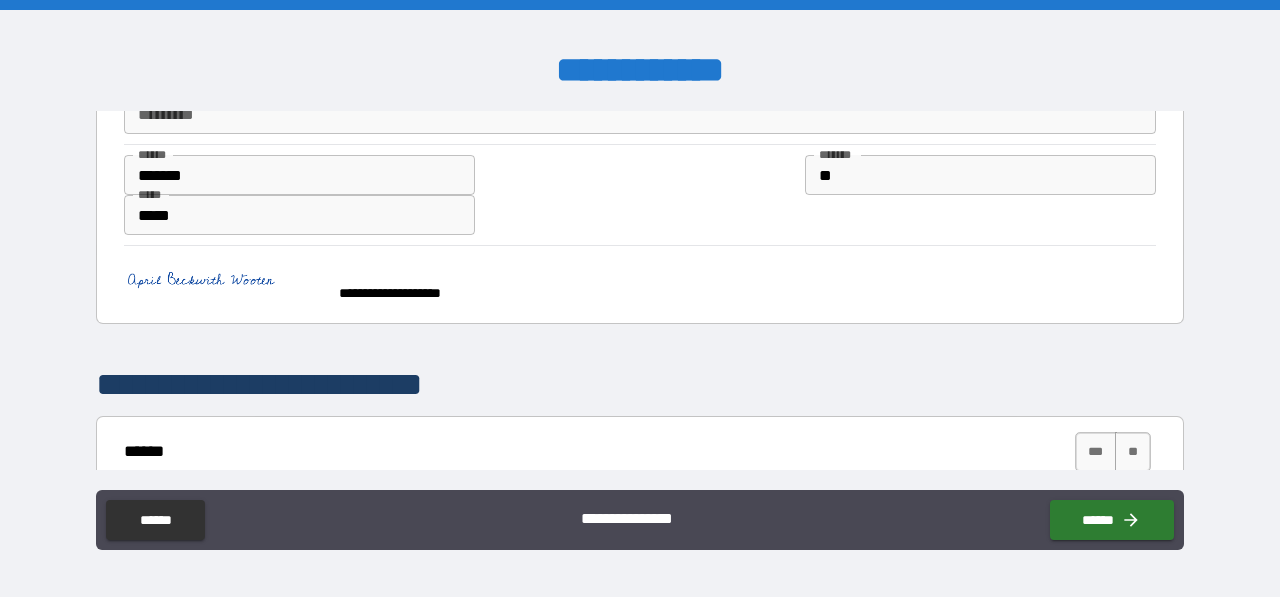click on "**********" at bounding box center (640, 385) 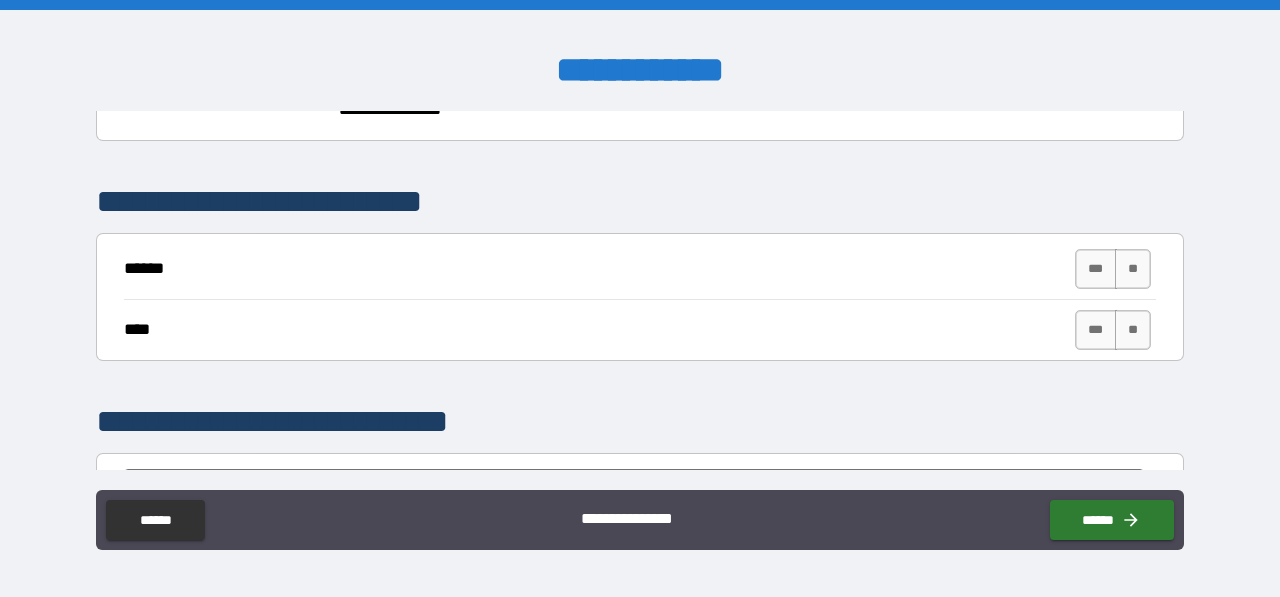 scroll, scrollTop: 1320, scrollLeft: 0, axis: vertical 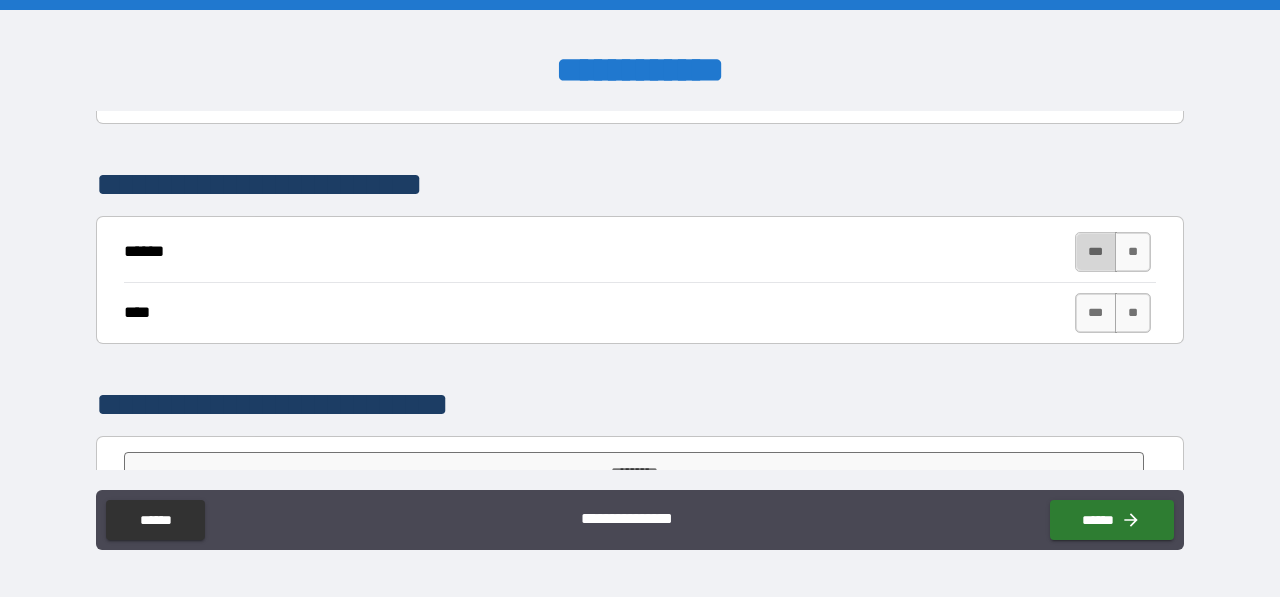 click on "***" at bounding box center [1096, 252] 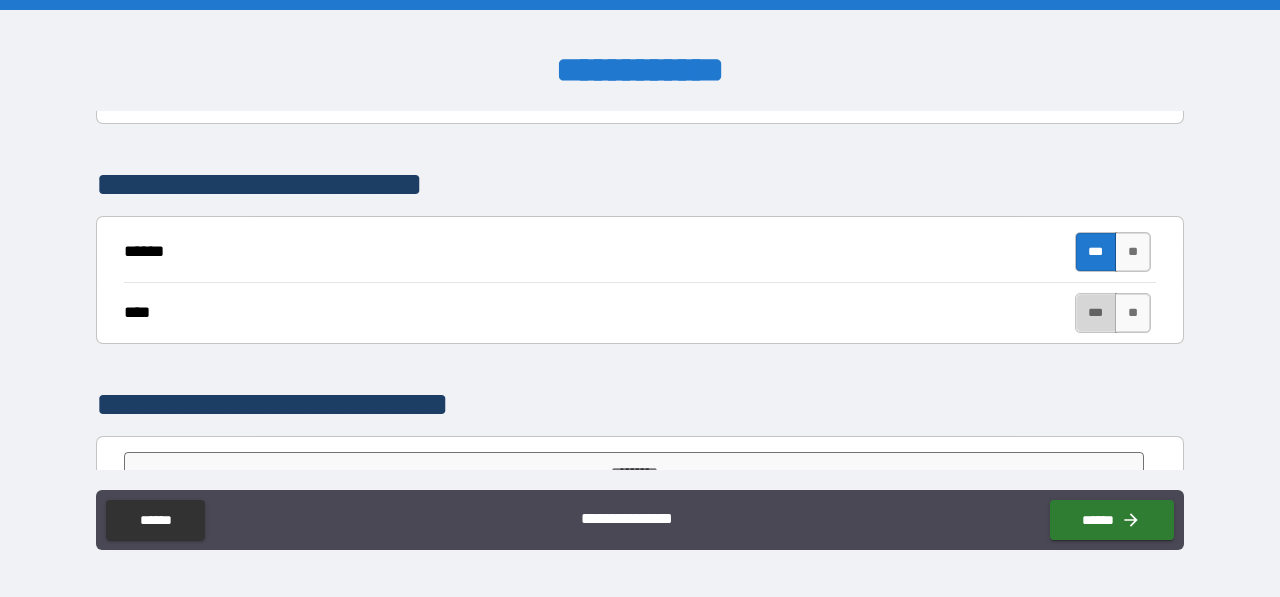 click on "***" at bounding box center [1096, 313] 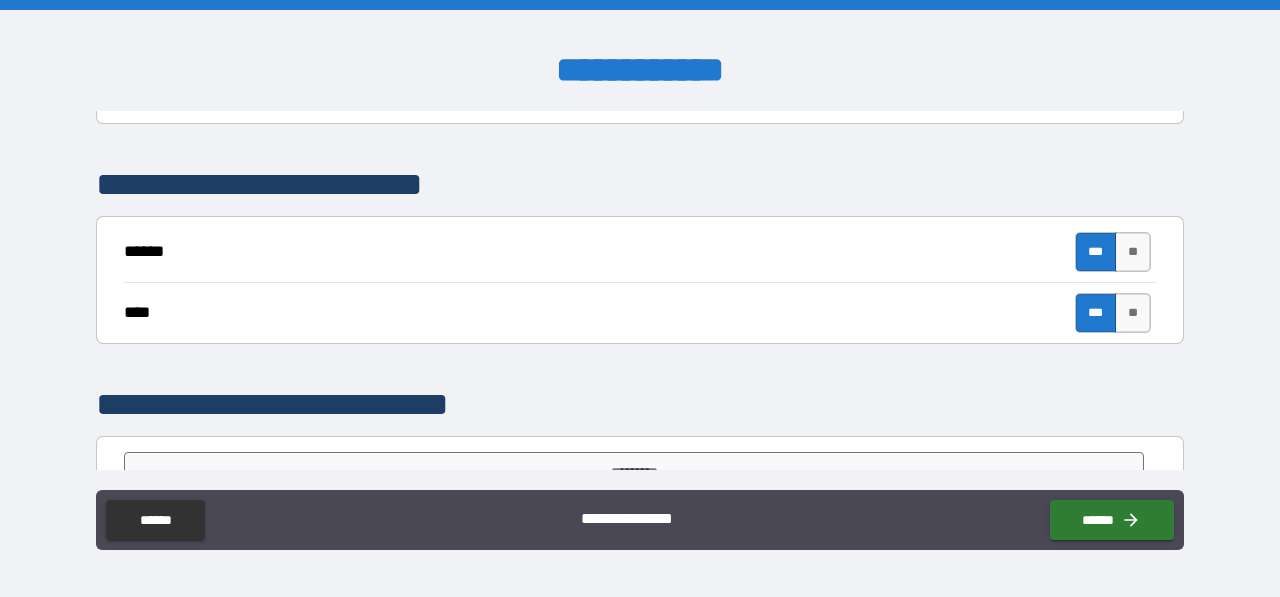 click on "**********" at bounding box center (640, 290) 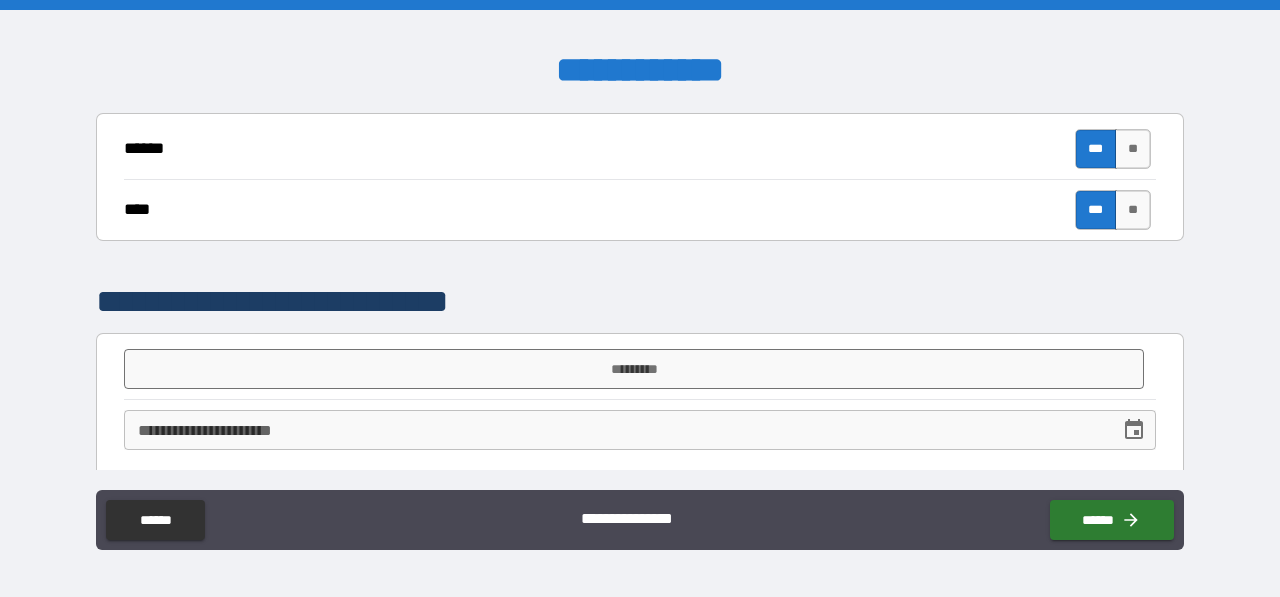 scroll, scrollTop: 1425, scrollLeft: 0, axis: vertical 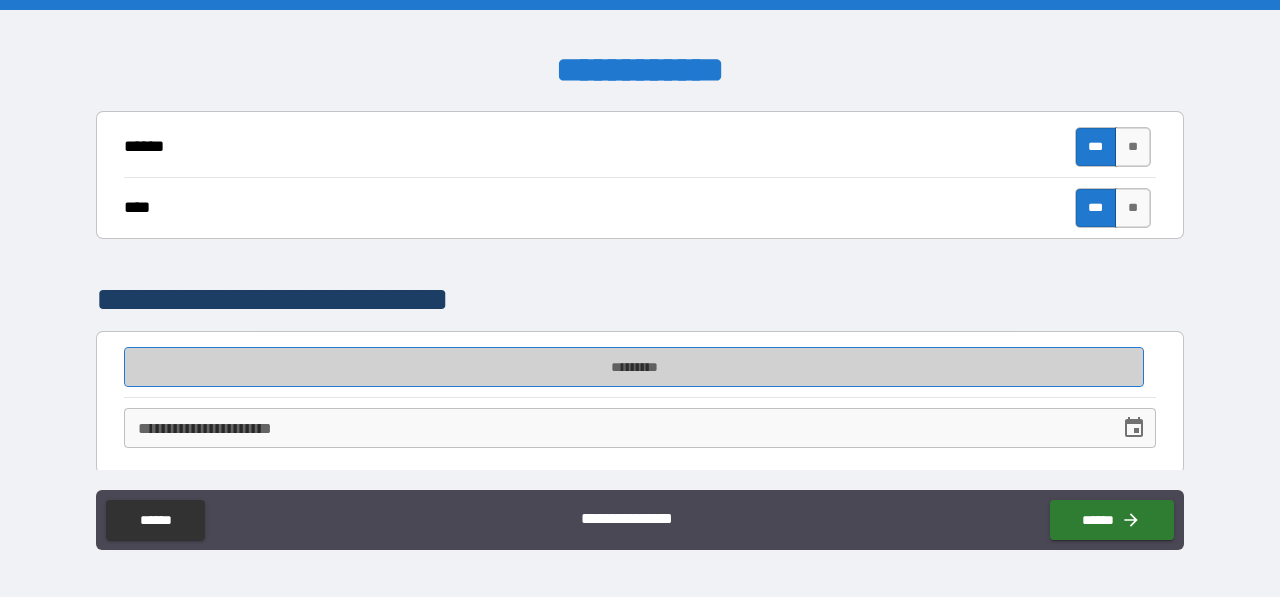 click on "*********" at bounding box center (634, 367) 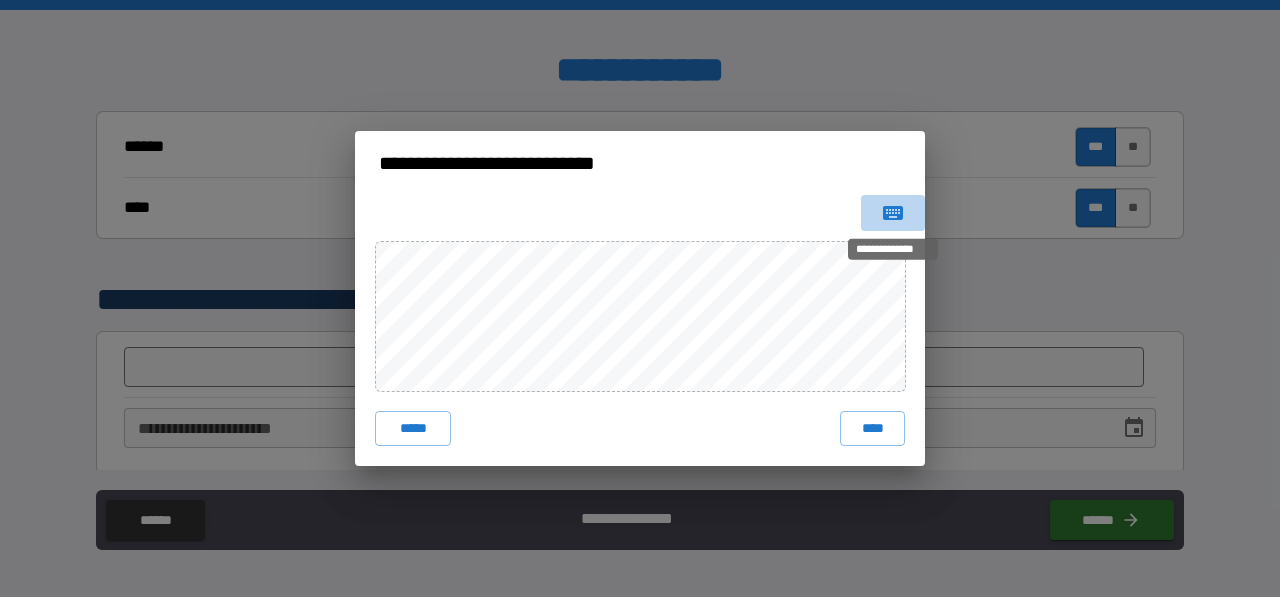 click 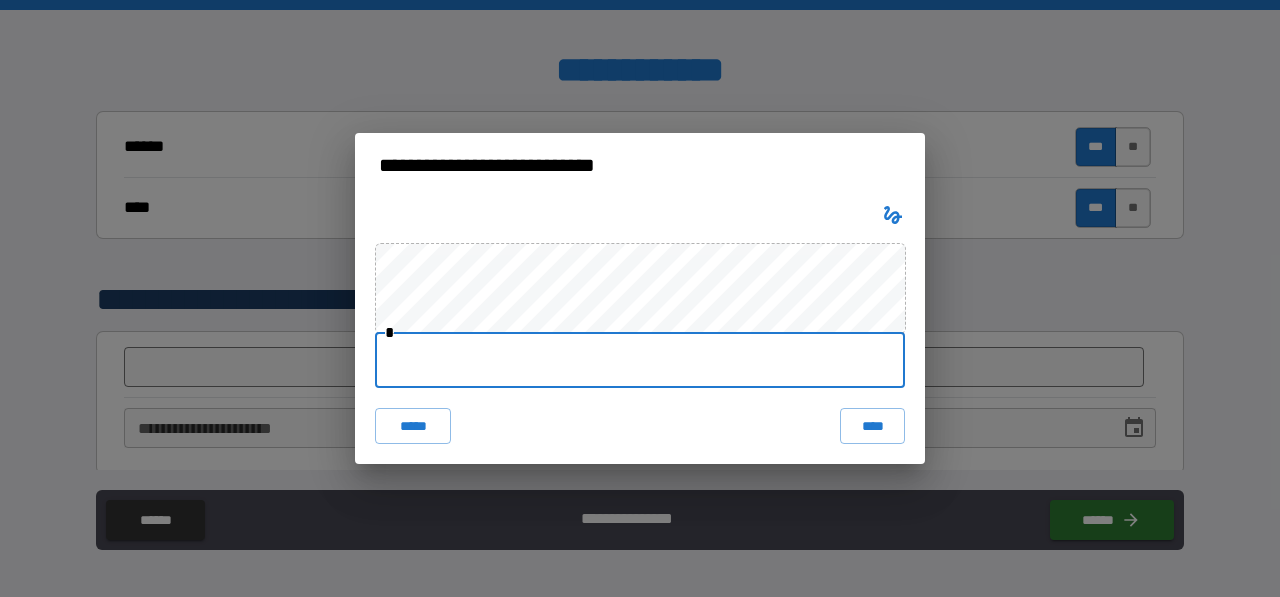 click at bounding box center (640, 360) 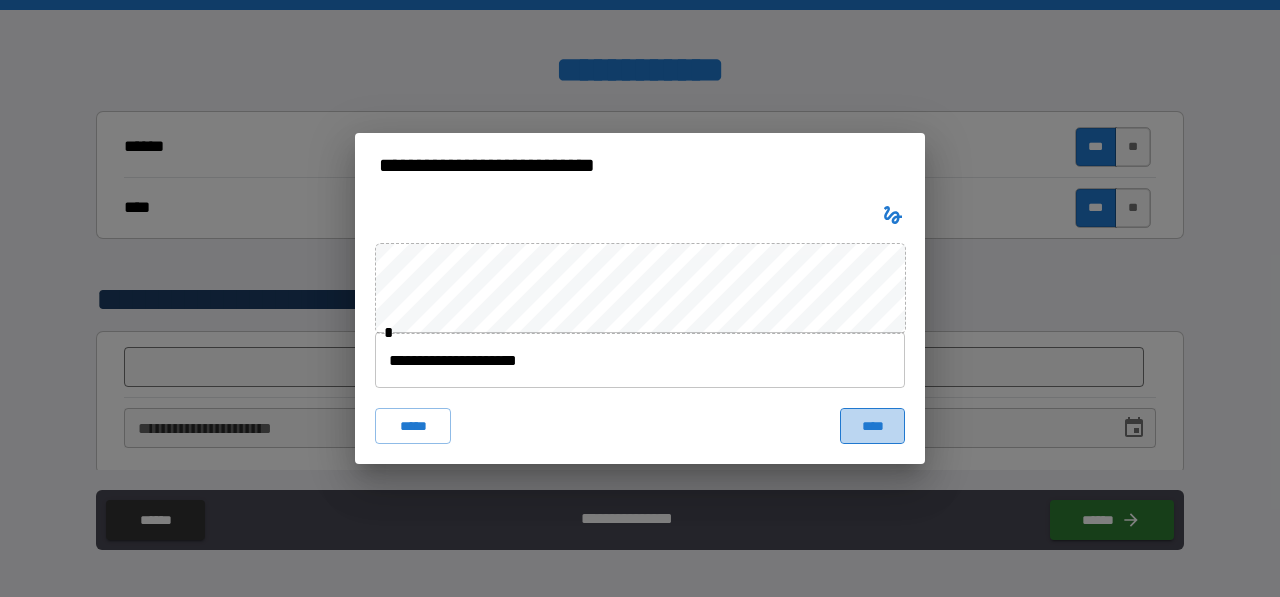 click on "****" at bounding box center (872, 426) 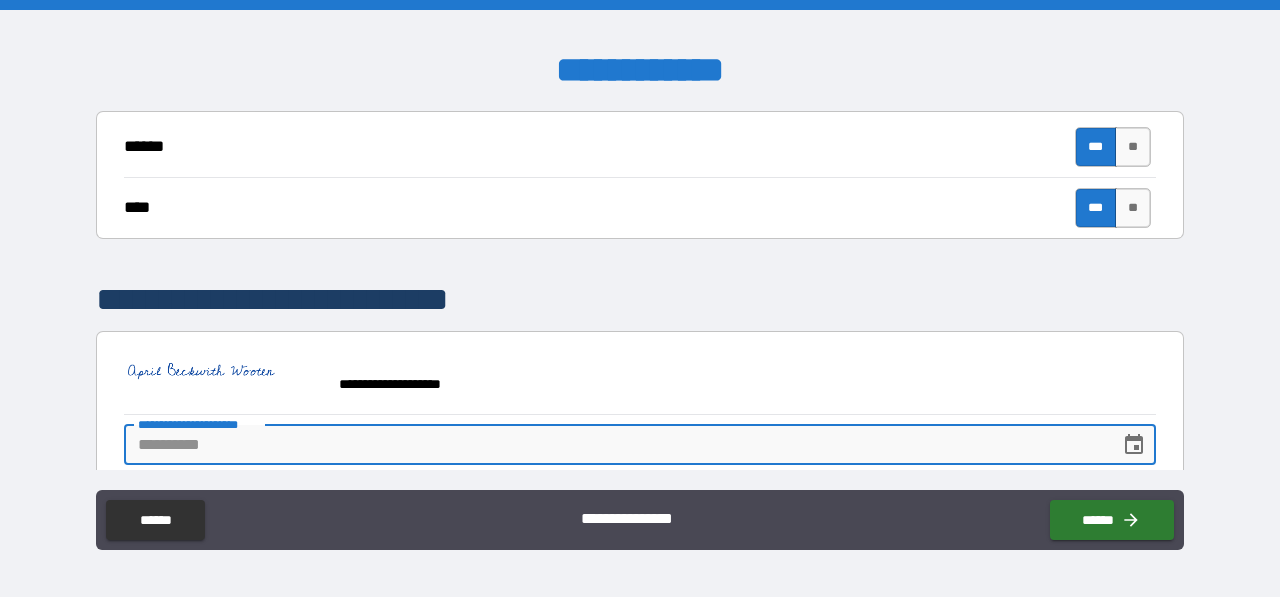 click on "**********" at bounding box center [615, 445] 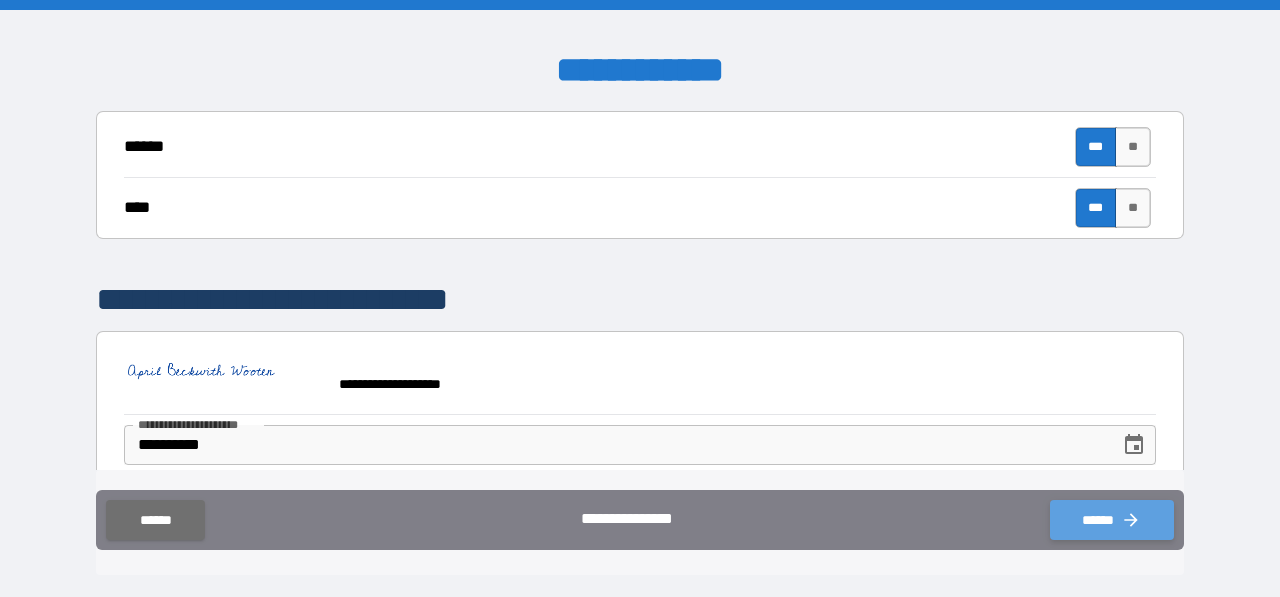 click 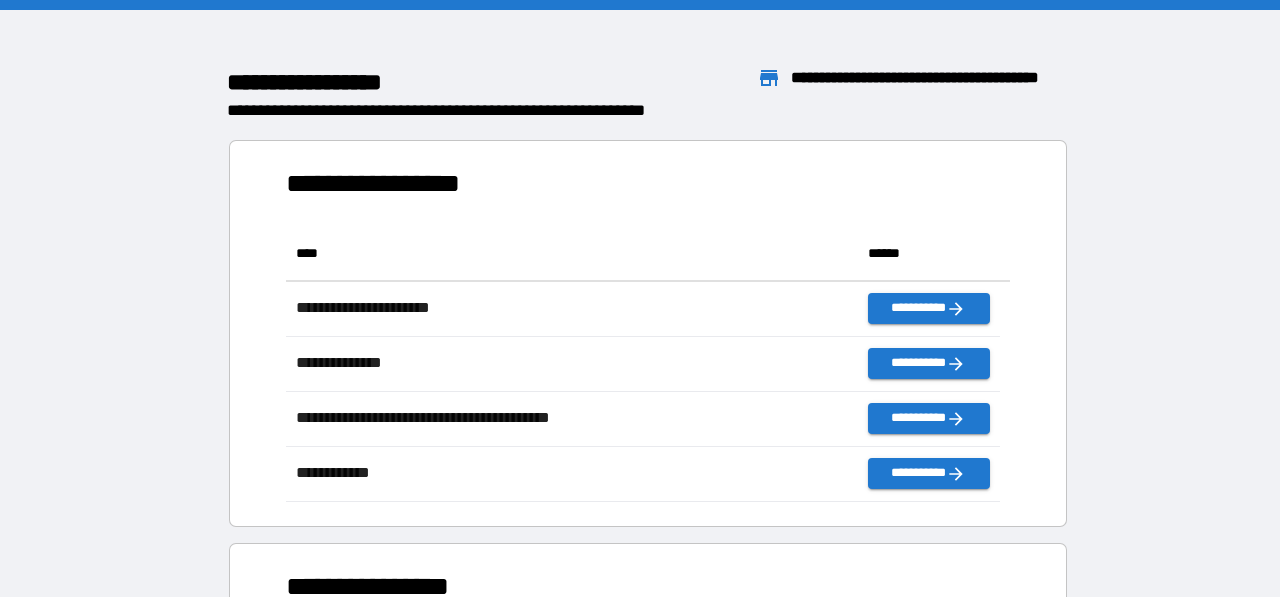 scroll, scrollTop: 16, scrollLeft: 16, axis: both 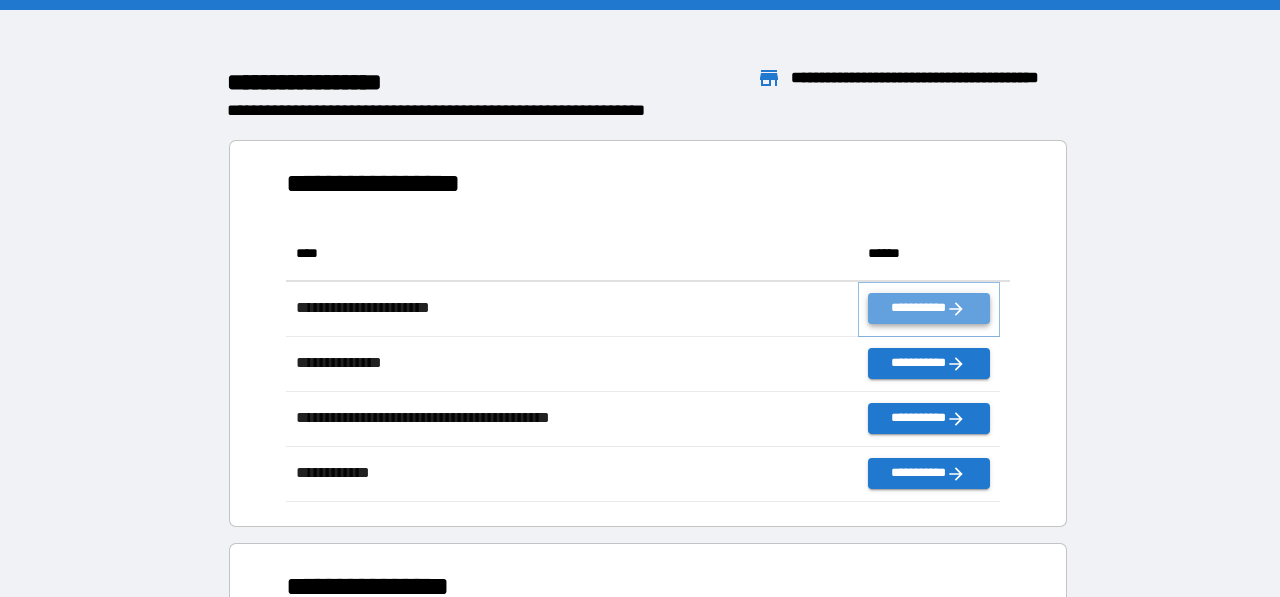 click on "**********" at bounding box center (929, 308) 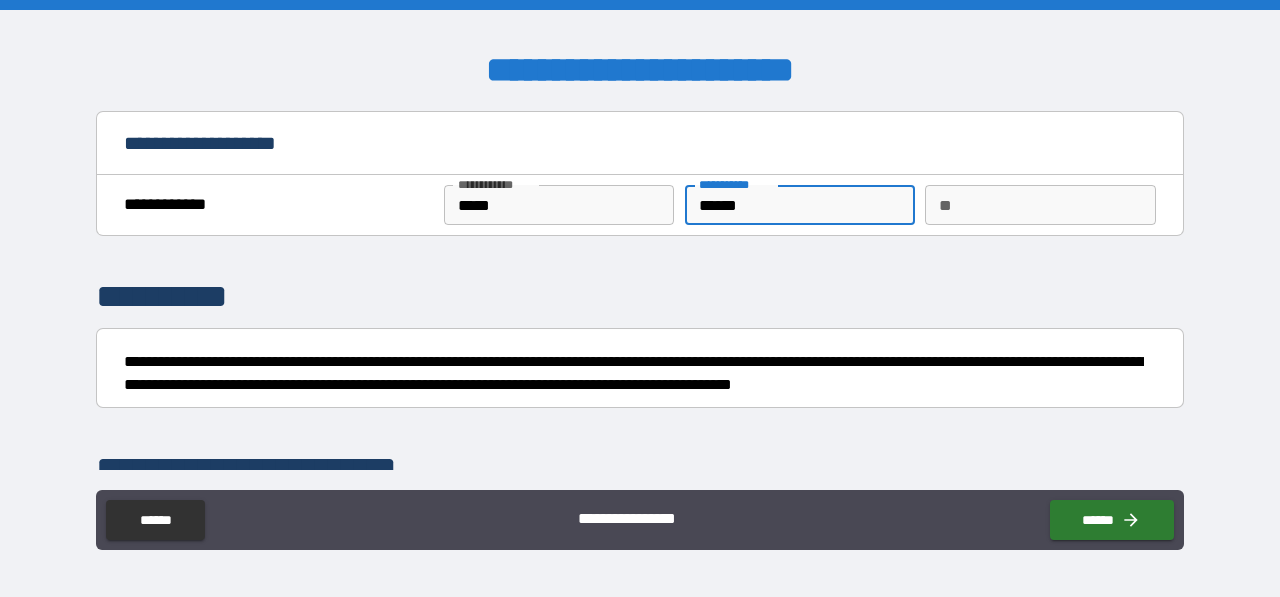 click on "******" at bounding box center [800, 205] 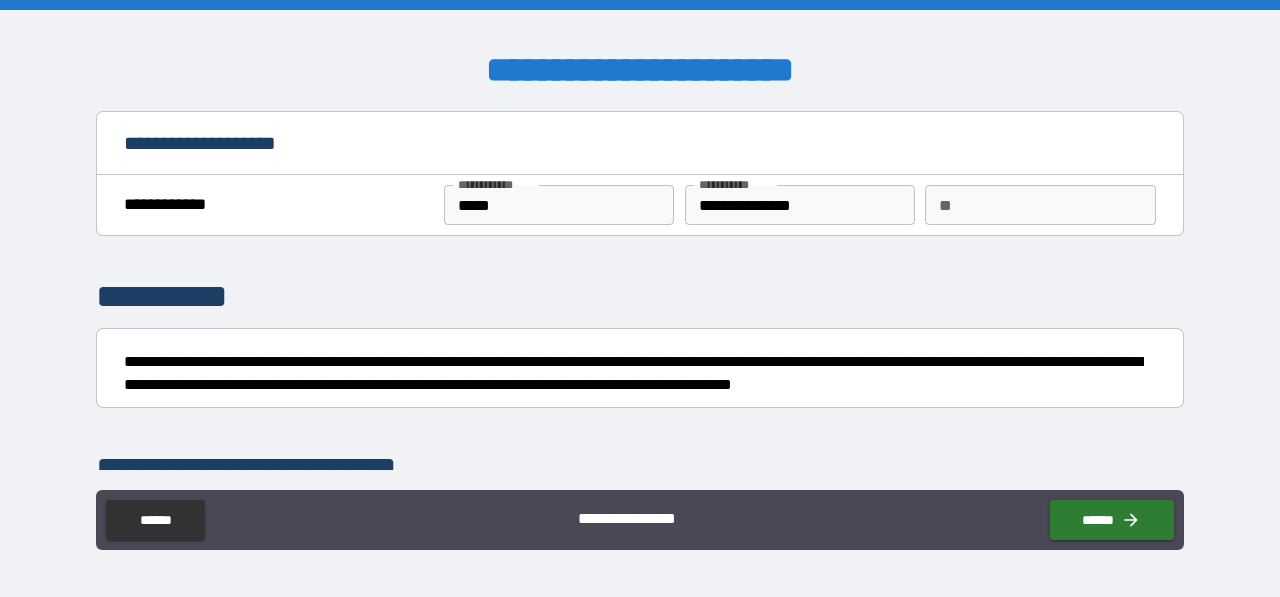 click on "**********" at bounding box center (640, 297) 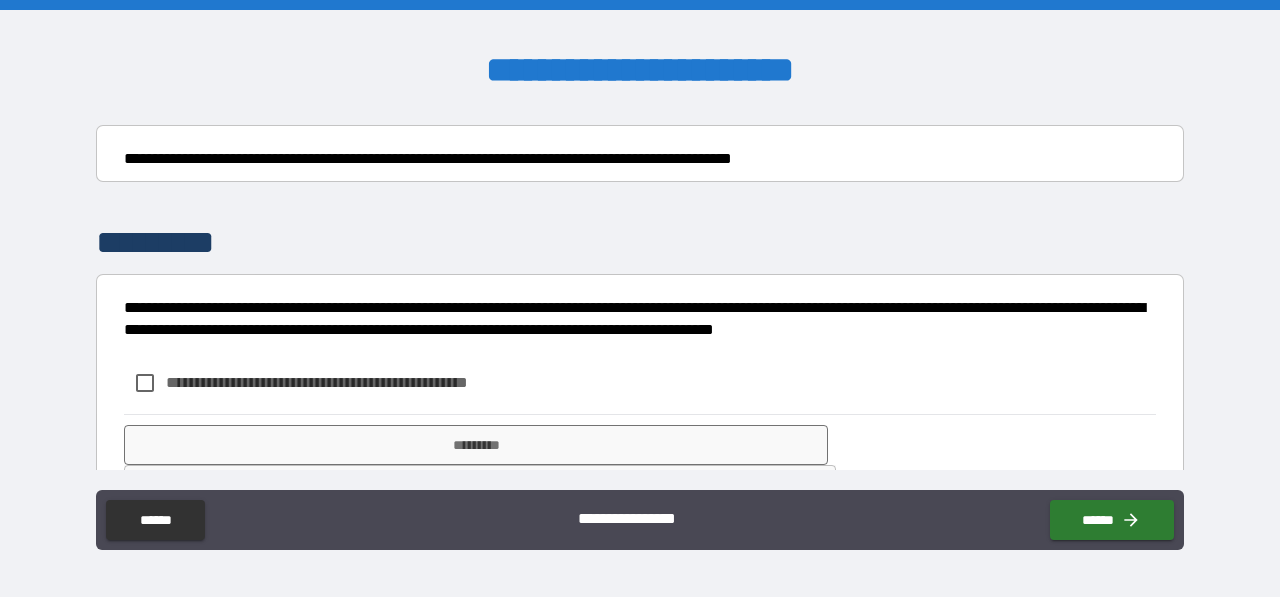 scroll, scrollTop: 6317, scrollLeft: 0, axis: vertical 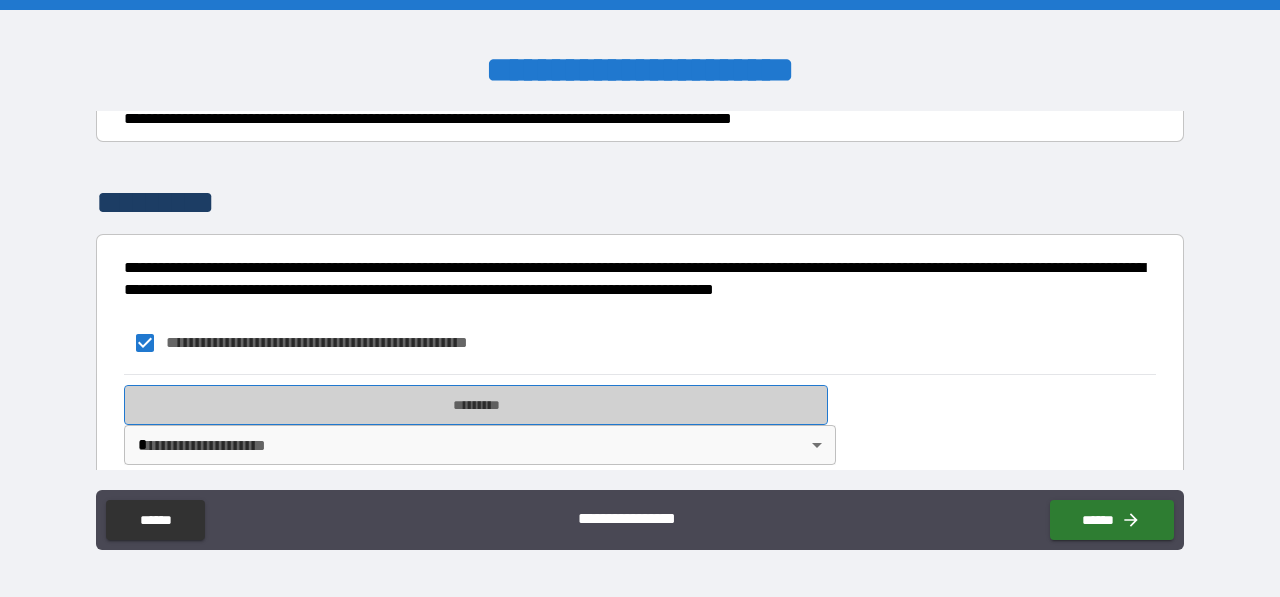 click on "*********" at bounding box center (476, 405) 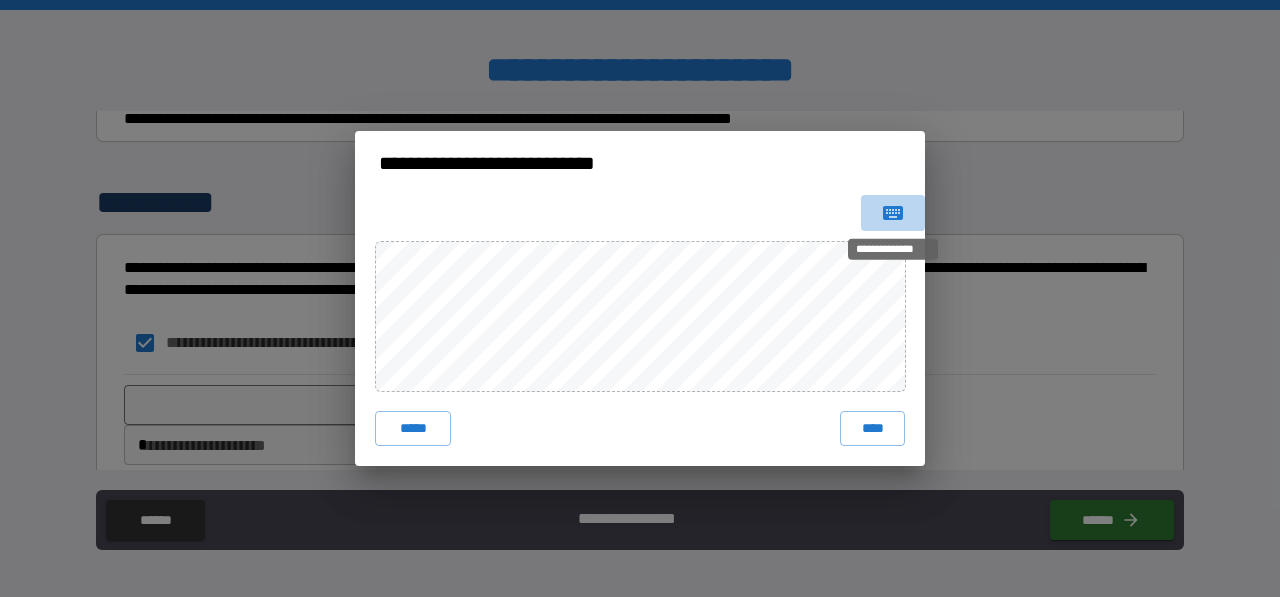 click 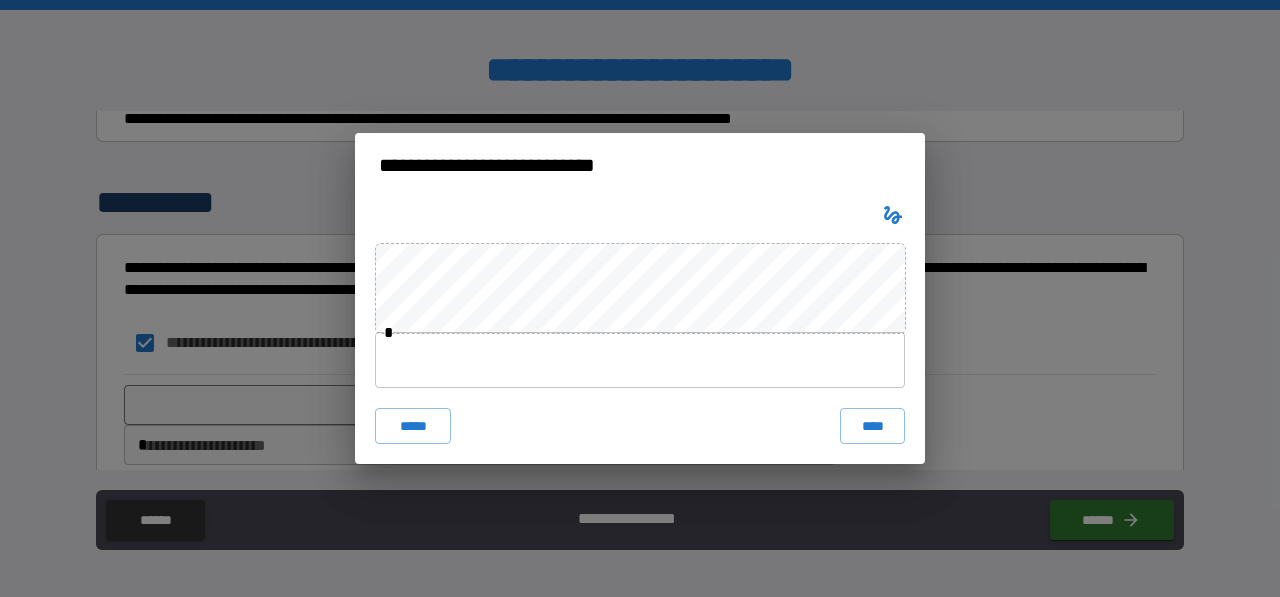 click at bounding box center [640, 360] 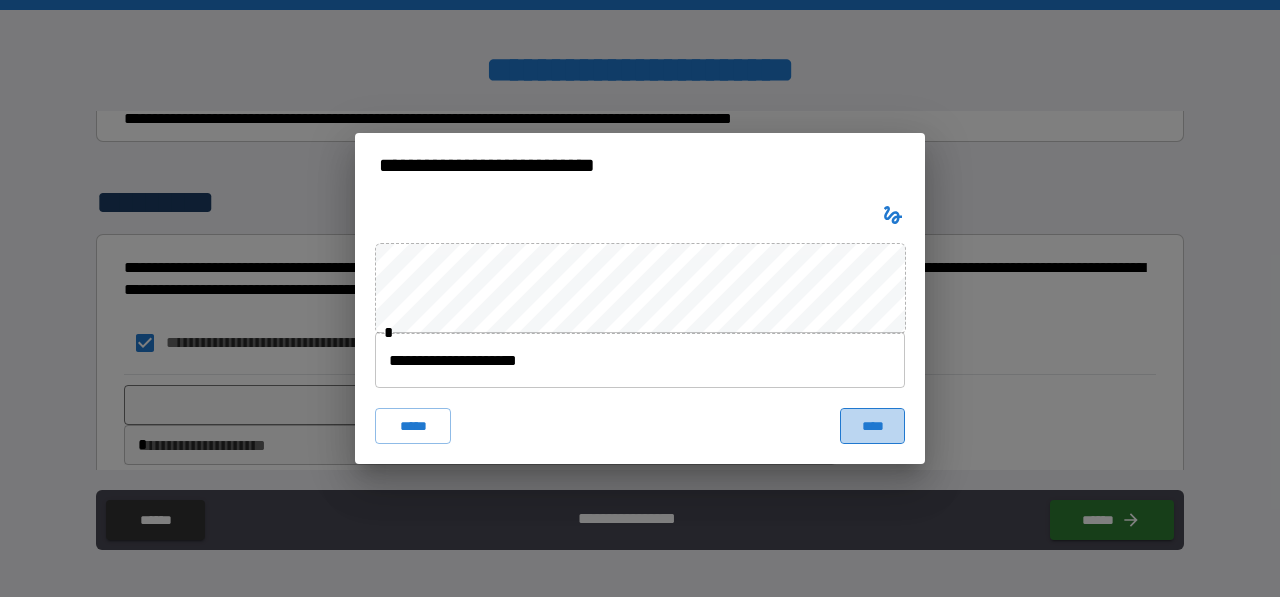 click on "****" at bounding box center (872, 426) 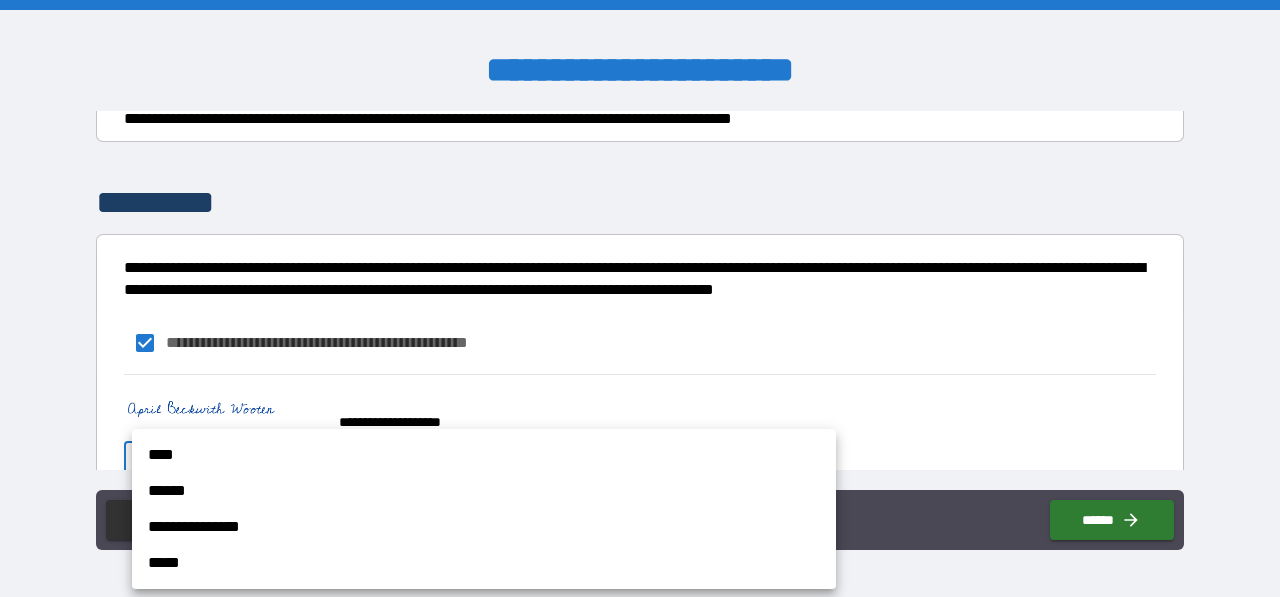 click on "**********" at bounding box center [640, 298] 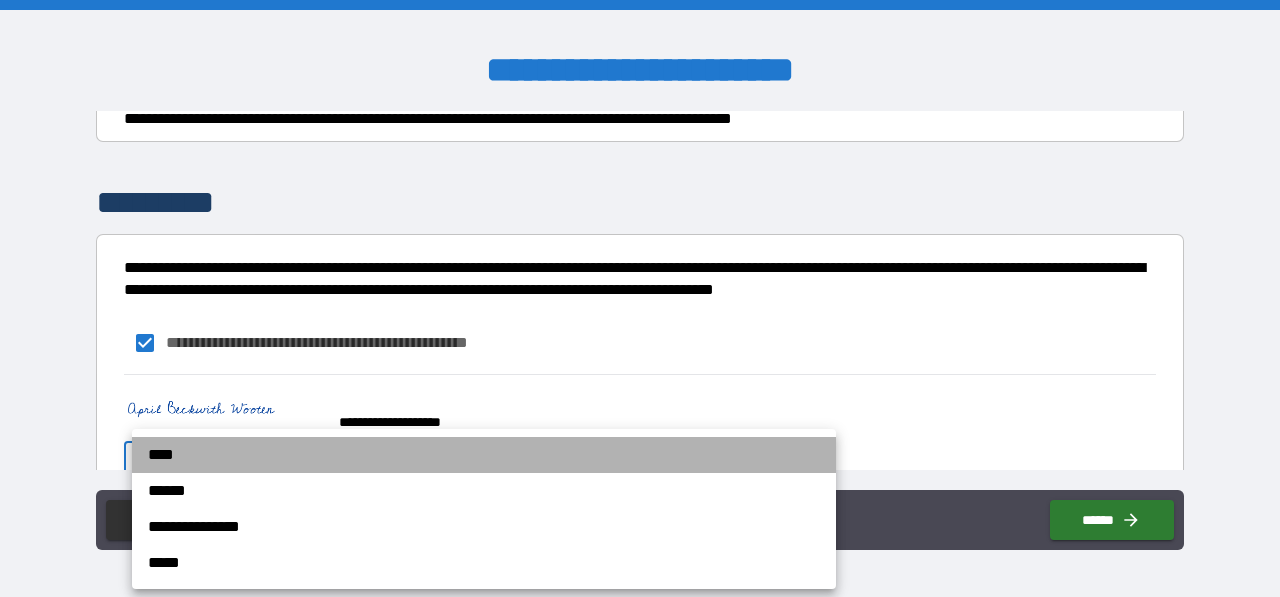 click on "****" at bounding box center (484, 455) 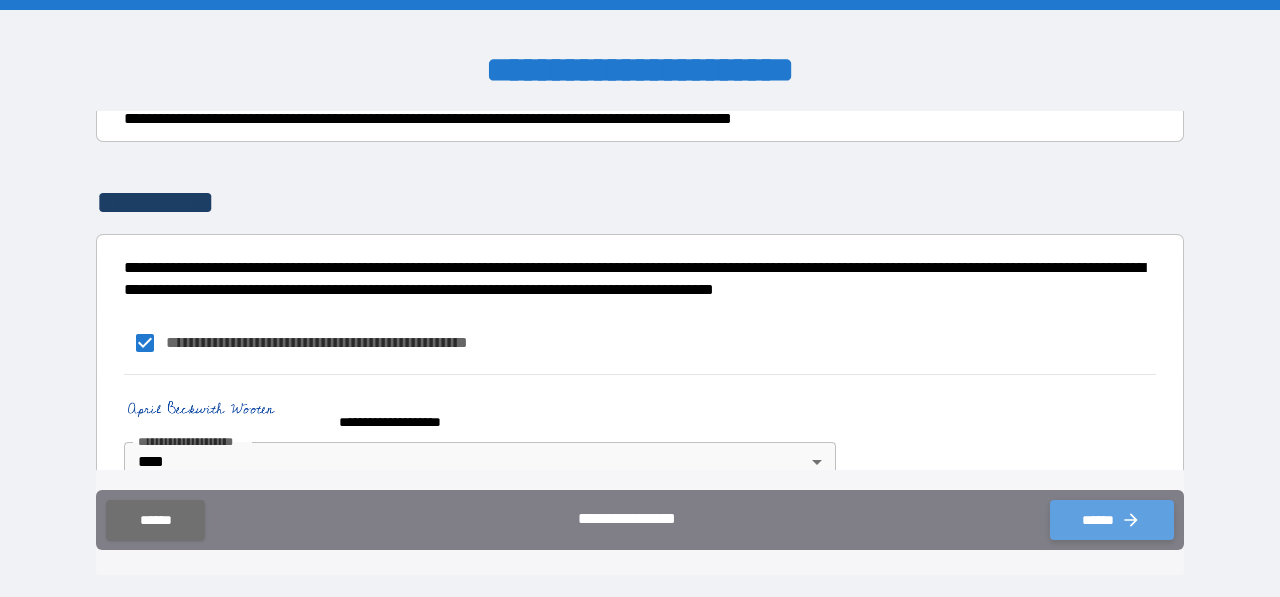 click on "******" at bounding box center [1112, 520] 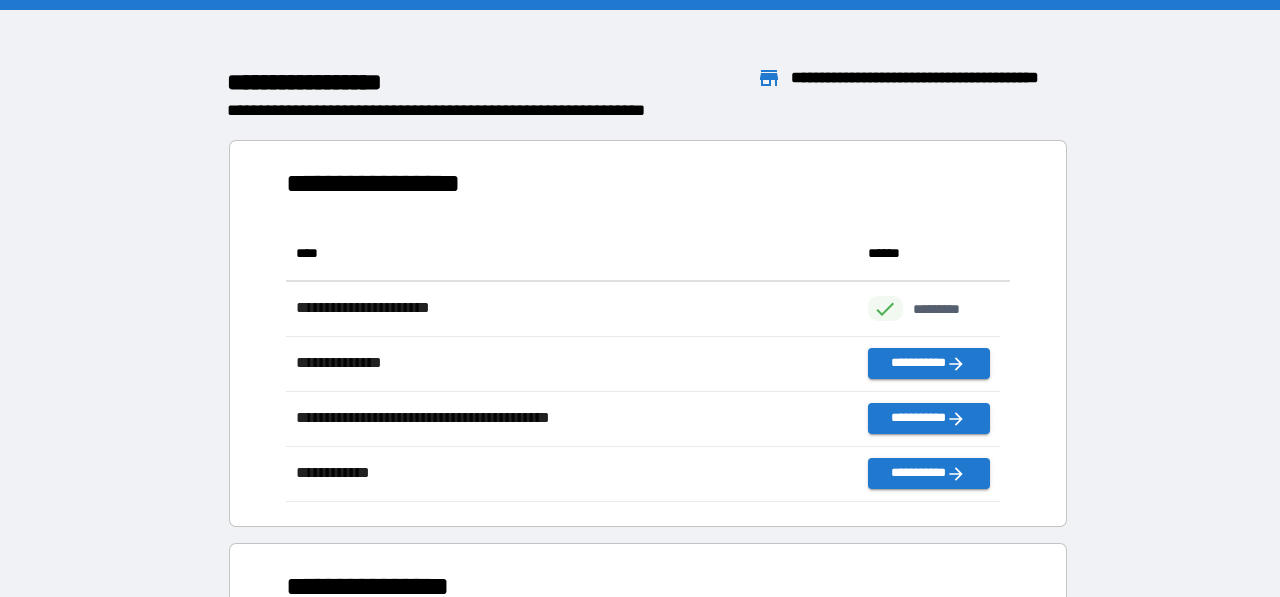 scroll, scrollTop: 16, scrollLeft: 16, axis: both 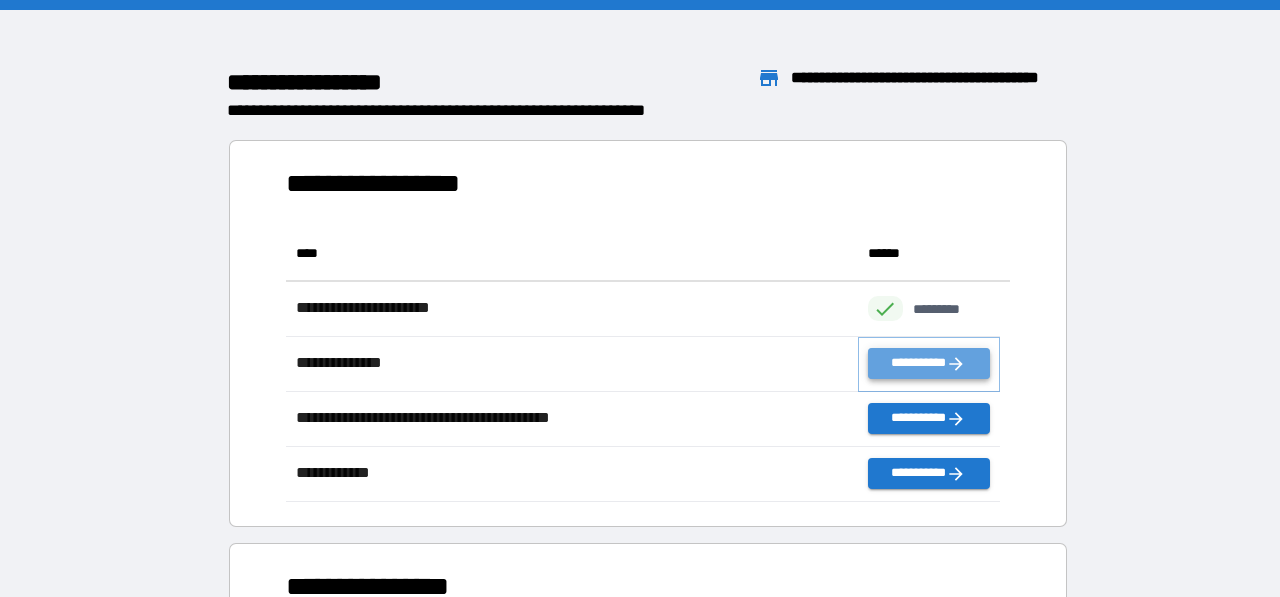 click on "**********" at bounding box center (929, 363) 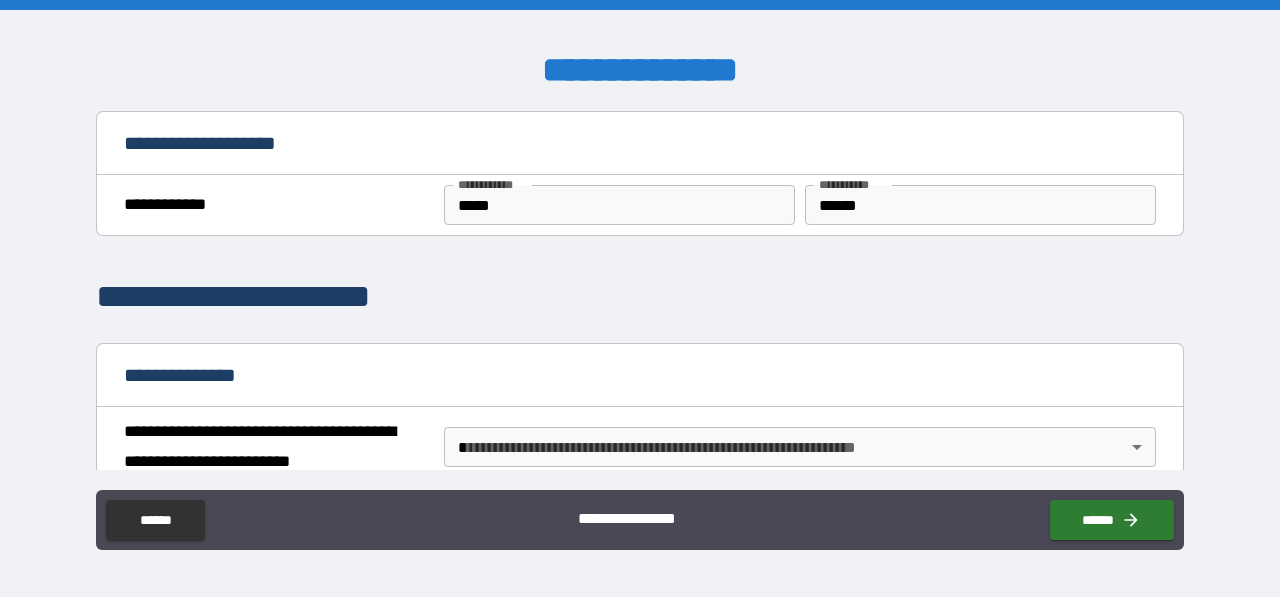 click on "**********" at bounding box center (640, 297) 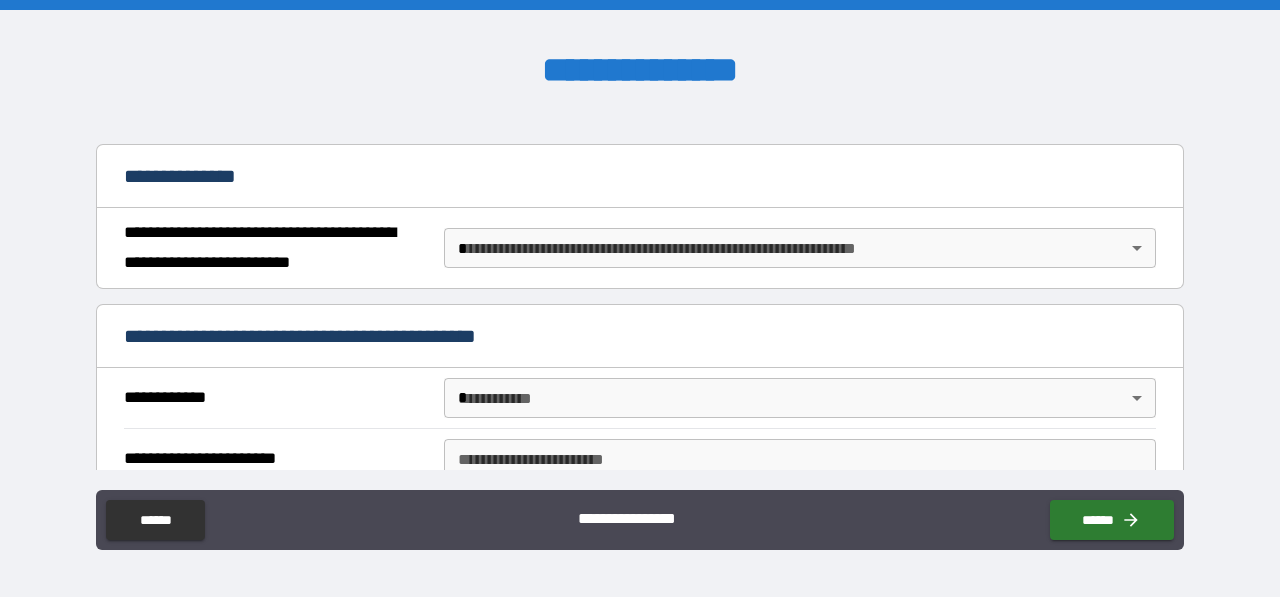 scroll, scrollTop: 200, scrollLeft: 0, axis: vertical 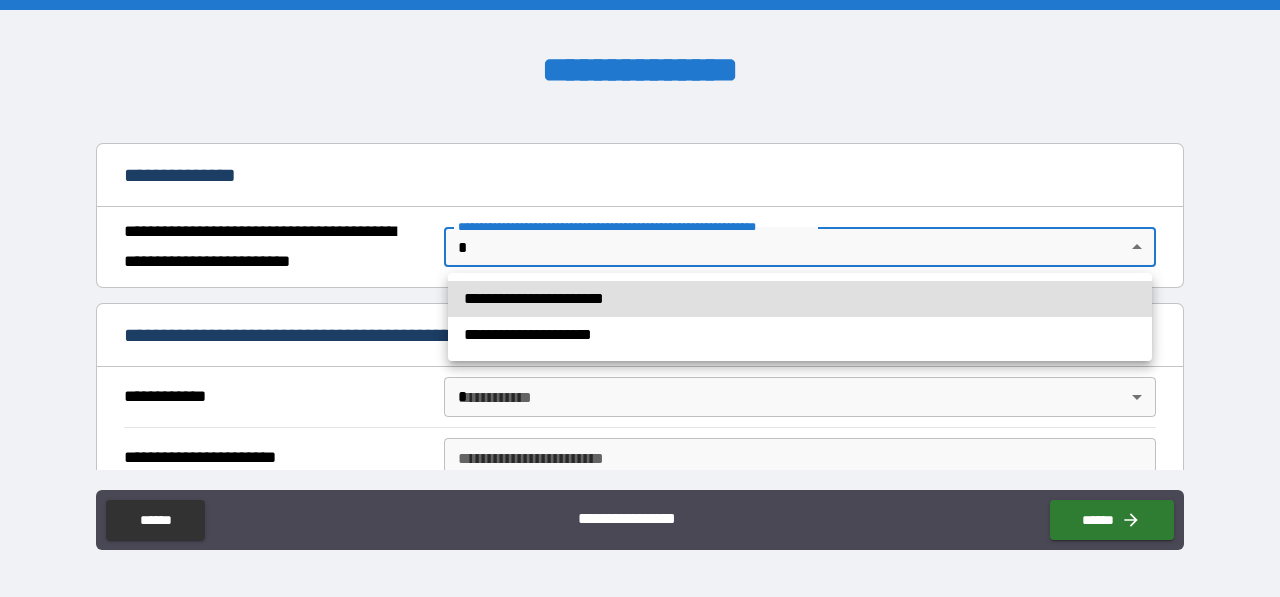 click on "**********" at bounding box center (640, 298) 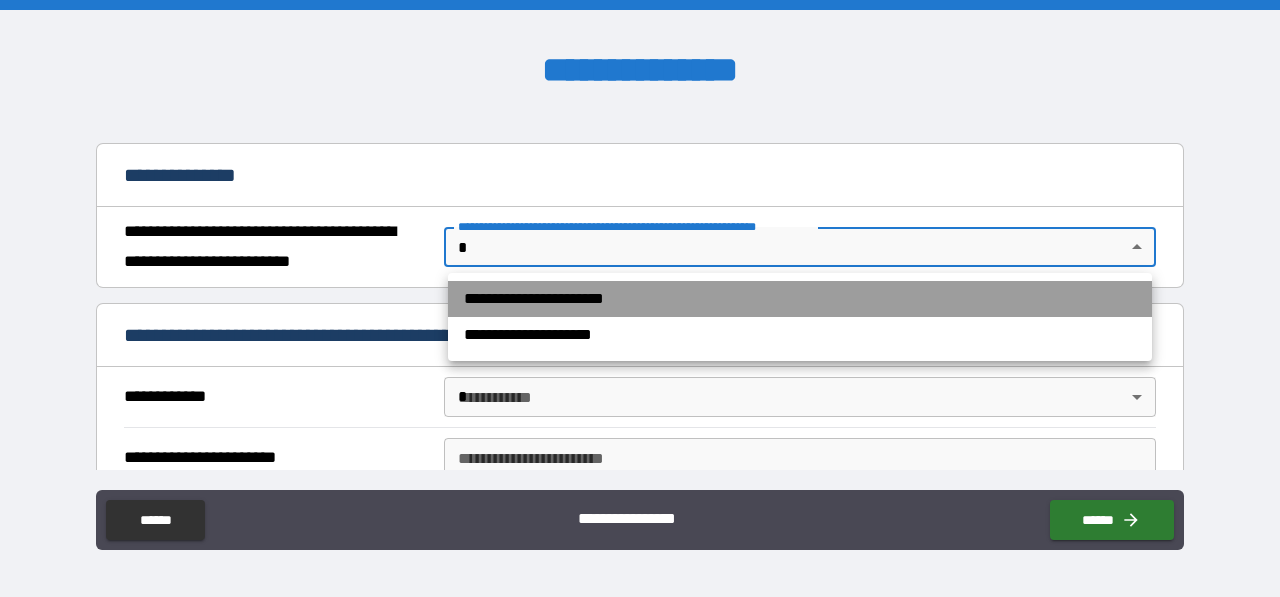click on "**********" at bounding box center [800, 299] 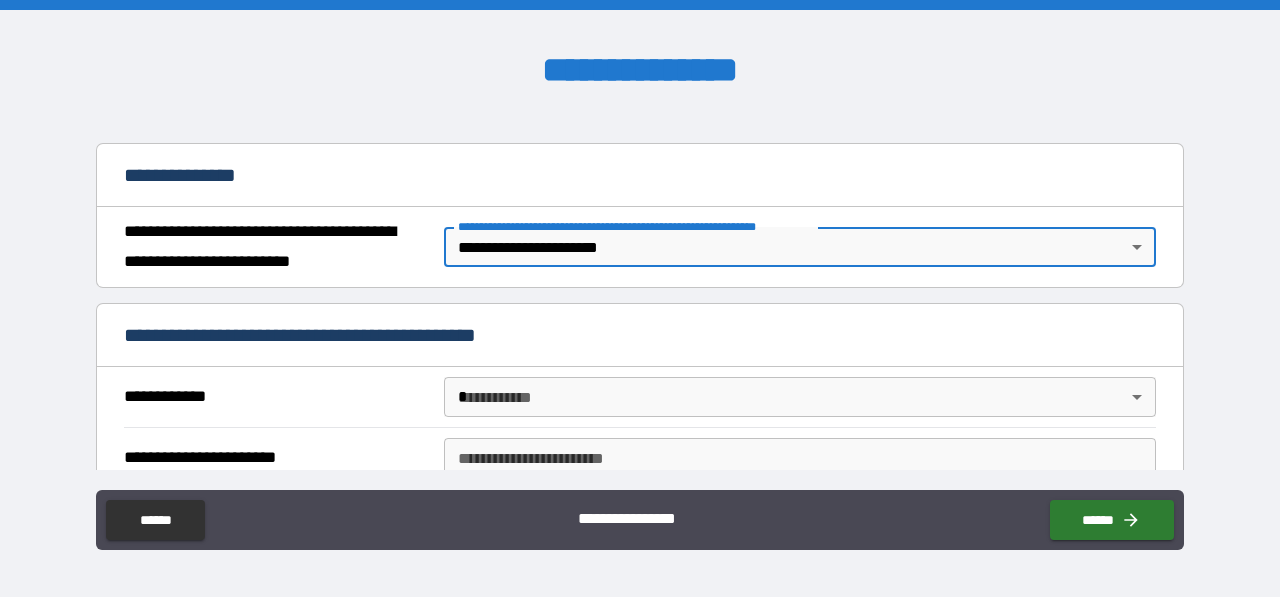 click on "**********" at bounding box center [640, 337] 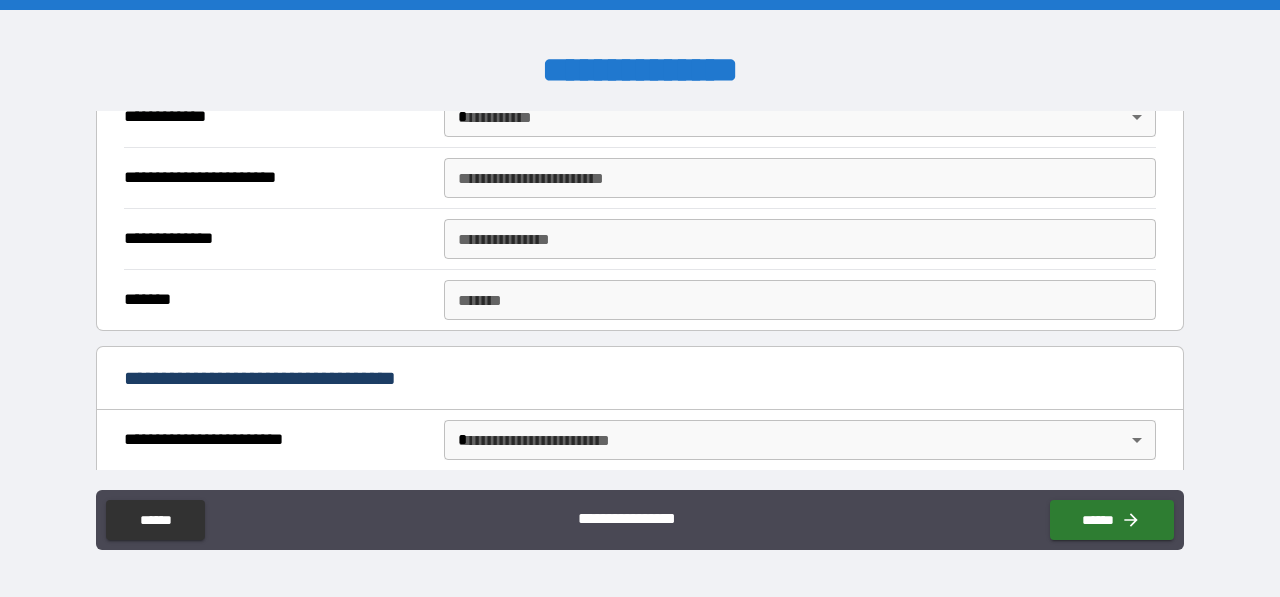 scroll, scrollTop: 440, scrollLeft: 0, axis: vertical 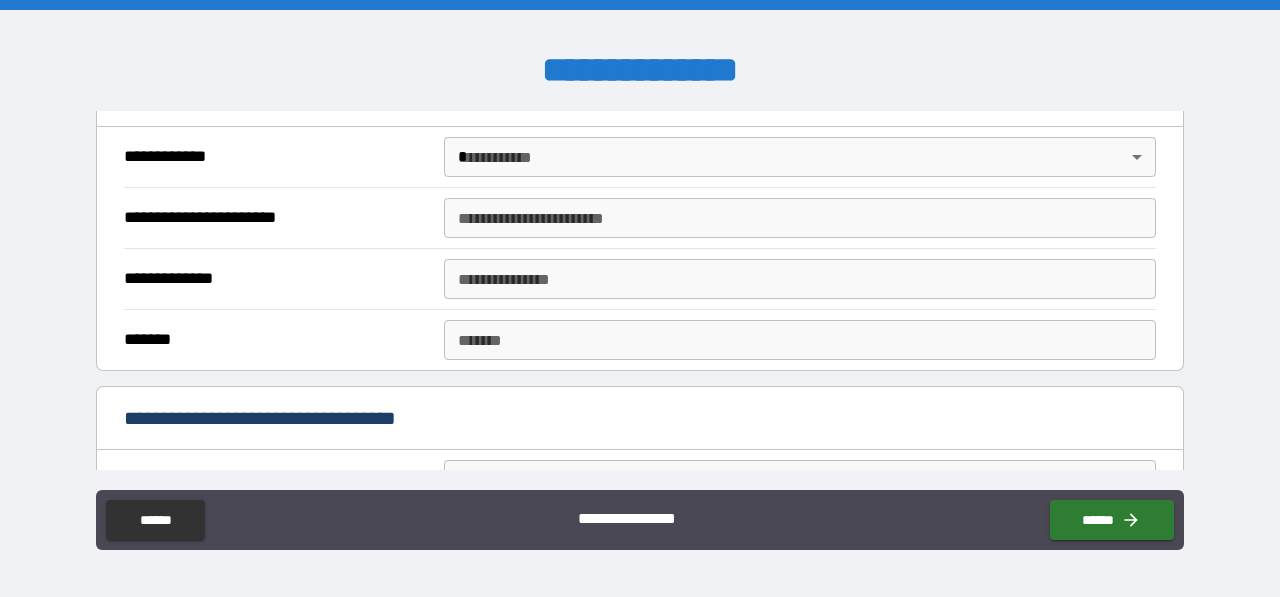 click on "**********" at bounding box center [800, 218] 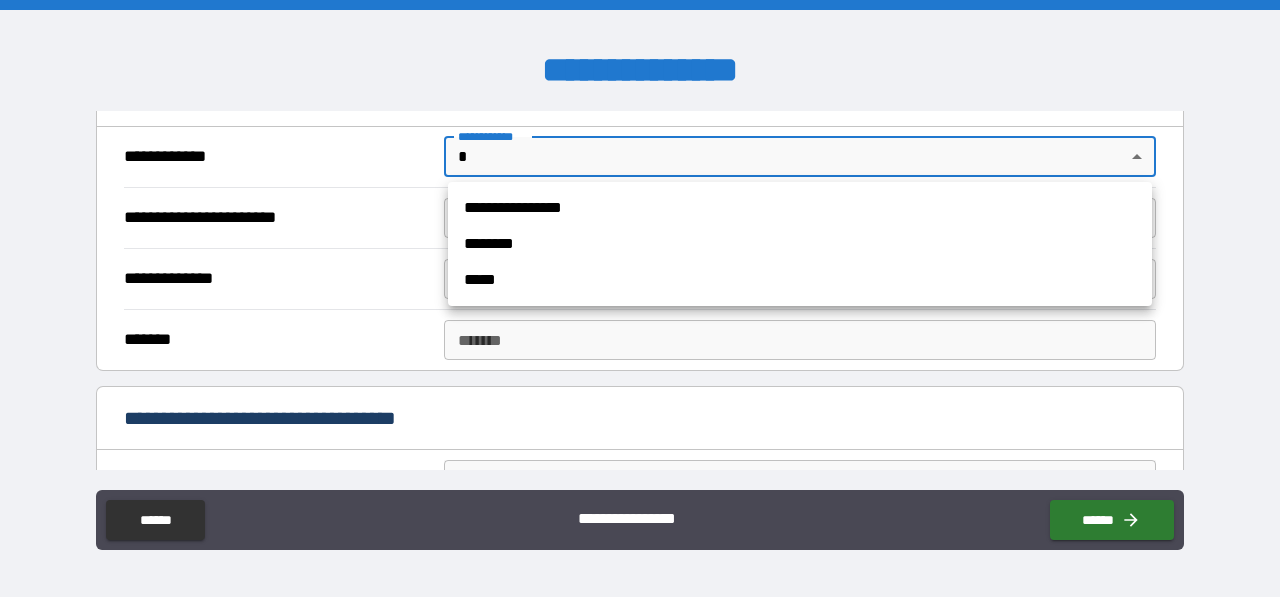 click on "**********" at bounding box center (640, 298) 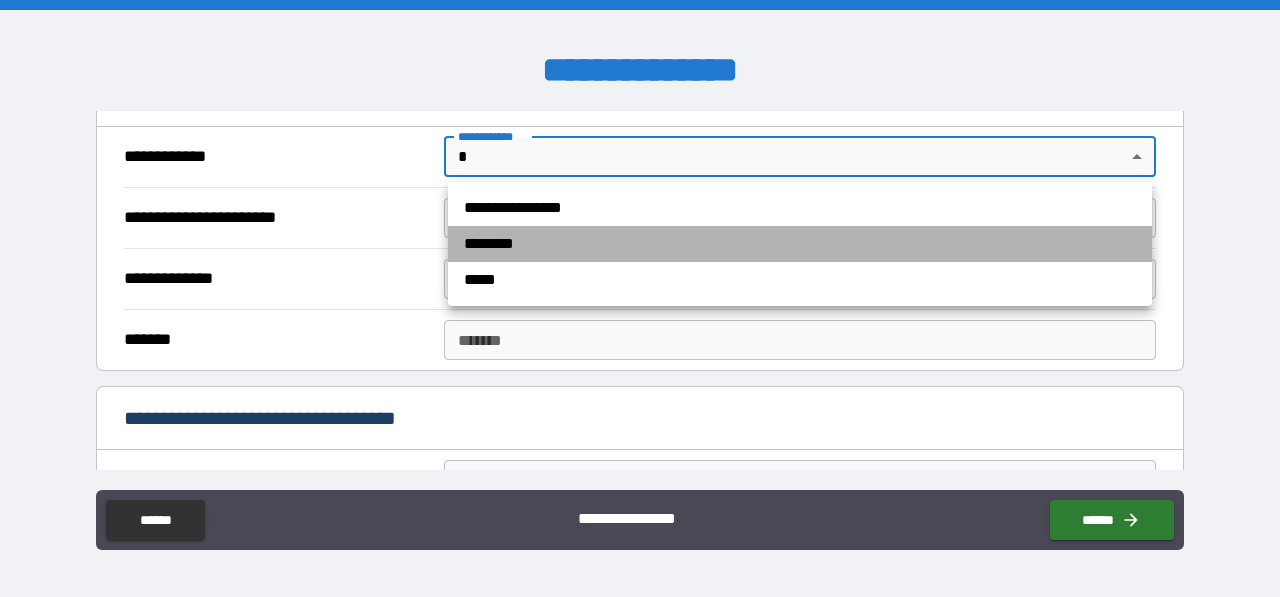click on "********" at bounding box center [800, 244] 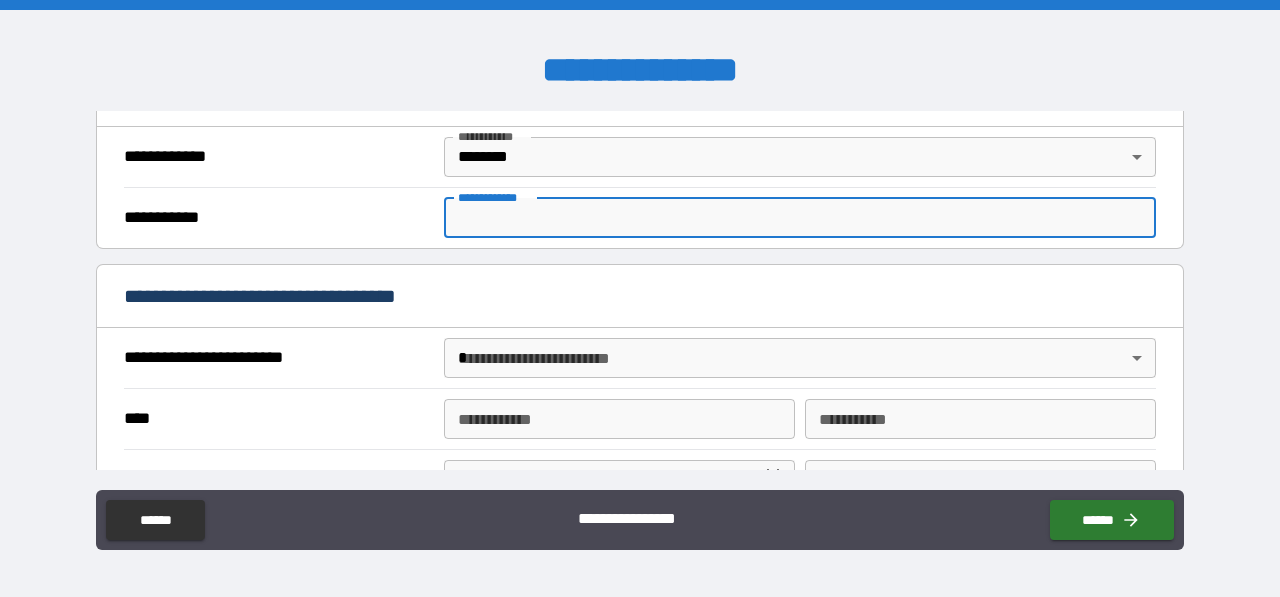 click on "**********" at bounding box center (800, 218) 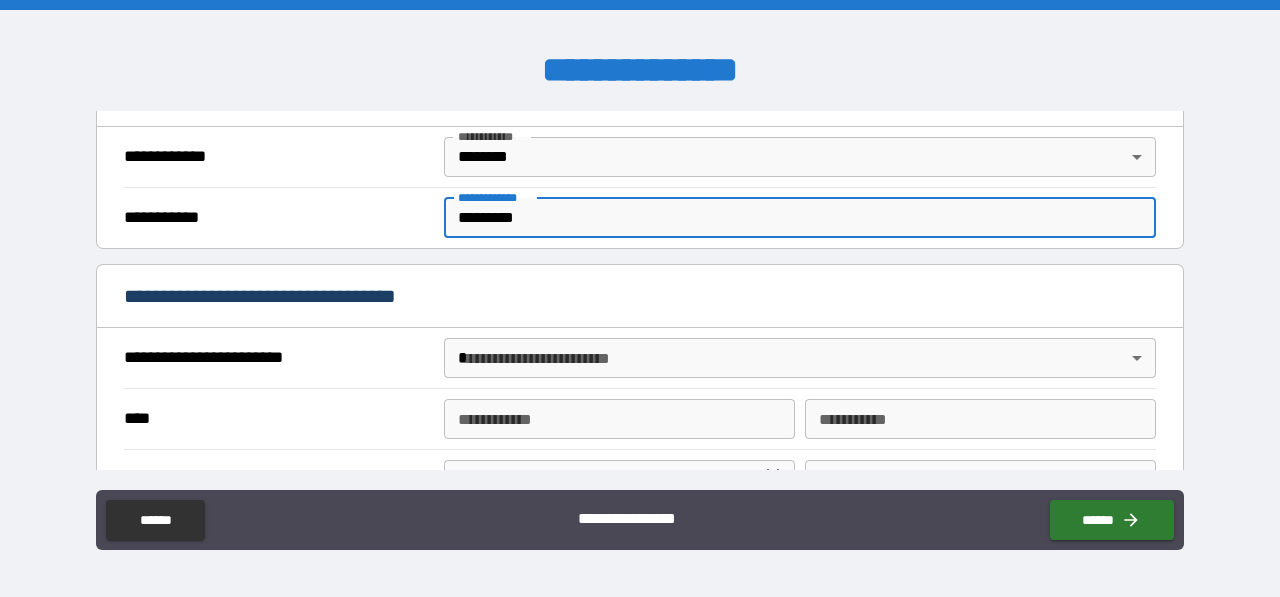 drag, startPoint x: 854, startPoint y: 222, endPoint x: 750, endPoint y: 303, distance: 131.82185 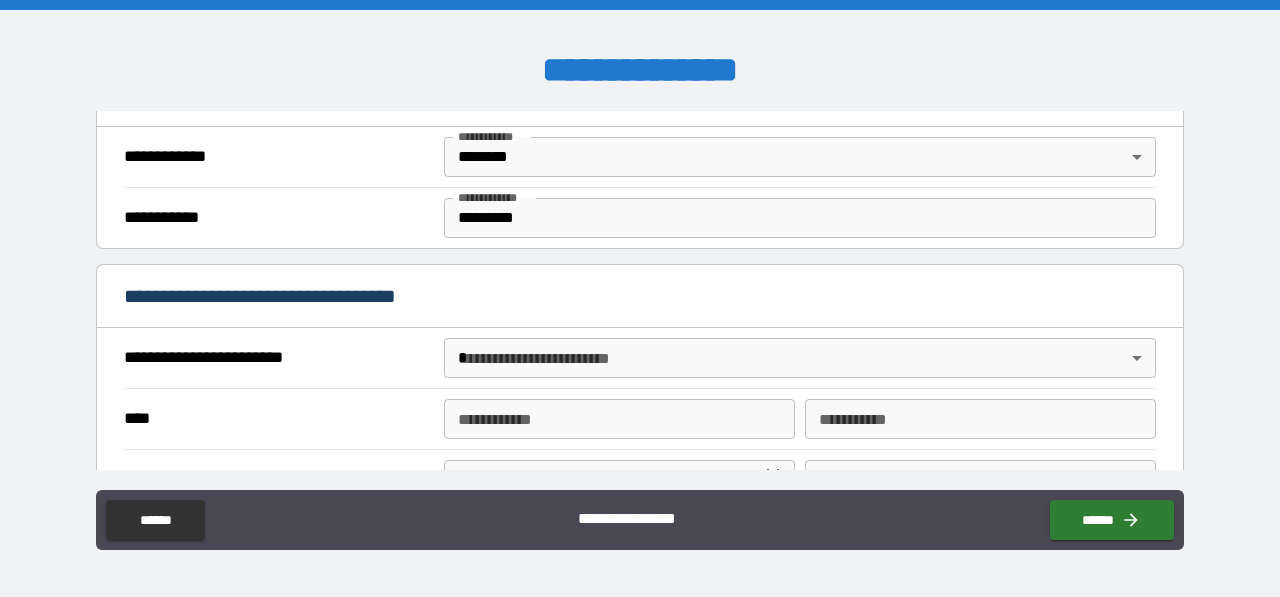 click on "**********" at bounding box center (640, 298) 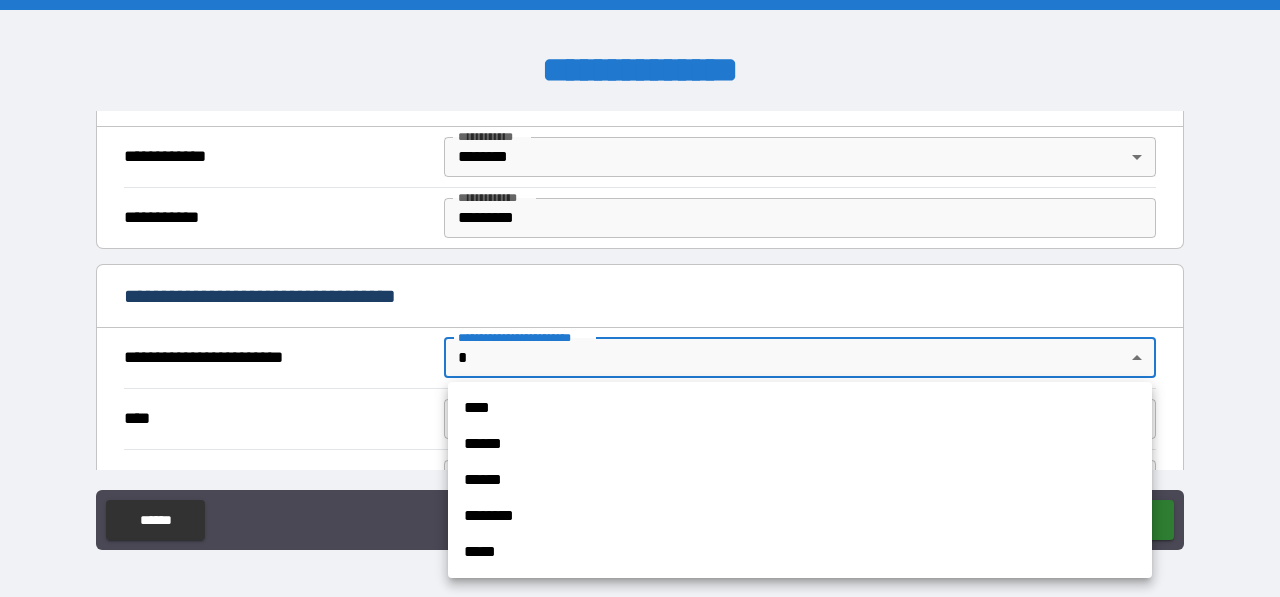 click on "**********" at bounding box center [640, 298] 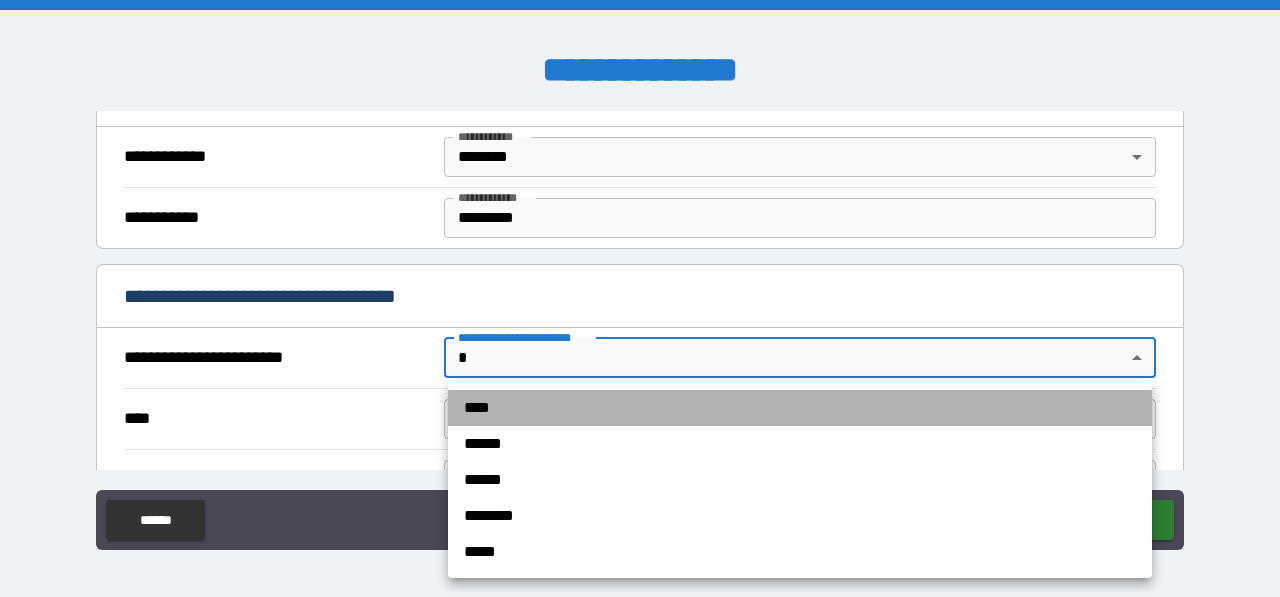 click on "****" at bounding box center [800, 408] 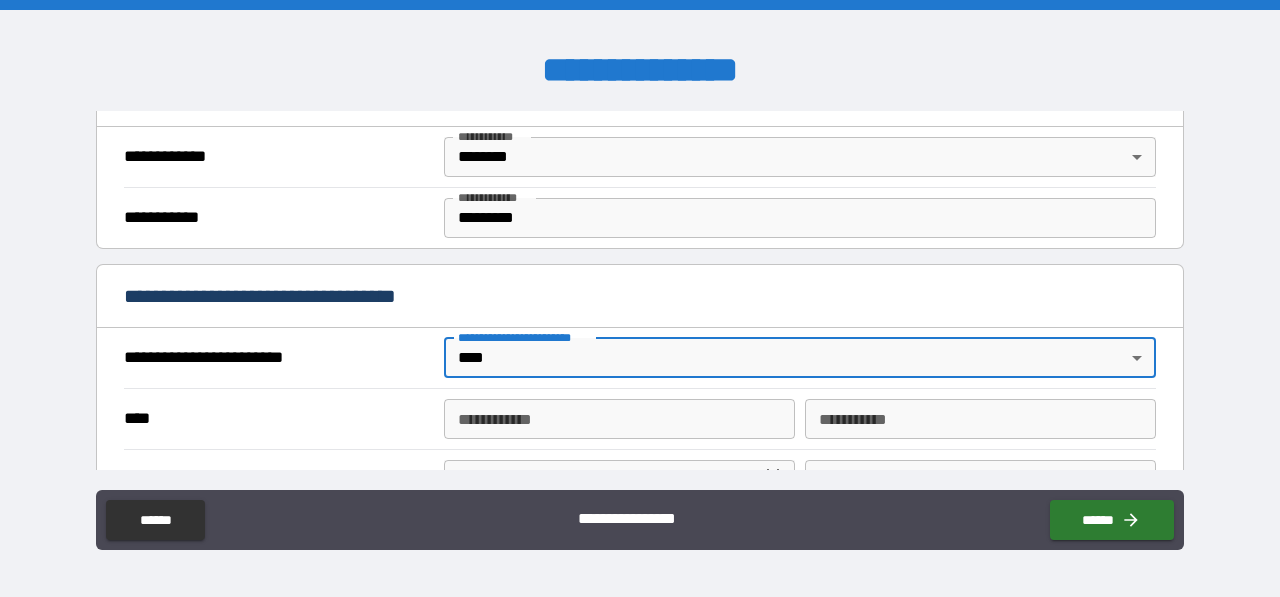 click on "**********" at bounding box center (619, 419) 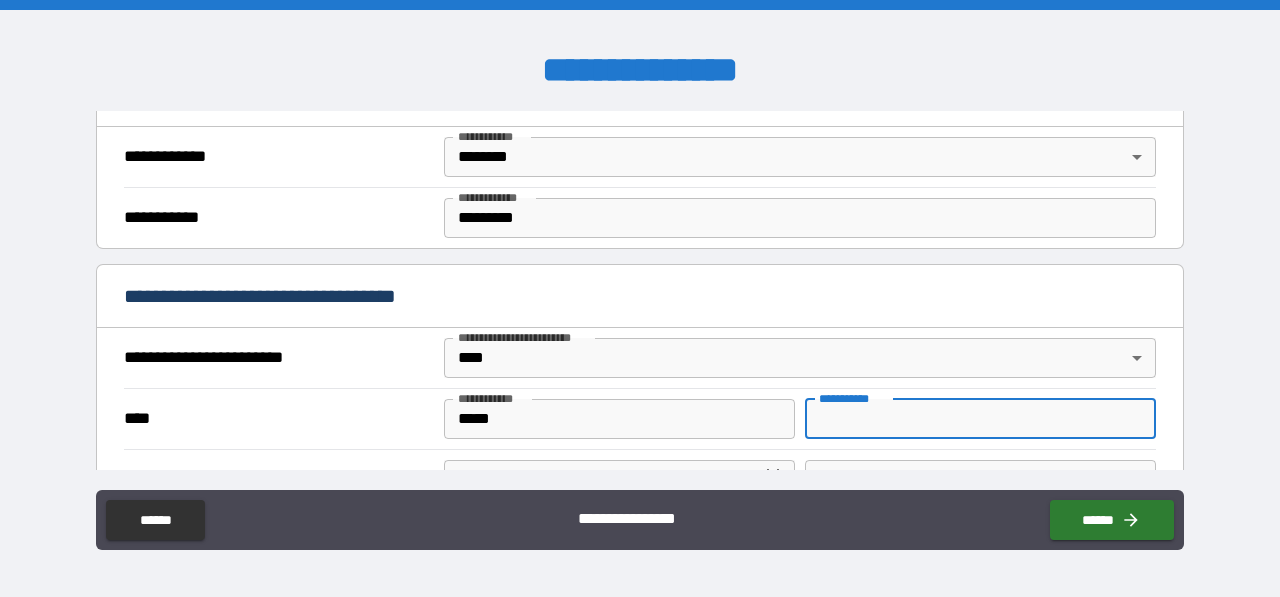 click on "*********   *" at bounding box center (980, 419) 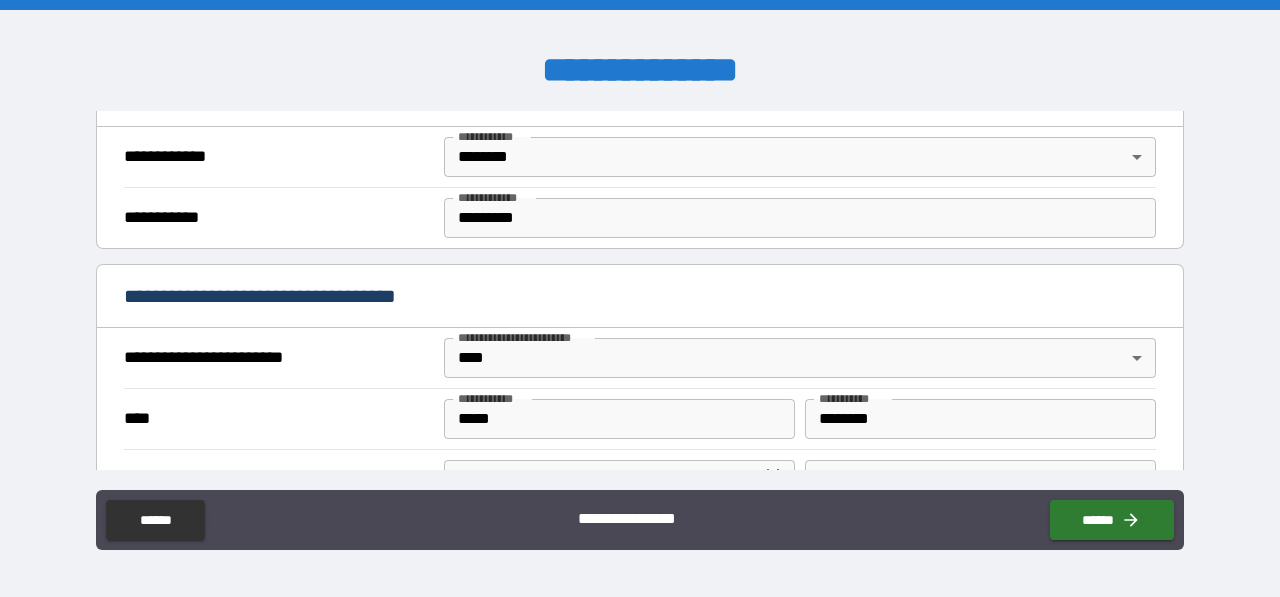 click on "****" at bounding box center [277, 419] 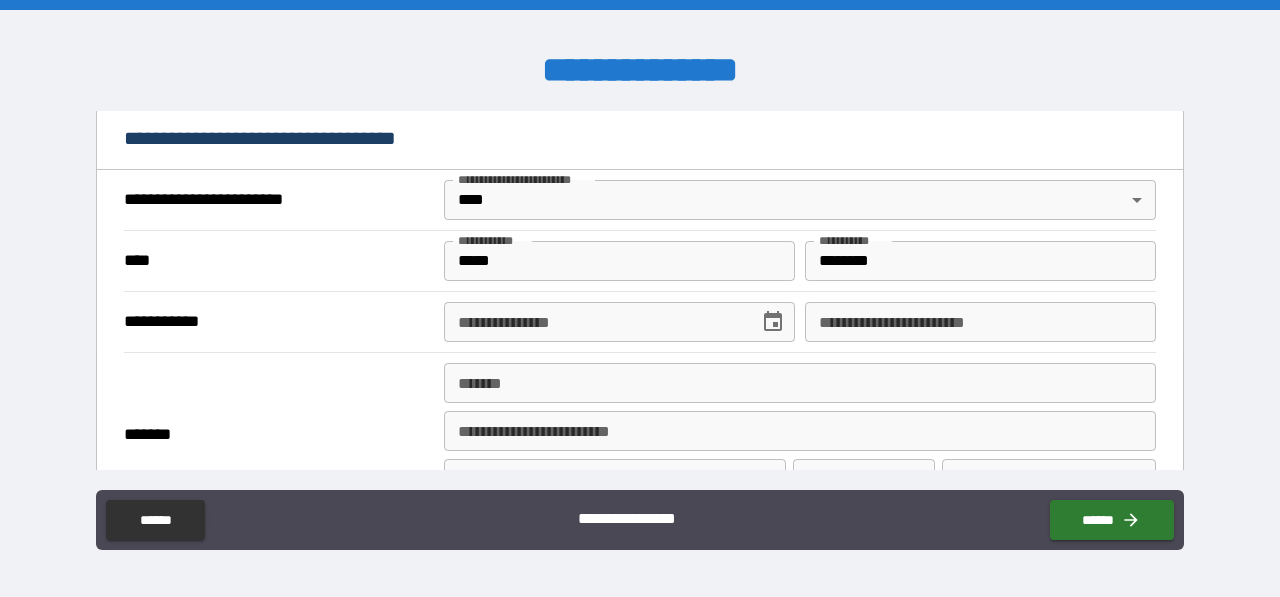 scroll, scrollTop: 600, scrollLeft: 0, axis: vertical 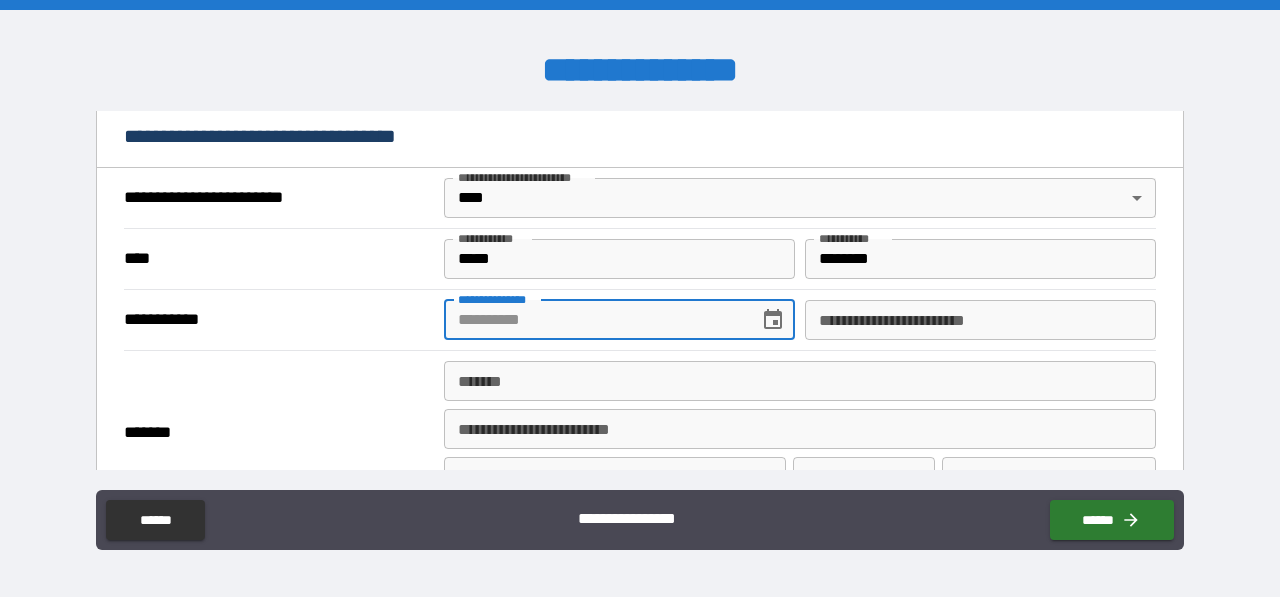 click on "**********" at bounding box center [594, 320] 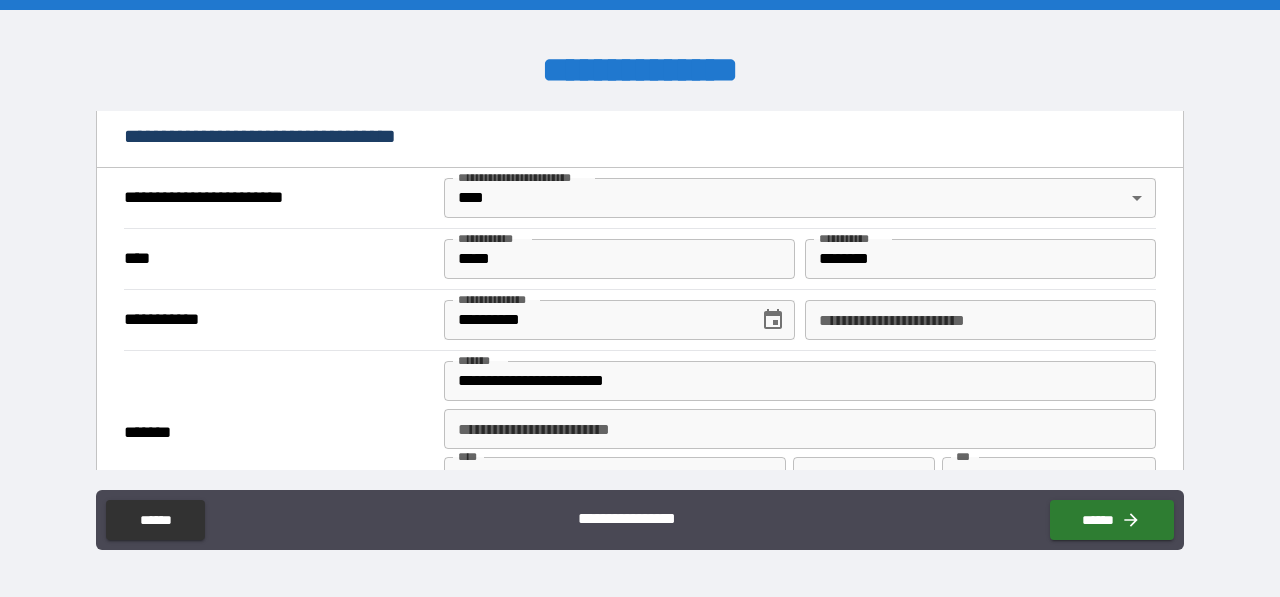 click on "*******" at bounding box center [279, 433] 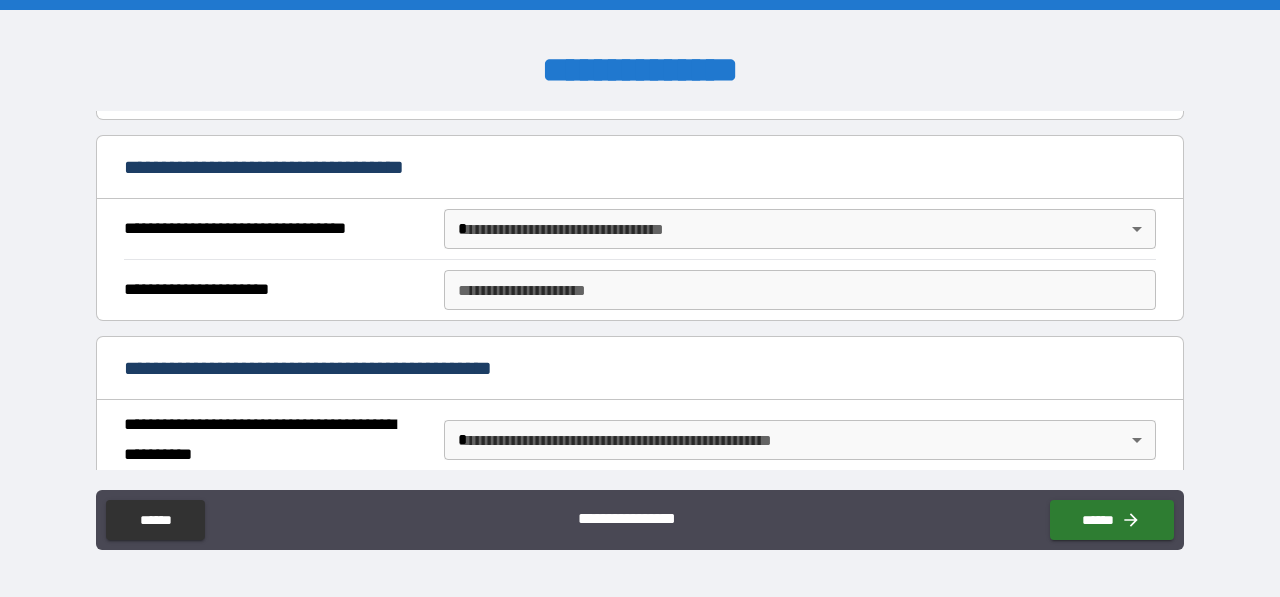 scroll, scrollTop: 1000, scrollLeft: 0, axis: vertical 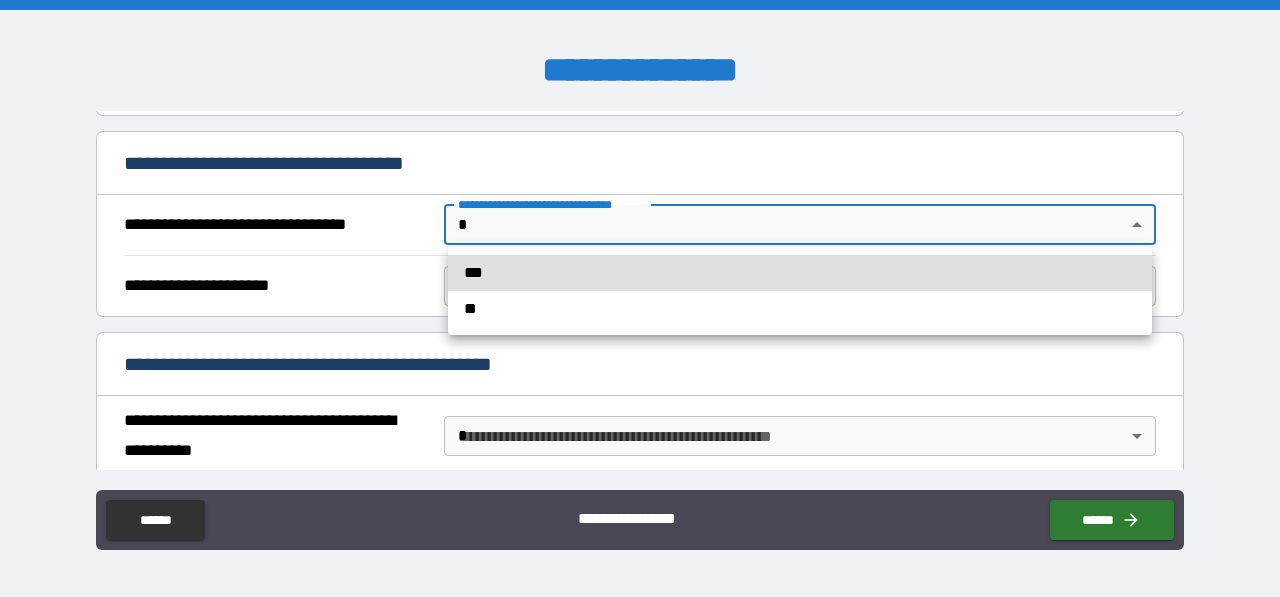 click on "**********" at bounding box center [640, 298] 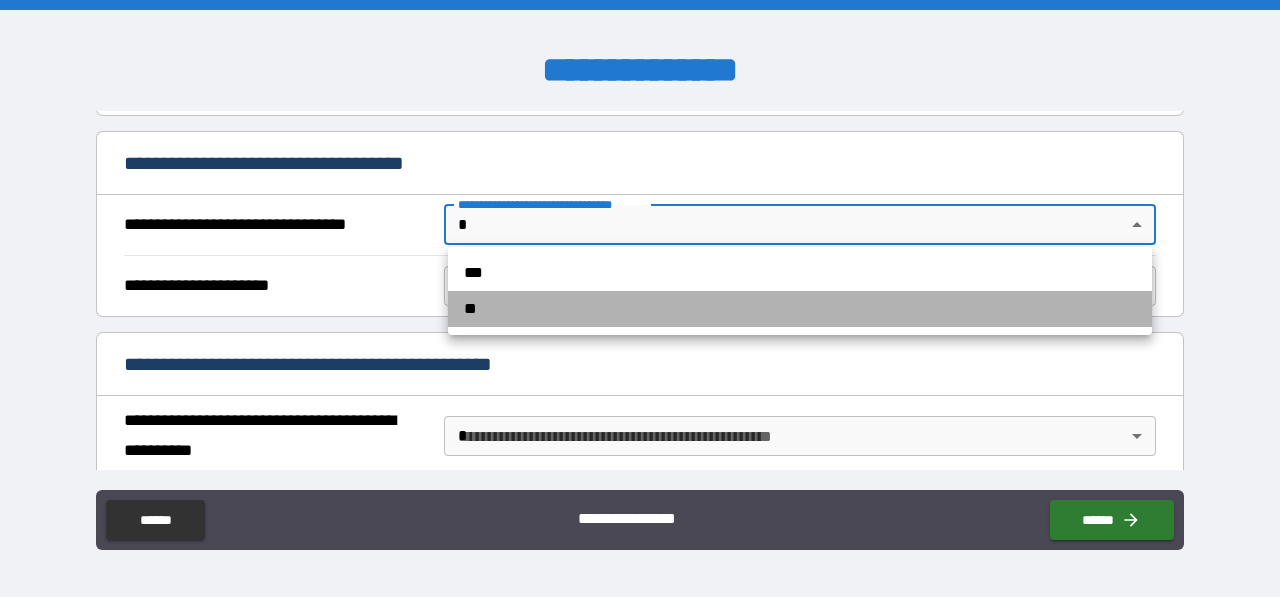 click on "**" at bounding box center (800, 309) 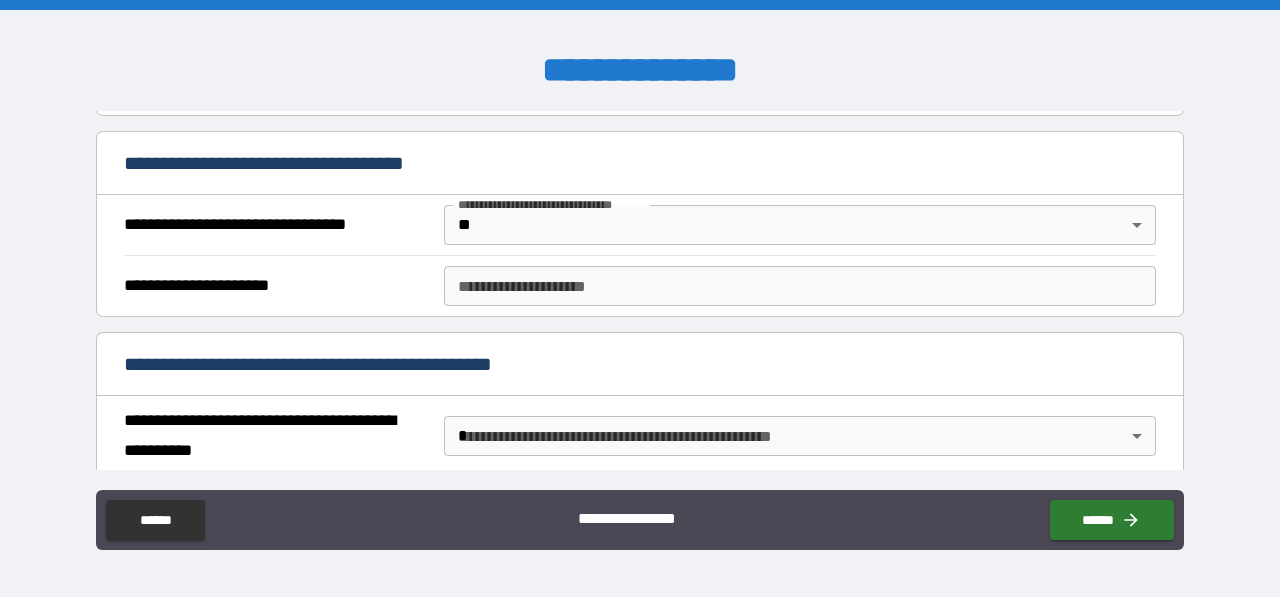 click on "**********" at bounding box center [350, 364] 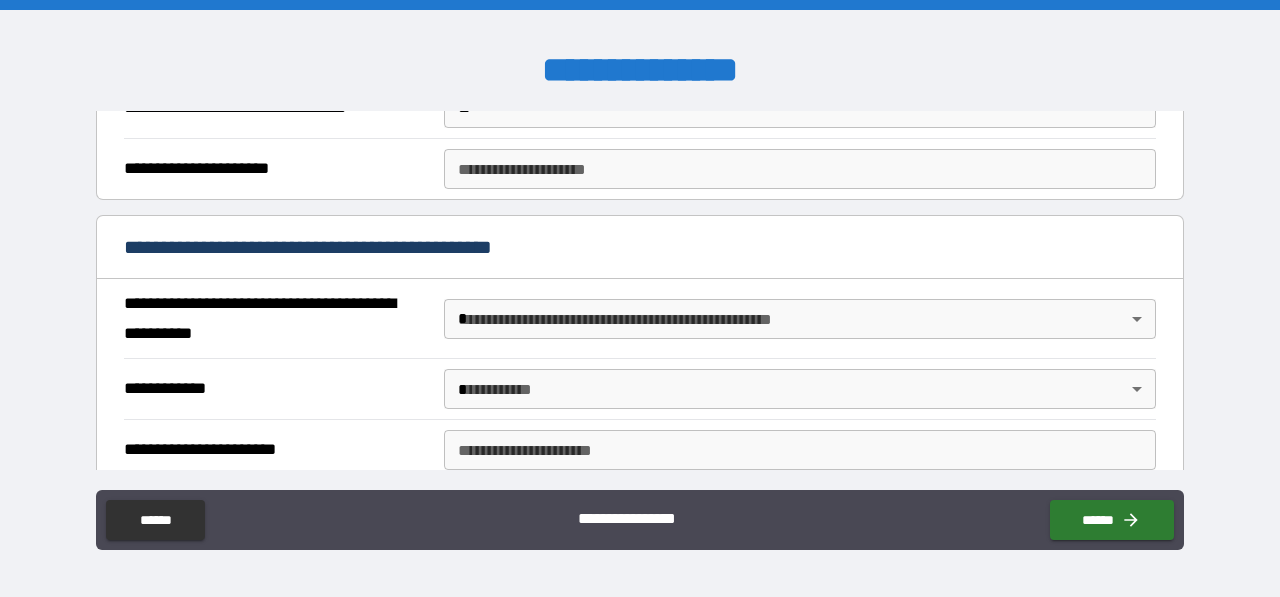 scroll, scrollTop: 1120, scrollLeft: 0, axis: vertical 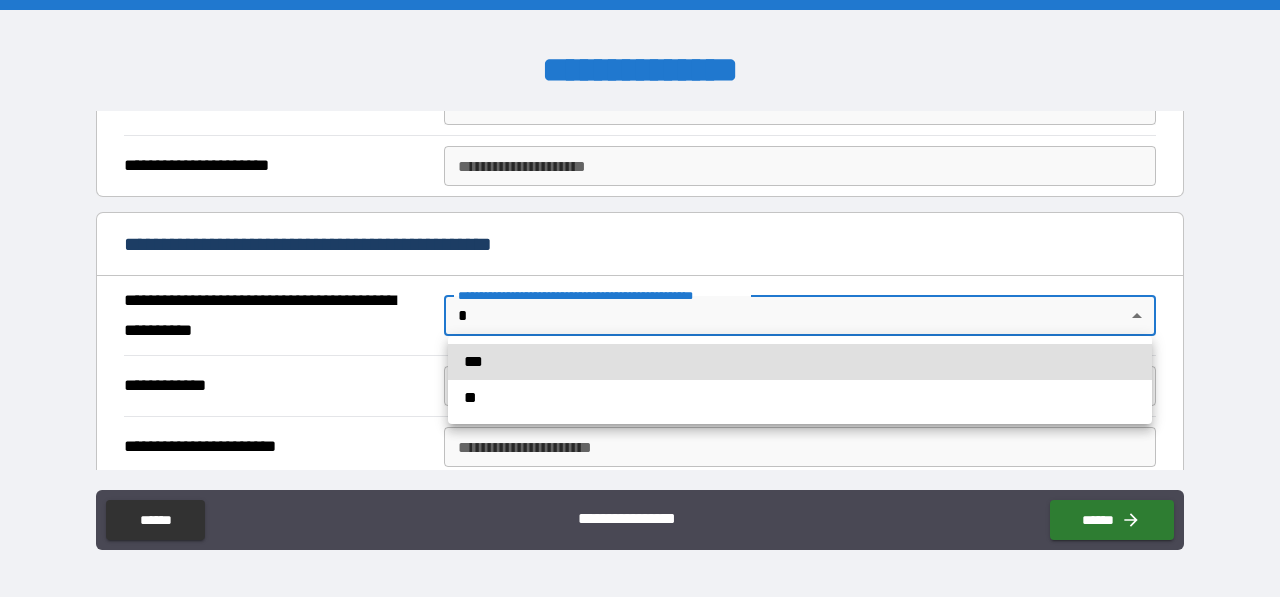click on "**********" at bounding box center [640, 298] 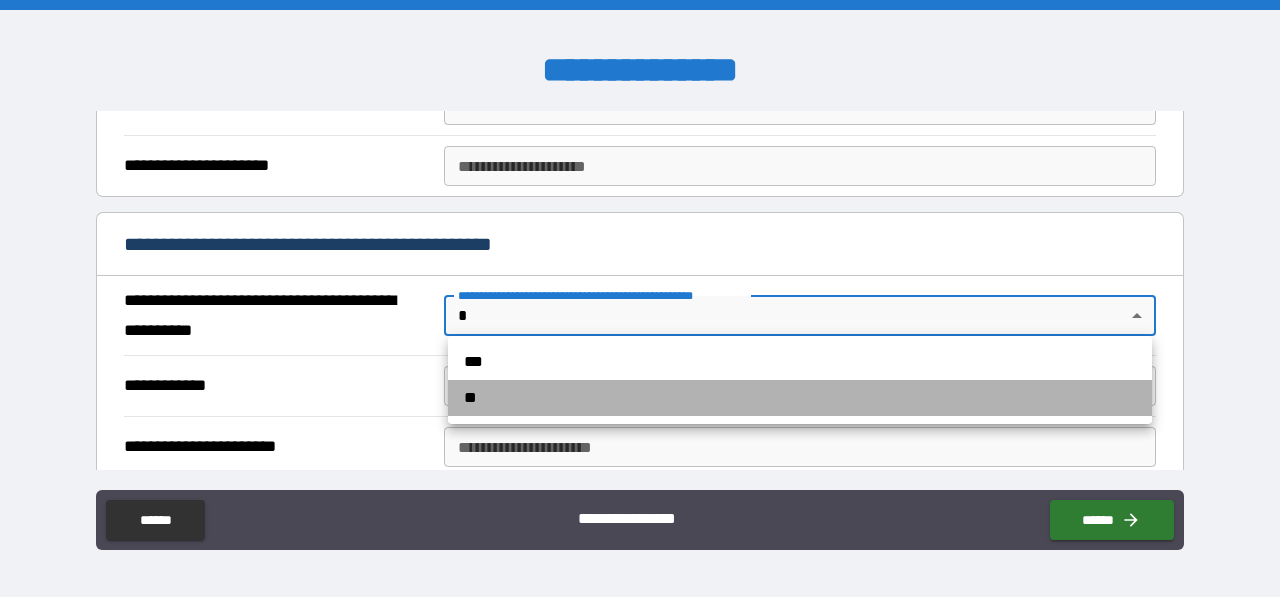click on "**" at bounding box center [800, 398] 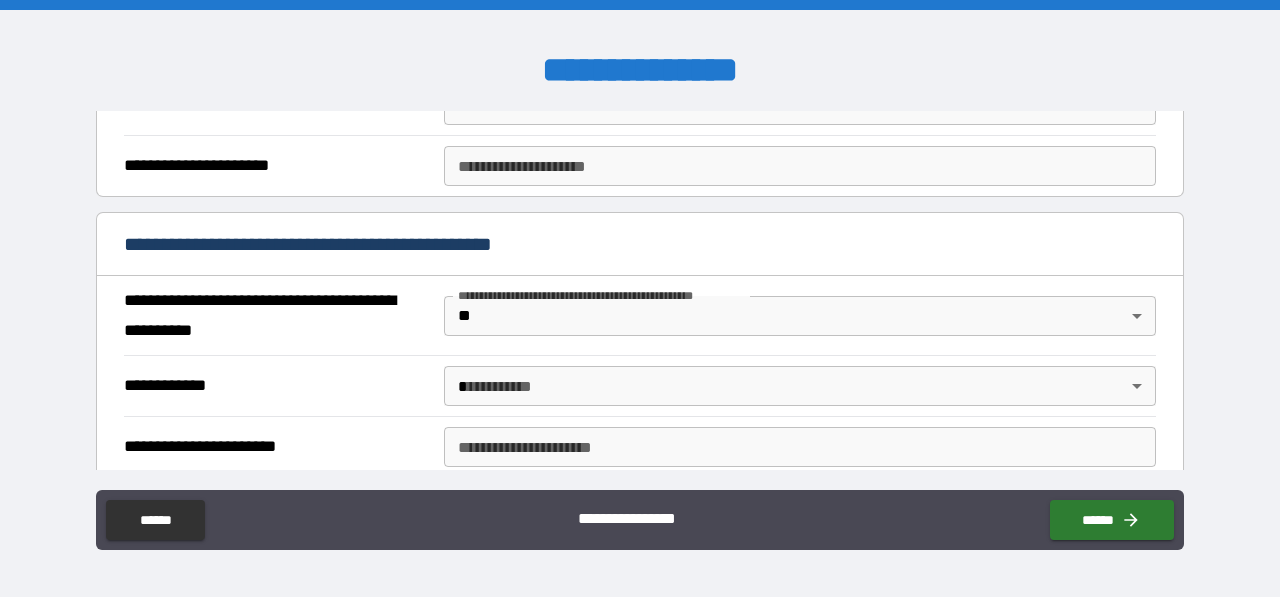 click on "**********" at bounding box center (279, 386) 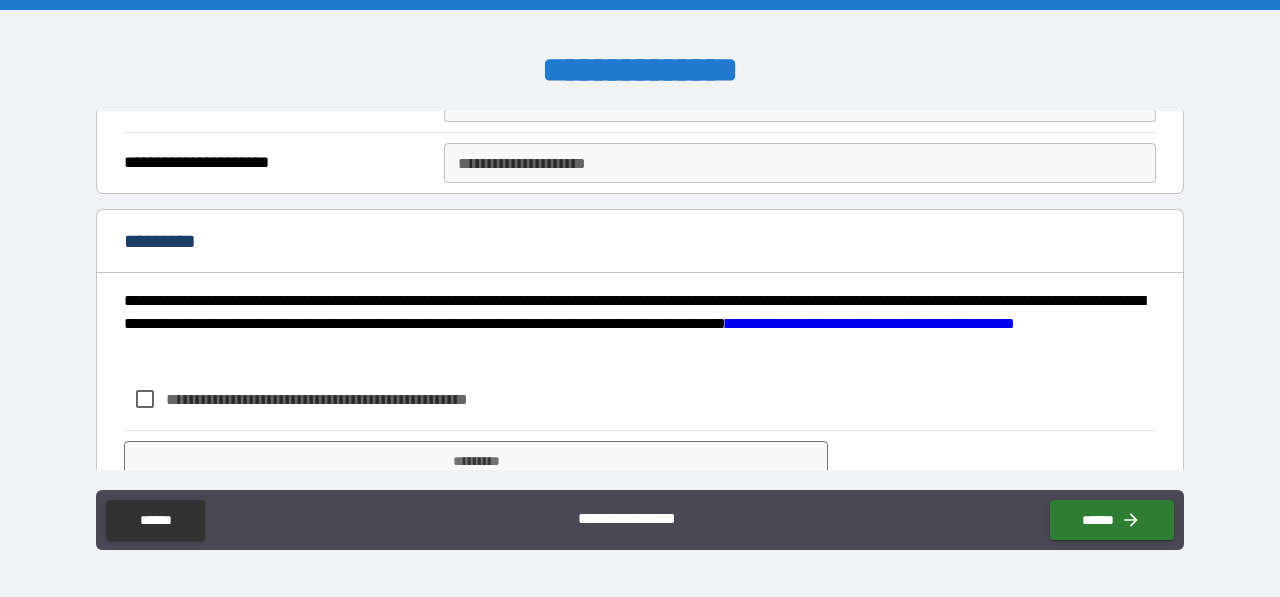 scroll, scrollTop: 2222, scrollLeft: 0, axis: vertical 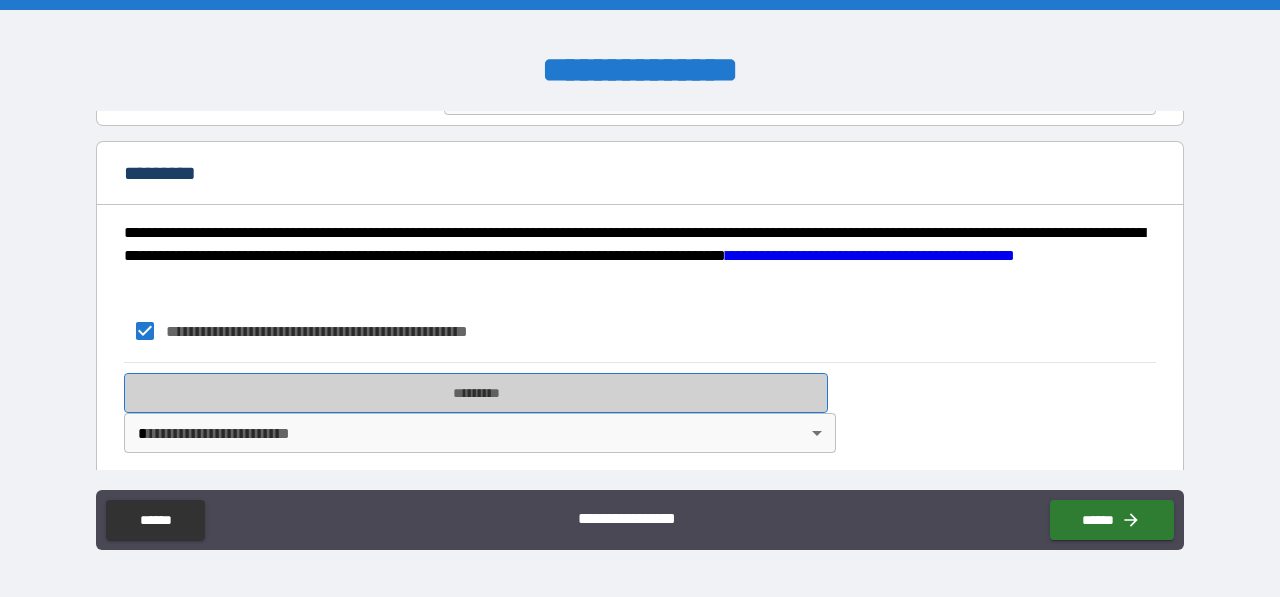 click on "*********" at bounding box center [476, 393] 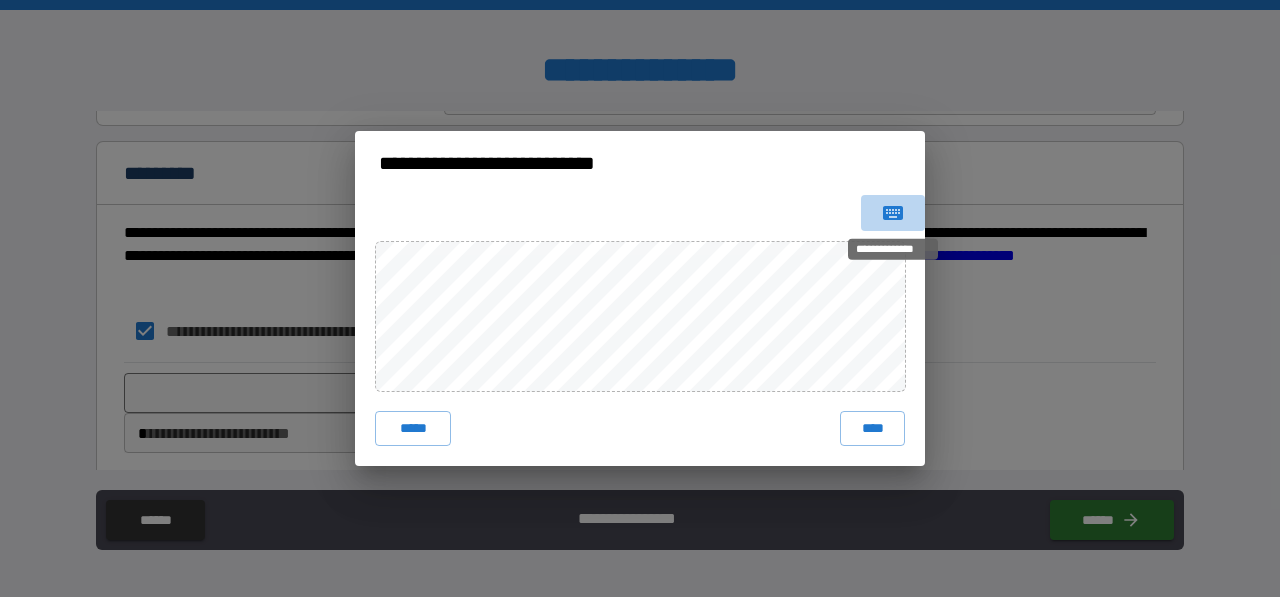 click 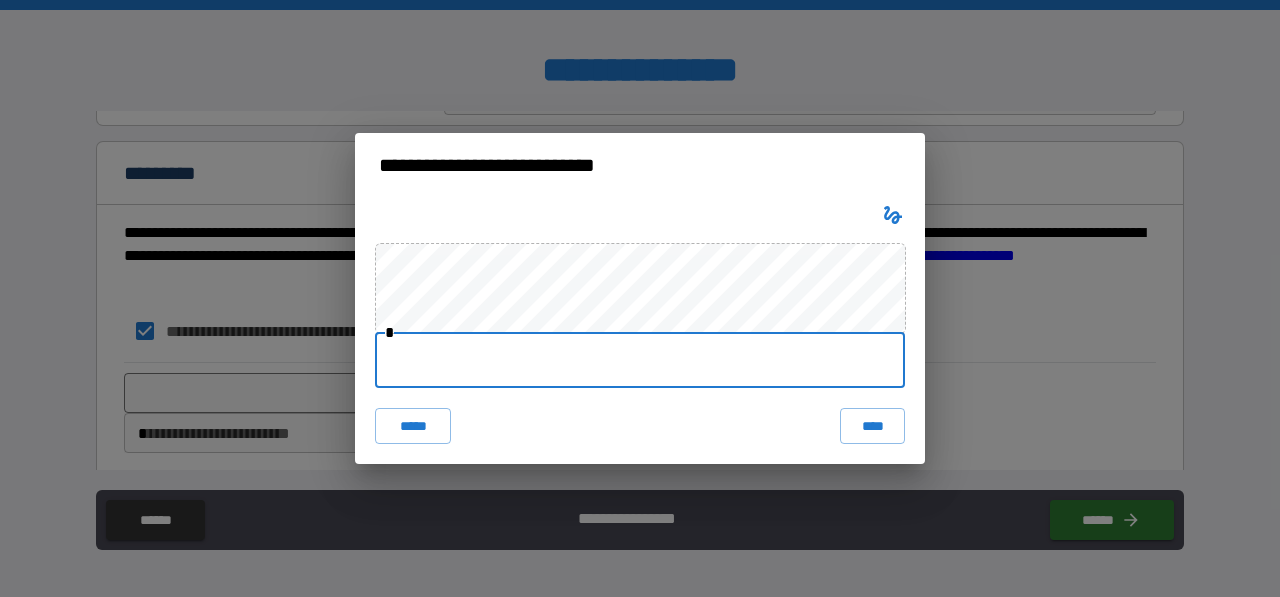 click at bounding box center (640, 360) 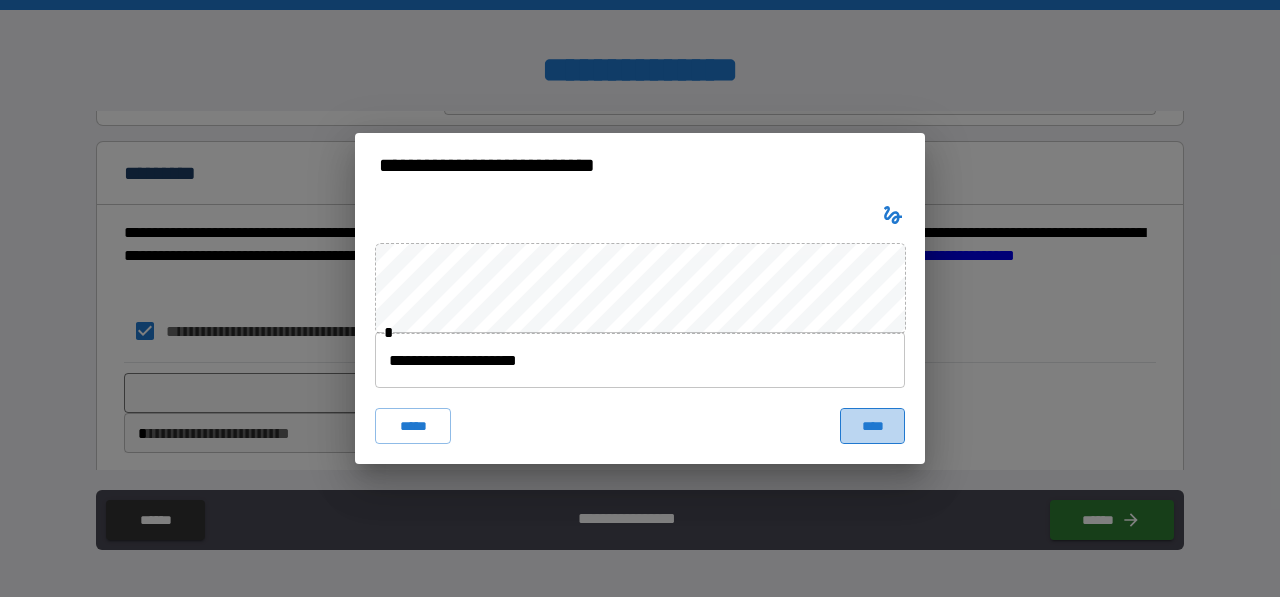 click on "****" at bounding box center [872, 426] 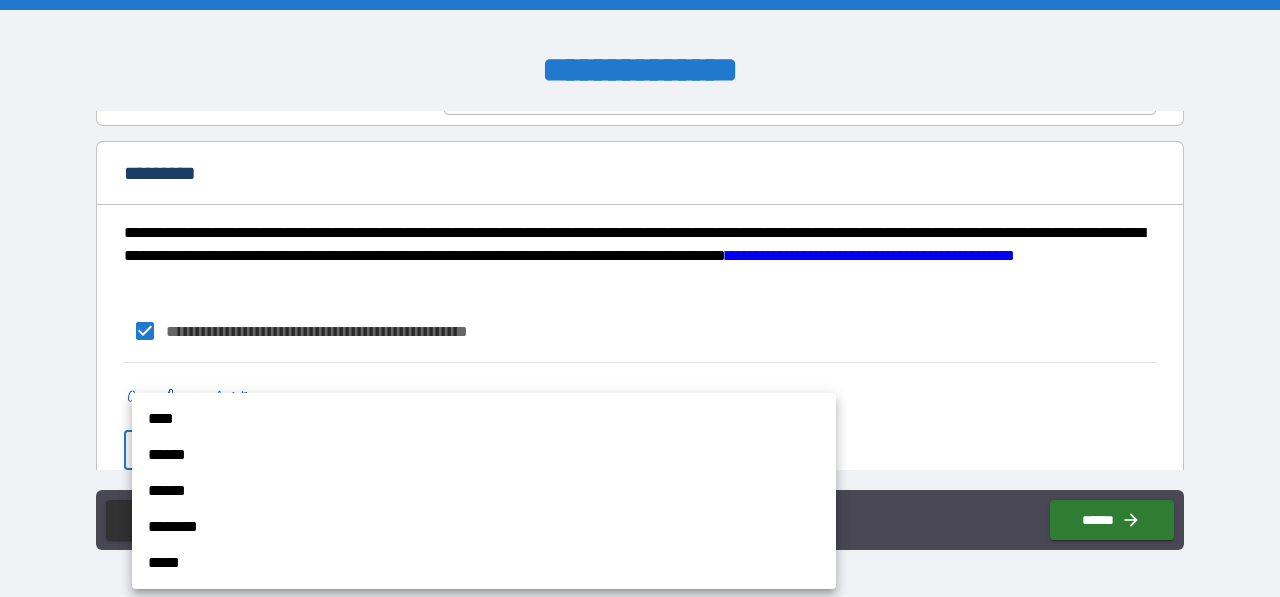 click on "**********" at bounding box center (640, 298) 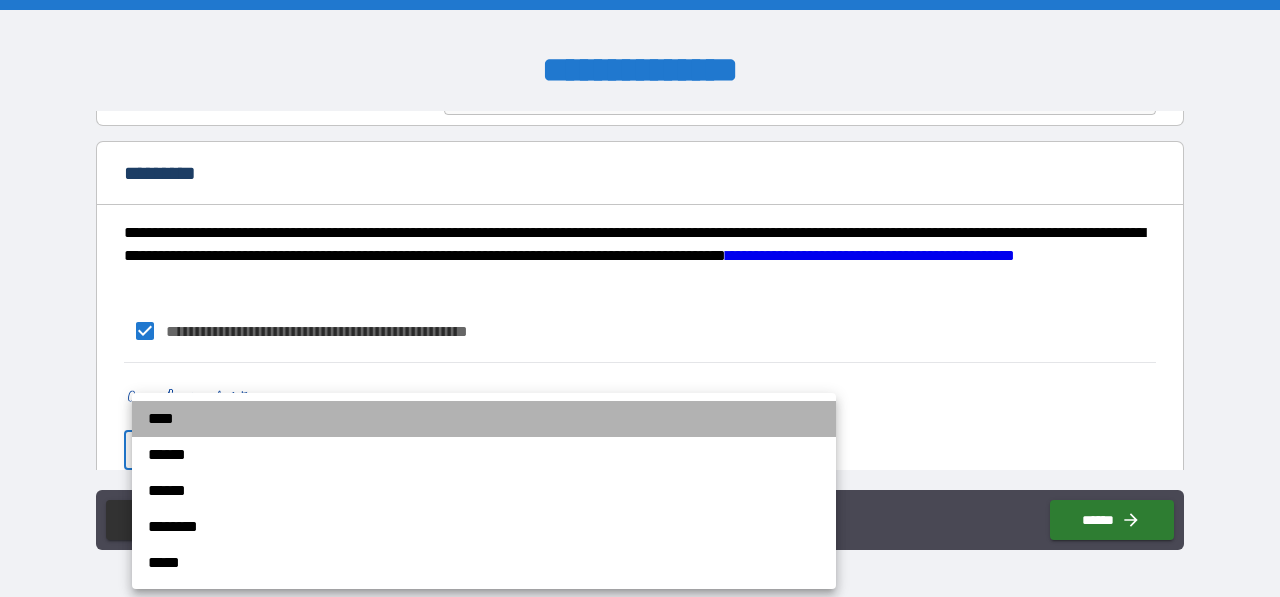 click on "****" at bounding box center [484, 419] 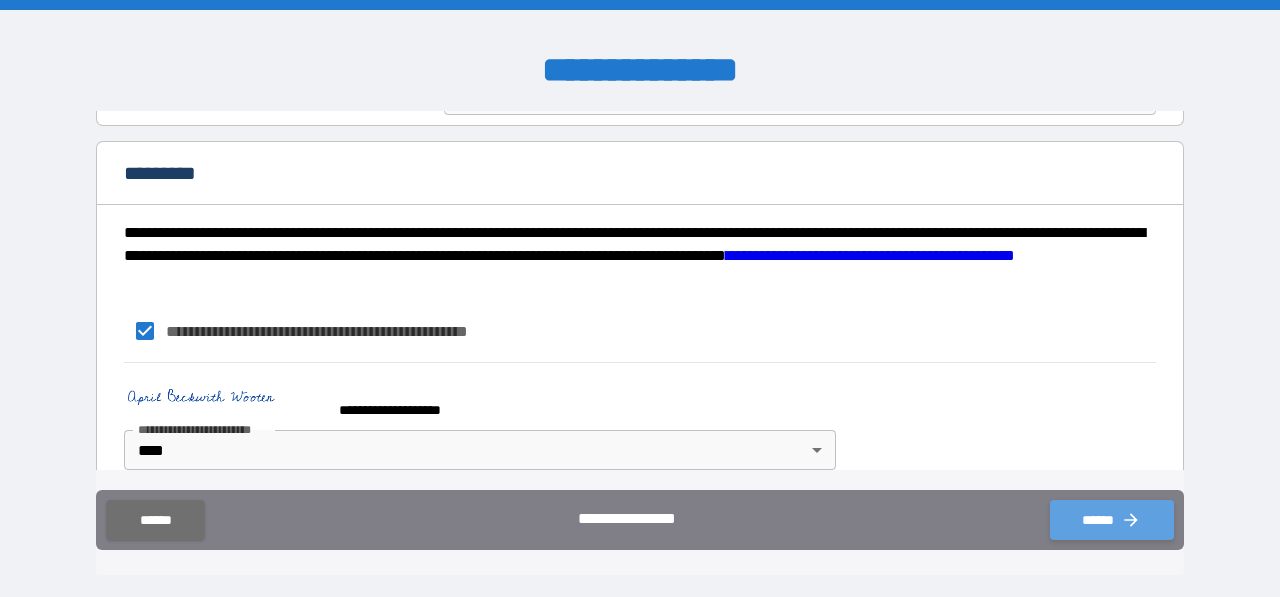 click on "******" at bounding box center [1112, 520] 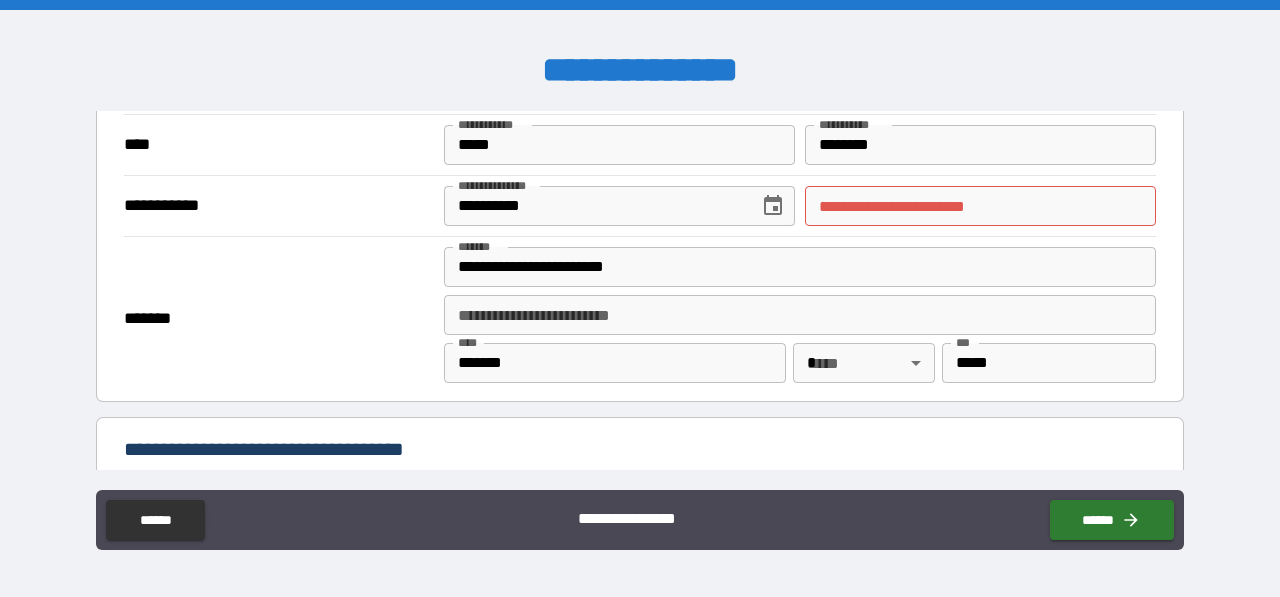 scroll, scrollTop: 656, scrollLeft: 0, axis: vertical 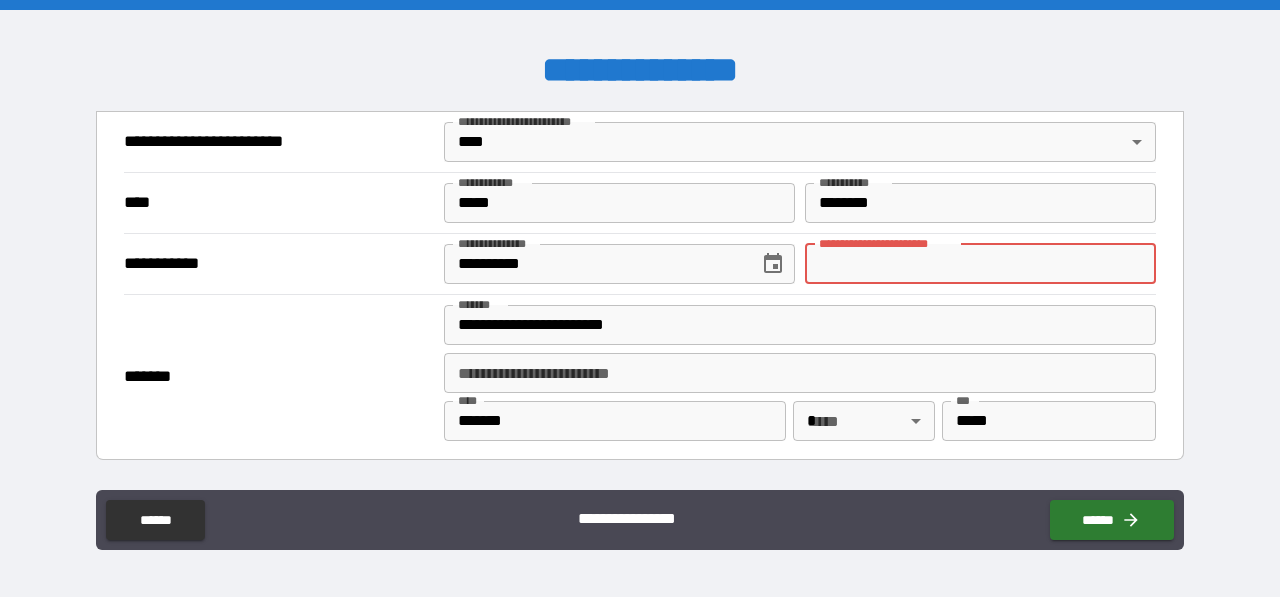 click on "**********" at bounding box center (980, 264) 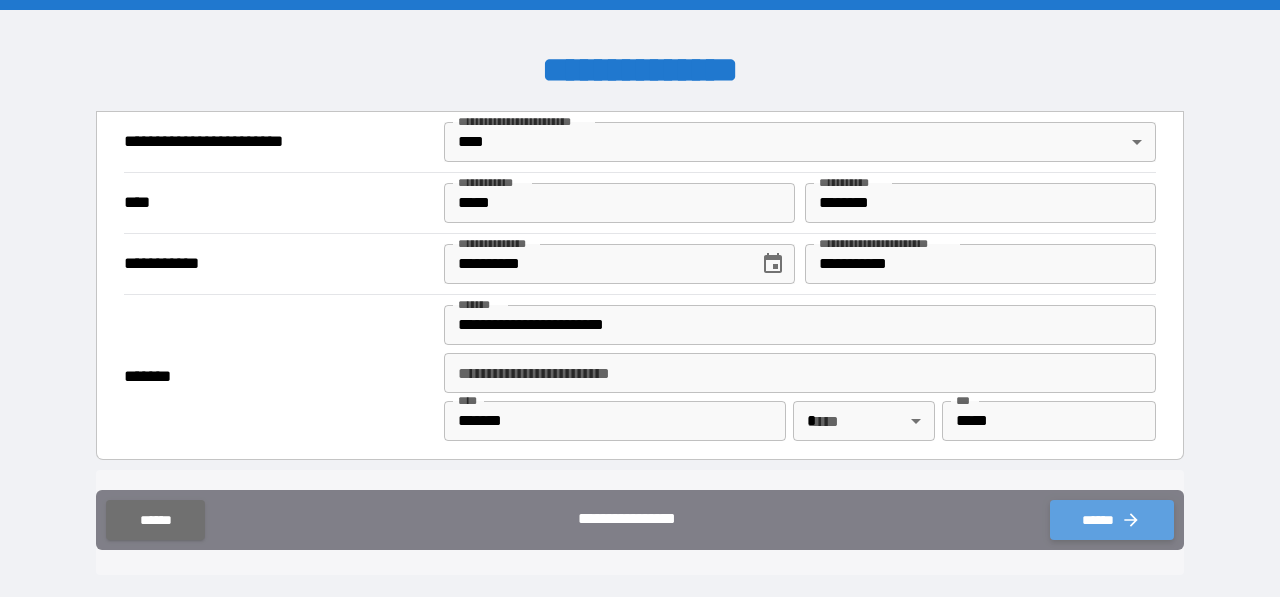 click 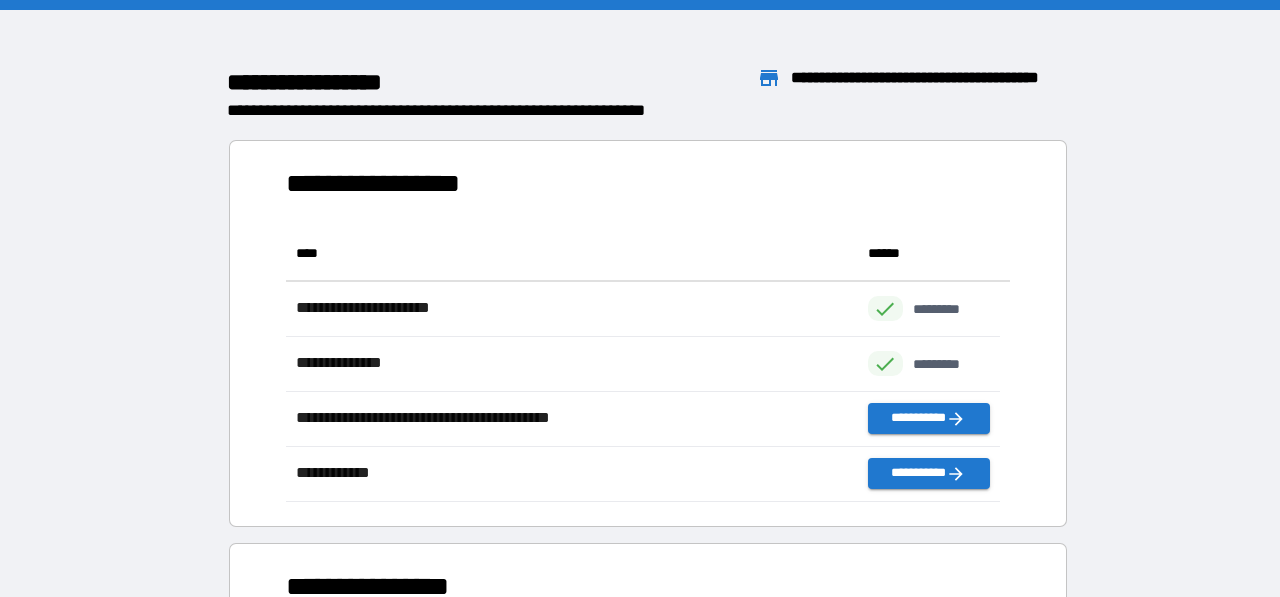 scroll, scrollTop: 16, scrollLeft: 16, axis: both 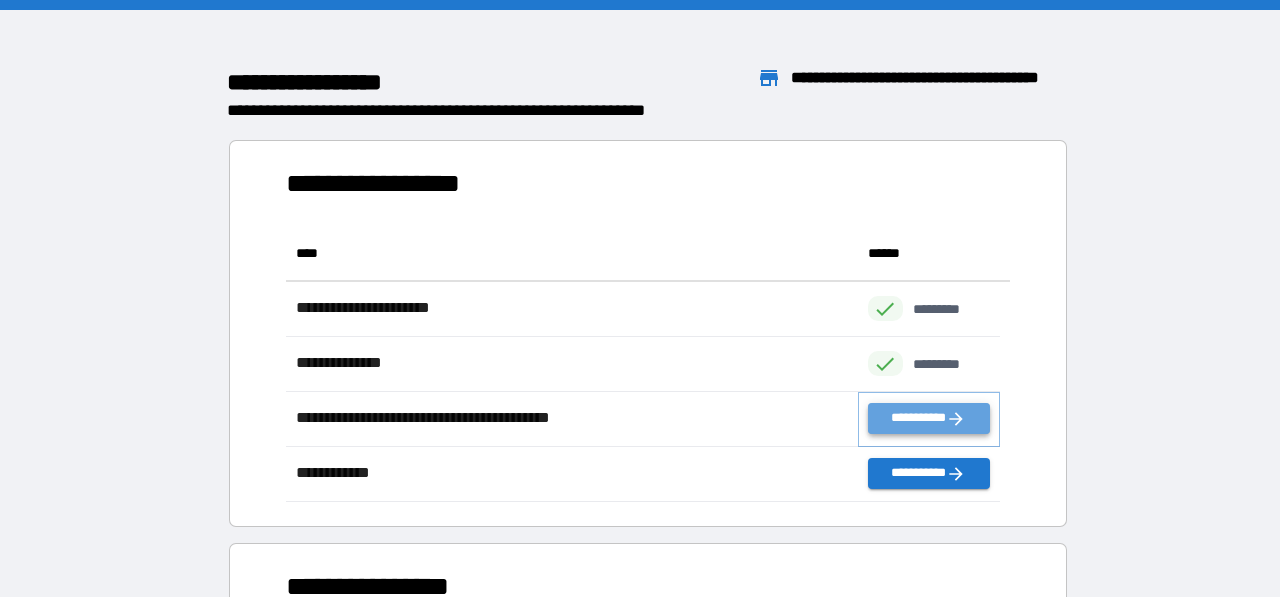 click on "**********" at bounding box center [929, 418] 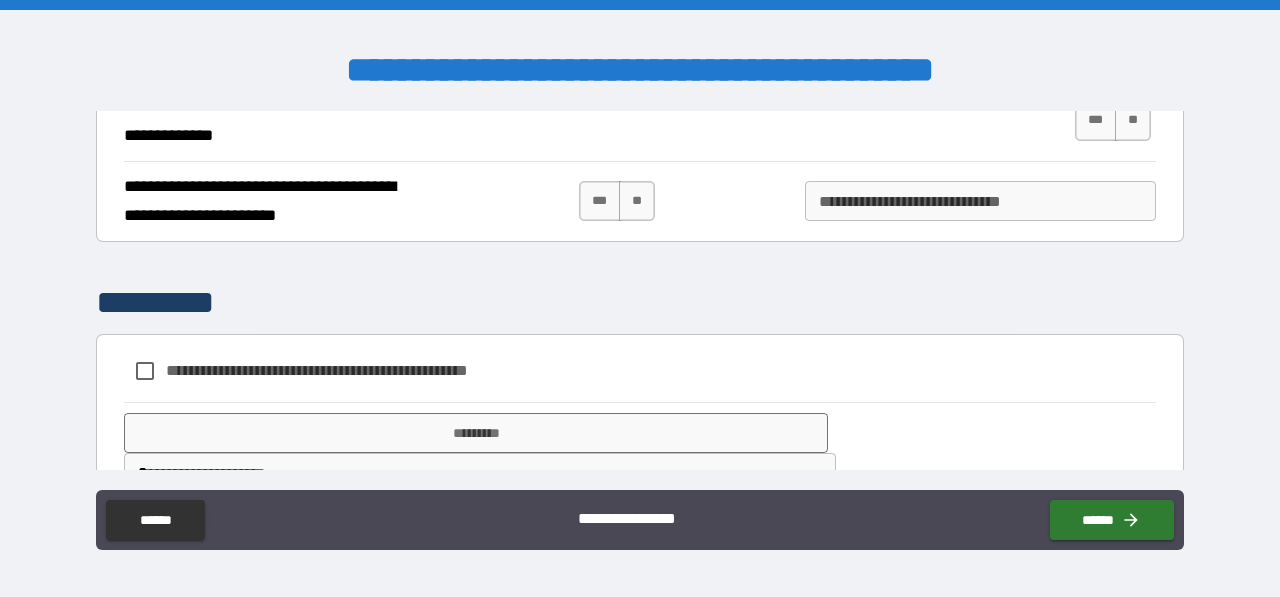 scroll, scrollTop: 1006, scrollLeft: 0, axis: vertical 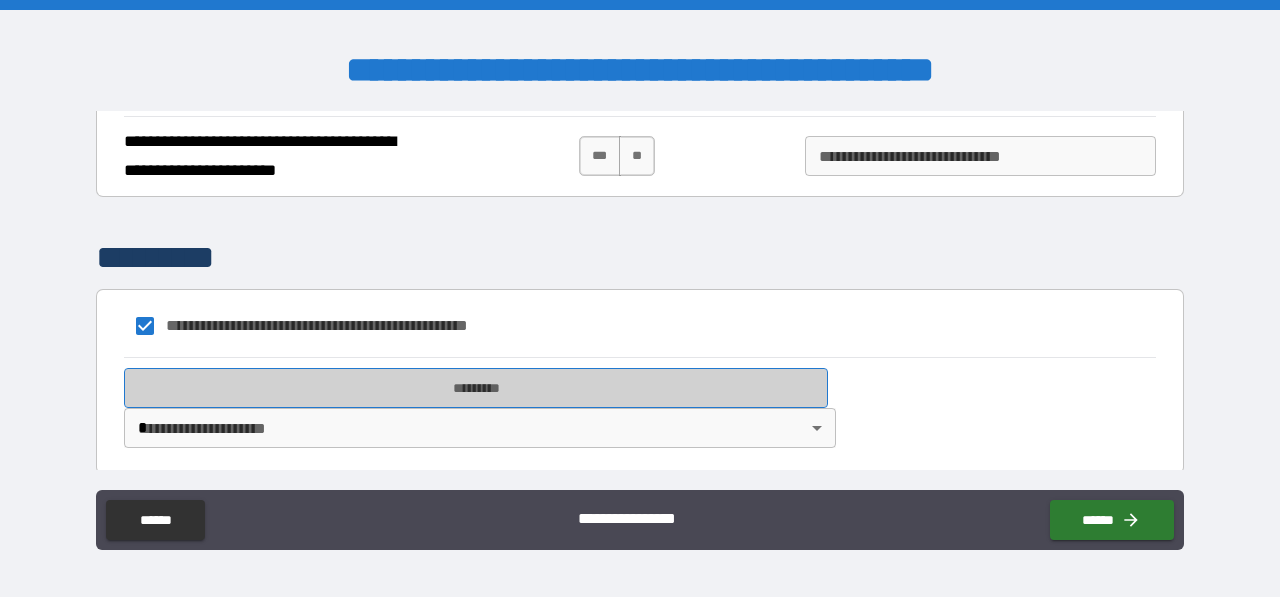 click on "*********" at bounding box center (476, 388) 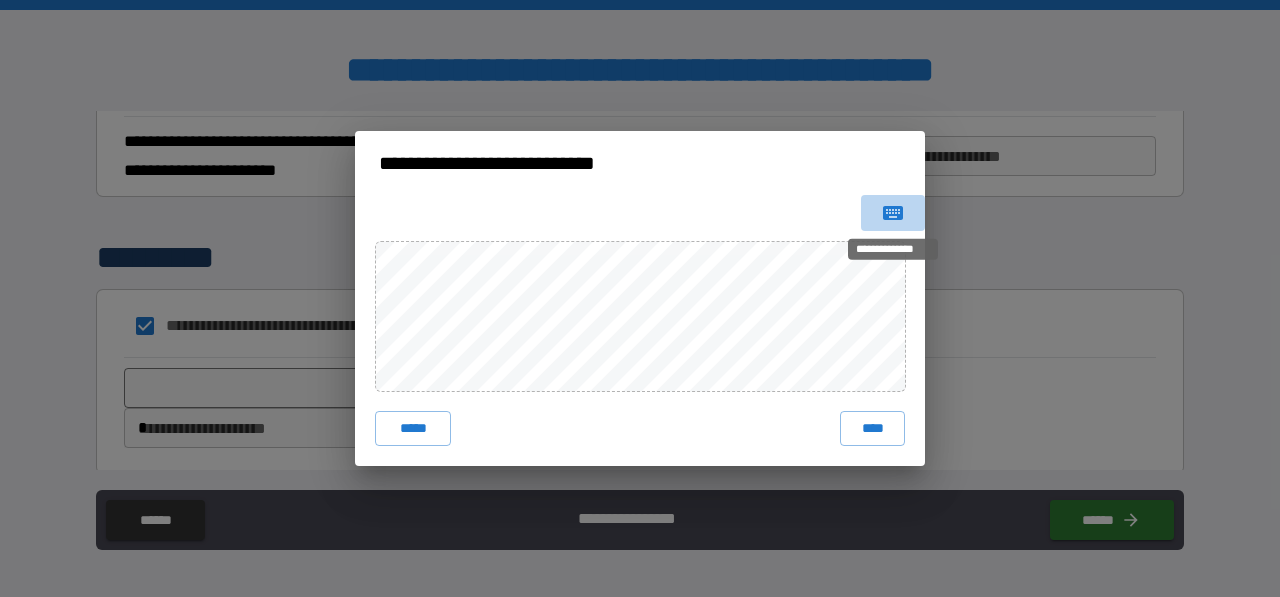 click 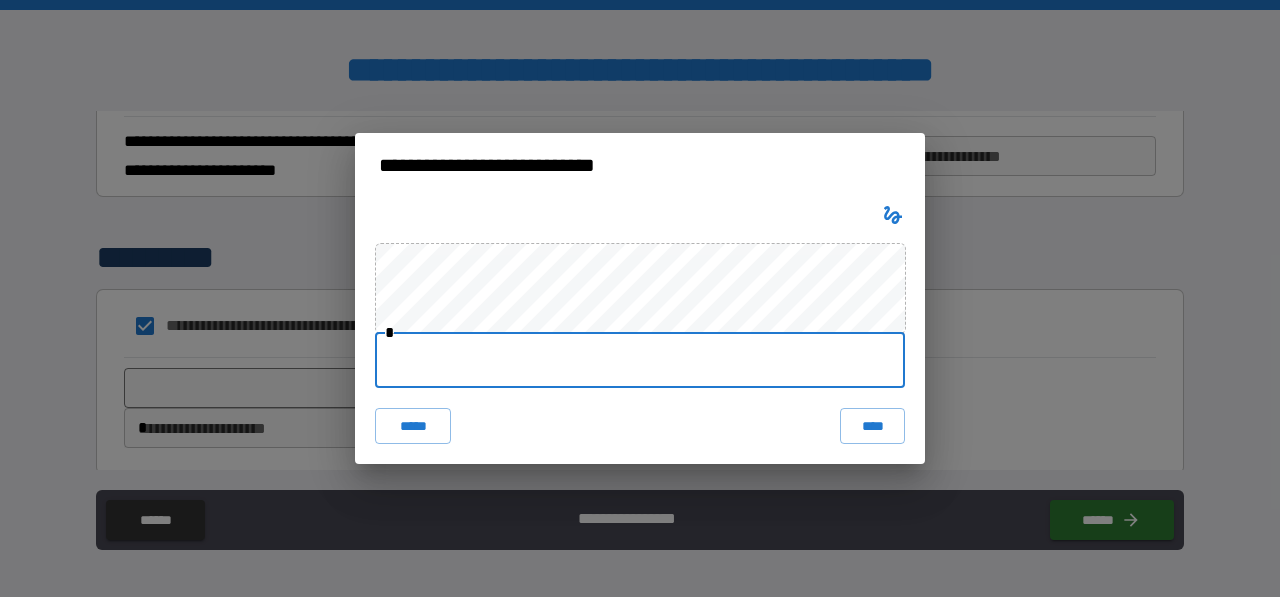 click at bounding box center [640, 360] 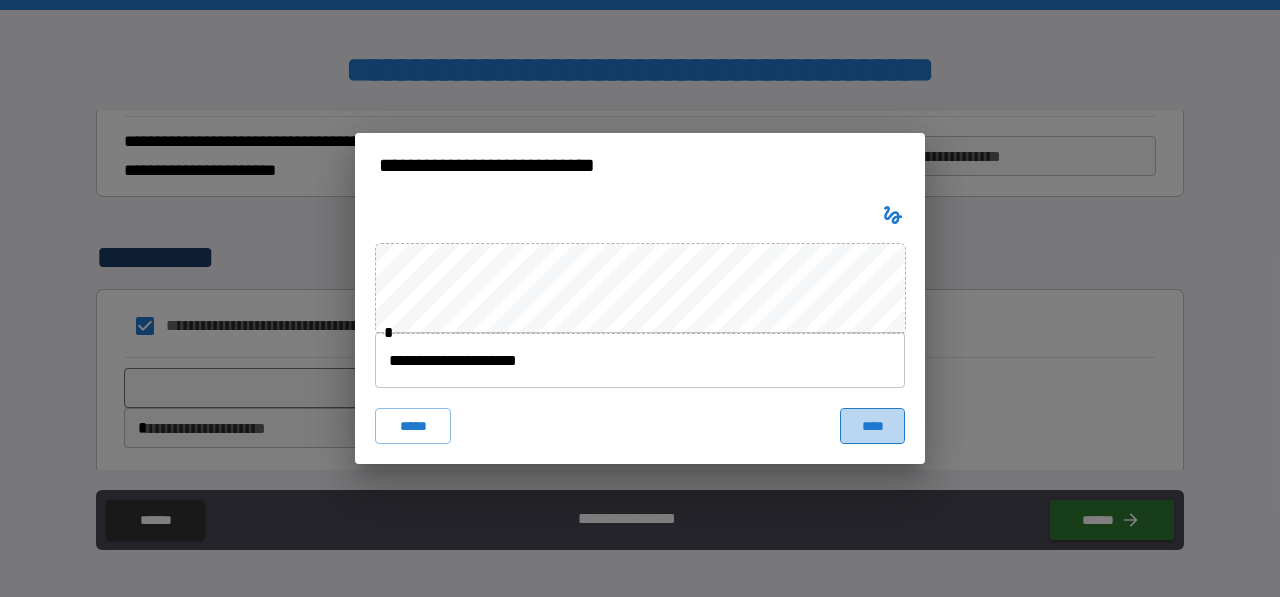 click on "****" at bounding box center (872, 426) 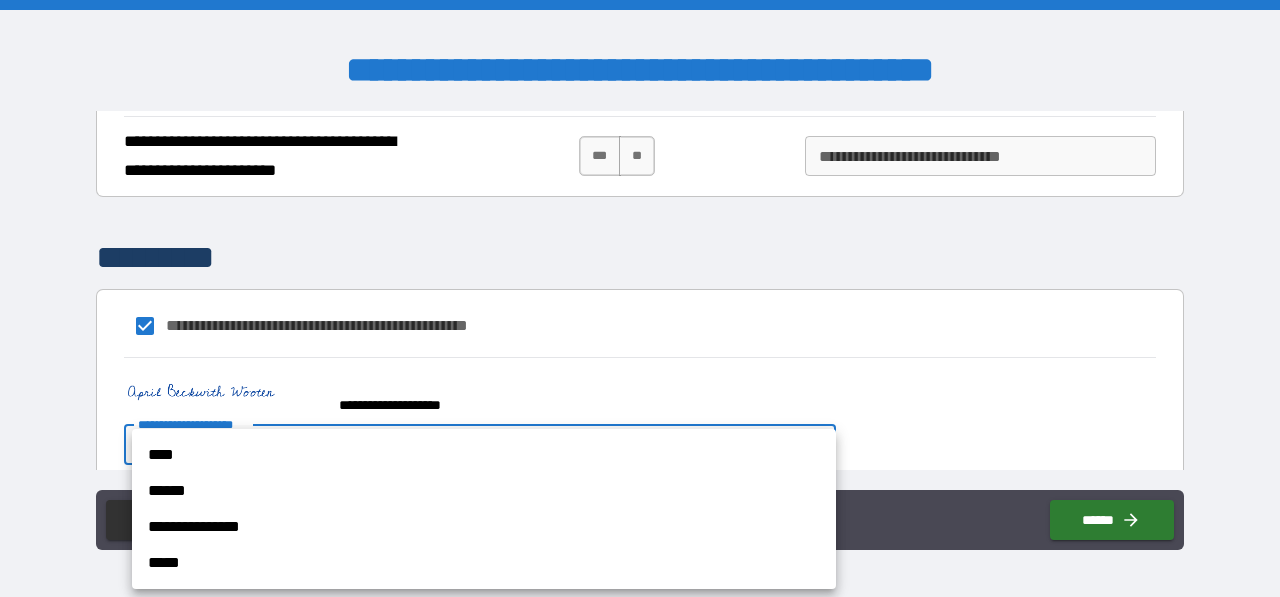 click on "**********" at bounding box center [640, 298] 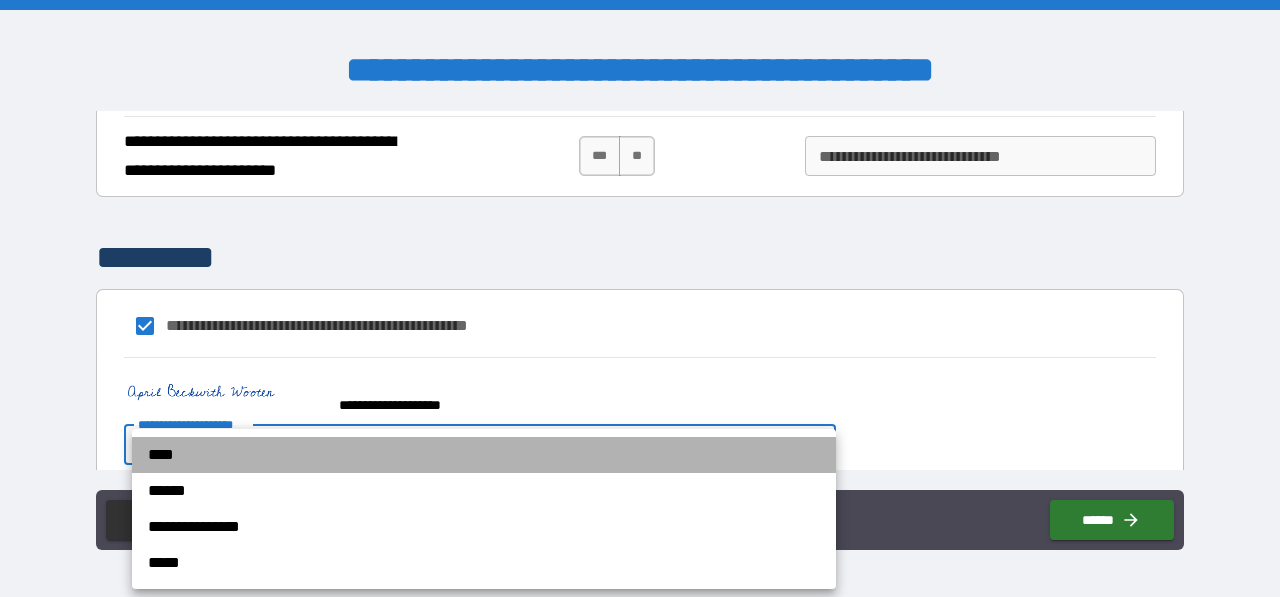 click on "****" at bounding box center [484, 455] 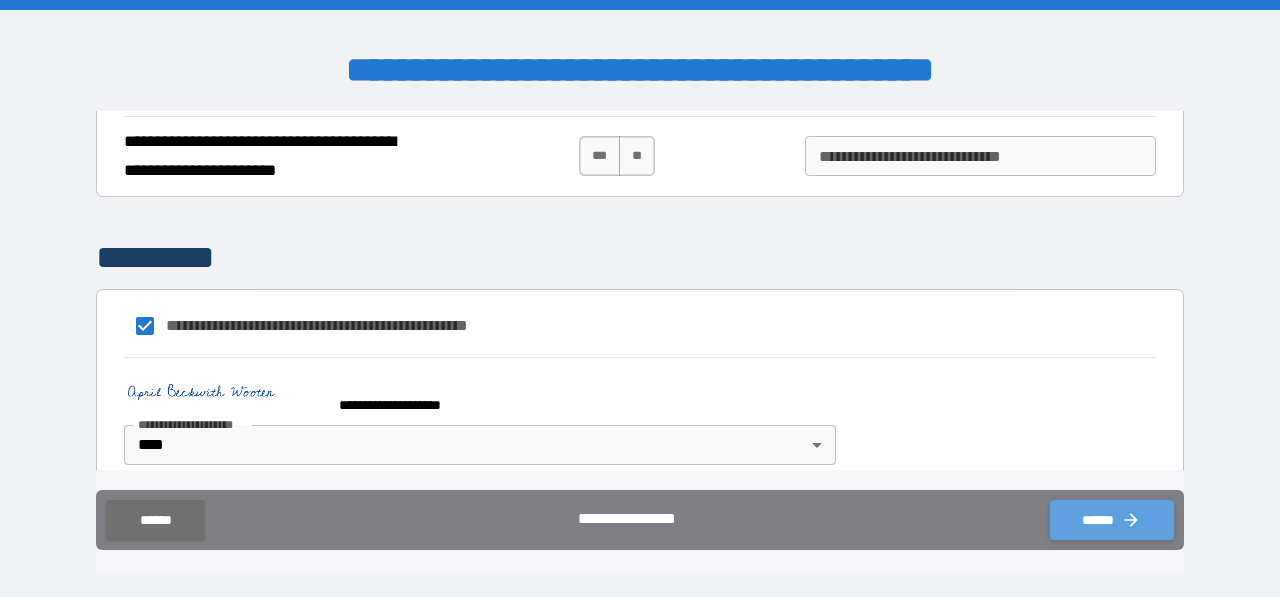 click on "******" at bounding box center (1112, 520) 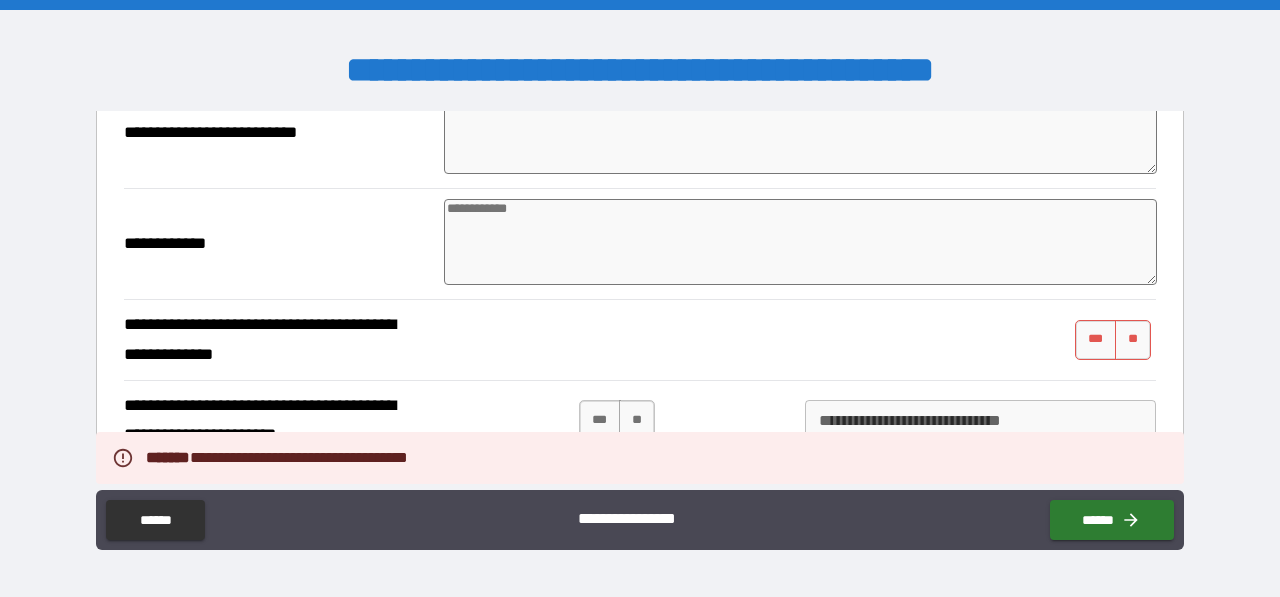 scroll, scrollTop: 738, scrollLeft: 0, axis: vertical 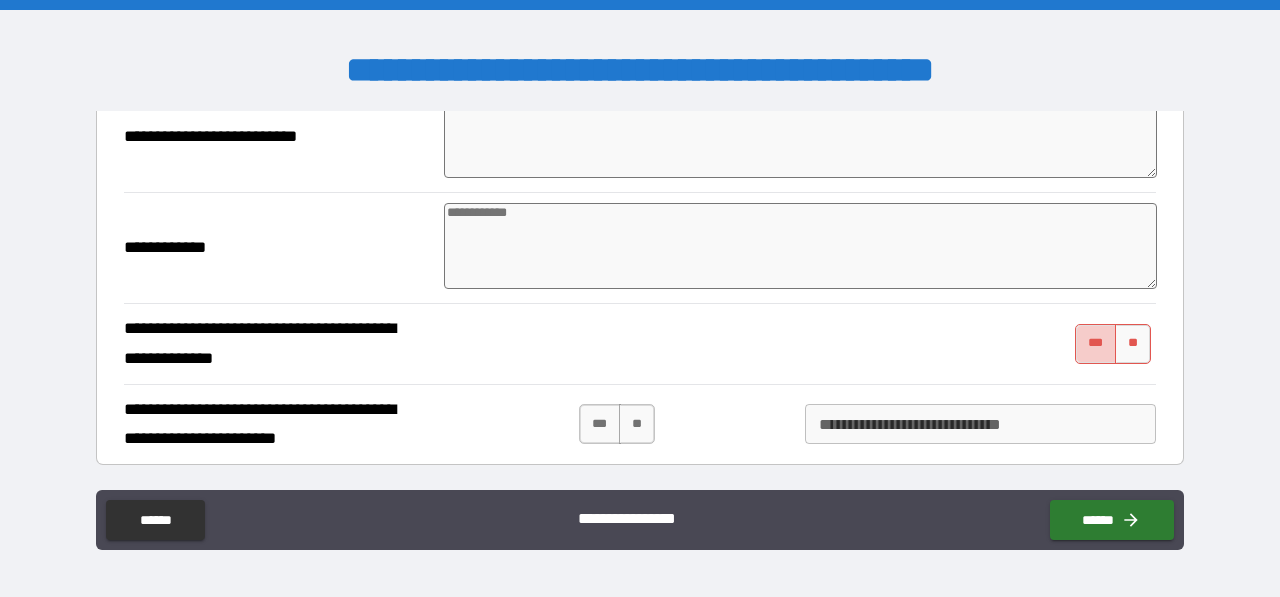 click on "***" at bounding box center [1096, 344] 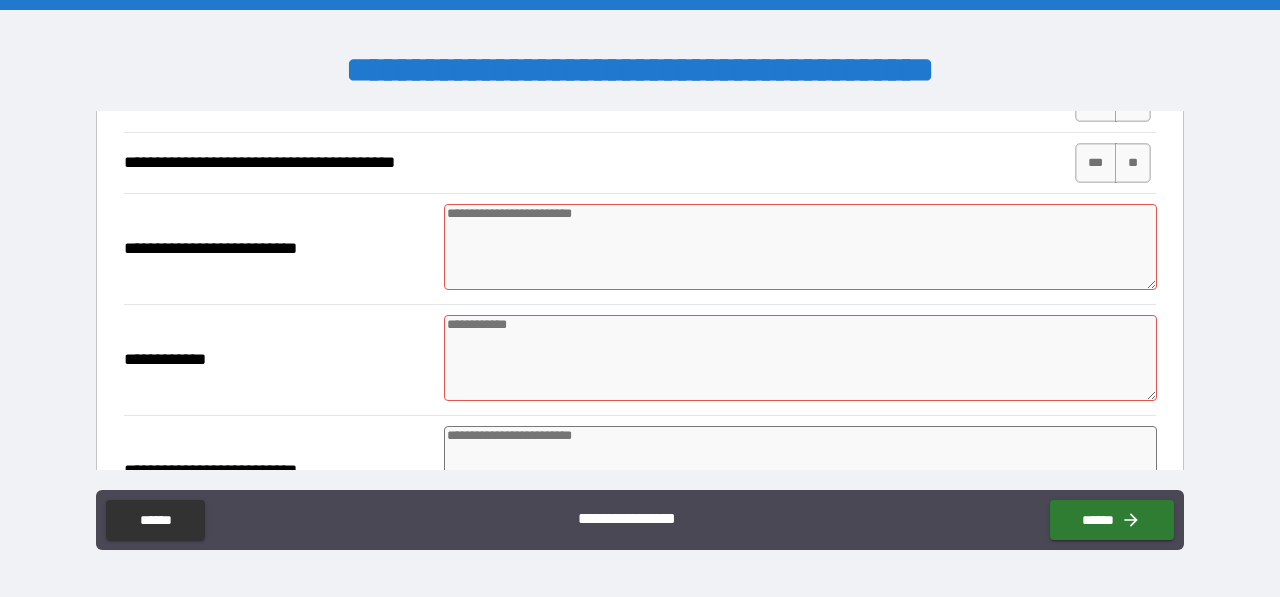 scroll, scrollTop: 406, scrollLeft: 0, axis: vertical 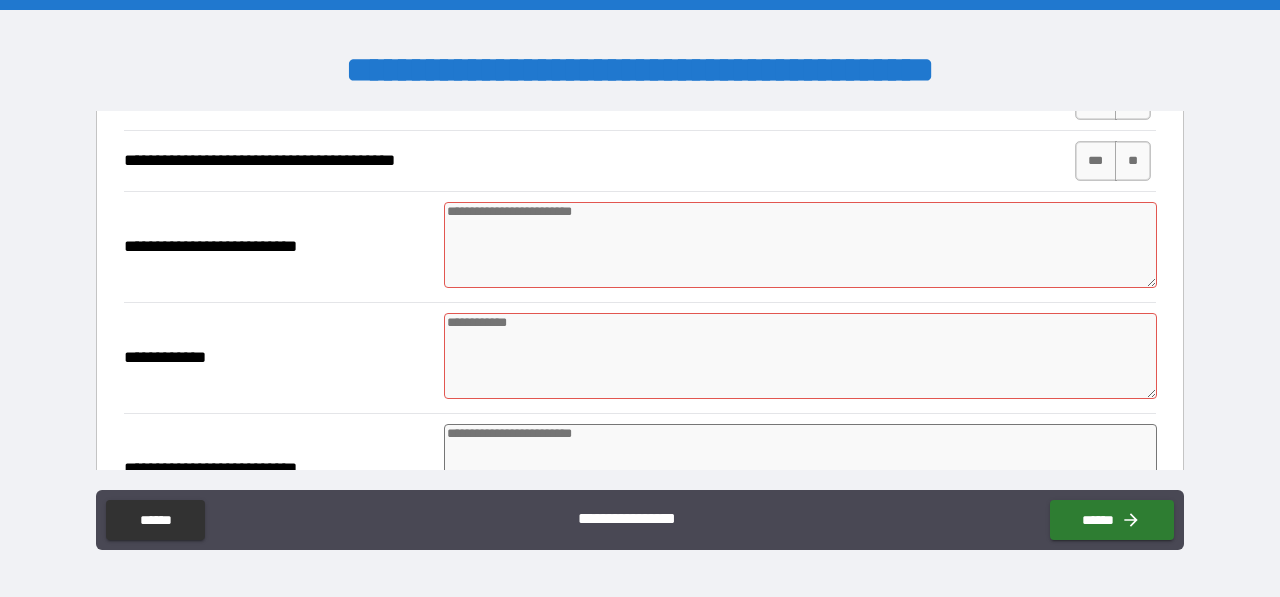click at bounding box center [800, 245] 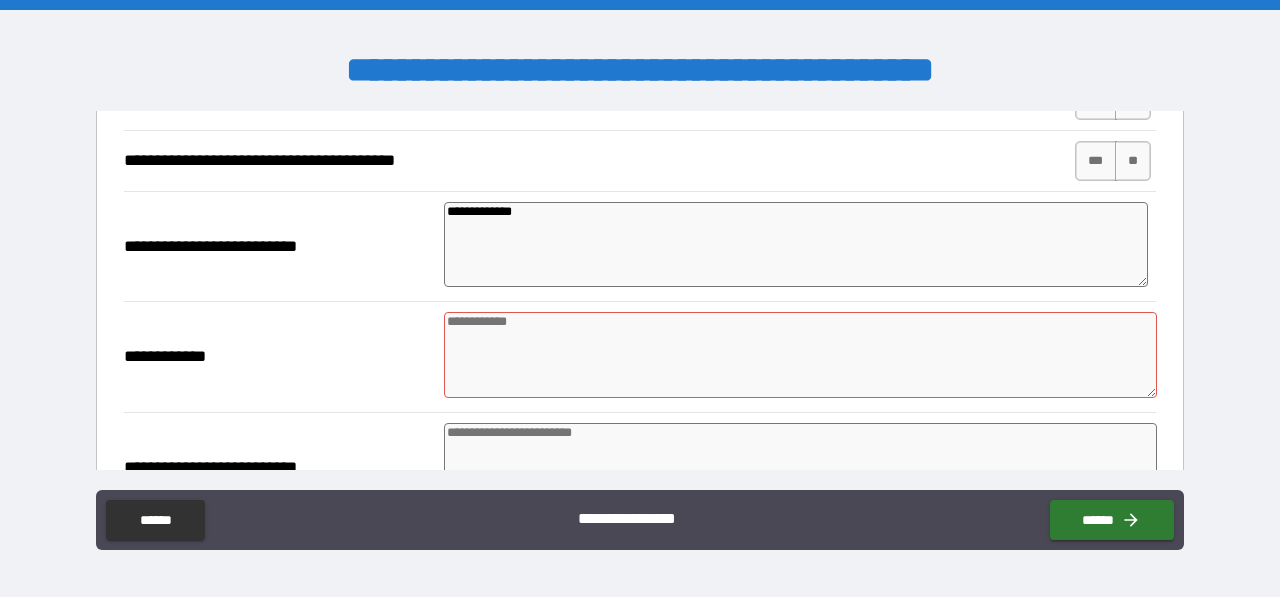 click at bounding box center [800, 355] 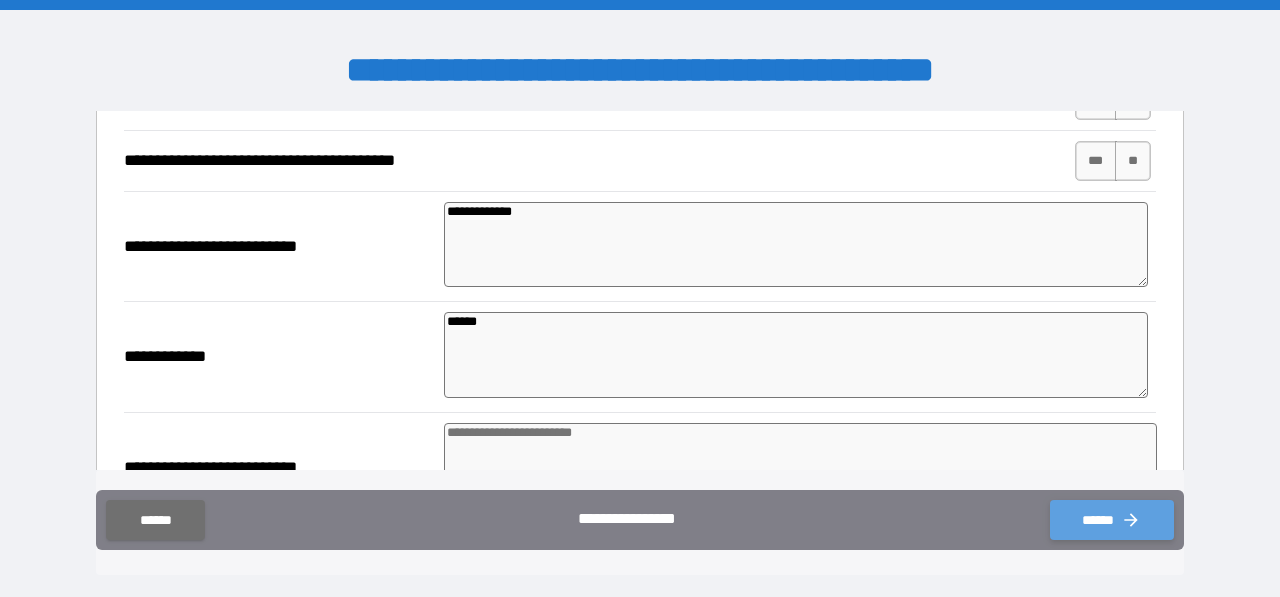 click on "******" at bounding box center (1112, 520) 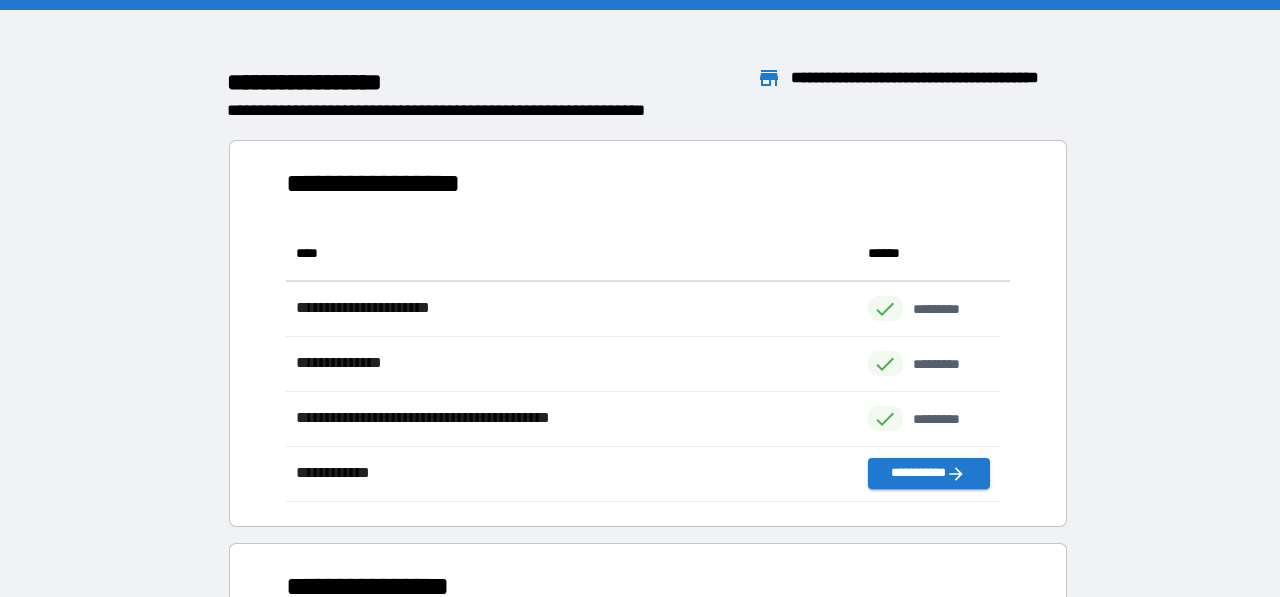 scroll, scrollTop: 16, scrollLeft: 16, axis: both 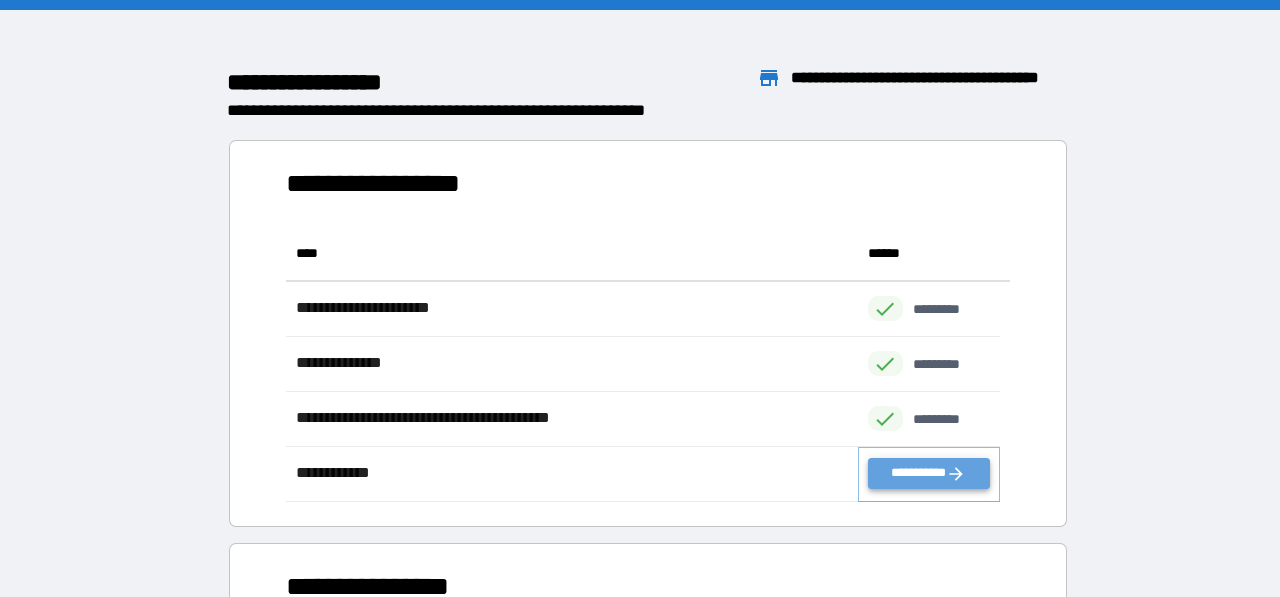 click on "**********" at bounding box center [929, 473] 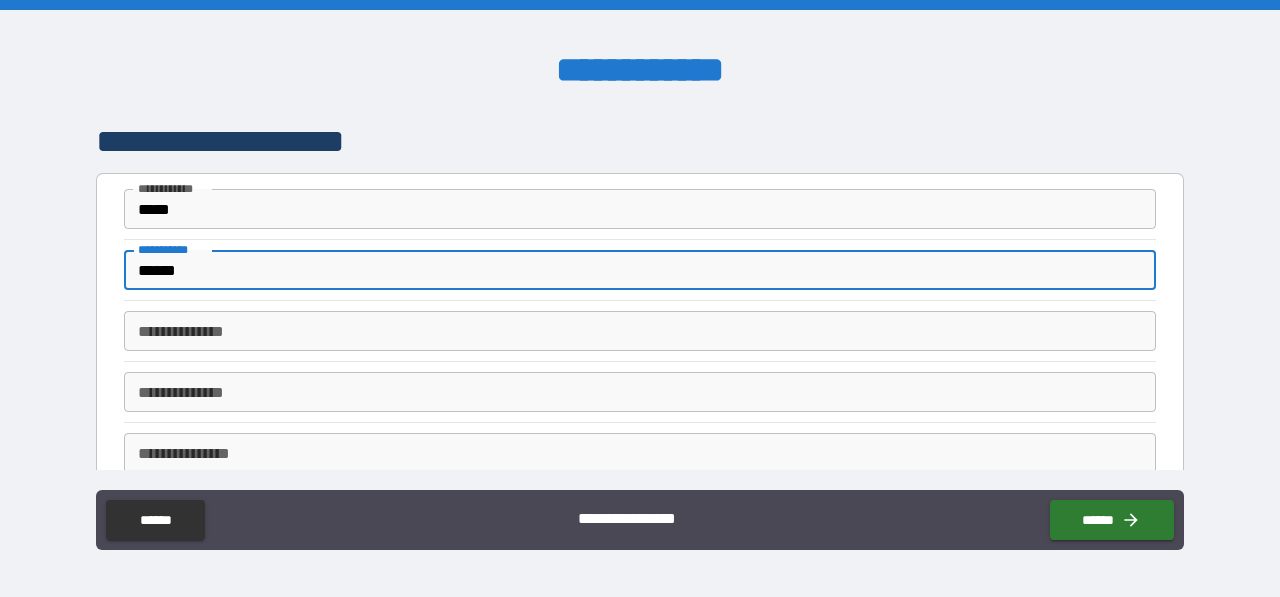 click on "******" at bounding box center [640, 270] 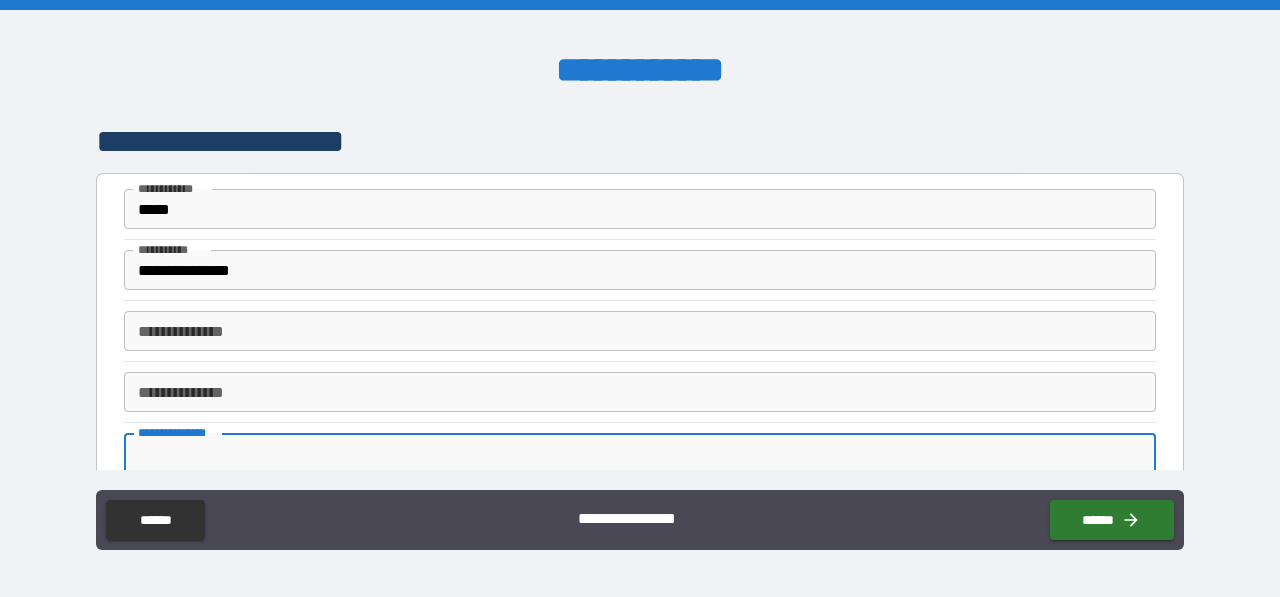 click on "**********" at bounding box center [640, 453] 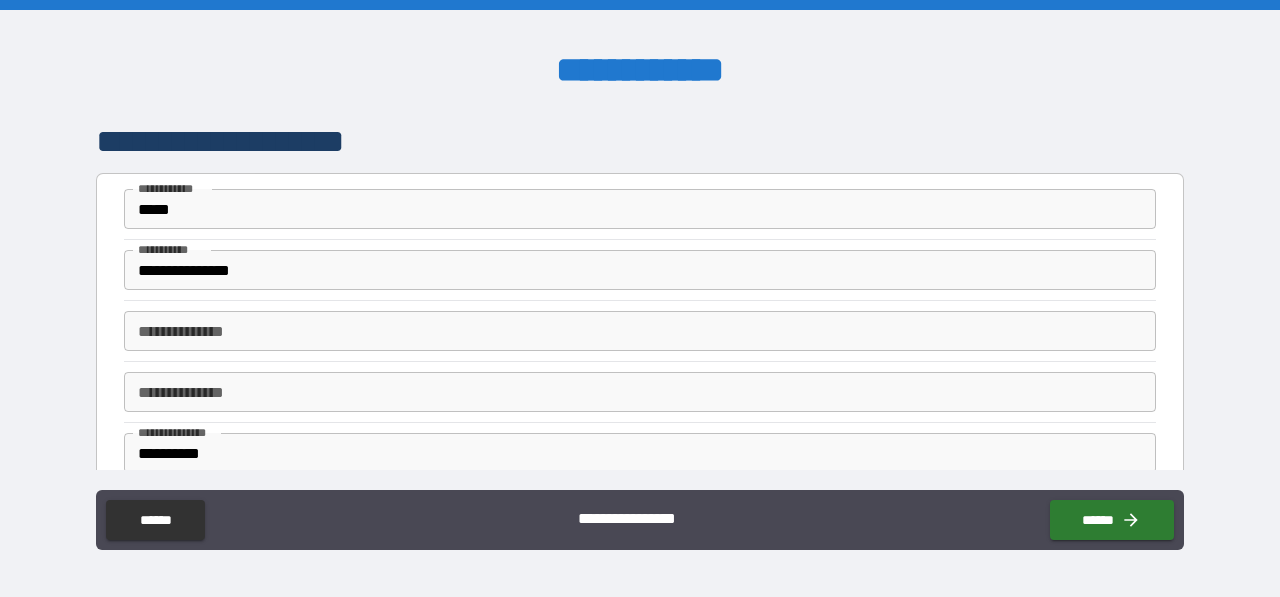 click on "**********" at bounding box center [640, 330] 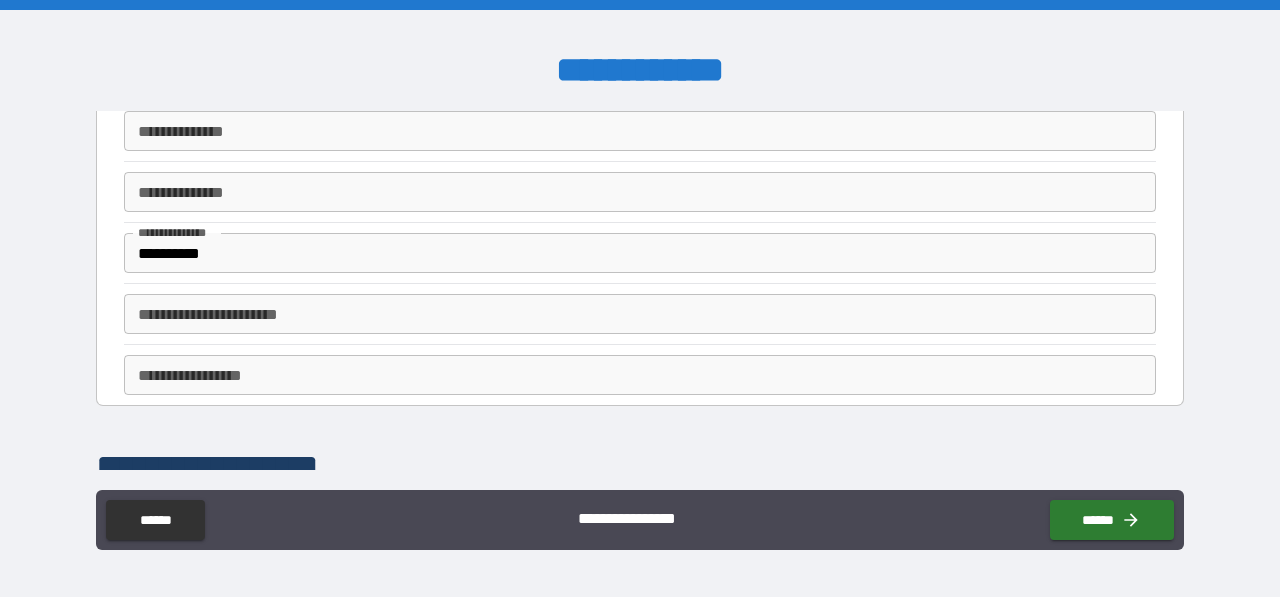 scroll, scrollTop: 240, scrollLeft: 0, axis: vertical 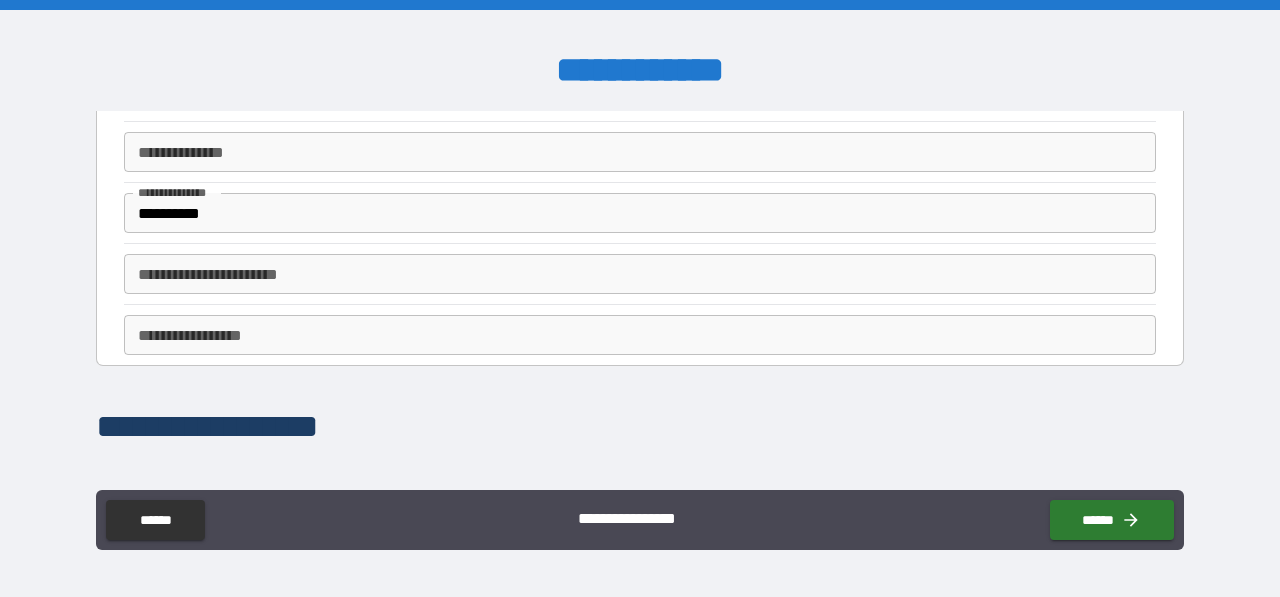 click on "**********" at bounding box center (640, 274) 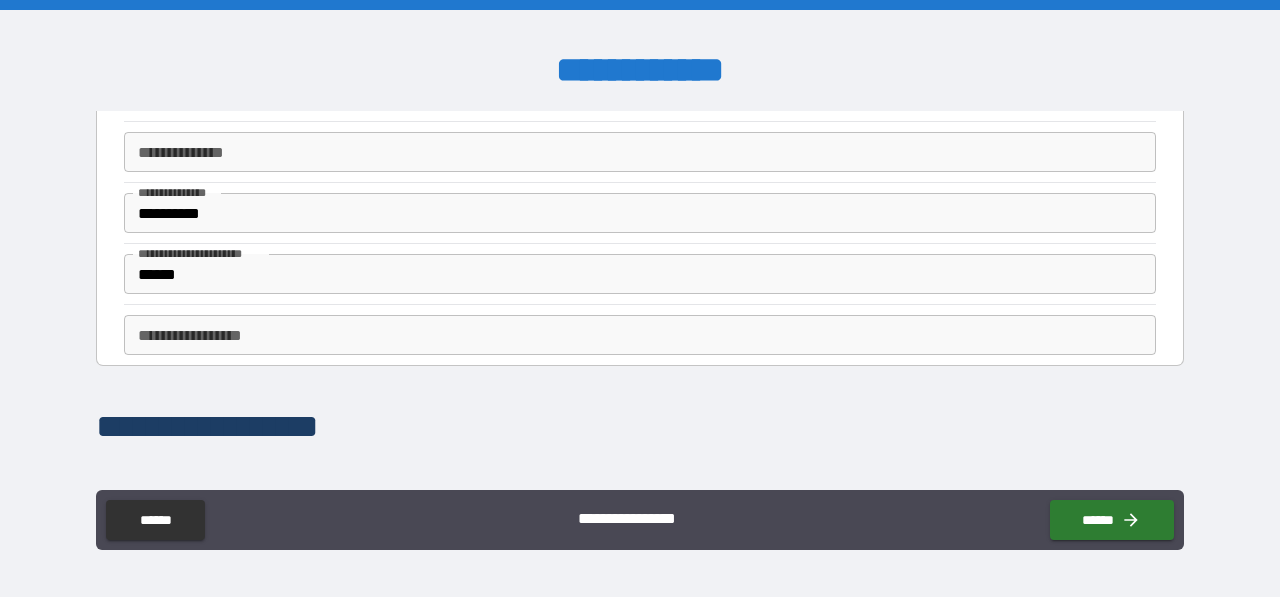 click on "**********" at bounding box center [640, 290] 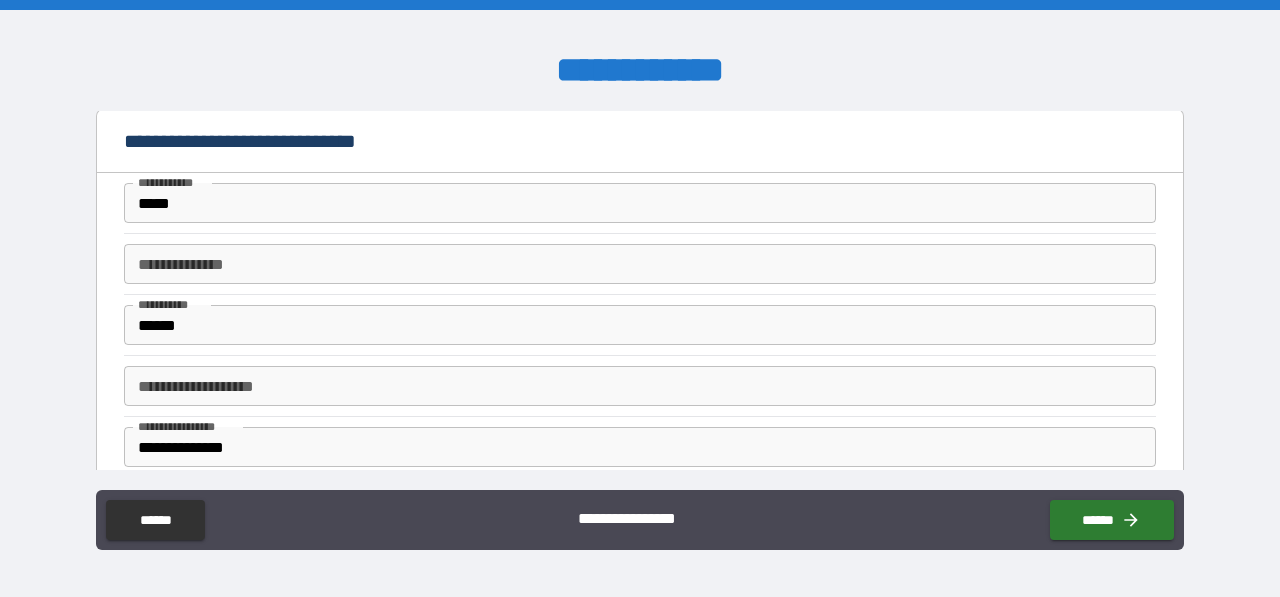 scroll, scrollTop: 600, scrollLeft: 0, axis: vertical 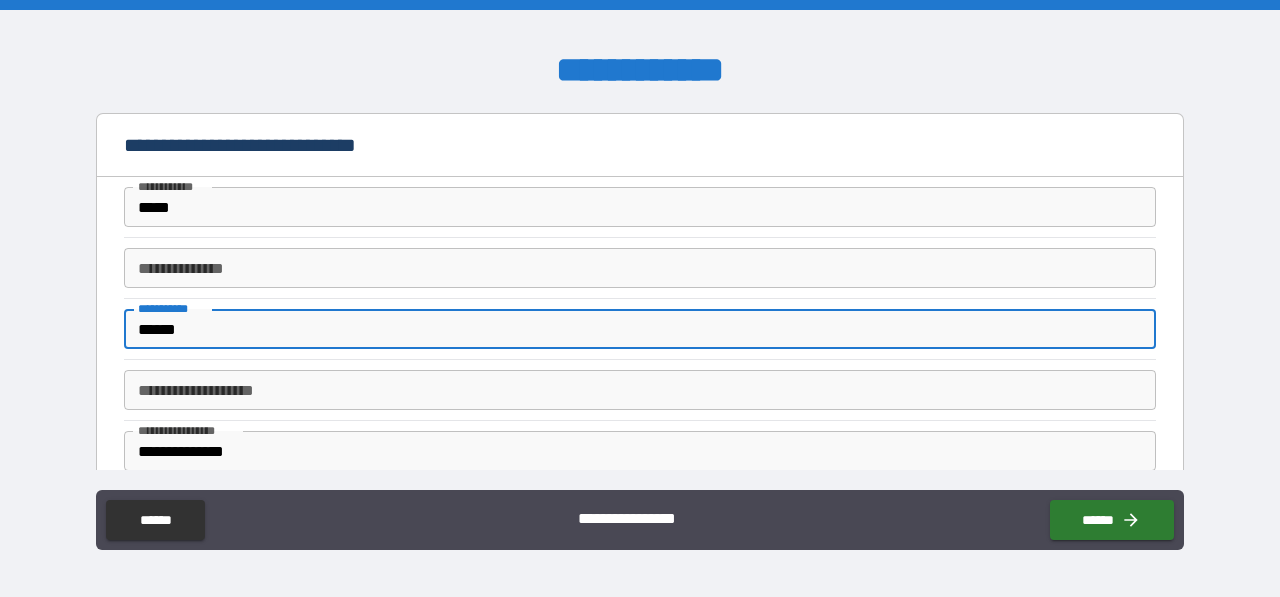 click on "******" at bounding box center (640, 329) 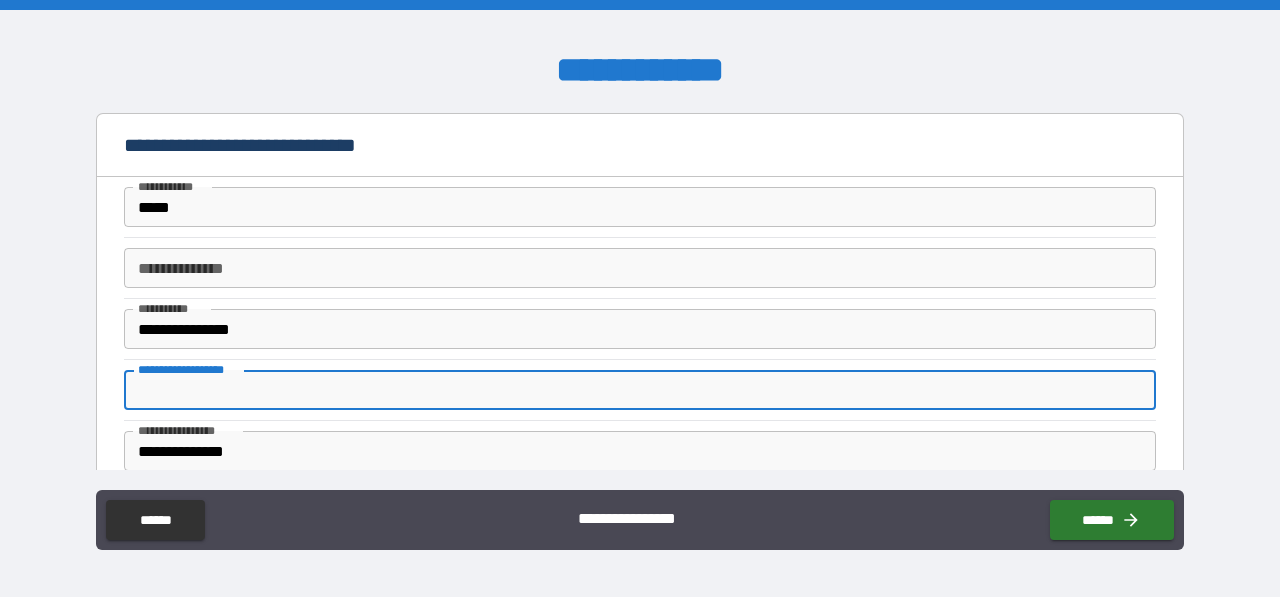 click on "**********" at bounding box center (640, 390) 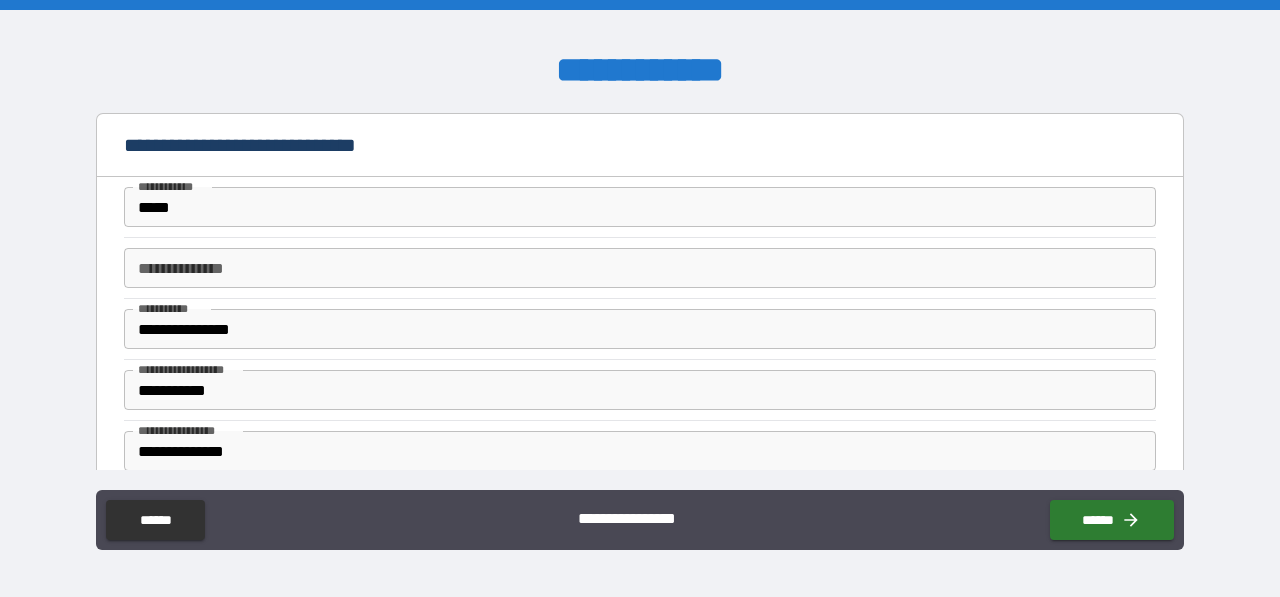 click on "**********" at bounding box center (640, 389) 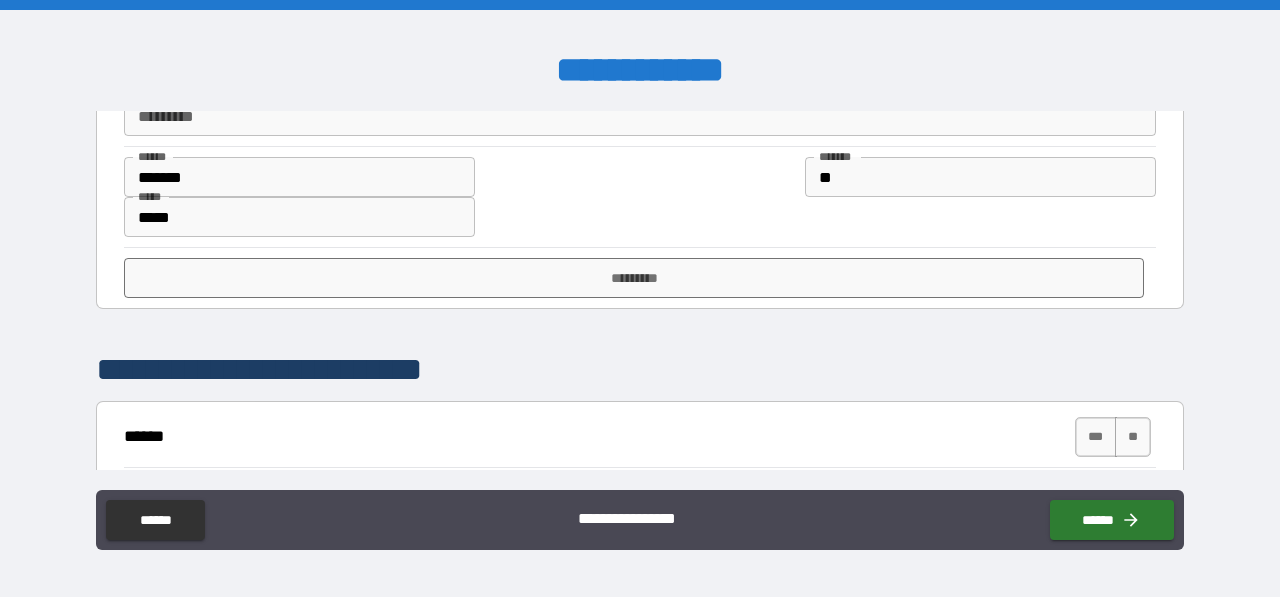 scroll, scrollTop: 1120, scrollLeft: 0, axis: vertical 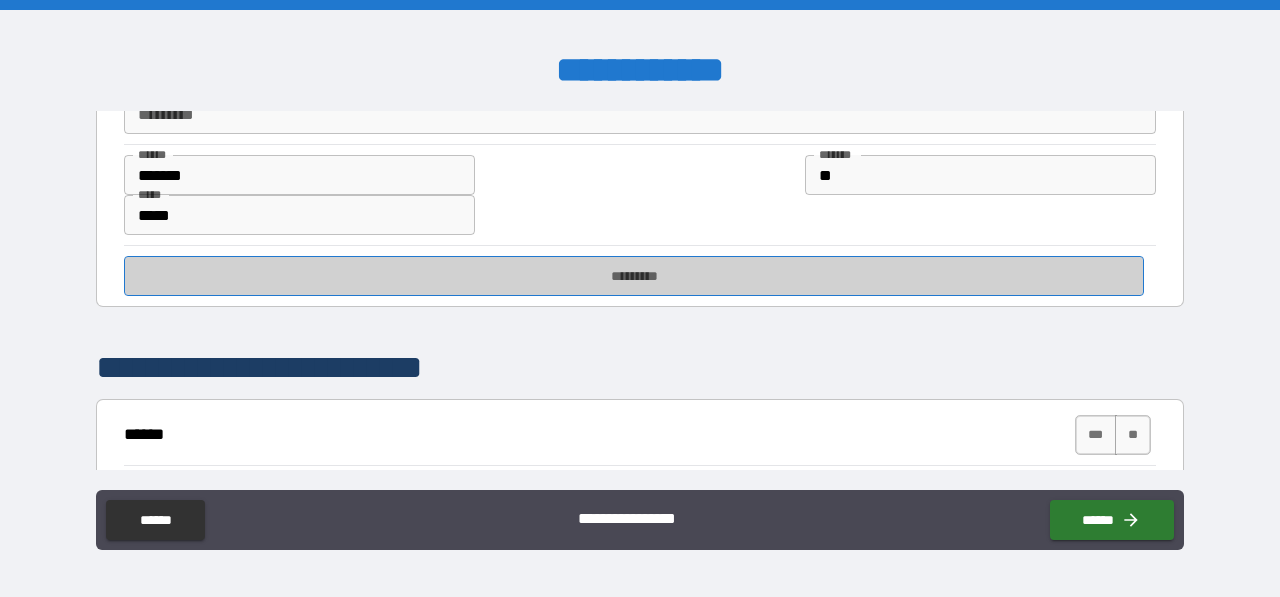 click on "*********" at bounding box center [634, 276] 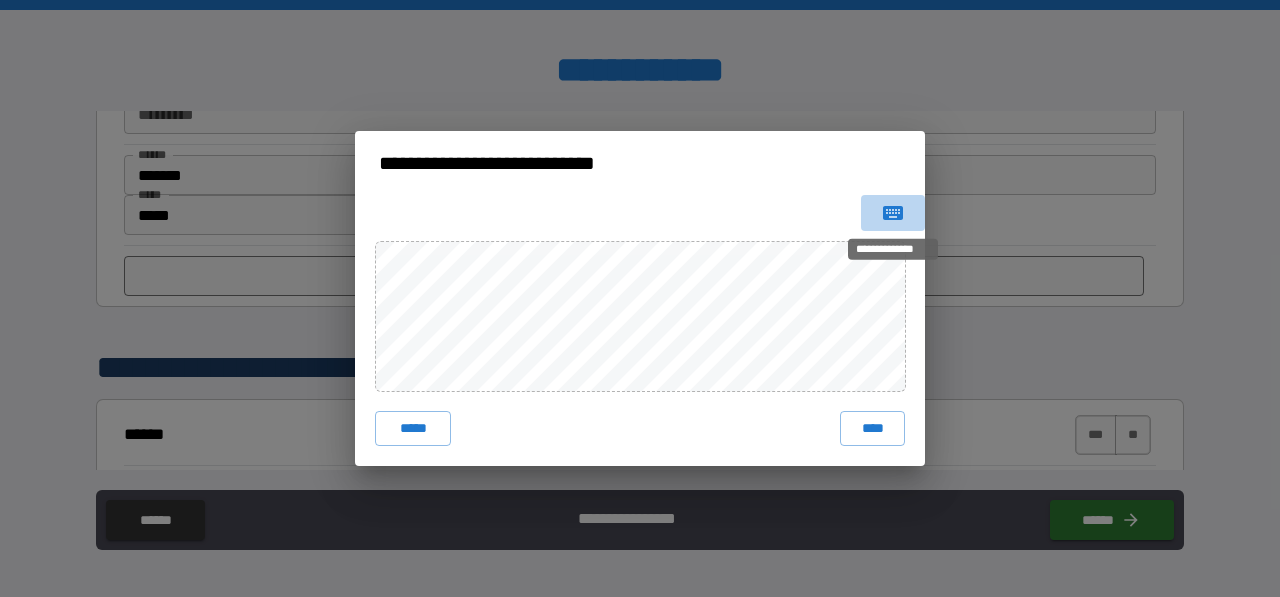 click 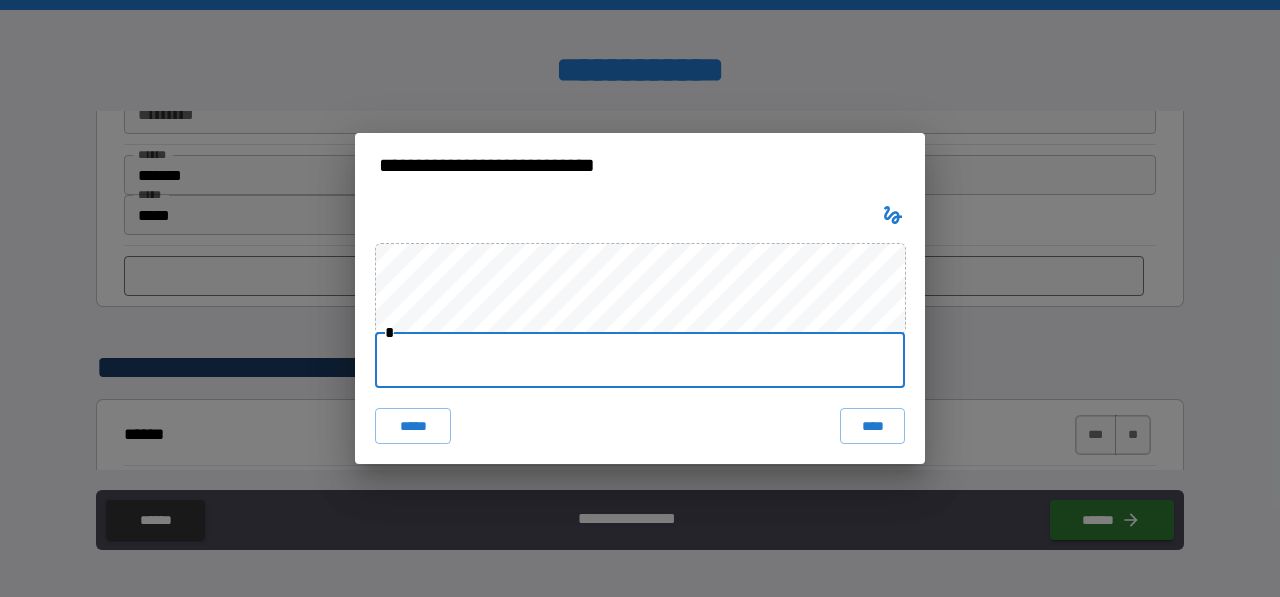 click at bounding box center (640, 360) 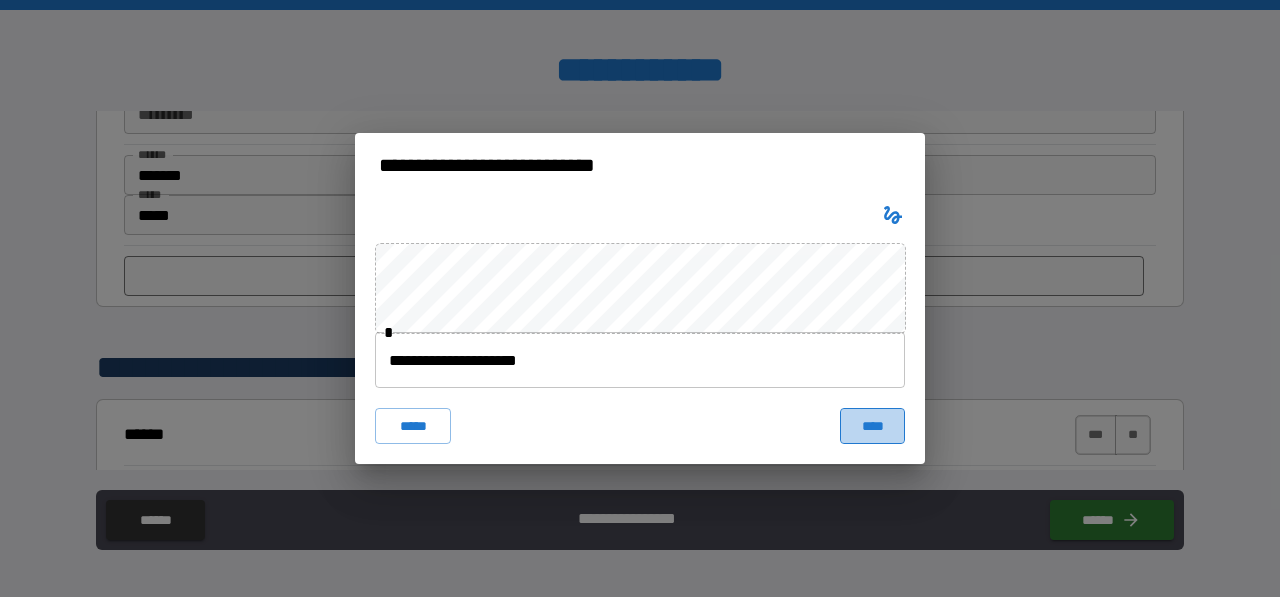 click on "****" at bounding box center [872, 426] 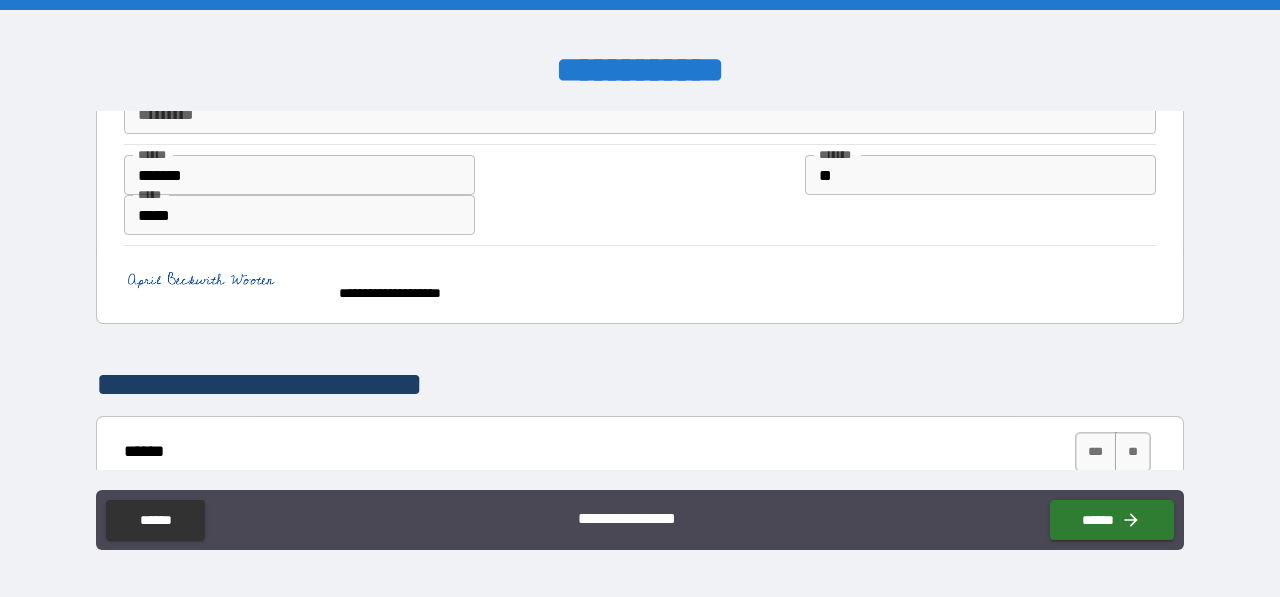 click on "**********" at bounding box center [640, 385] 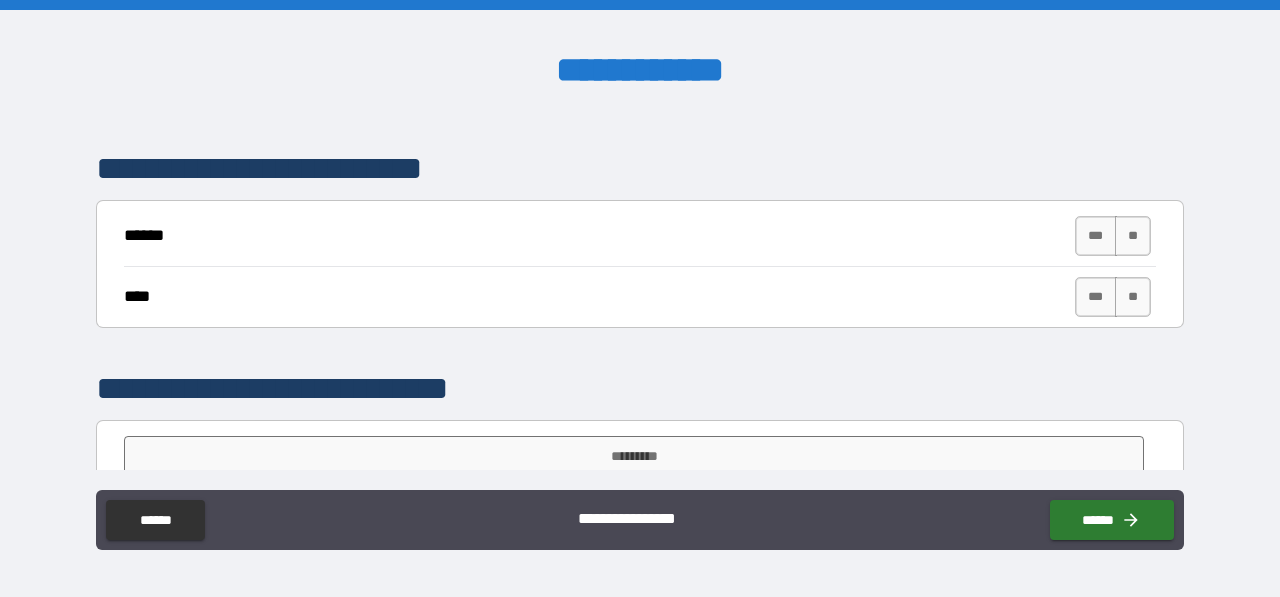 scroll, scrollTop: 1360, scrollLeft: 0, axis: vertical 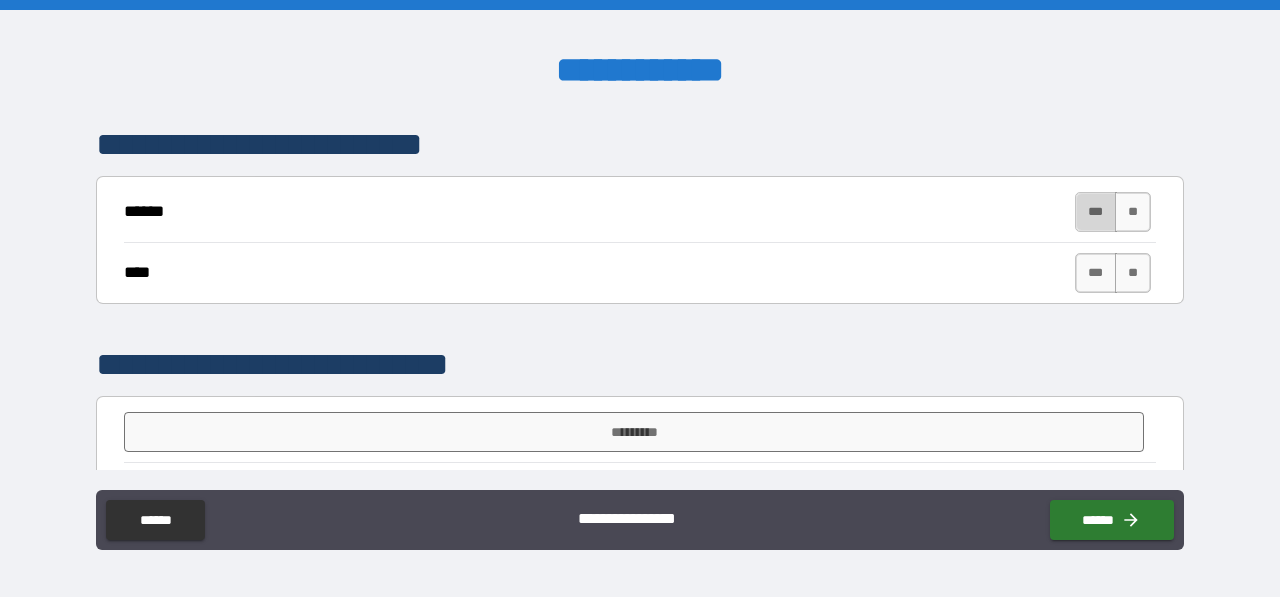 click on "***" at bounding box center (1096, 212) 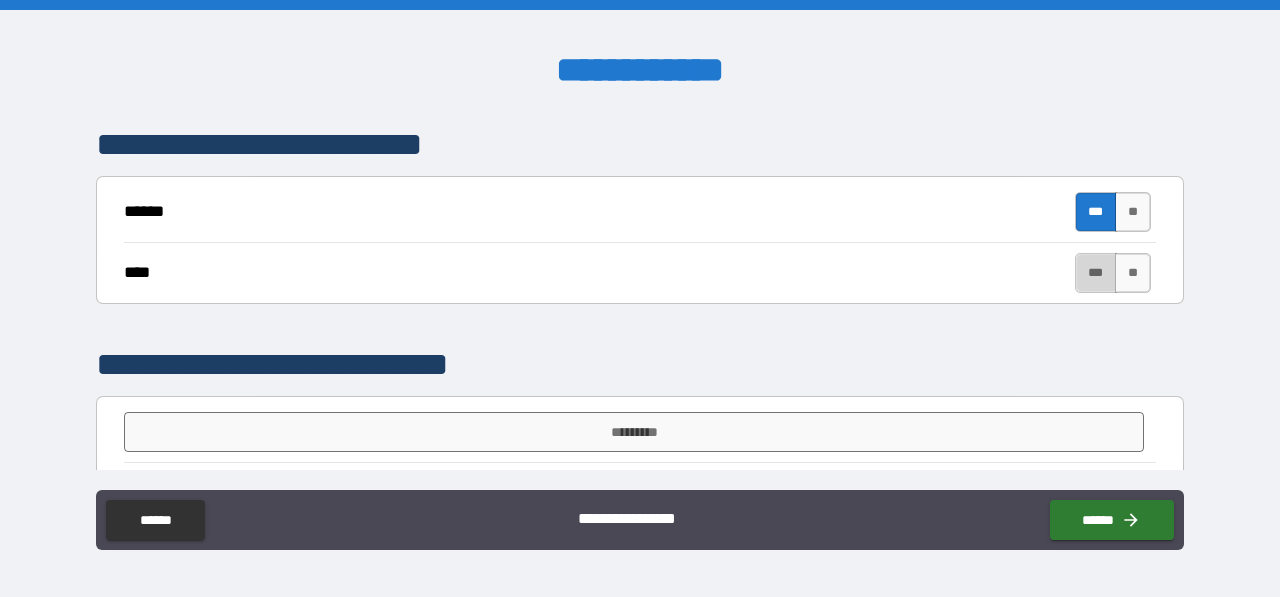 click on "***" at bounding box center (1096, 273) 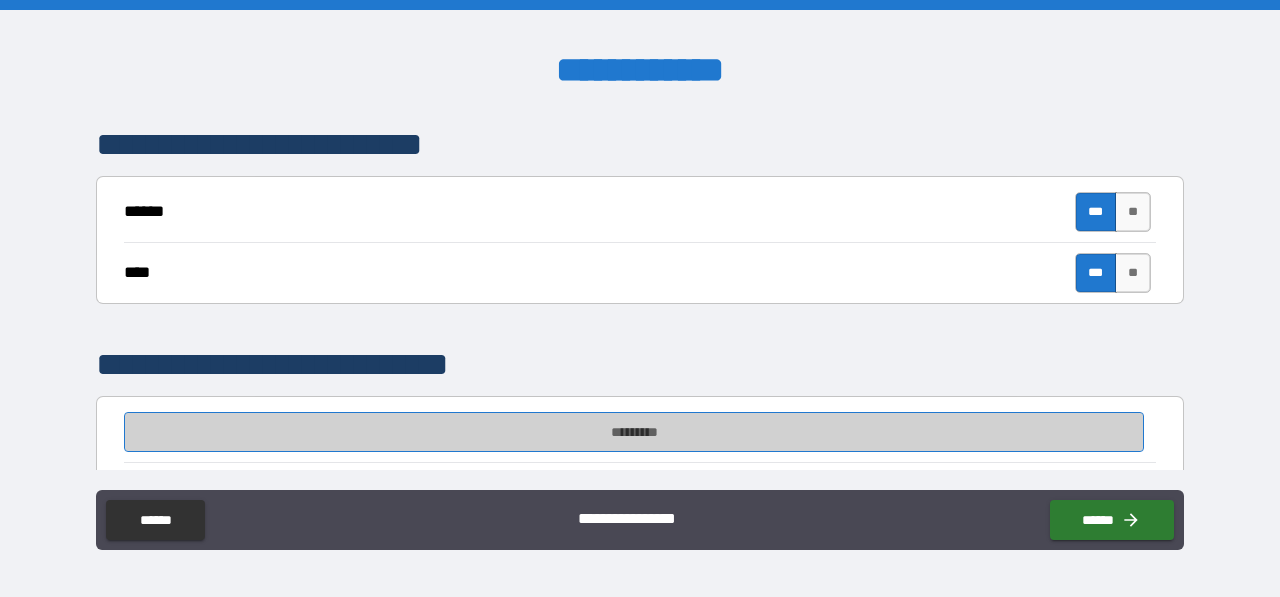 click on "*********" at bounding box center [634, 432] 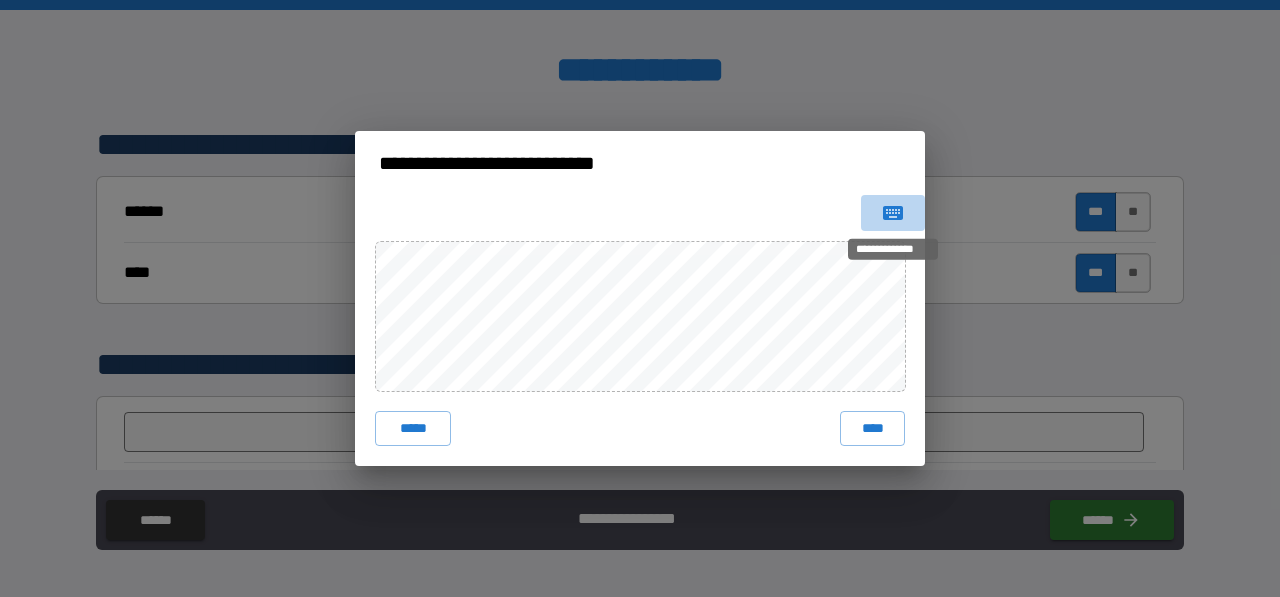 click 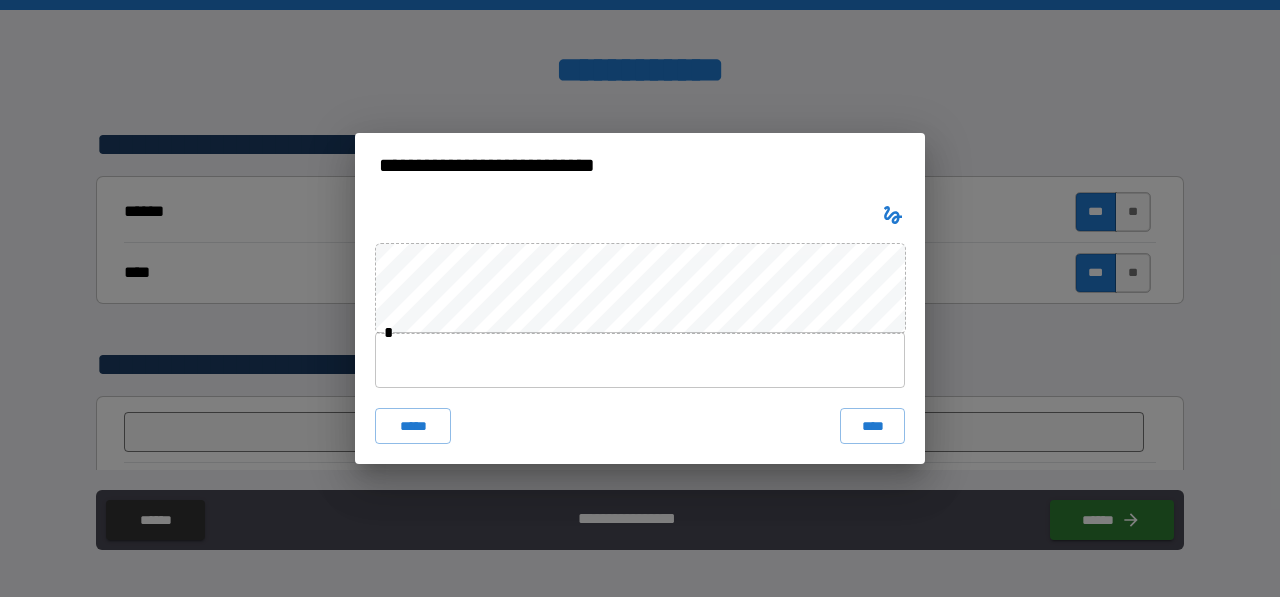 click at bounding box center (640, 360) 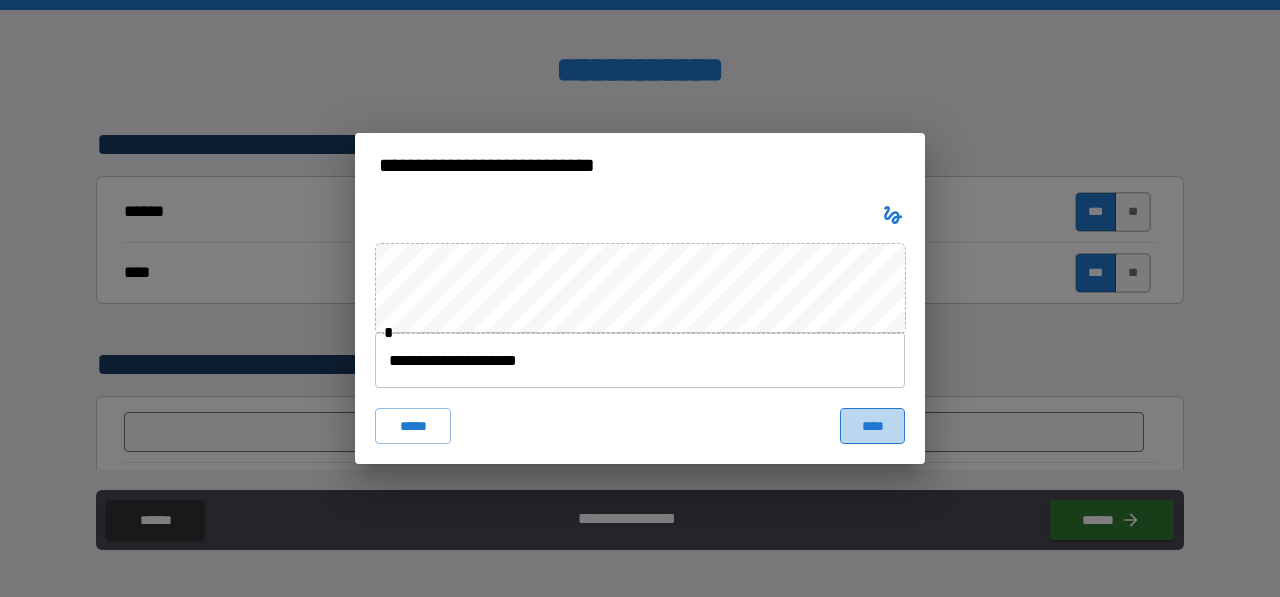 click on "****" at bounding box center [872, 426] 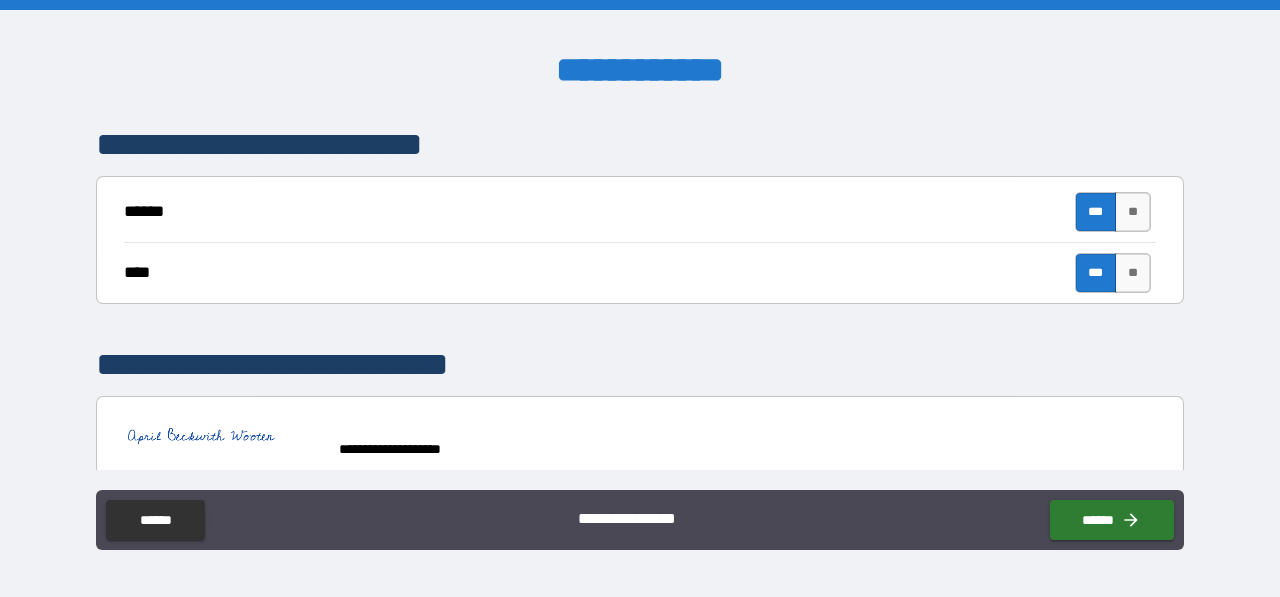 scroll, scrollTop: 1442, scrollLeft: 0, axis: vertical 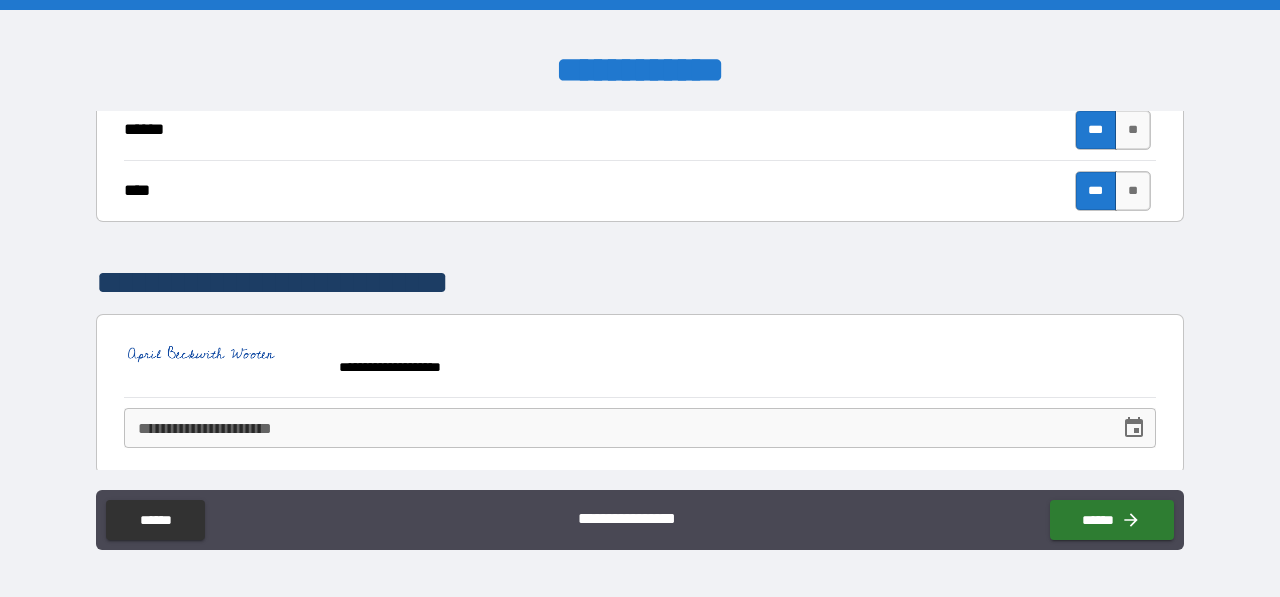 click 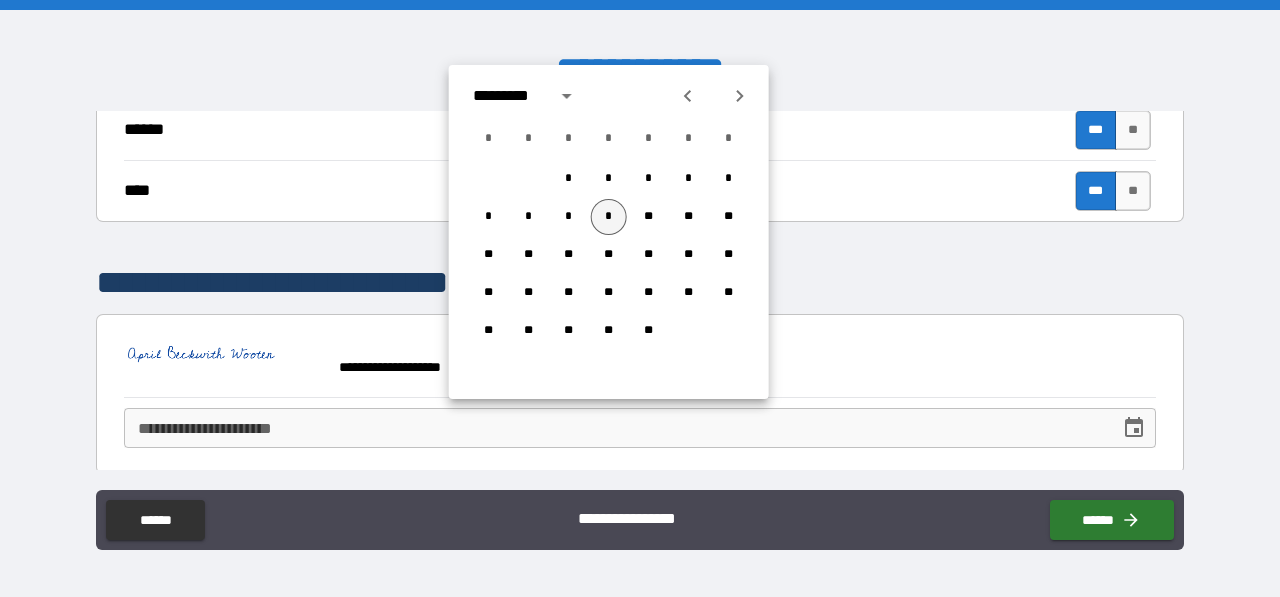 click on "*" at bounding box center (609, 217) 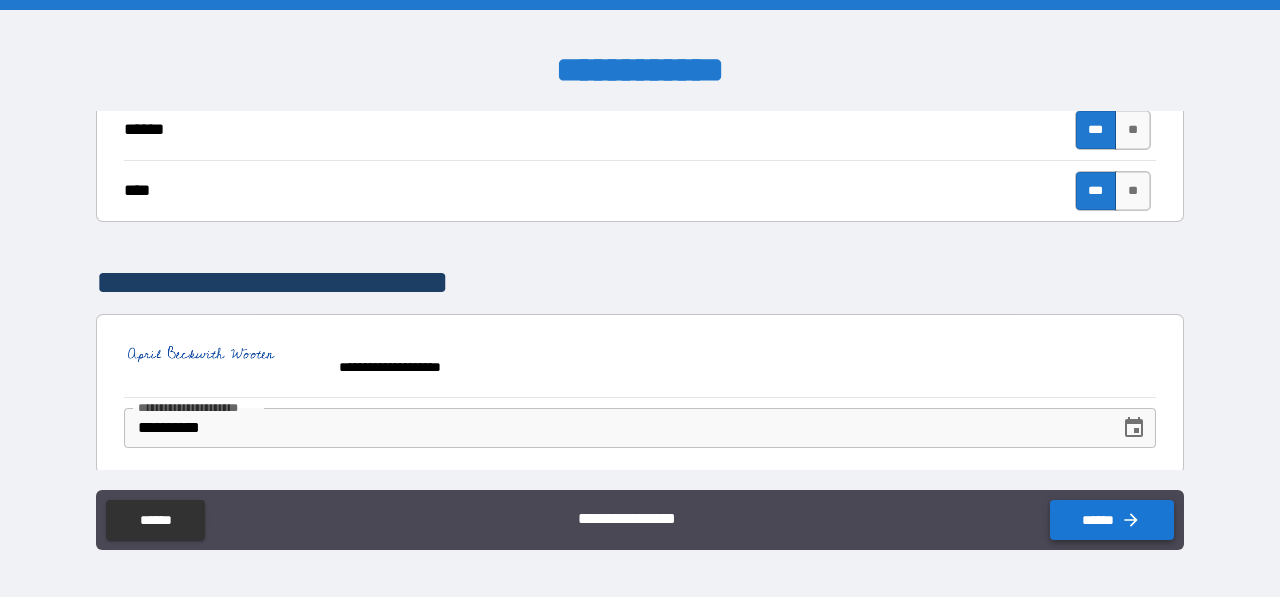 click on "******" at bounding box center (1112, 520) 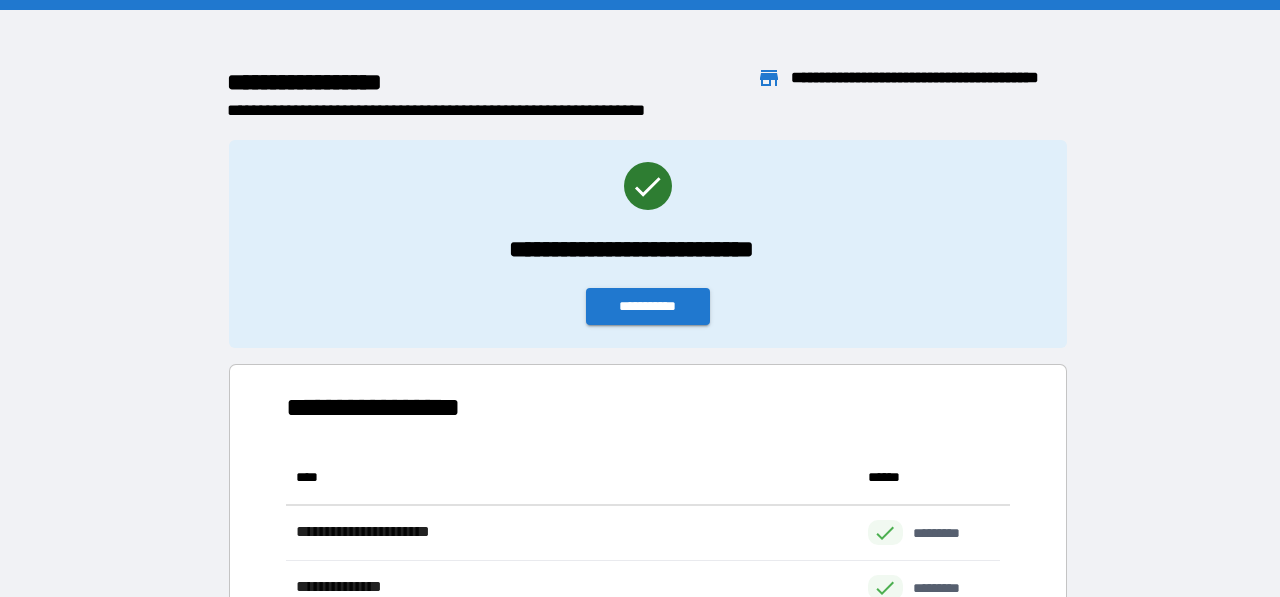 scroll, scrollTop: 16, scrollLeft: 16, axis: both 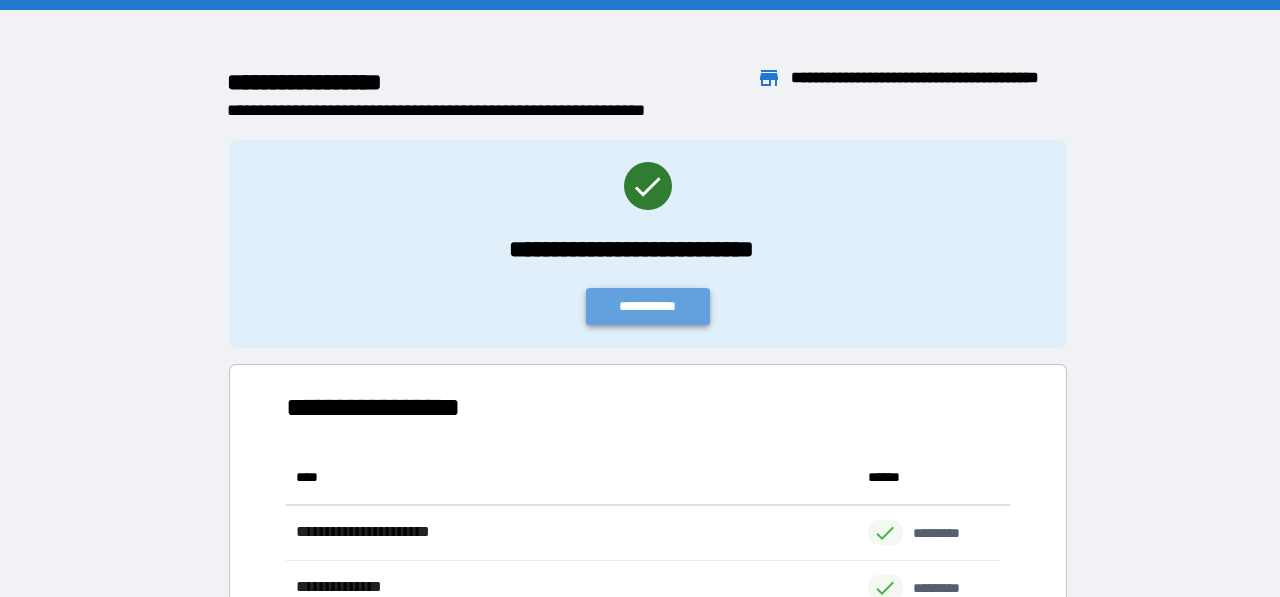 click on "**********" at bounding box center [648, 306] 